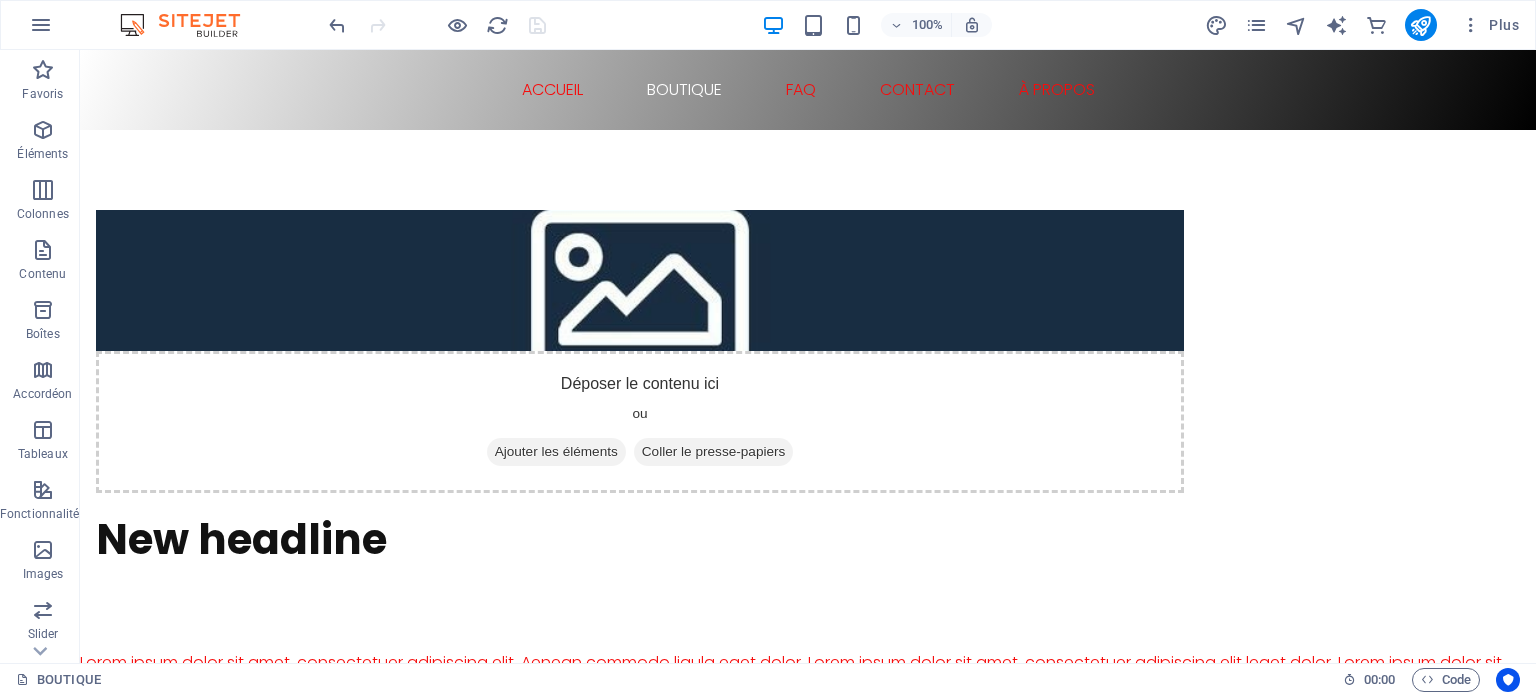 scroll, scrollTop: 0, scrollLeft: 0, axis: both 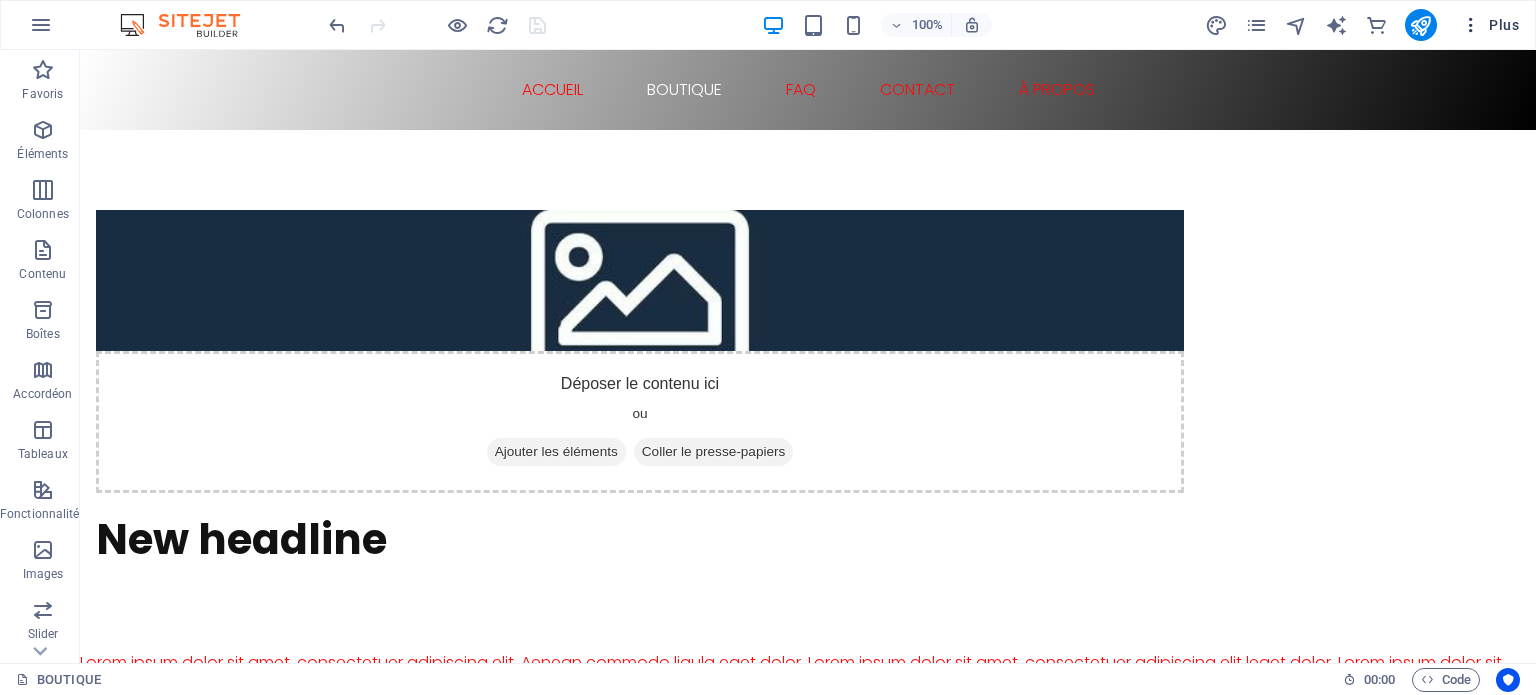 click on "Plus" at bounding box center (1490, 25) 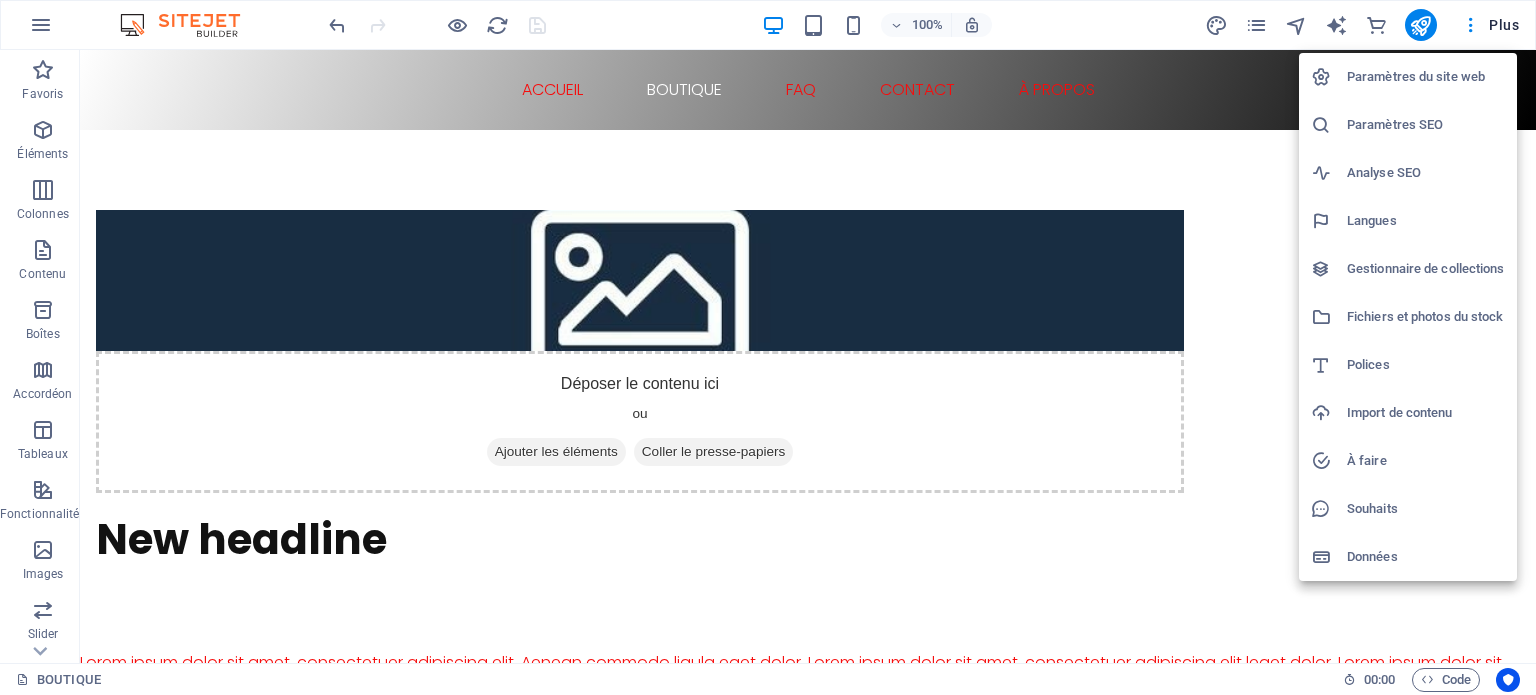 click on "Paramètres du site web" at bounding box center (1426, 77) 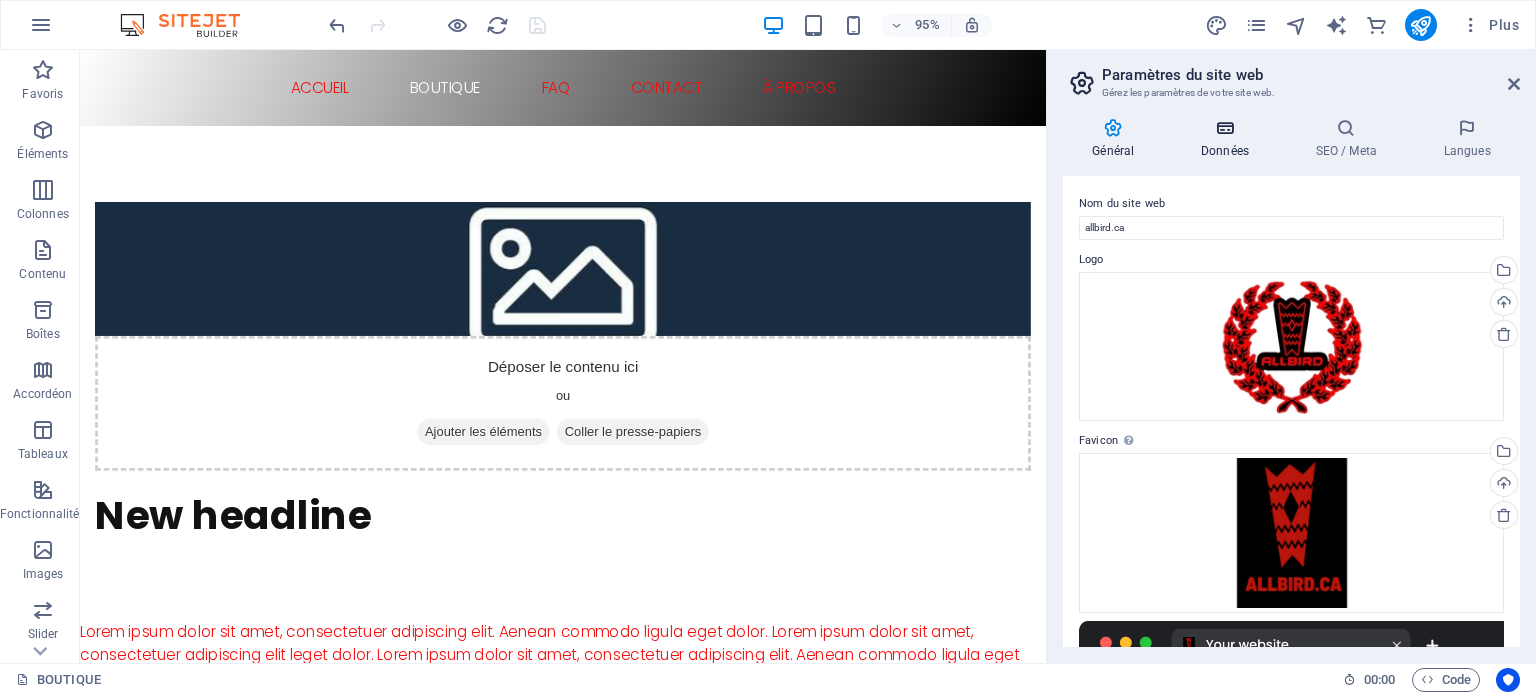 scroll, scrollTop: 0, scrollLeft: 0, axis: both 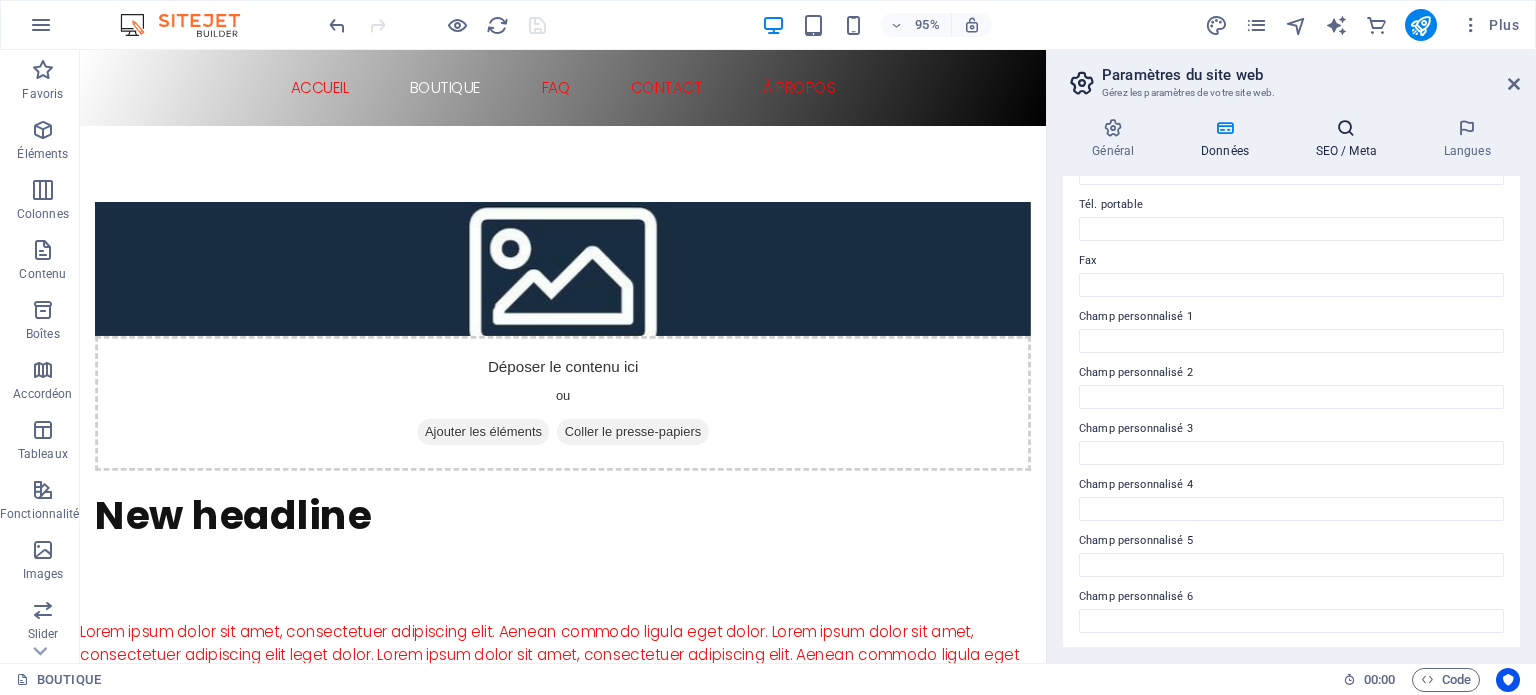 click on "SEO / Meta" at bounding box center [1350, 139] 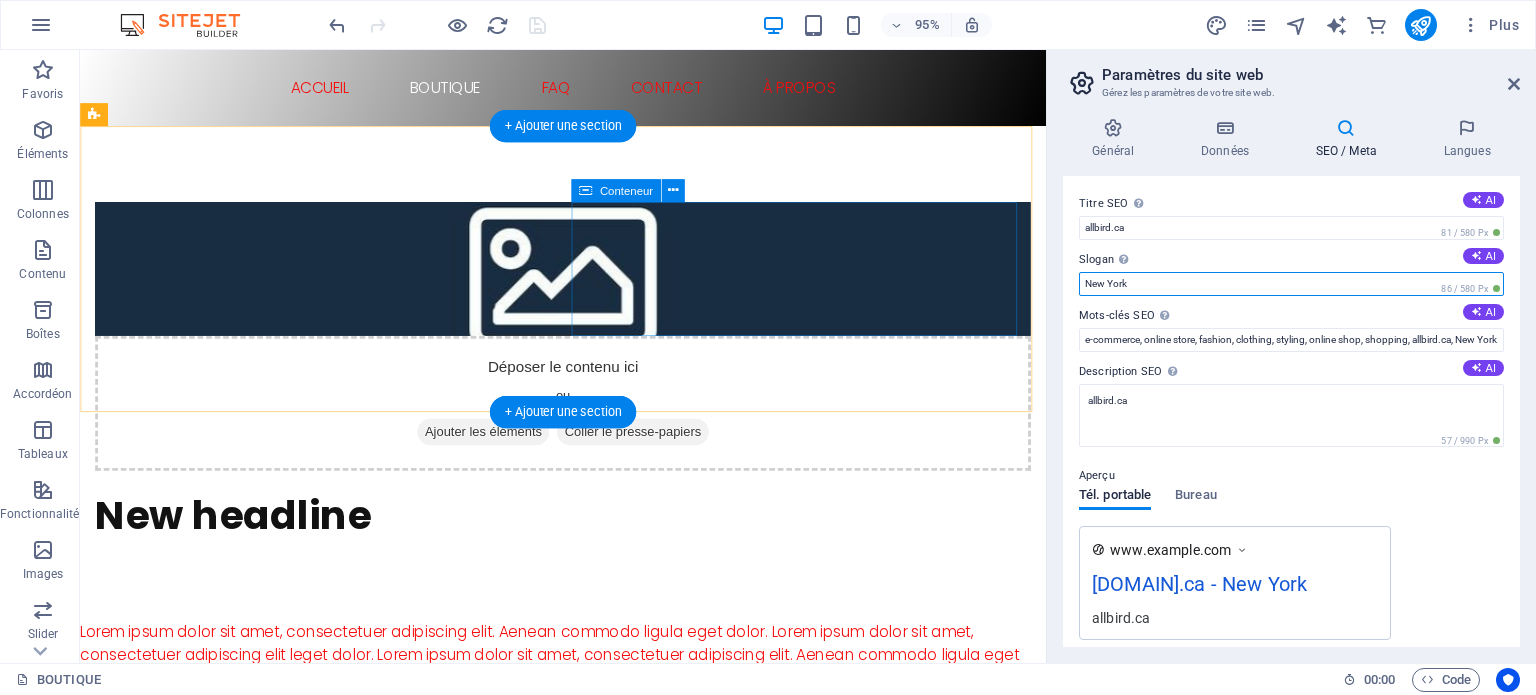 drag, startPoint x: 1273, startPoint y: 340, endPoint x: 932, endPoint y: 307, distance: 342.59305 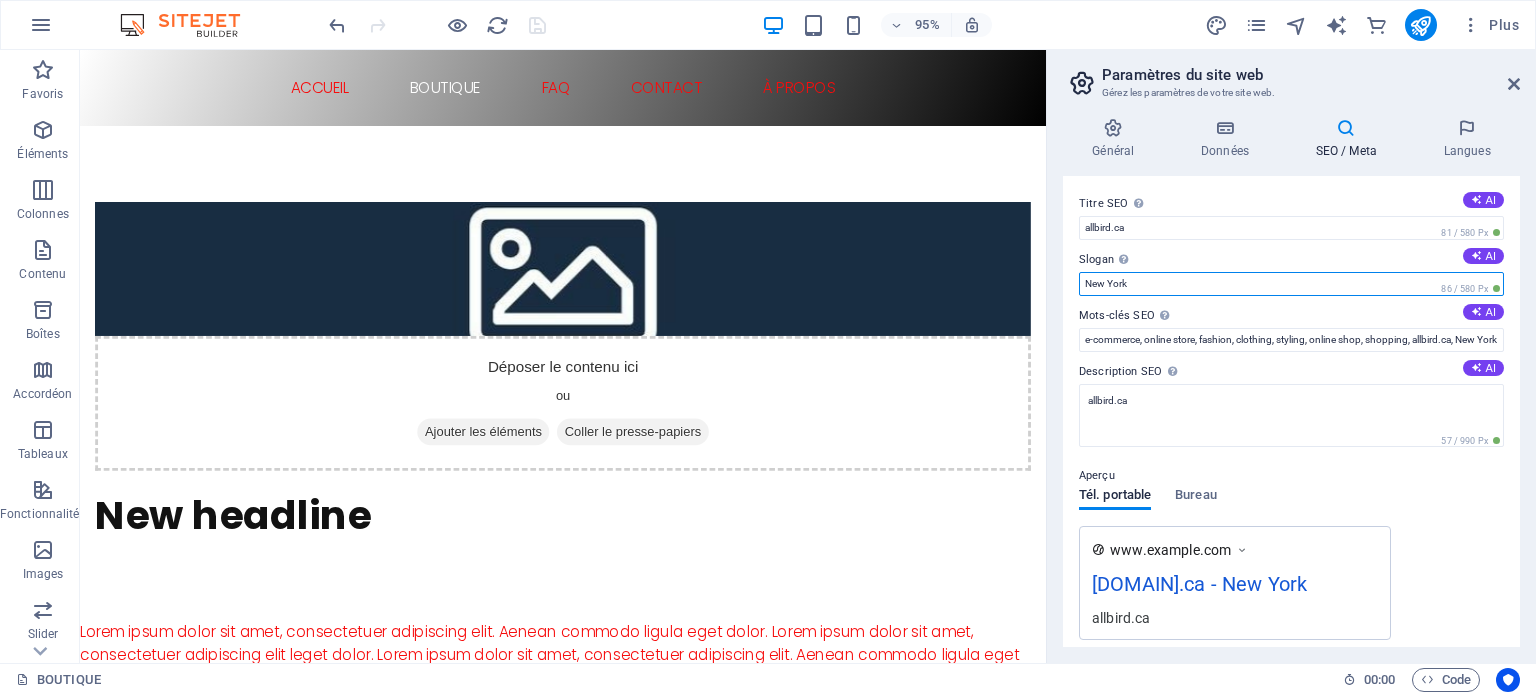 click on "New York" at bounding box center (1291, 284) 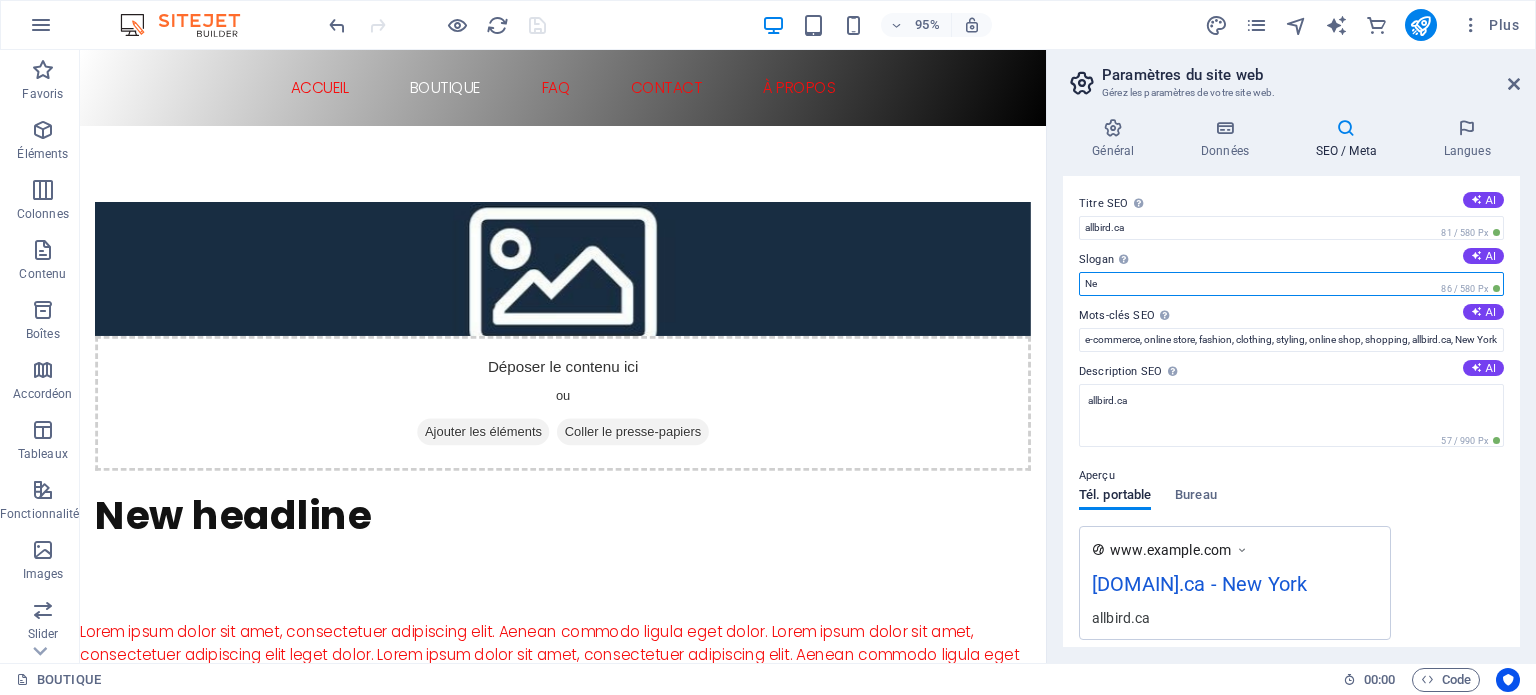 type on "N" 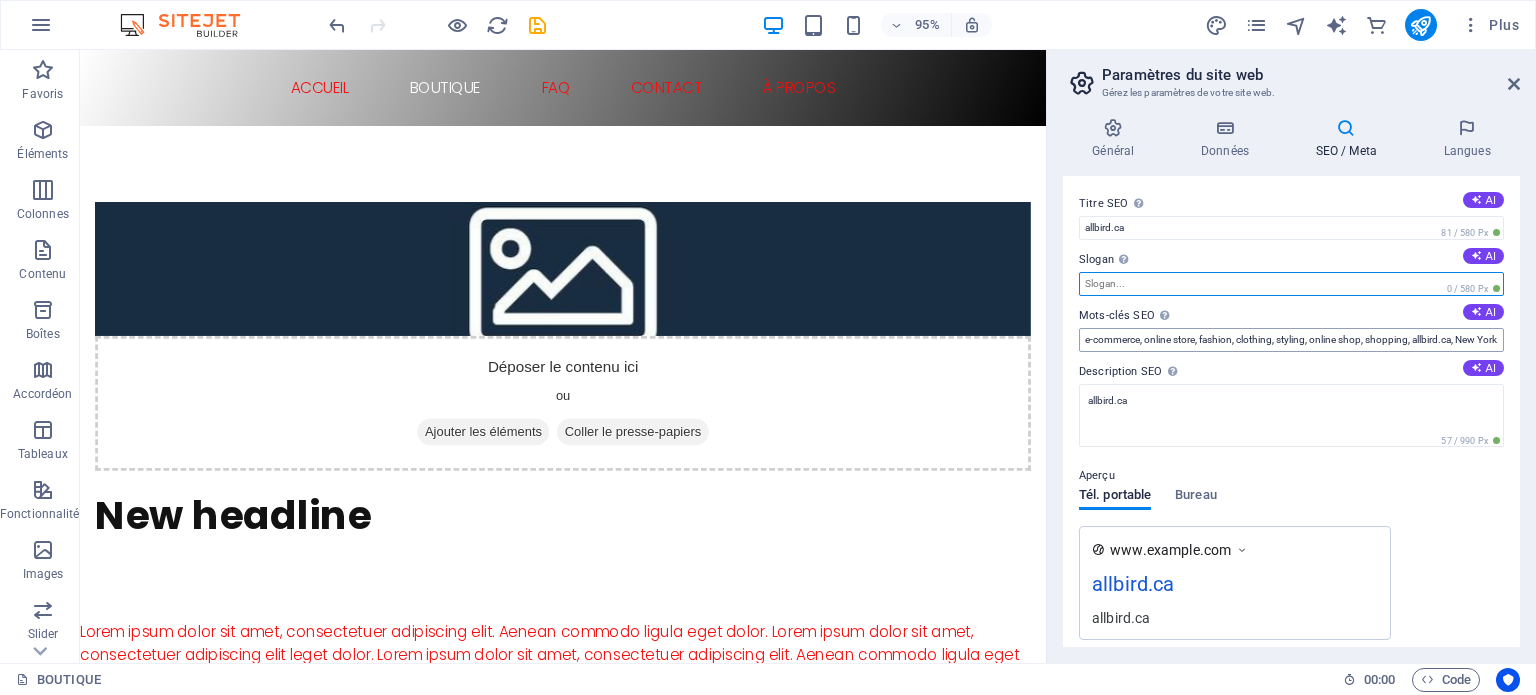 type 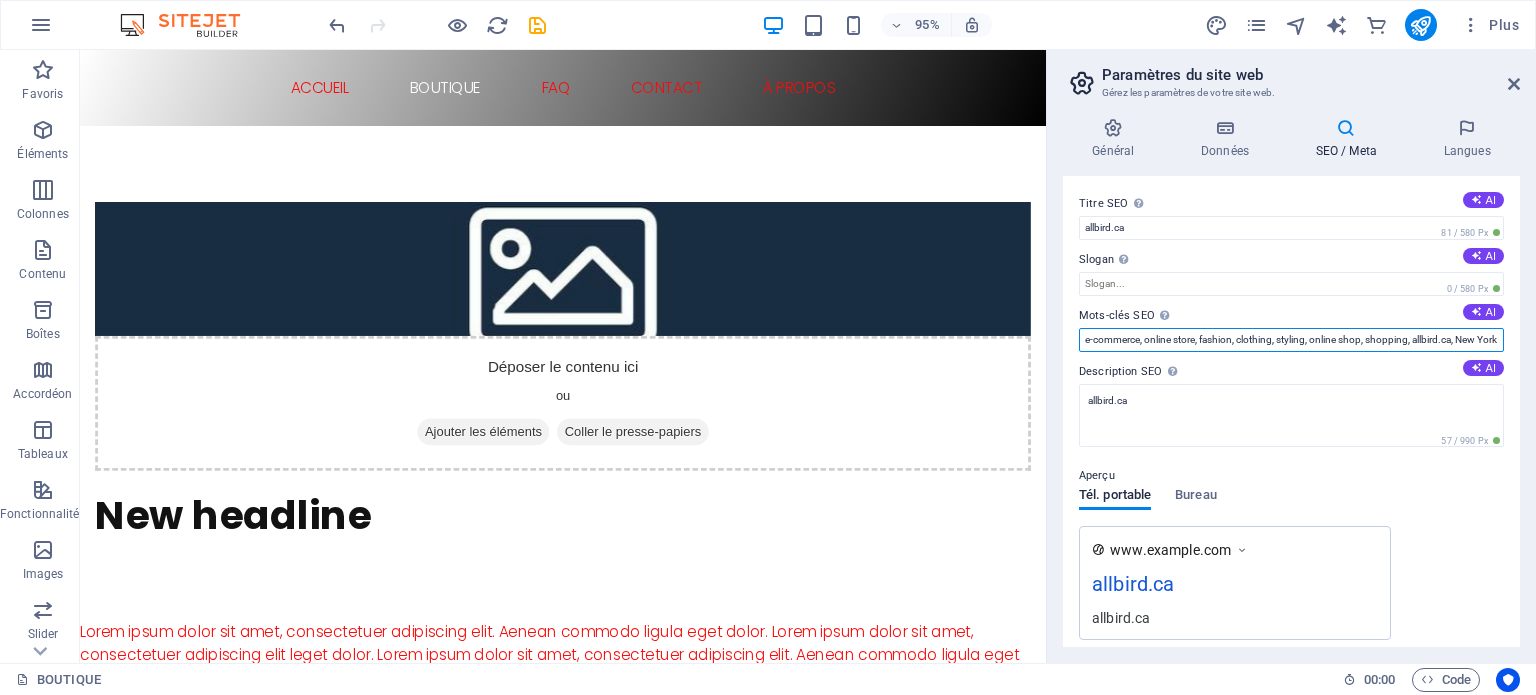 scroll, scrollTop: 0, scrollLeft: 7, axis: horizontal 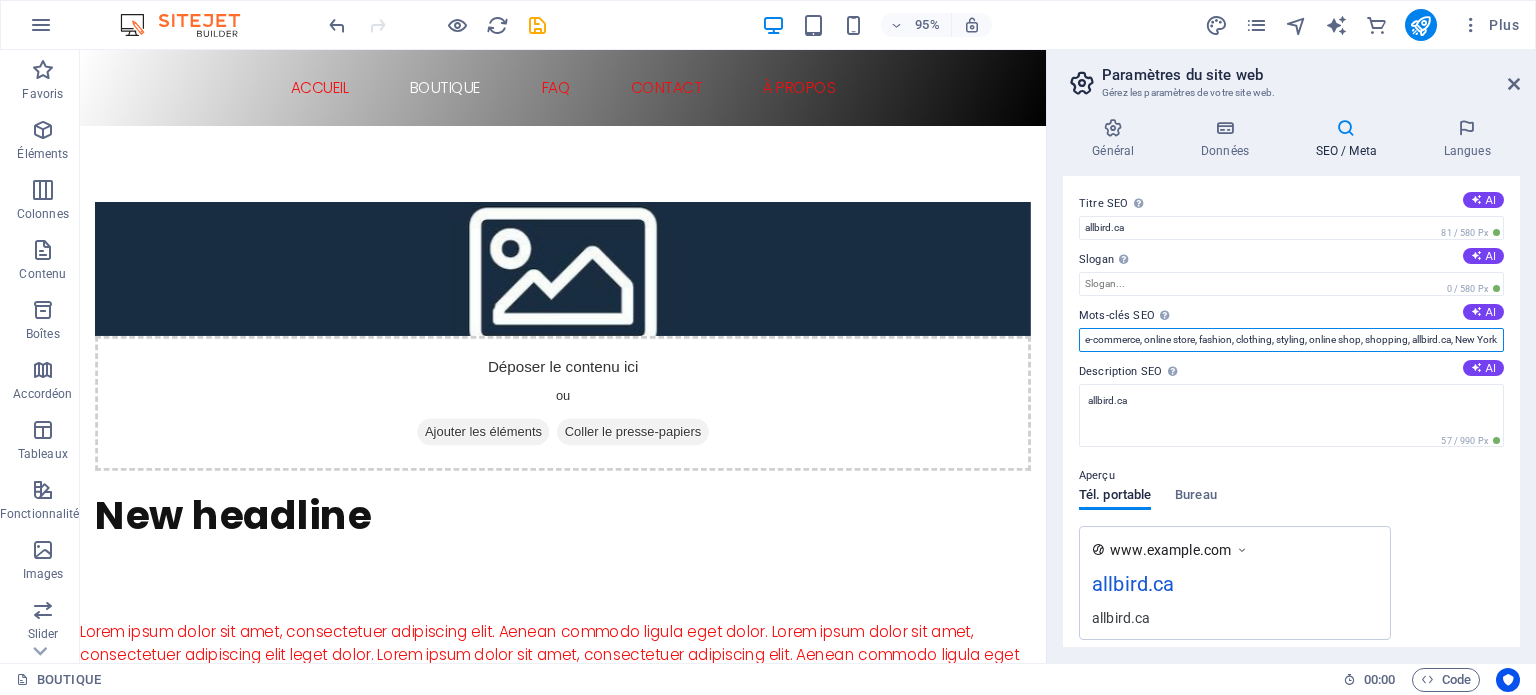 drag, startPoint x: 1456, startPoint y: 335, endPoint x: 1535, endPoint y: 364, distance: 84.15462 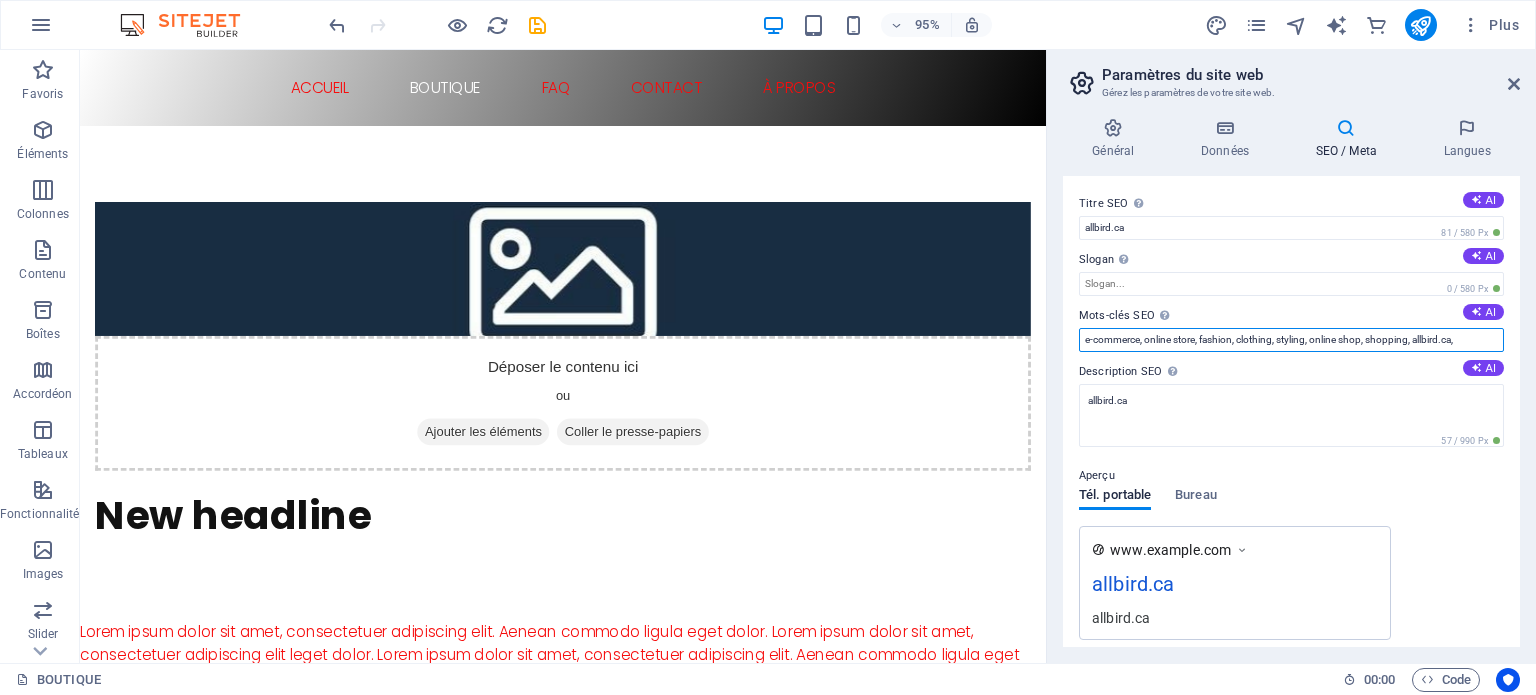 scroll, scrollTop: 0, scrollLeft: 0, axis: both 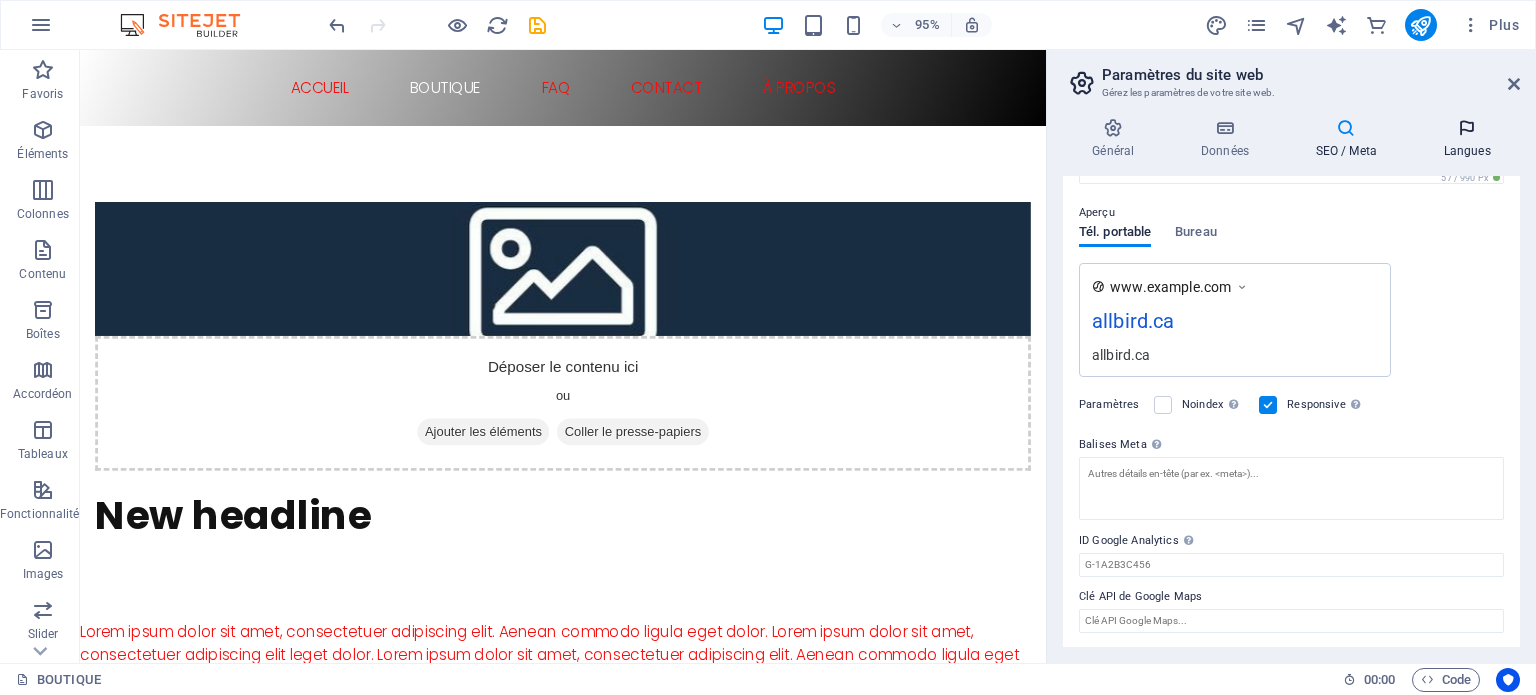 type on "e-commerce, online store, fashion, clothing, styling, online shop, shopping, allbird.ca," 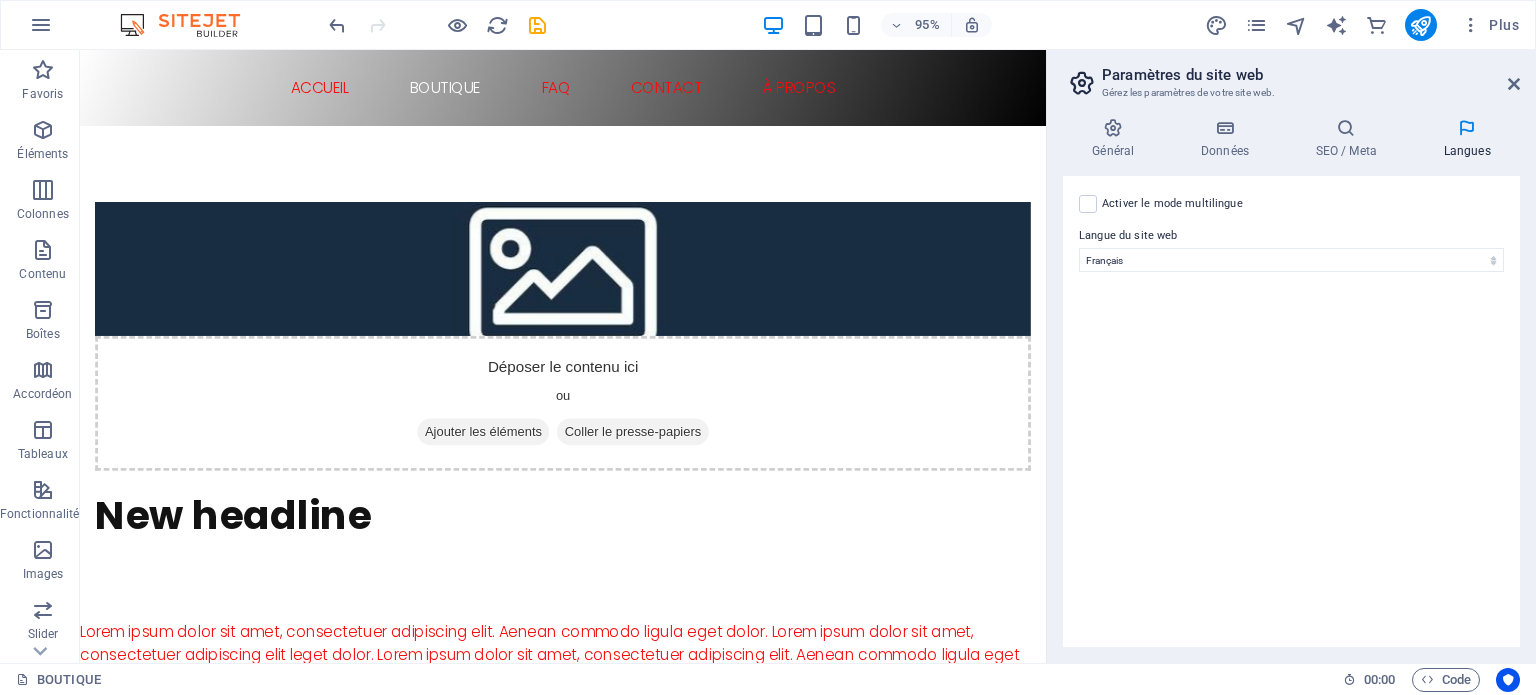 click on "95% Plus" at bounding box center (926, 25) 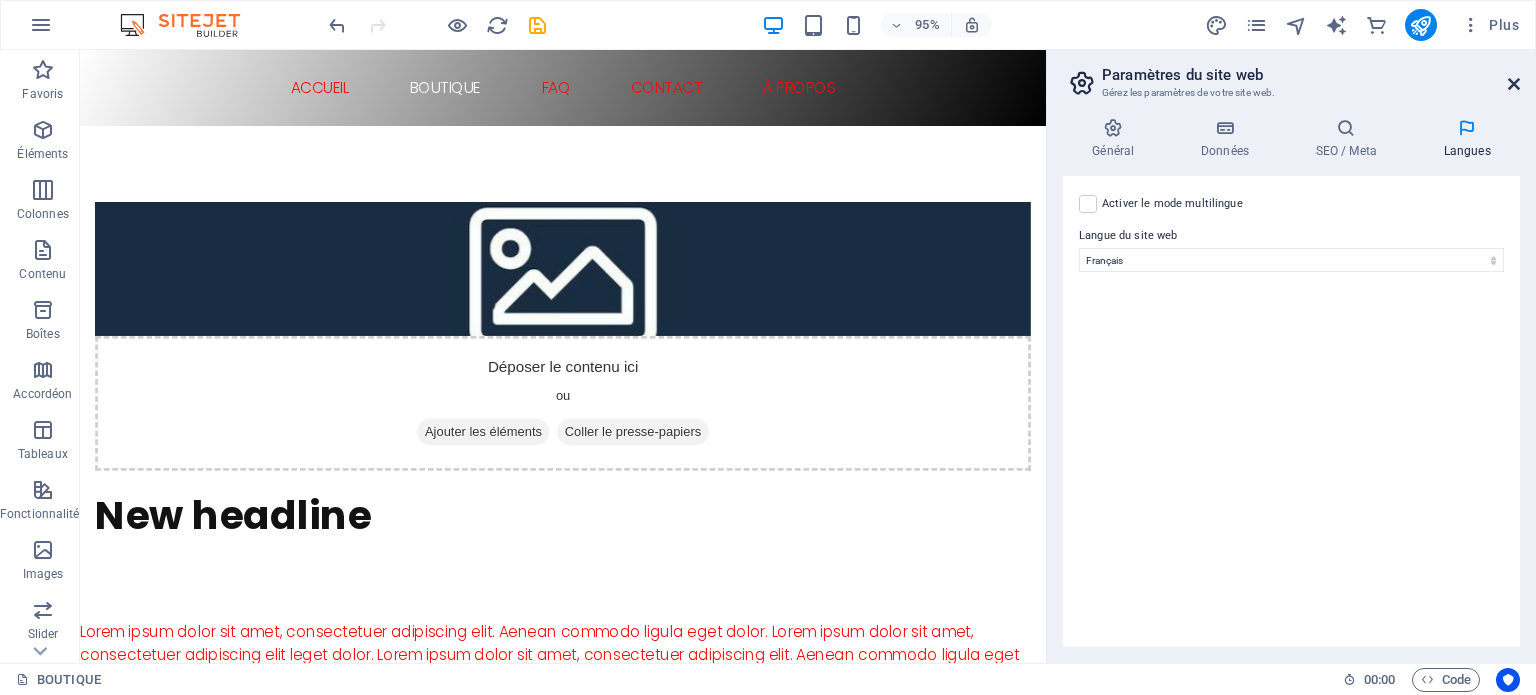 drag, startPoint x: 1513, startPoint y: 83, endPoint x: 1428, endPoint y: 33, distance: 98.61542 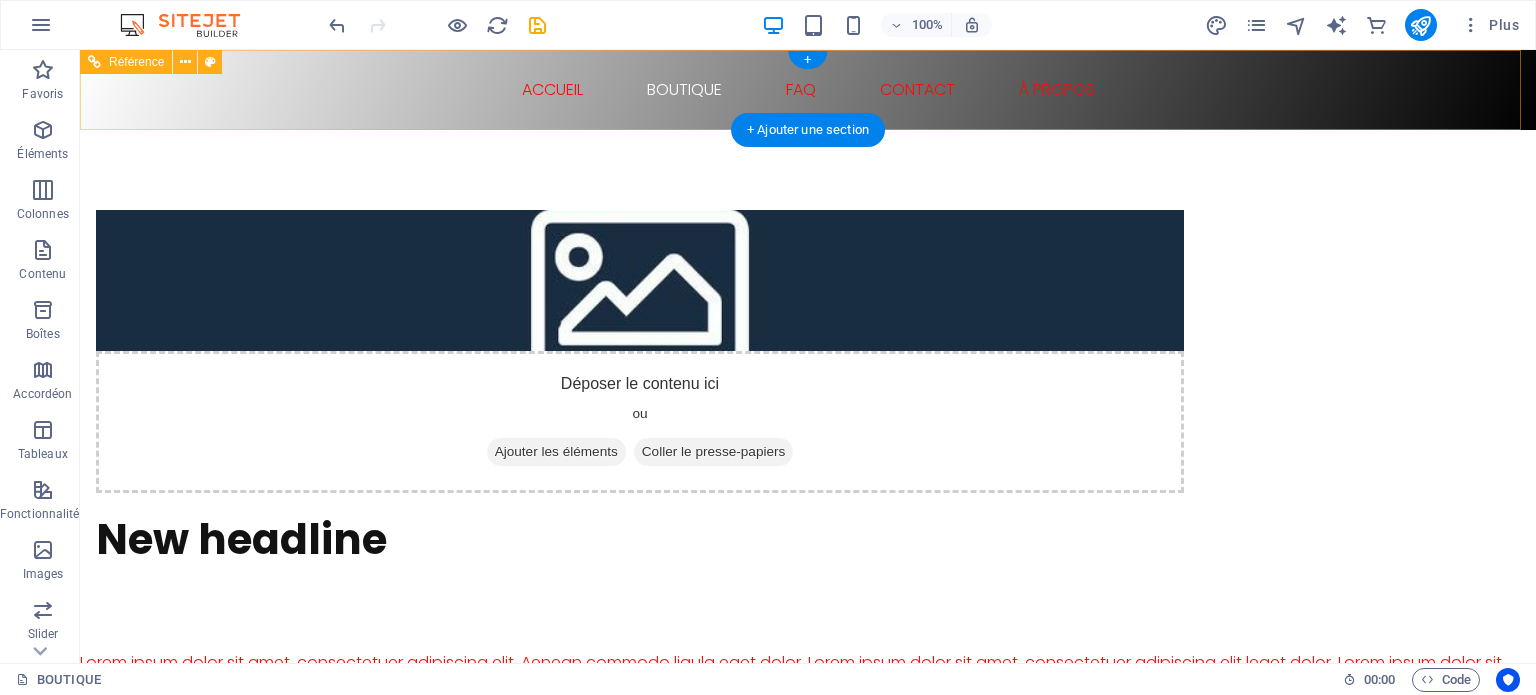 click on "ACCUEIL BOUTIQUE FAQ CONTACT À PROPOS" at bounding box center (808, 90) 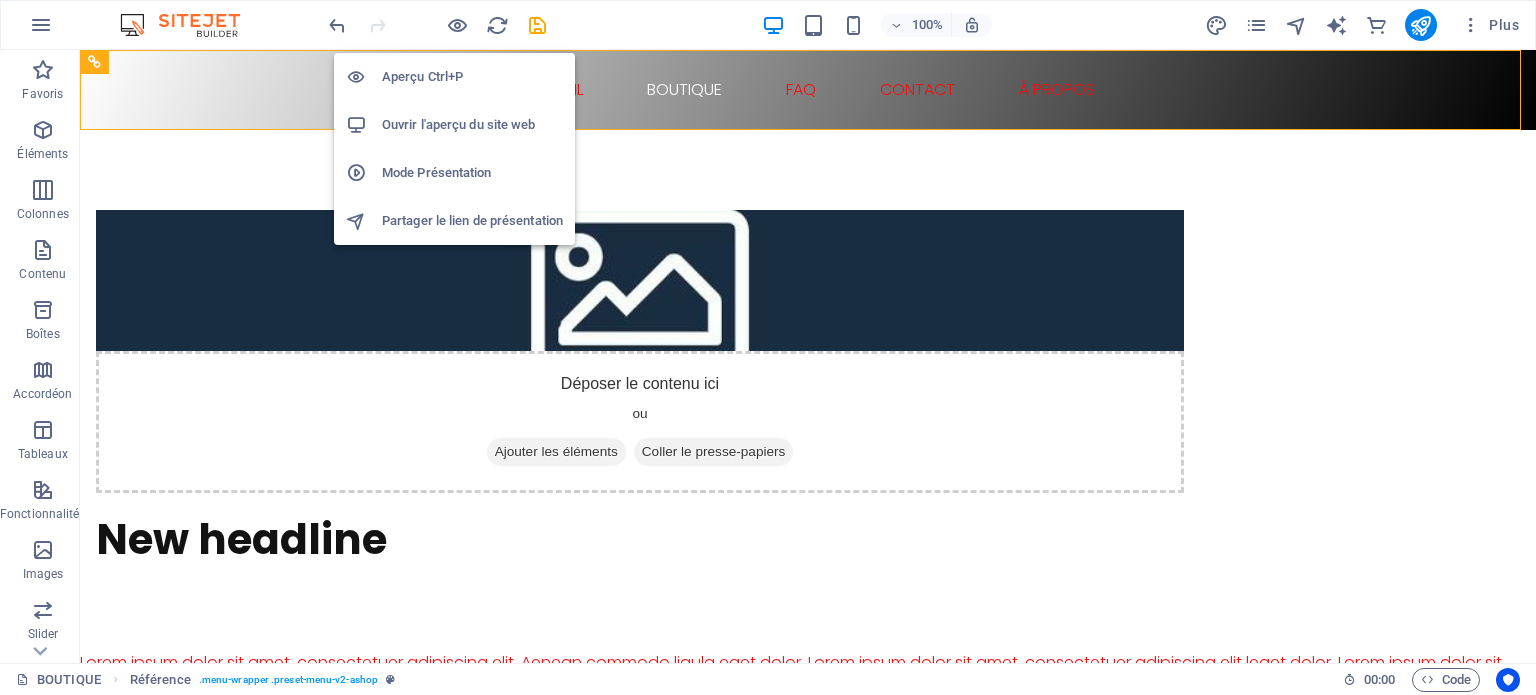 click on "Ouvrir l'aperçu du site web" at bounding box center (472, 125) 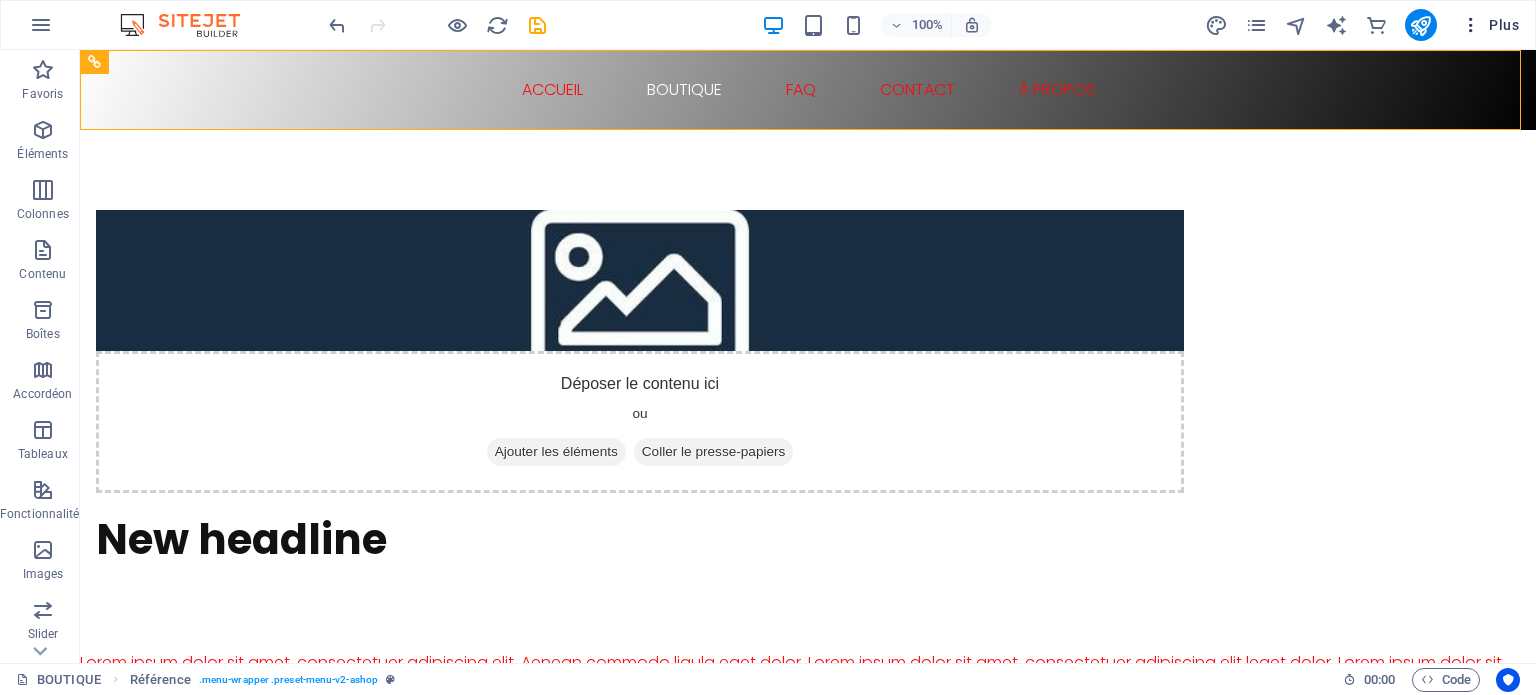 click on "Plus" at bounding box center [1490, 25] 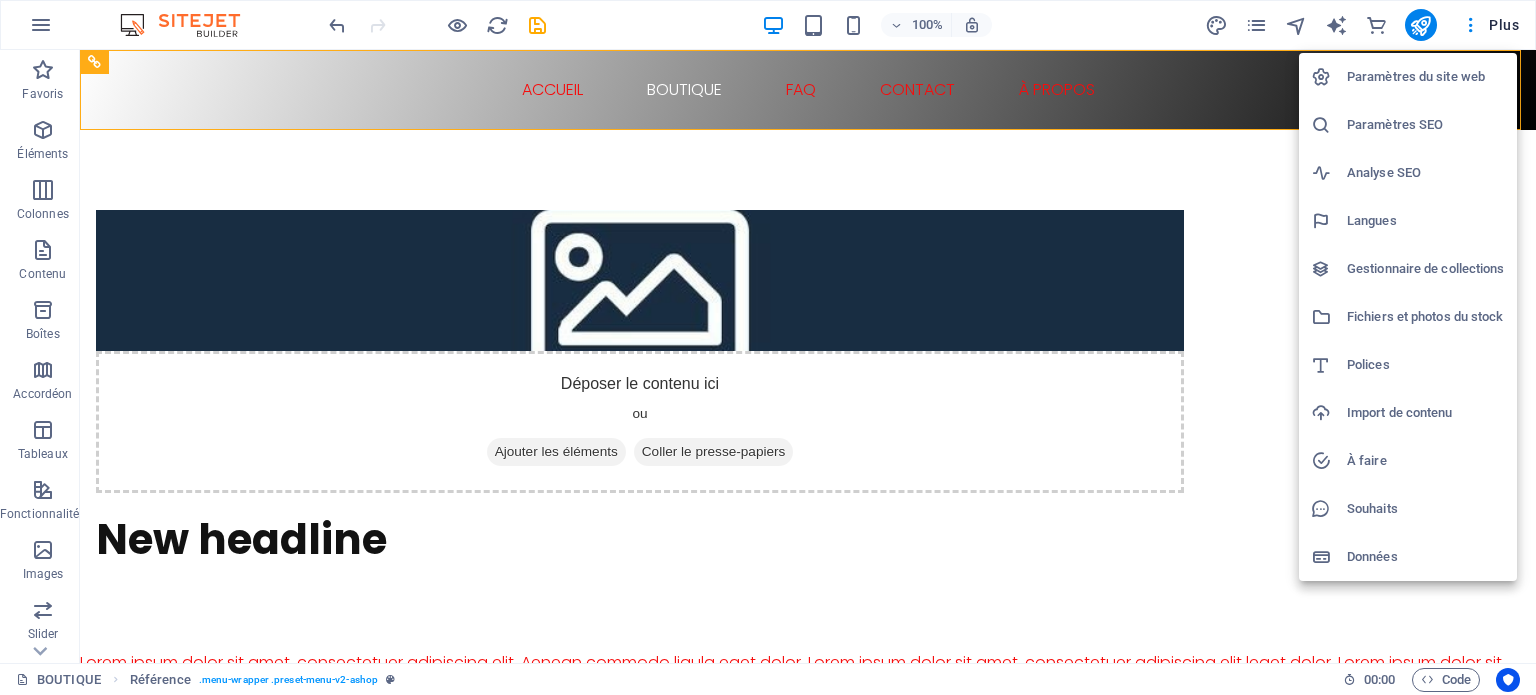 click on "Paramètres du site web" at bounding box center (1426, 77) 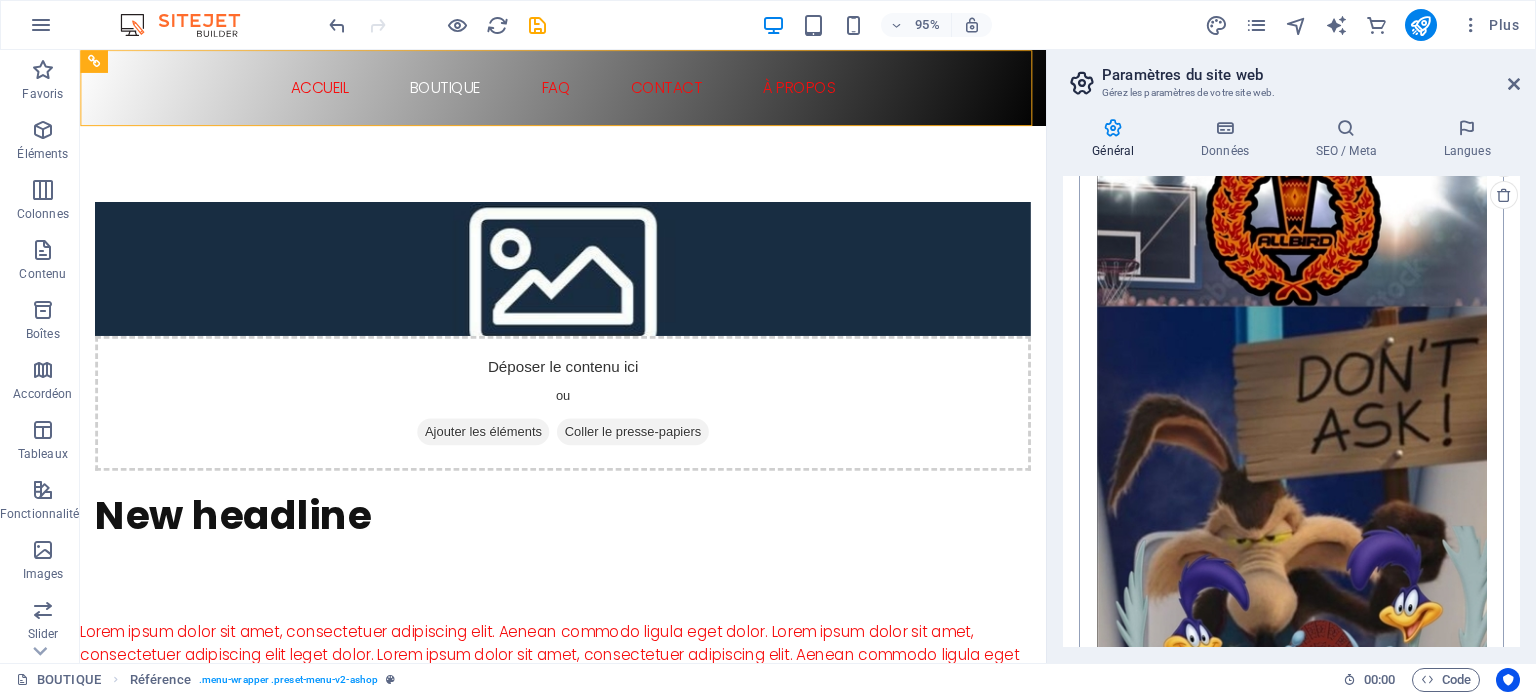 scroll, scrollTop: 808, scrollLeft: 0, axis: vertical 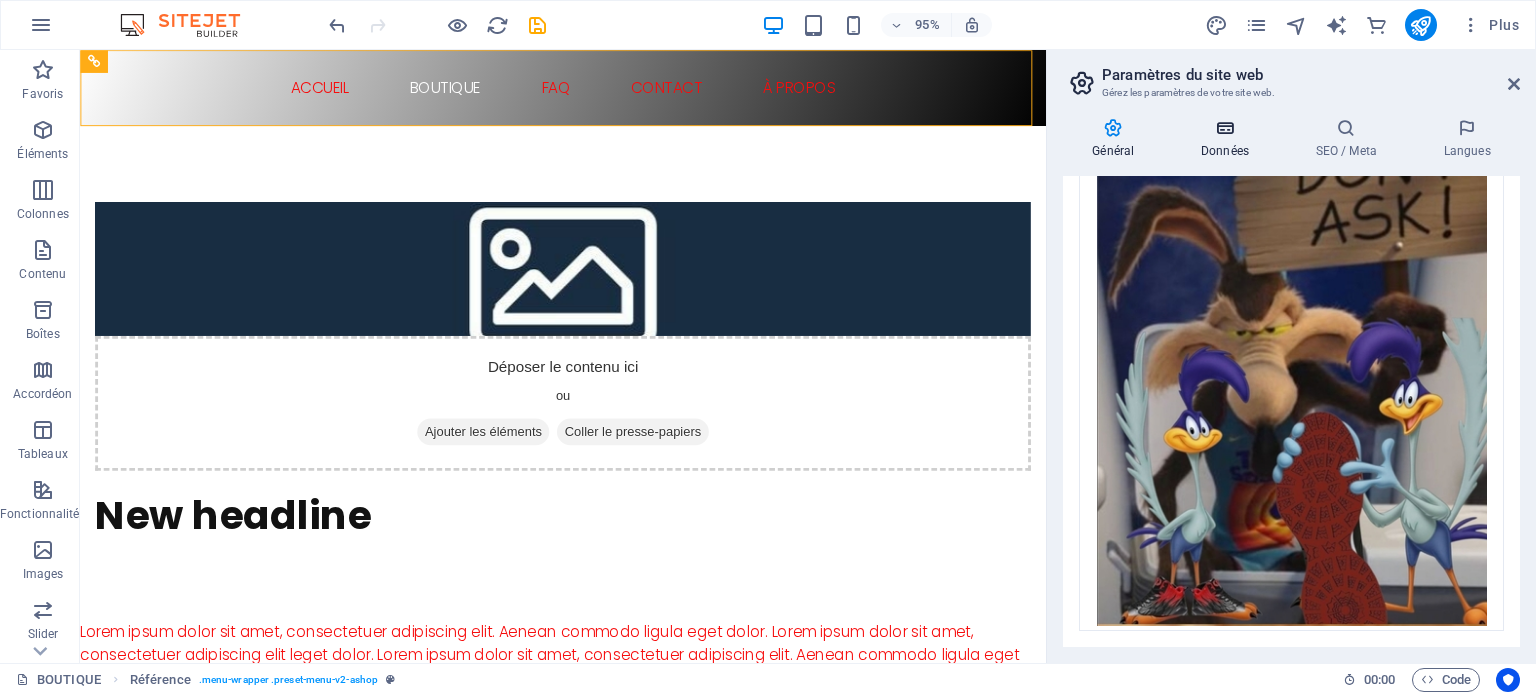 click on "Données" at bounding box center (1229, 139) 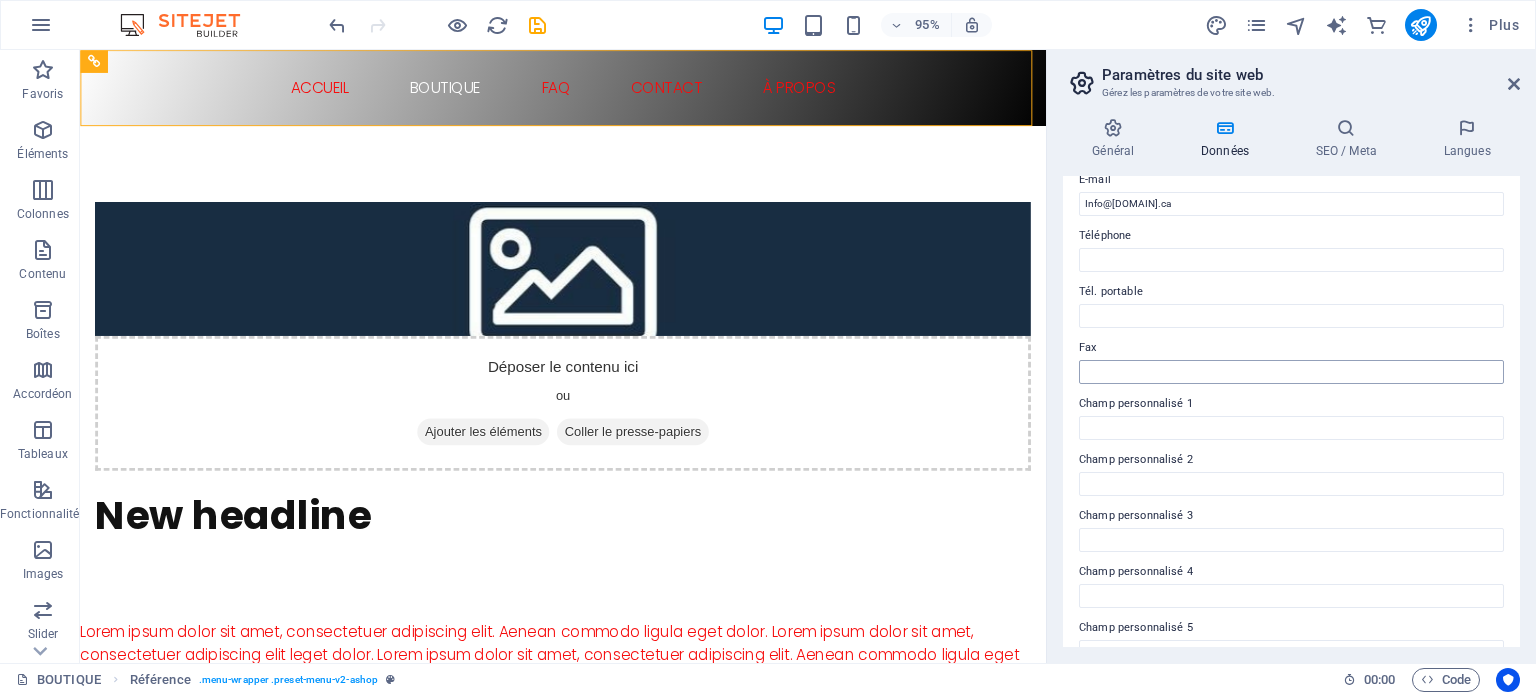 scroll, scrollTop: 488, scrollLeft: 0, axis: vertical 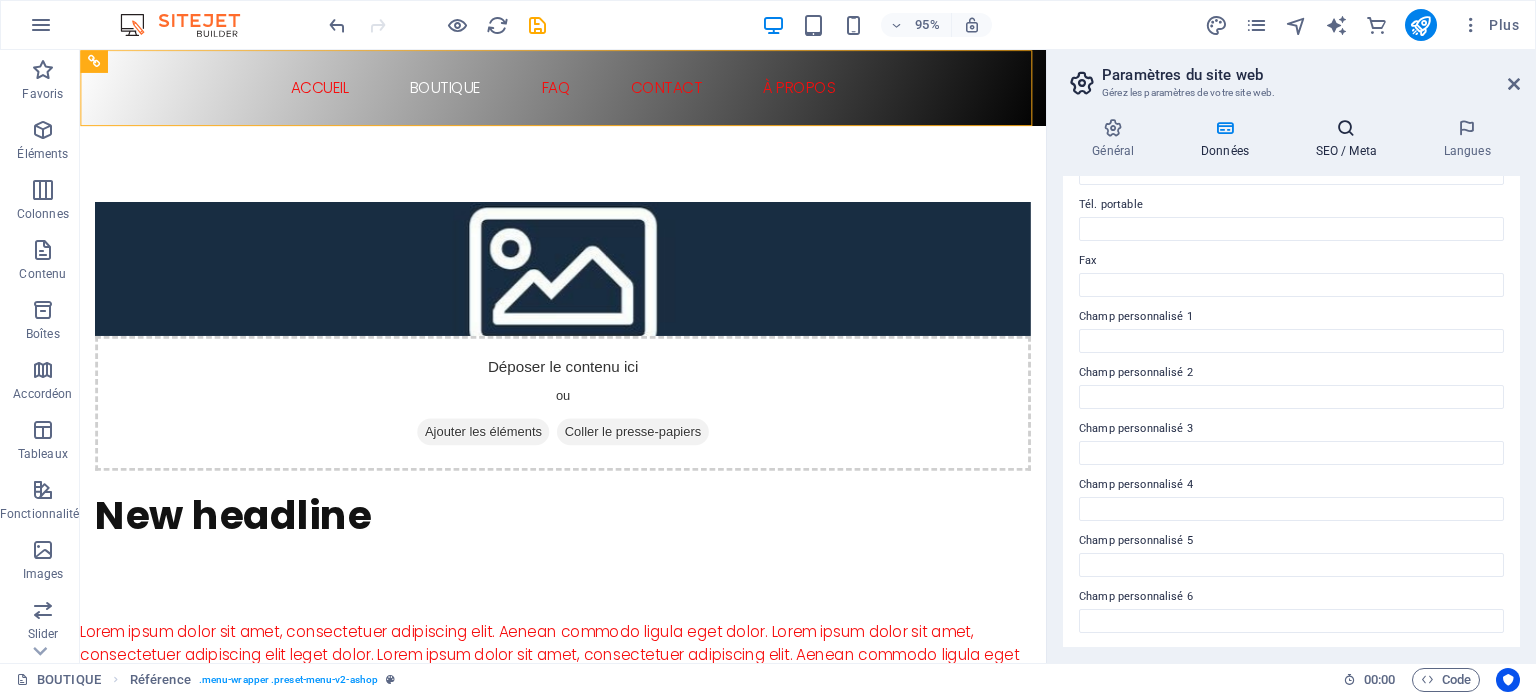 click at bounding box center (1346, 128) 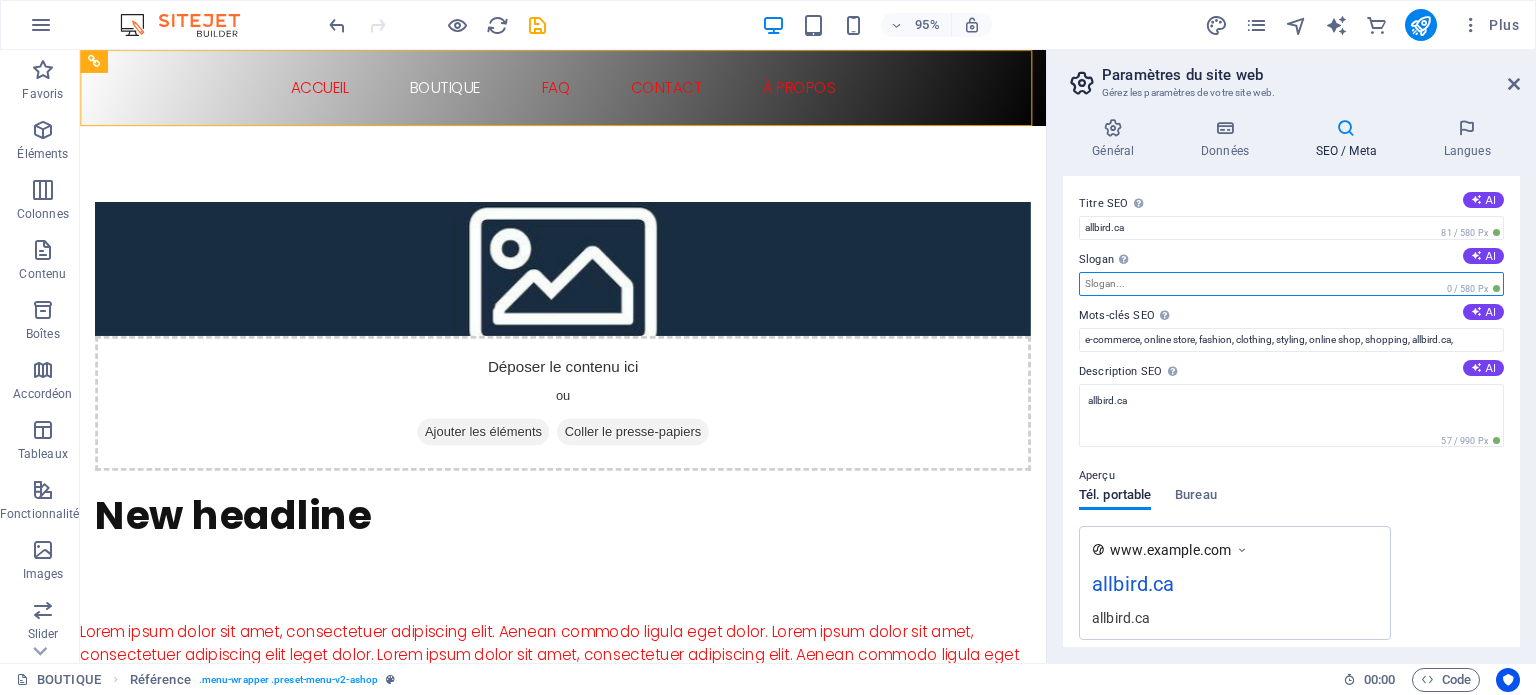 click on "Slogan Le slogan de votre site web. AI" at bounding box center [1291, 284] 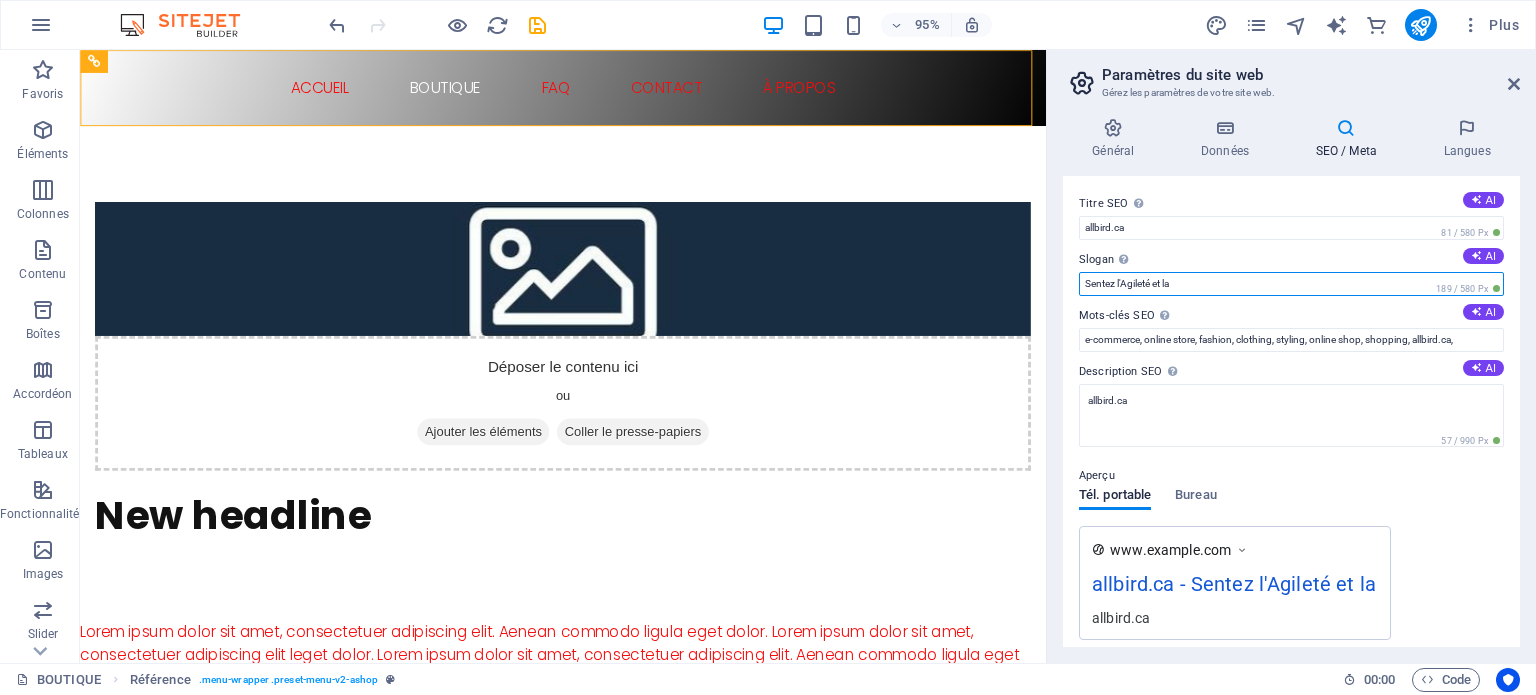 drag, startPoint x: 1099, startPoint y: 278, endPoint x: 1056, endPoint y: 334, distance: 70.60453 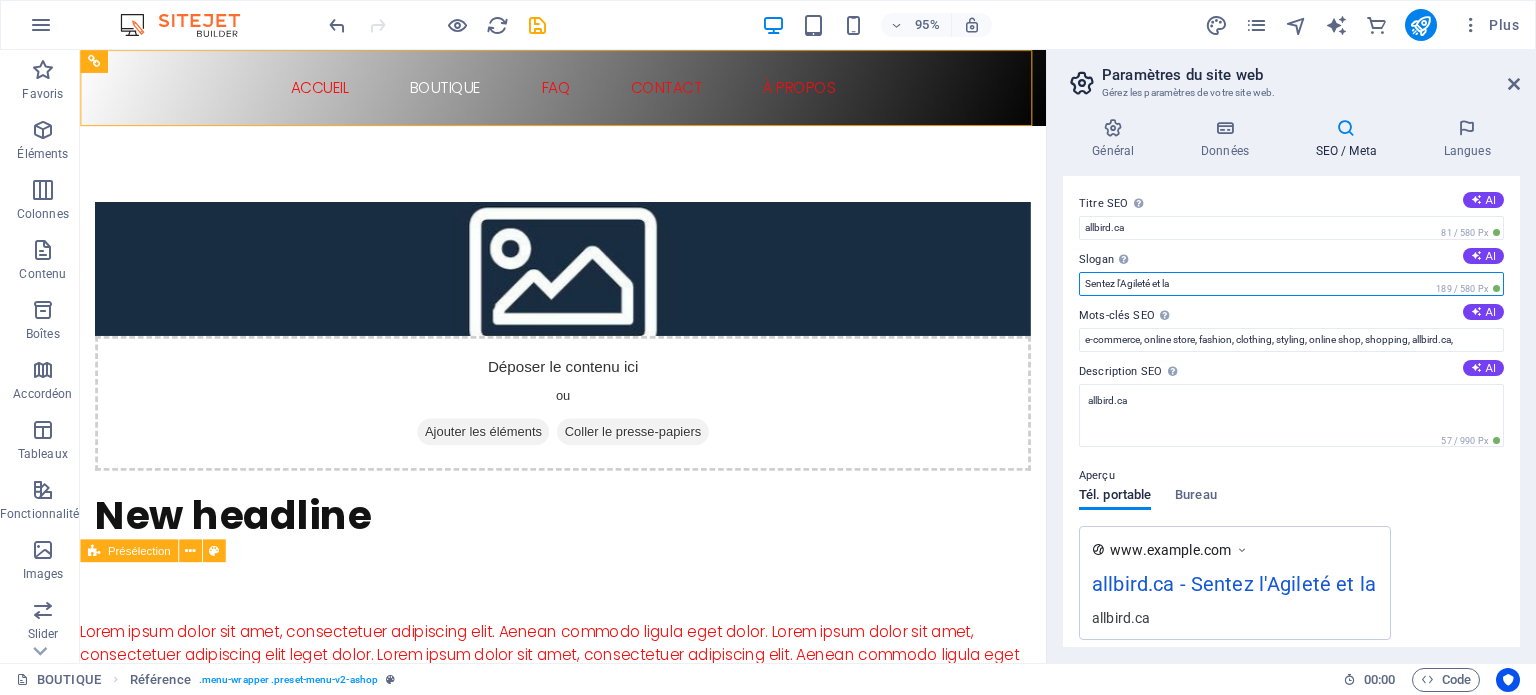 click on "Sentez l'Agileté et la" at bounding box center (1291, 284) 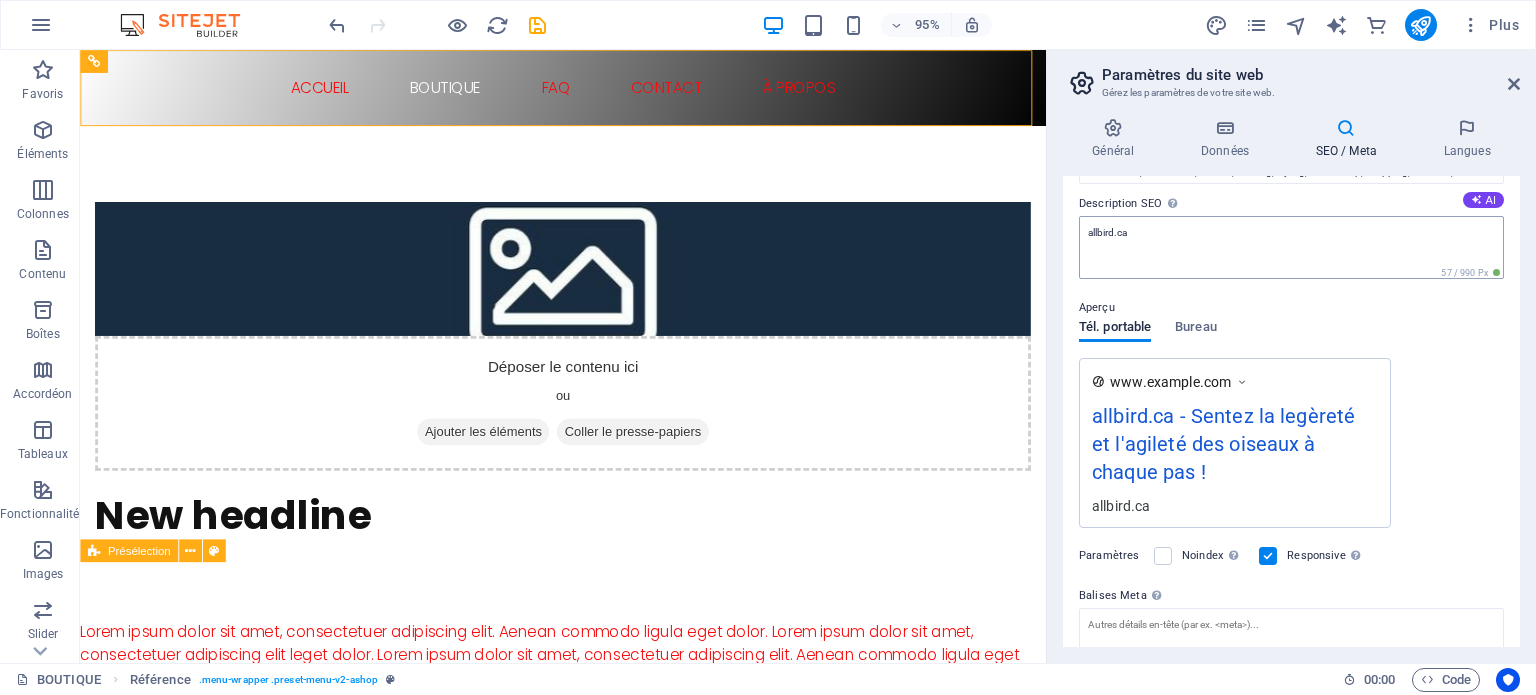 scroll, scrollTop: 100, scrollLeft: 0, axis: vertical 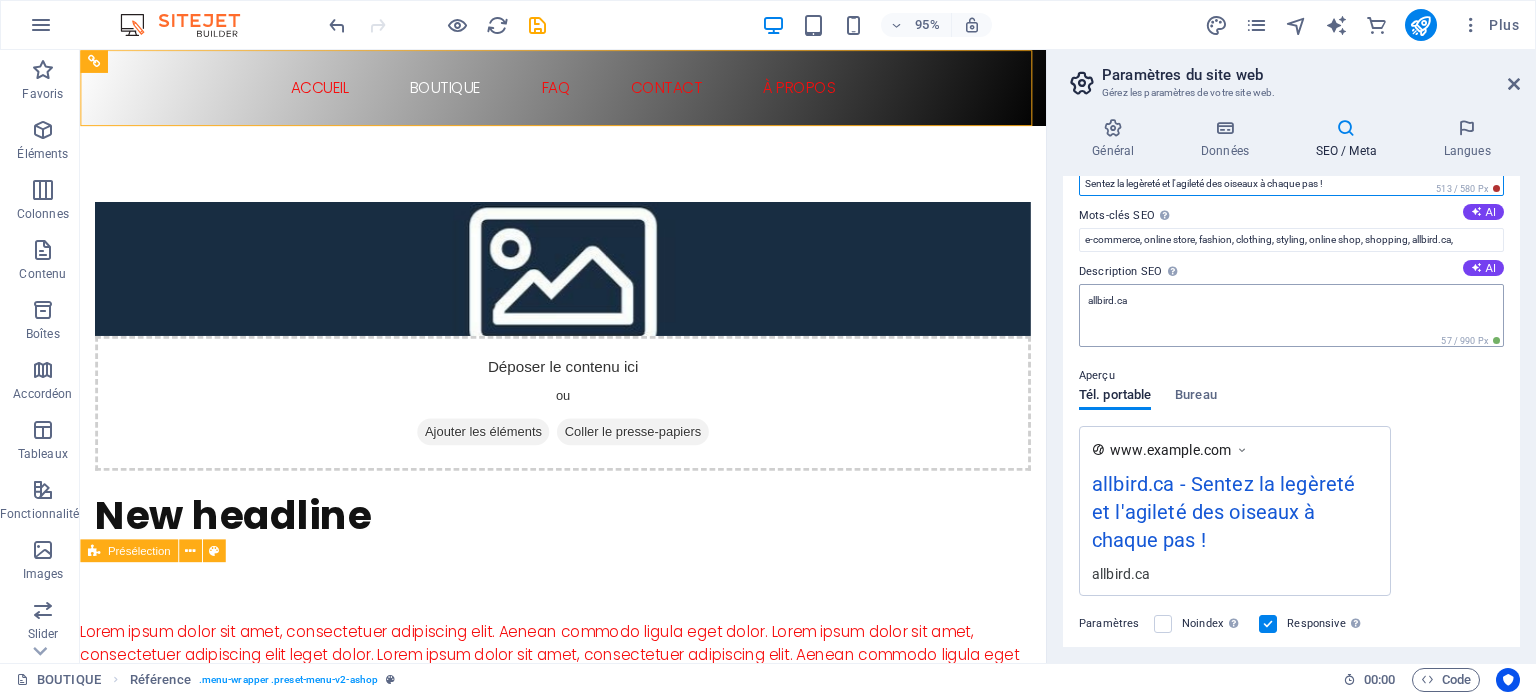 type on "Sentez la legèreté et l'agileté des oiseaux à chaque pas !" 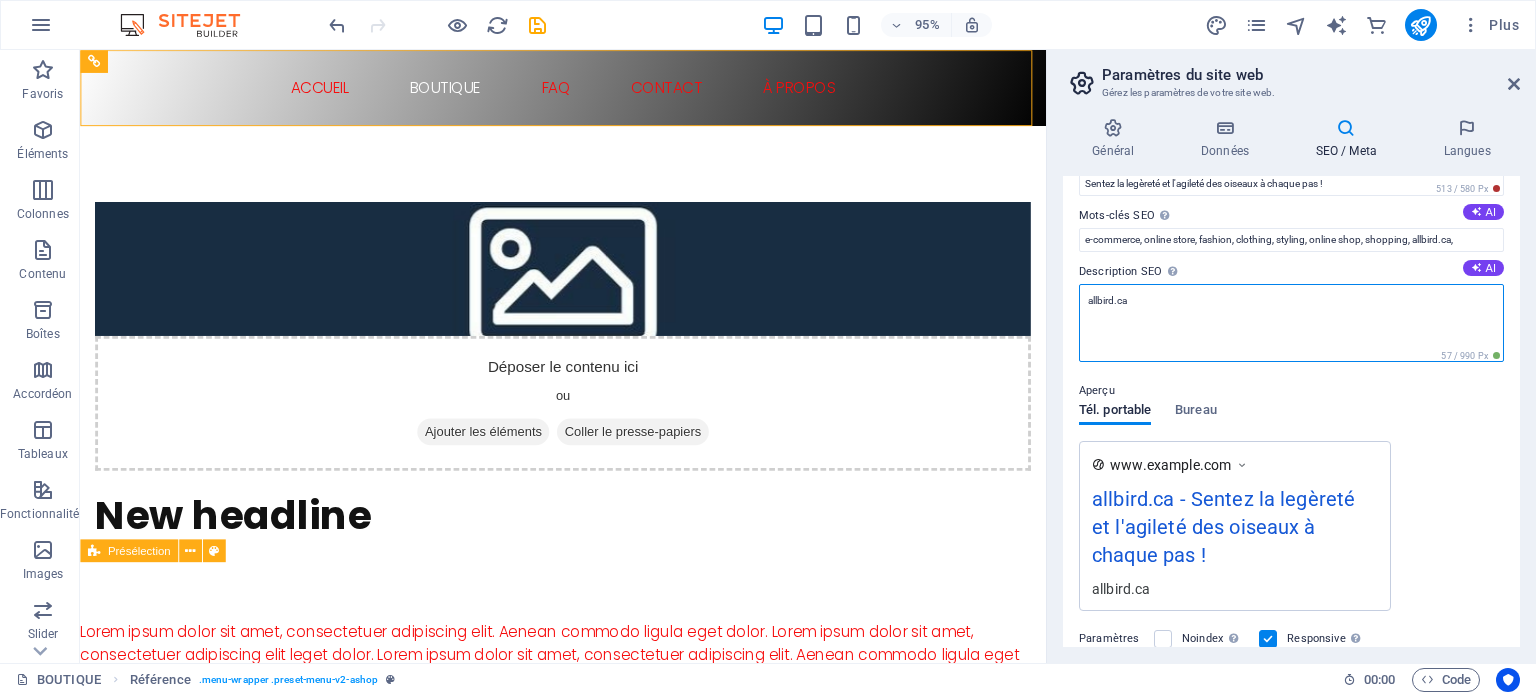 click on "allbird.ca" at bounding box center [1291, 323] 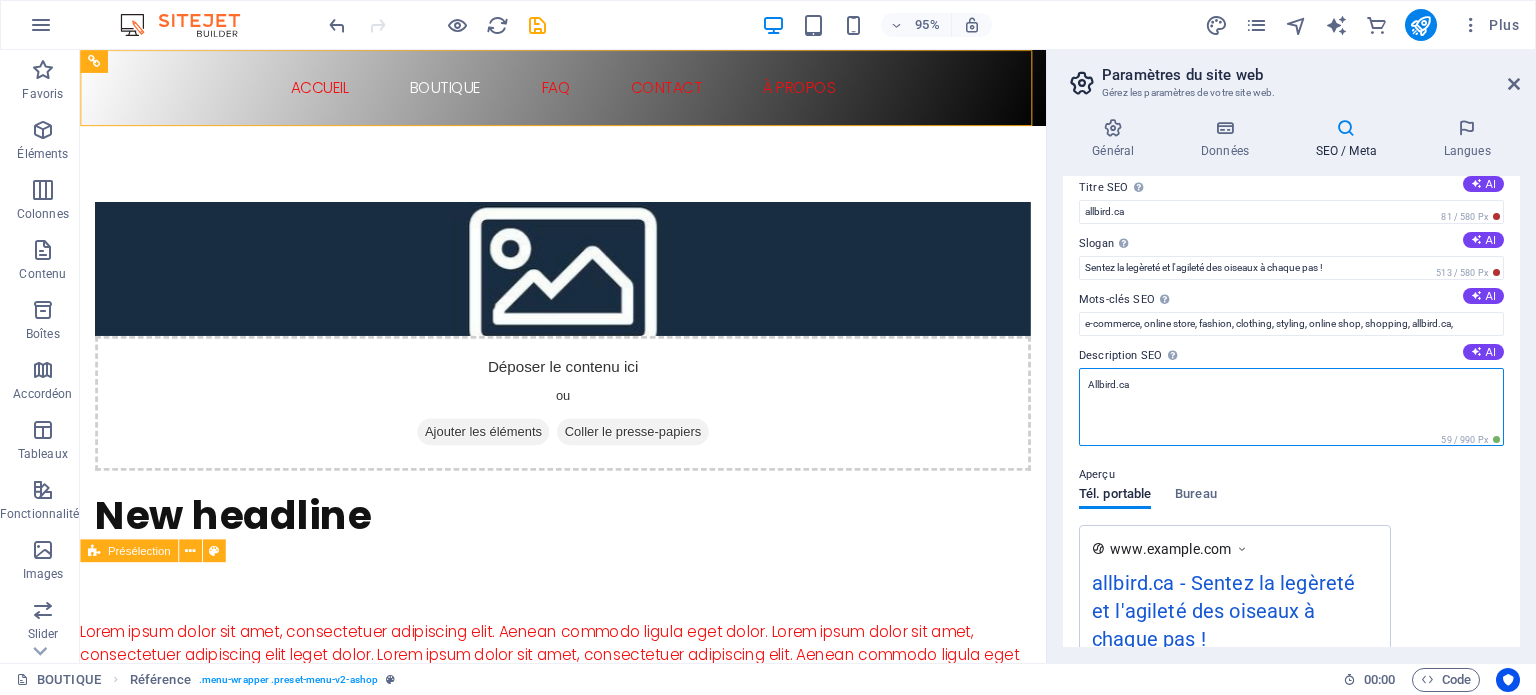 scroll, scrollTop: 0, scrollLeft: 0, axis: both 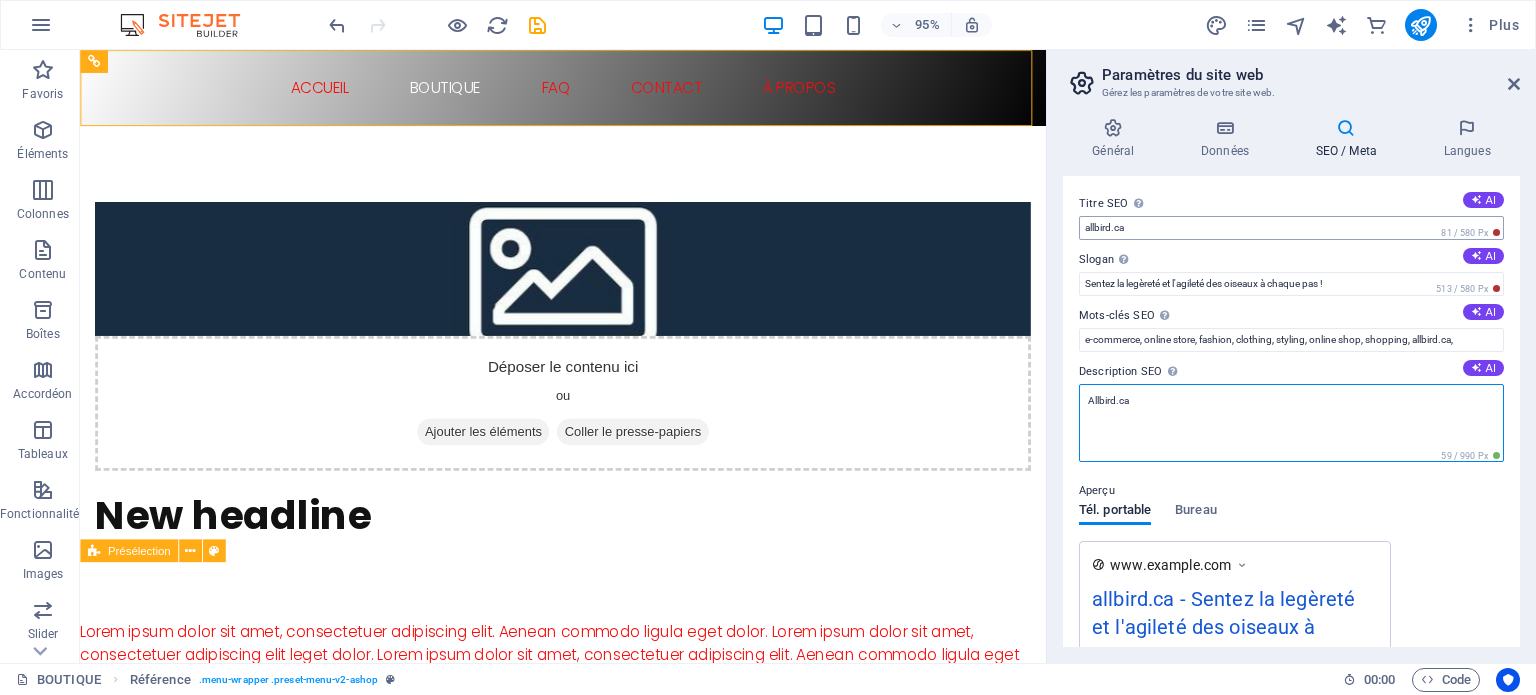 type on "Allbird.ca" 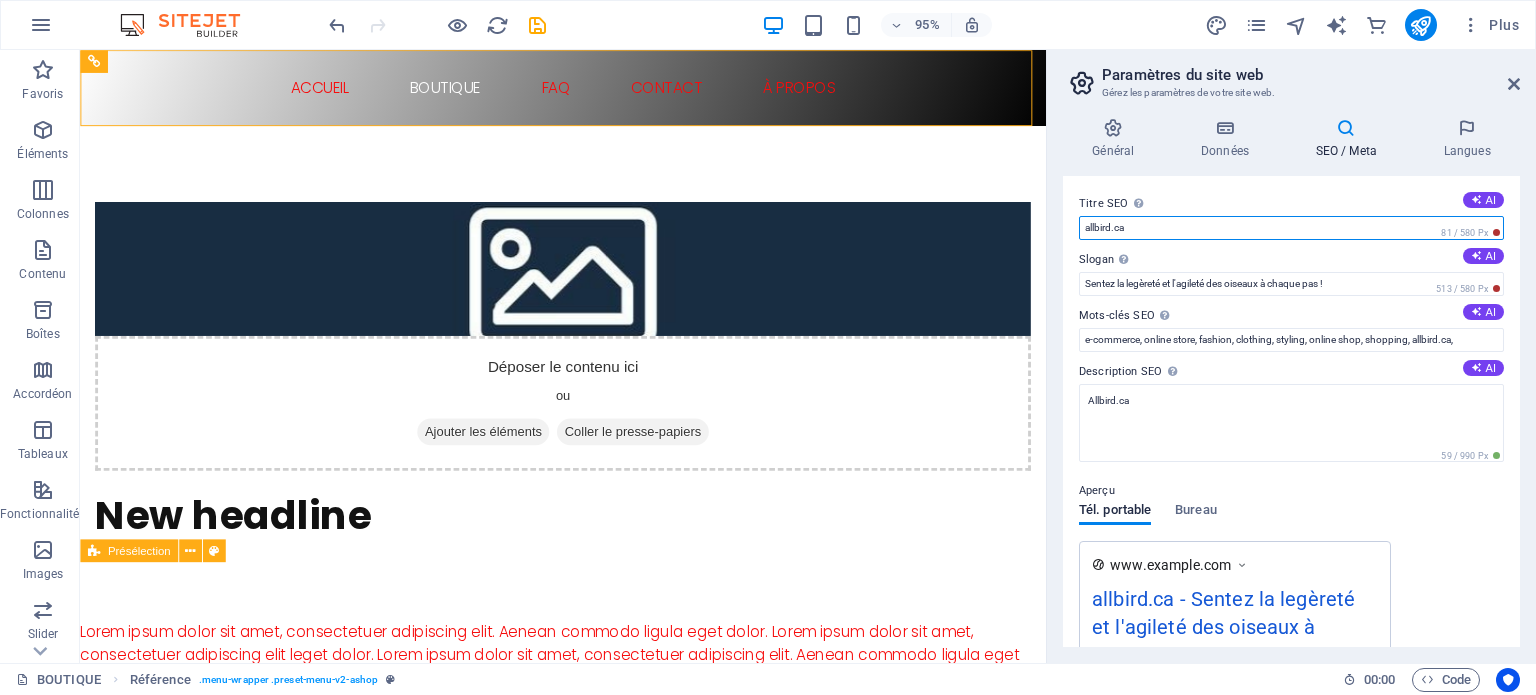 click on "allbird.ca" at bounding box center (1291, 228) 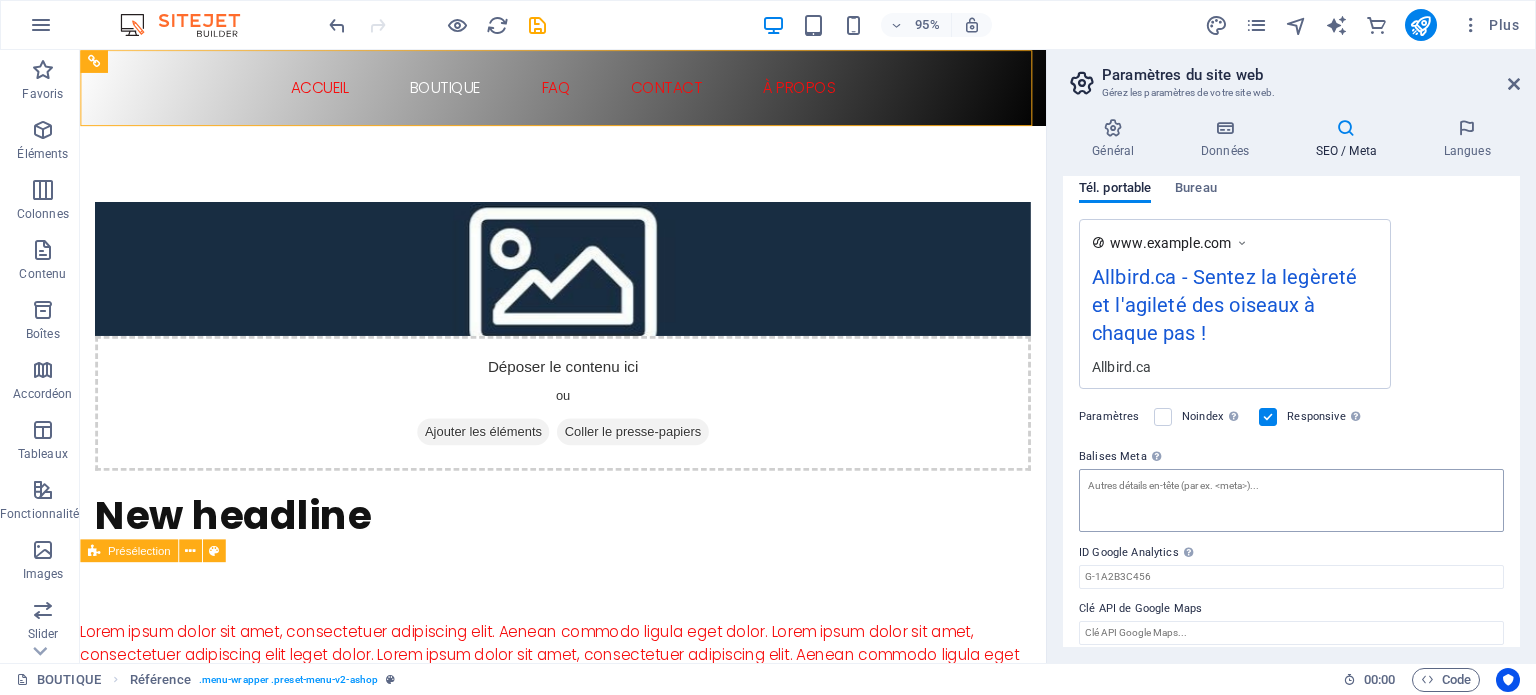 scroll, scrollTop: 319, scrollLeft: 0, axis: vertical 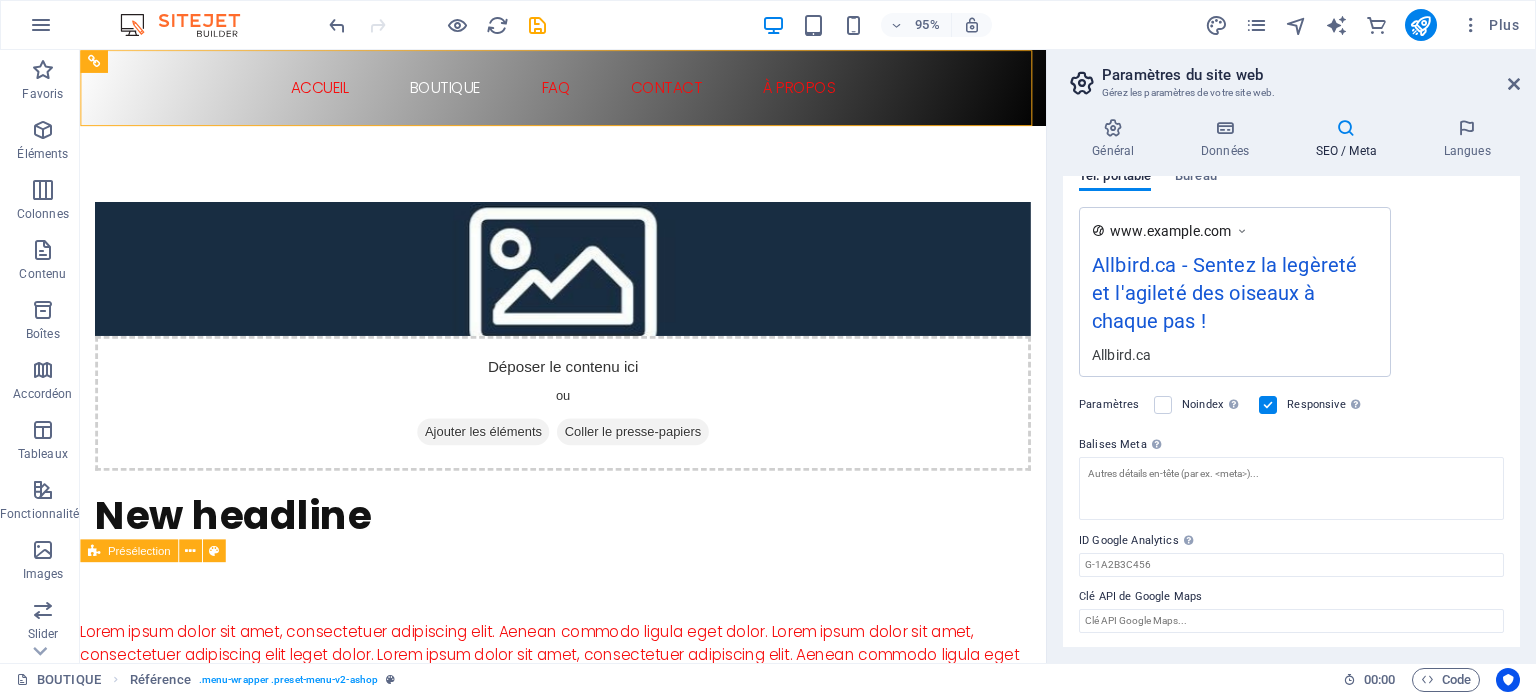 type on "Allbird.ca" 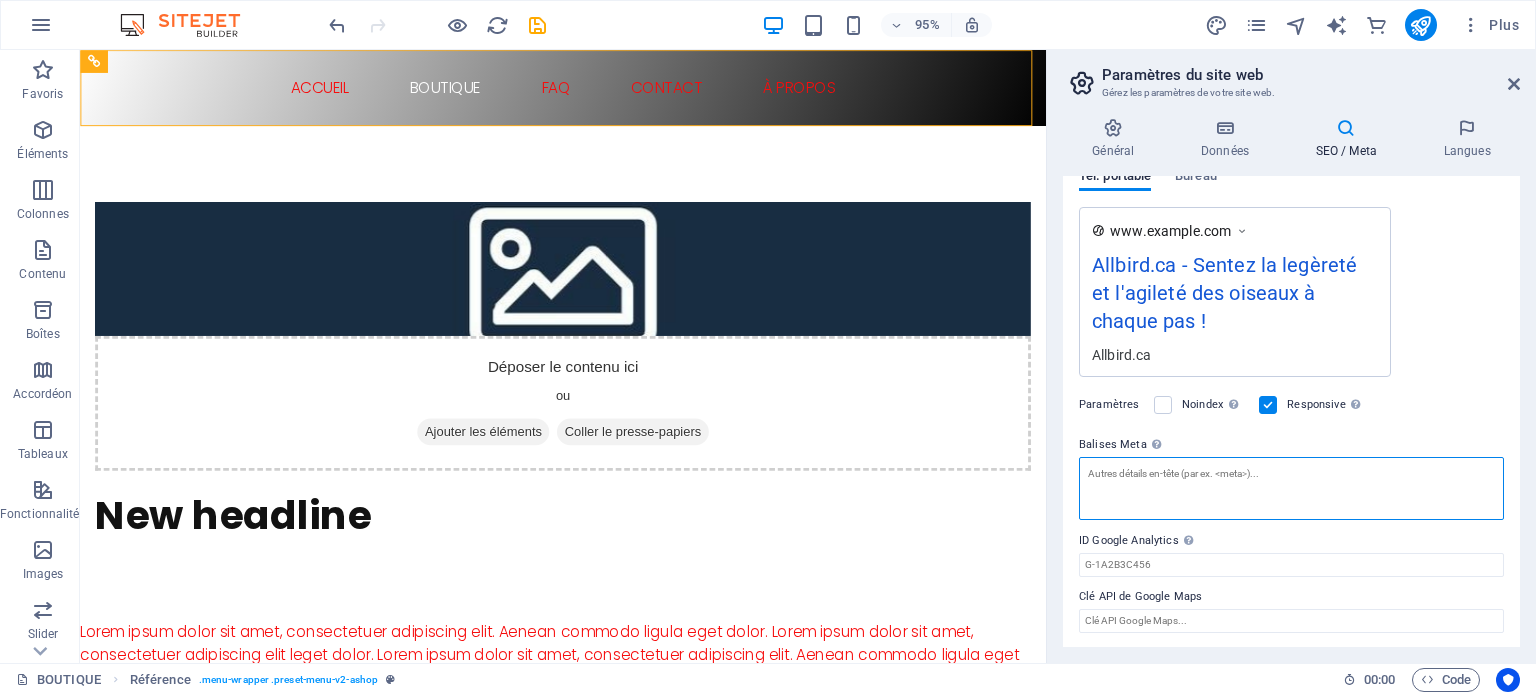 click on "Balises Meta Saisissez ici le code HTML qui sera placé dans les balises  de votre site web. Attention, votre site web risque de ne pas fonctionner si votre code contient des erreurs." at bounding box center (1291, 488) 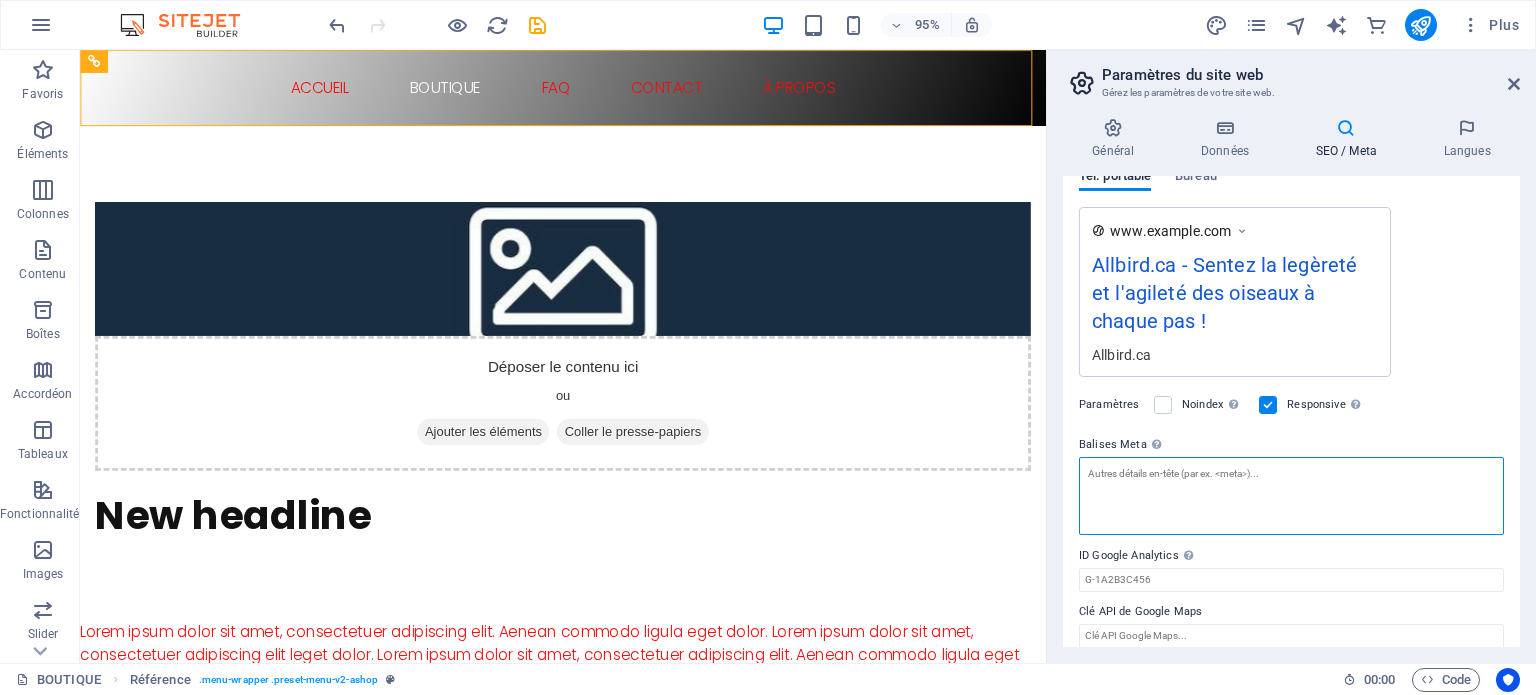 paste on "https://www.facebook.com/profile.php?id=61577009858270" 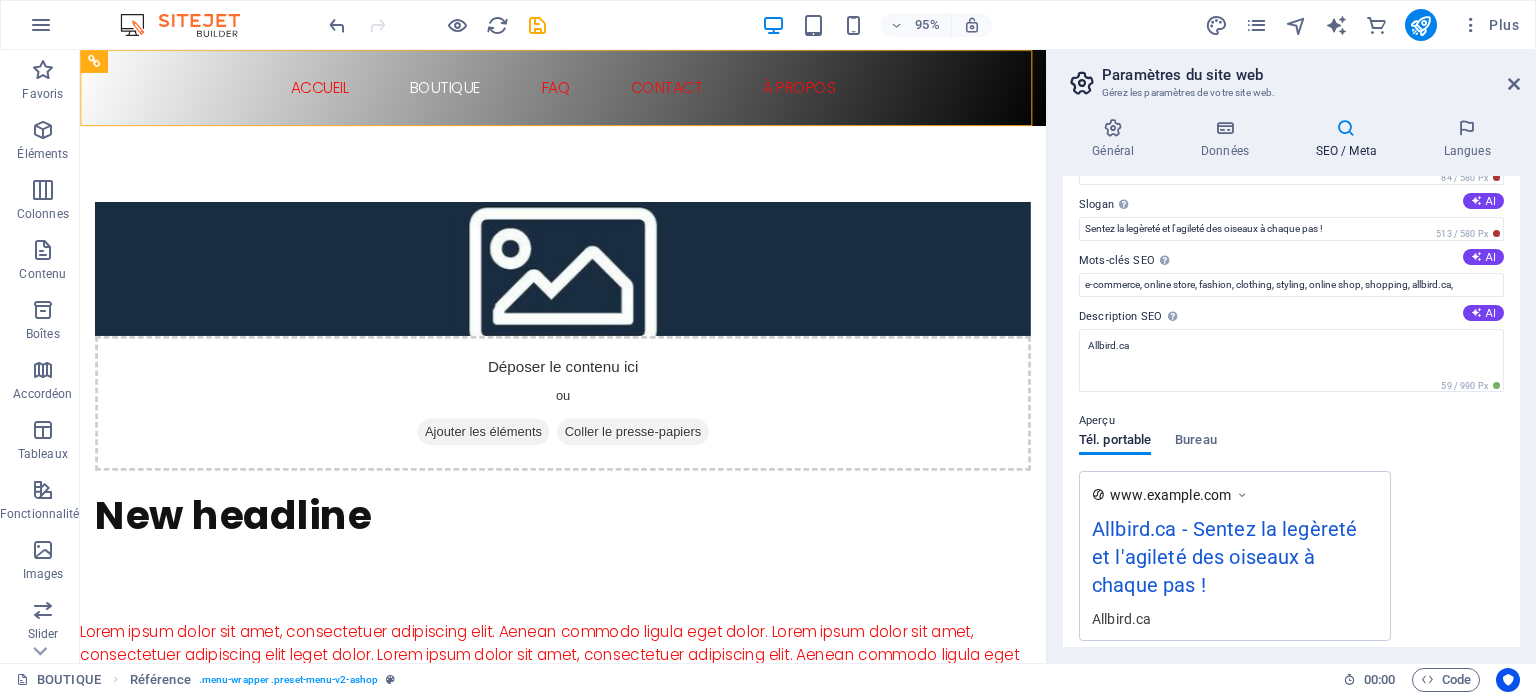 scroll, scrollTop: 0, scrollLeft: 0, axis: both 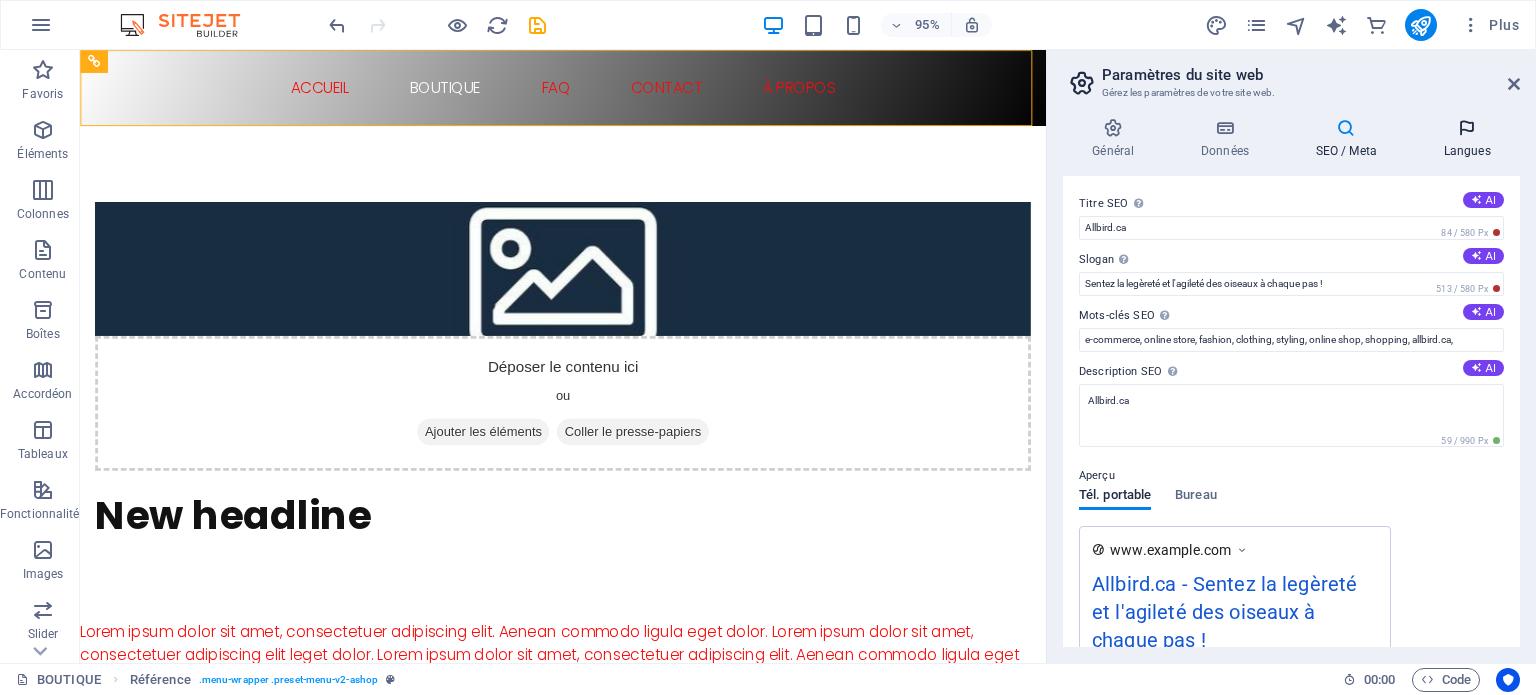 type on "https://www.facebook.com/profile.php?id=61577009858270" 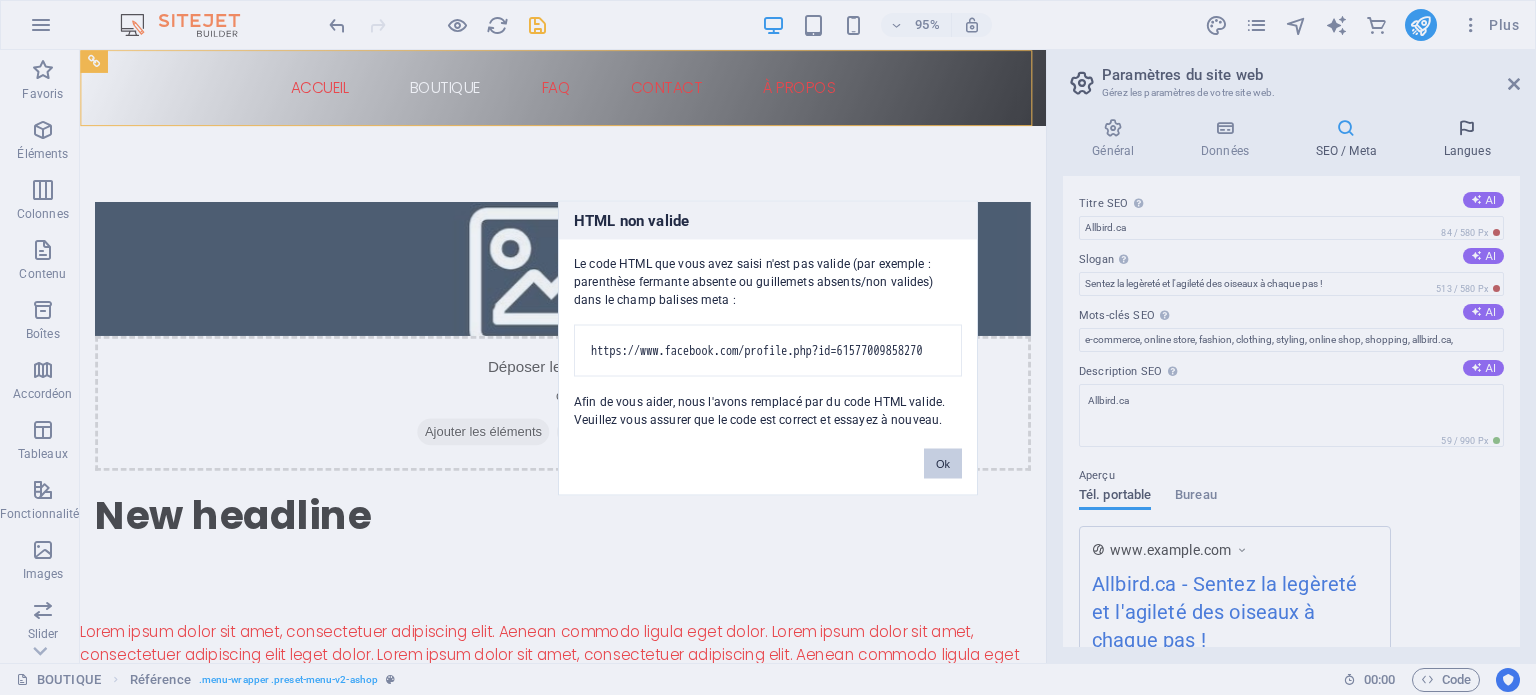 click on "Allbird Revolutionary Products BOUTIQUE Favoris Éléments Colonnes Contenu Boîtes Accordéon Tableaux Fonctionnalités Images Slider En-tête Pied de page Formulaires Marketing Collections E-commerce
Glissez et déposez l'élément de votre choix pour remplacer le contenu existant. Appuyez sur "Ctrl" si vous voulez créer un nouvel élément.
H1   Présélection   Conteneur   Référence   H3   Conteneur   Entrée dans la collection   Image   Collection   Entrée dans la collection   Espaceur   H2   Espaceur   Texte   Conteneur   Référence   Référence   Bouton   Texte   Collection   Image   Collection   Entrée dans la collection   Espaceur   Collection   Entrée dans la collection   H2   Texte   Espaceur   Texte   Entrée dans la collection   Image   Entrée dans la collection   H2   Texte   Espaceur   Entrée dans la collection   H2   Entrée dans la collection   Entrée dans la collection   Espaceur" at bounding box center (768, 347) 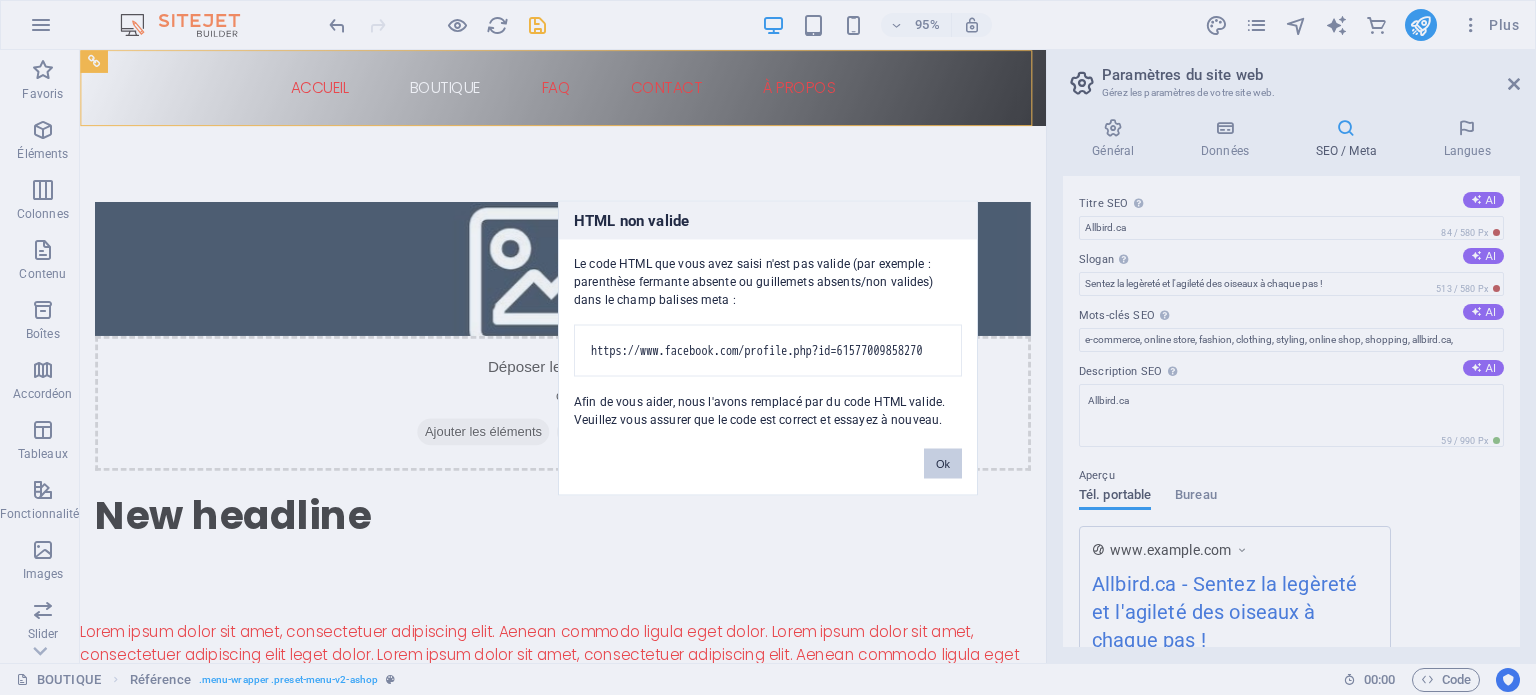 drag, startPoint x: 951, startPoint y: 471, endPoint x: 917, endPoint y: 443, distance: 44.04543 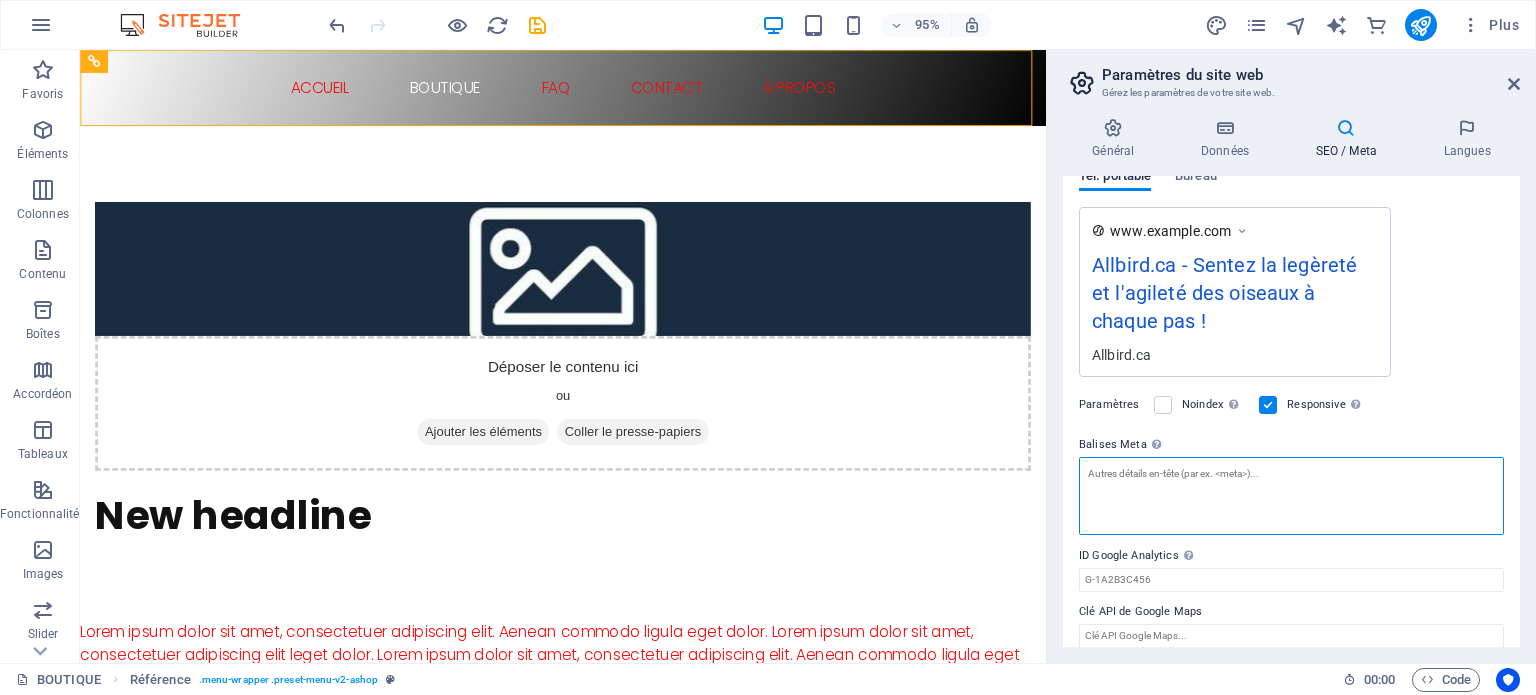 scroll, scrollTop: 333, scrollLeft: 0, axis: vertical 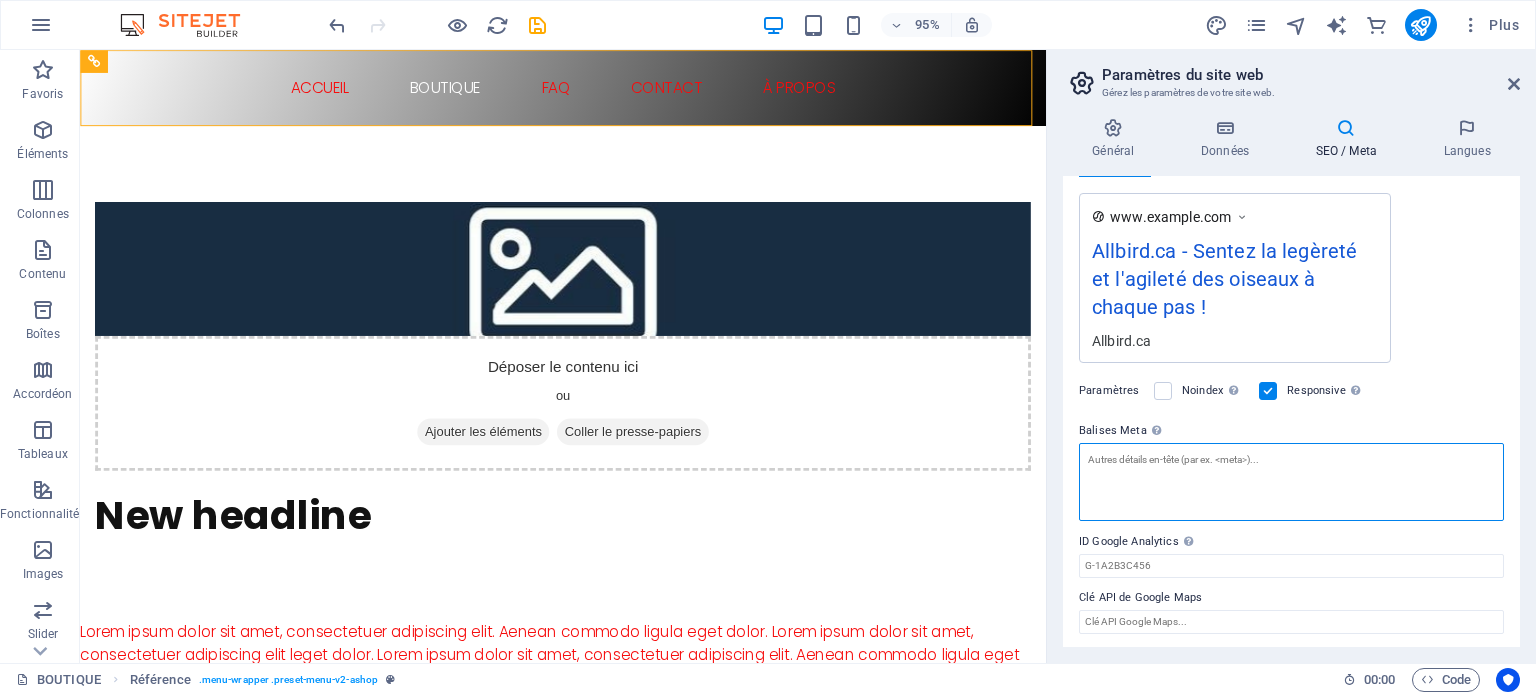 paste on "https://www.facebook.com/profile.php?id=61577009858270" 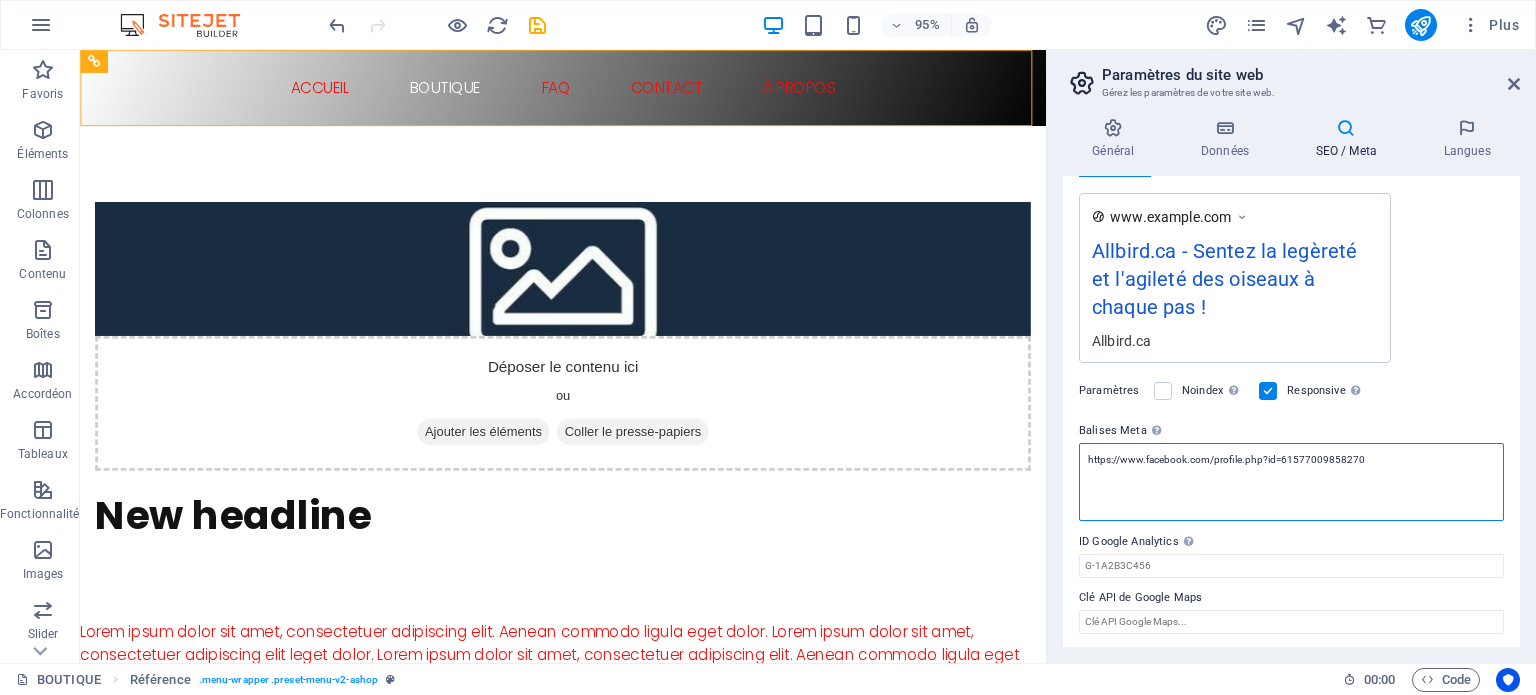 type on "https://www.facebook.com/profile.php?id=61577009858270" 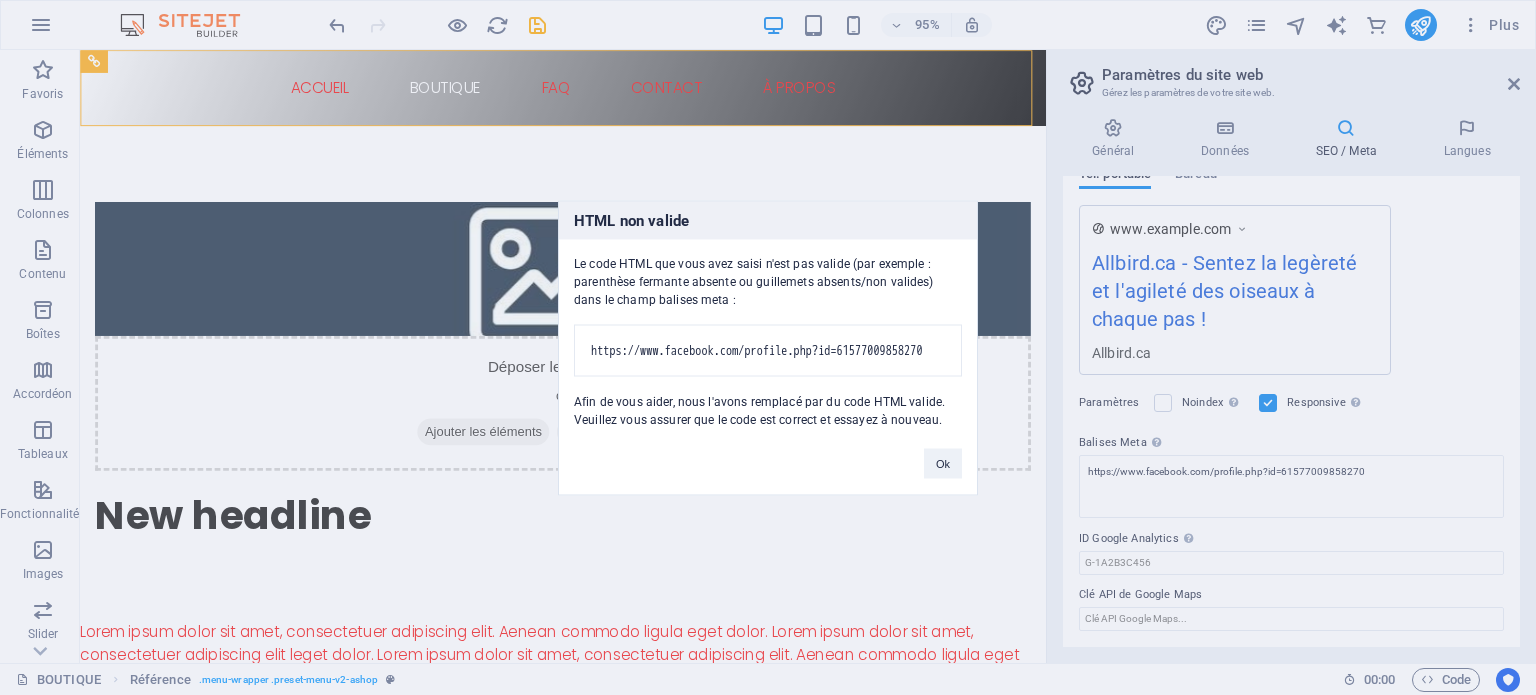 type 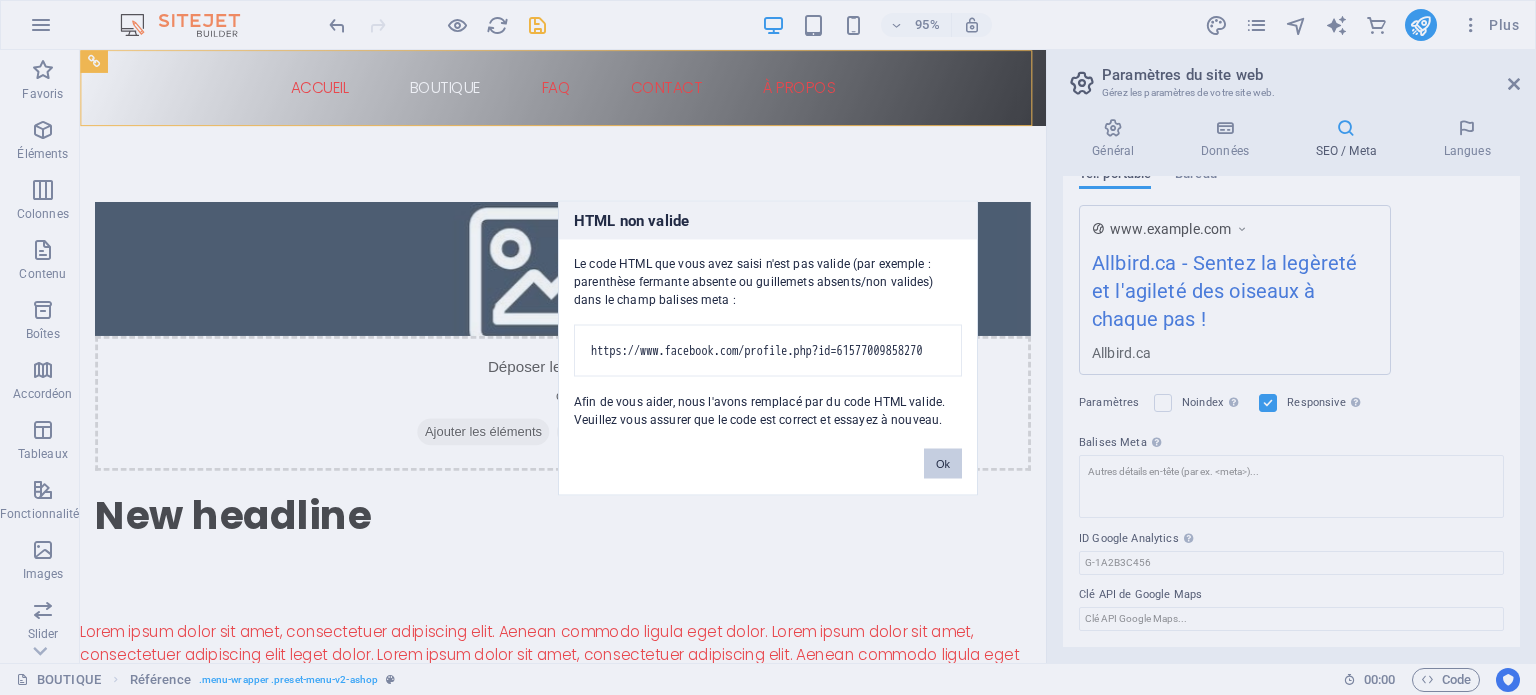 scroll, scrollTop: 319, scrollLeft: 0, axis: vertical 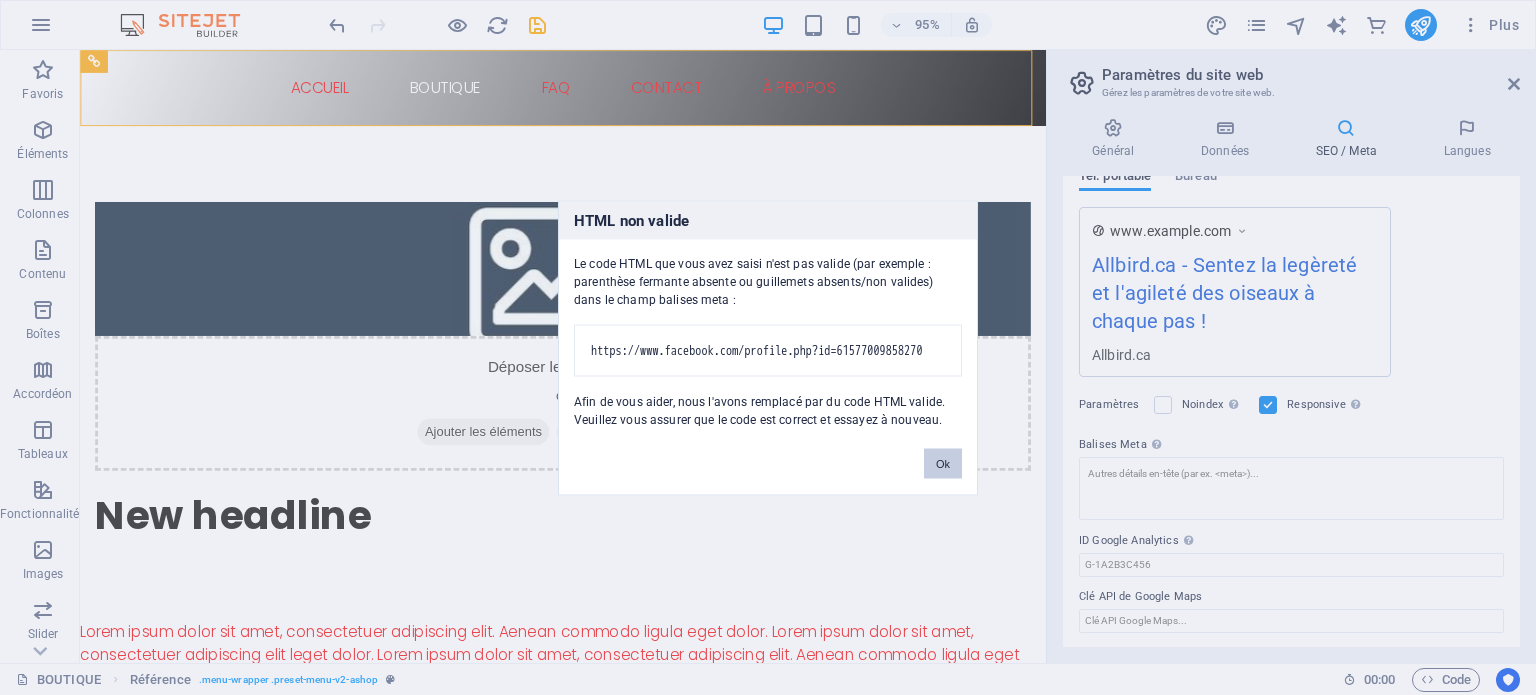 click on "Ok" at bounding box center (943, 463) 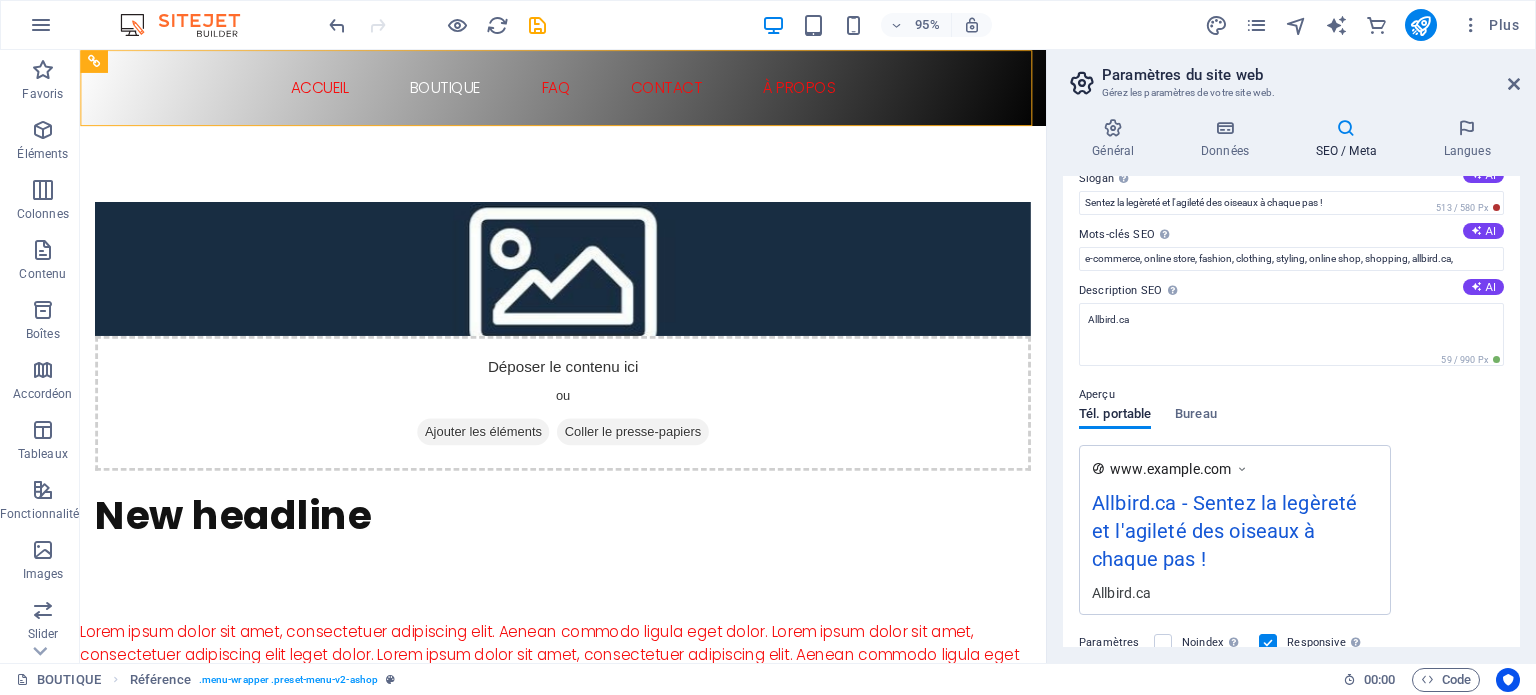 scroll, scrollTop: 0, scrollLeft: 0, axis: both 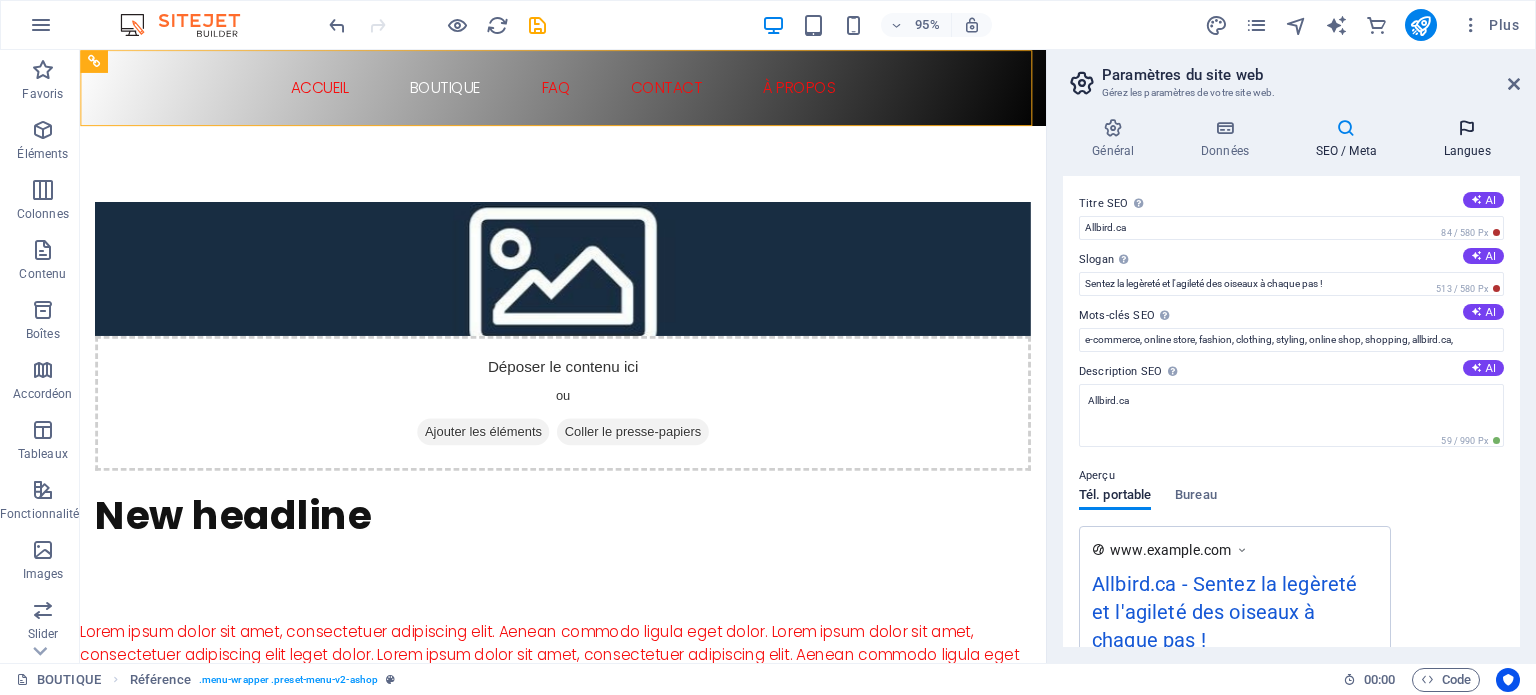 click at bounding box center [1467, 128] 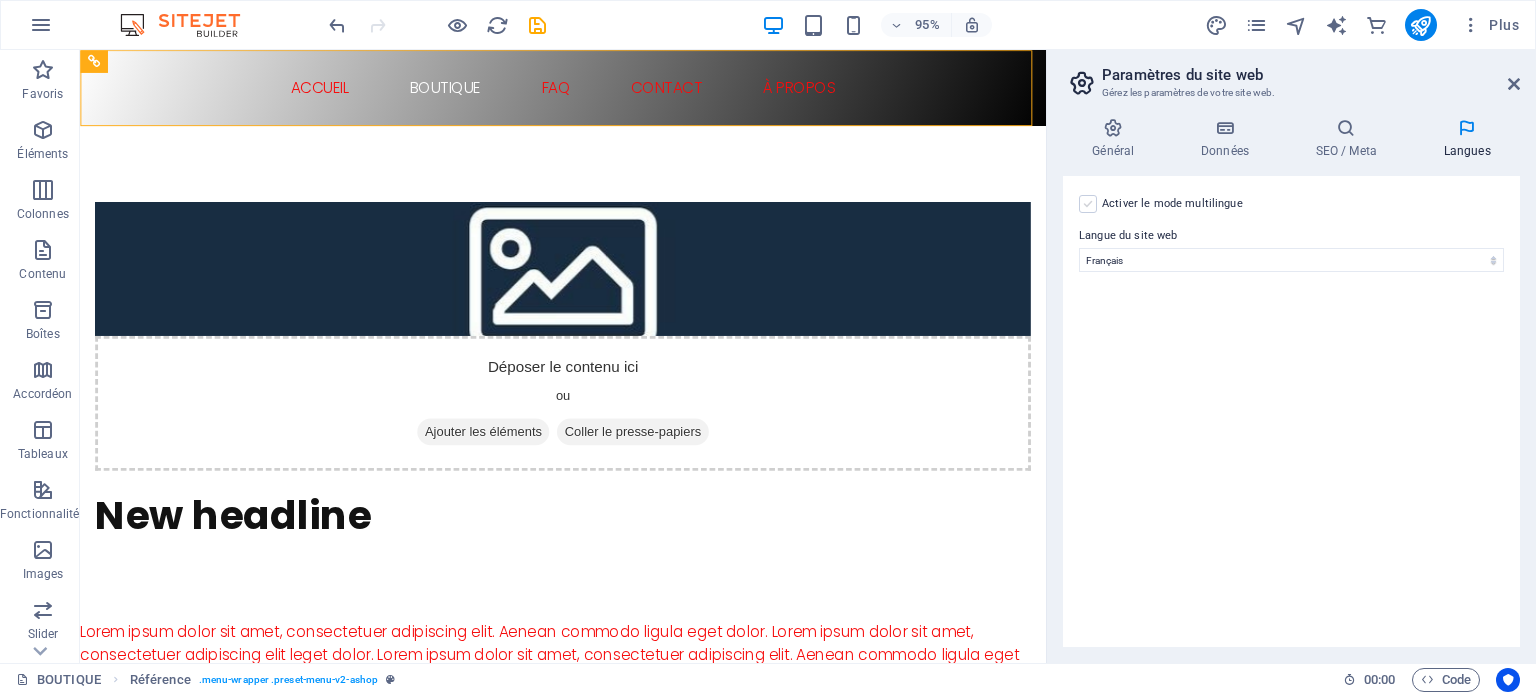 click at bounding box center (1088, 204) 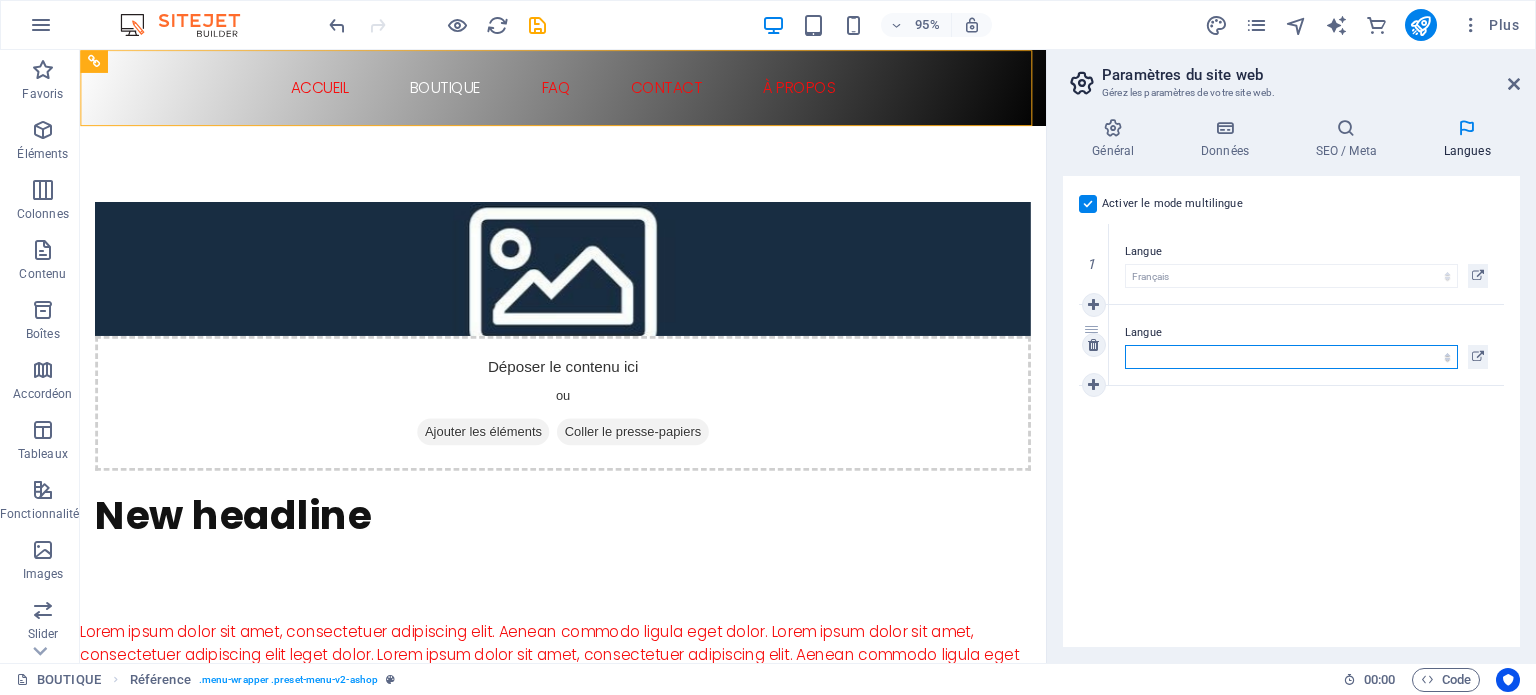 click on "Abkhazian Afar Afrikaans Akan Albanais Allemand Amharic Anglais Arabe Aragonese Armenian Assamese Avaric Avestan Aymara Azerbaijani Bambara Bashkir Basque Belarusian Bengali Bihari languages Bislama Bokmål Bosnian Breton Bulgare Burmese Catalan Central Khmer Chamorro Chechen Chinois Church Slavic Chuvash Coréen Cornish Corsican Cree Croate Danois Dzongkha Espagnol Esperanto Estonian Ewe Faroese Farsi (persan) Fijian Finnois Français Fulah Gaelic Galician Ganda Georgian Grec Greenlandic Guaraní Gujarati Haitian Creole Hausa Hébreu Herero Hindi Hiri Motu Hongrois Icelandic Ido Igbo Indonésien Interlingua Interlingue Inuktitut Inupiaq Irish Italien Japonais Javanese Kannada Kanouri Kashmiri Kazakh Kikuyu Kinyarwanda Komi Kongo Kurdish Kwanyama Kyrgyz Lao Latin Letton Limburgish Lingala Lituanien Luba-Katanga Luxembourgish Macédonien Malagasy Malay Malayalam Maldivian Maltais Manx Maori Marathi Marshallese Mongolian Nauru Navajo Ndonga Néerlandais Nepali North Ndebele Northern Sami Norvégien Nuosu Nyanja" at bounding box center [1291, 357] 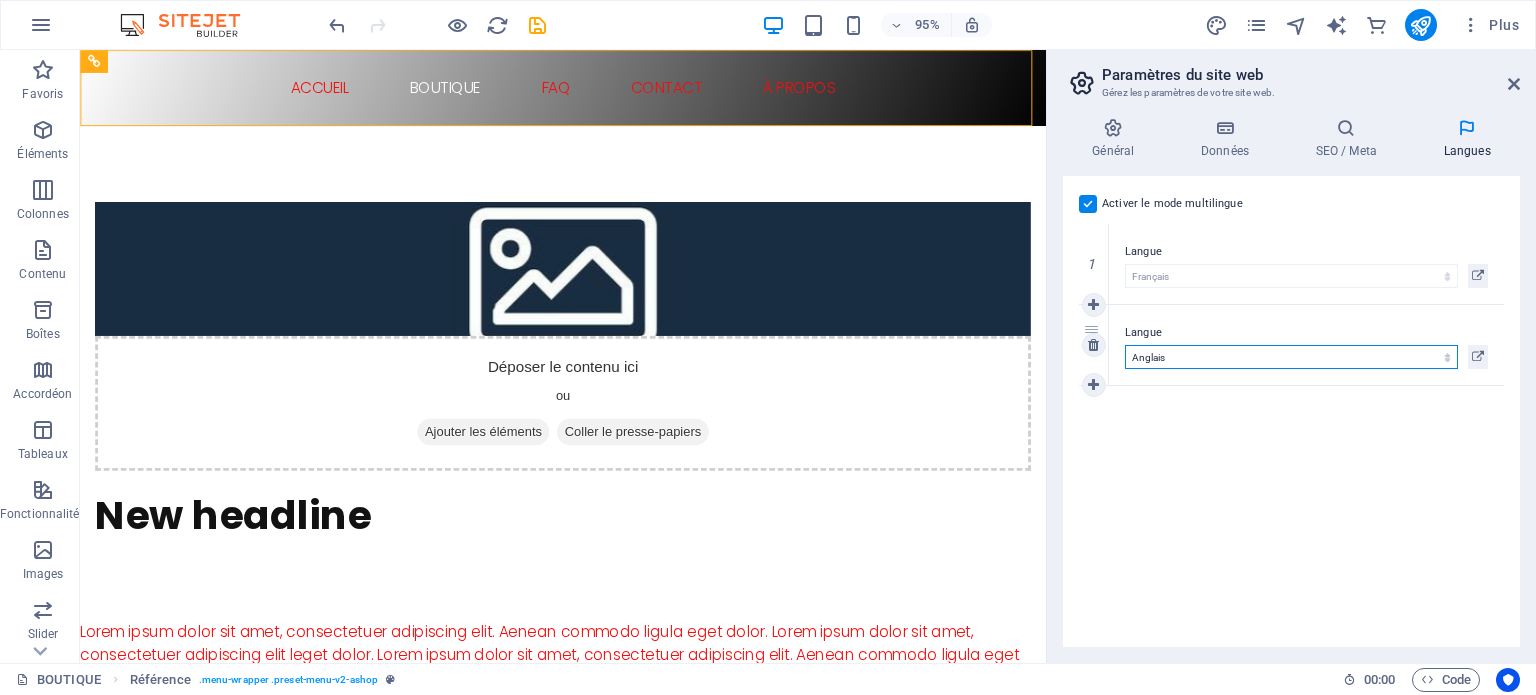 click on "Abkhazian Afar Afrikaans Akan Albanais Allemand Amharic Anglais Arabe Aragonese Armenian Assamese Avaric Avestan Aymara Azerbaijani Bambara Bashkir Basque Belarusian Bengali Bihari languages Bislama Bokmål Bosnian Breton Bulgare Burmese Catalan Central Khmer Chamorro Chechen Chinois Church Slavic Chuvash Coréen Cornish Corsican Cree Croate Danois Dzongkha Espagnol Esperanto Estonian Ewe Faroese Farsi (persan) Fijian Finnois Français Fulah Gaelic Galician Ganda Georgian Grec Greenlandic Guaraní Gujarati Haitian Creole Hausa Hébreu Herero Hindi Hiri Motu Hongrois Icelandic Ido Igbo Indonésien Interlingua Interlingue Inuktitut Inupiaq Irish Italien Japonais Javanese Kannada Kanouri Kashmiri Kazakh Kikuyu Kinyarwanda Komi Kongo Kurdish Kwanyama Kyrgyz Lao Latin Letton Limburgish Lingala Lituanien Luba-Katanga Luxembourgish Macédonien Malagasy Malay Malayalam Maldivian Maltais Manx Maori Marathi Marshallese Mongolian Nauru Navajo Ndonga Néerlandais Nepali North Ndebele Northern Sami Norvégien Nuosu Nyanja" at bounding box center (1291, 357) 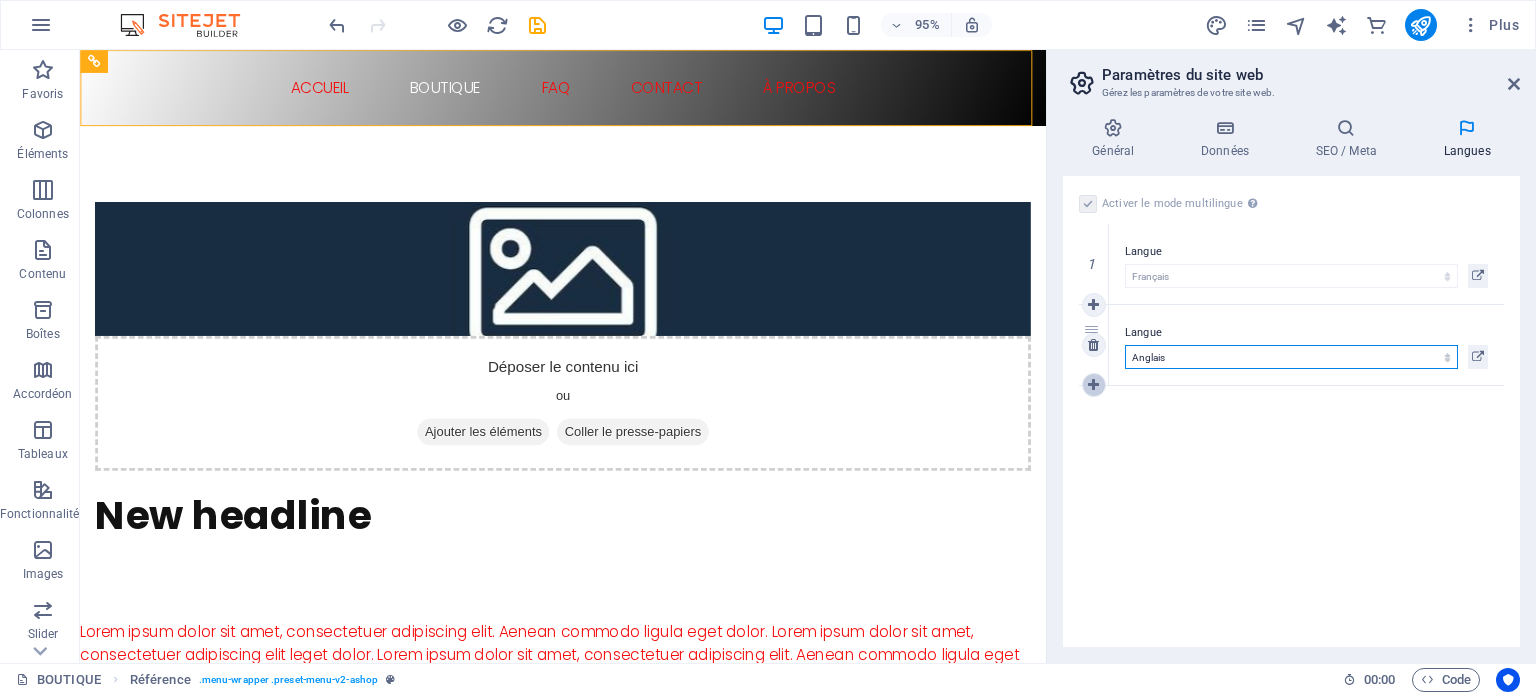 click at bounding box center [1093, 385] 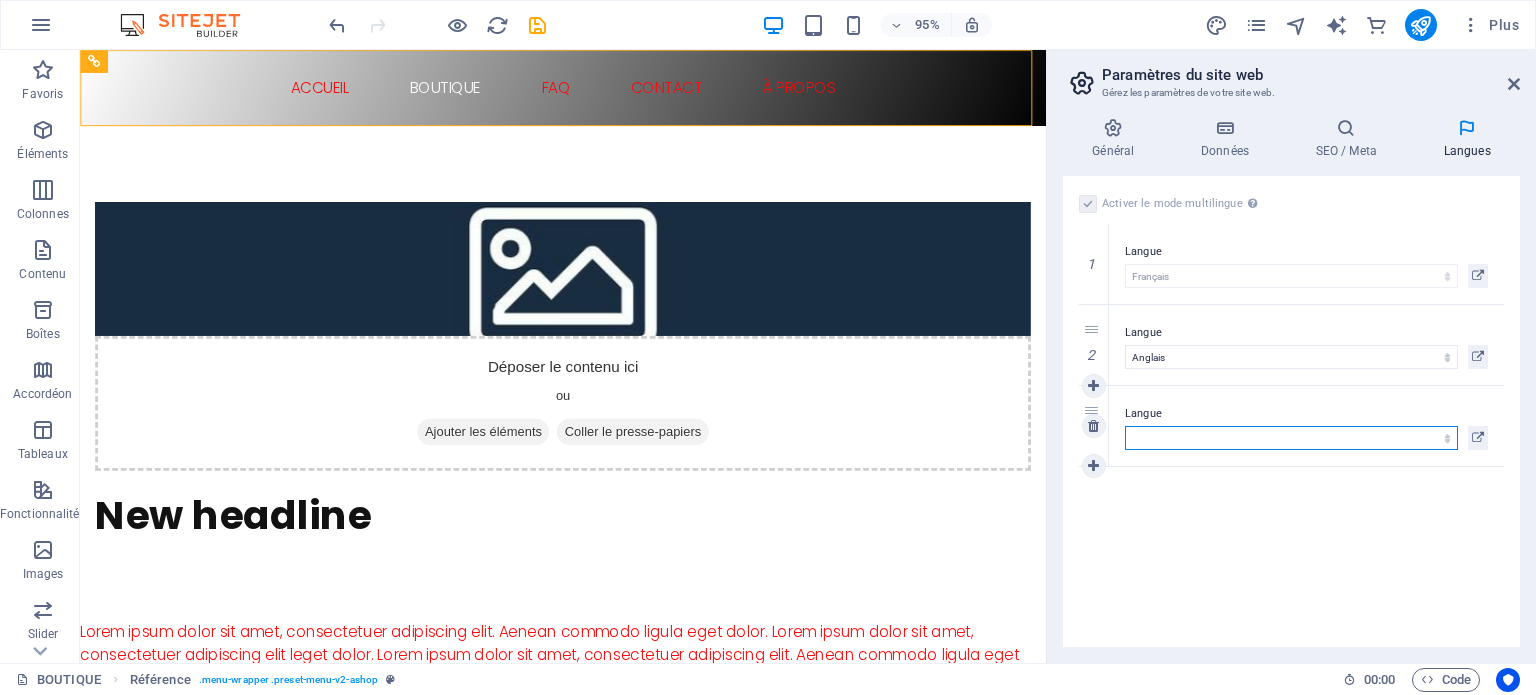 click on "Abkhazian Afar Afrikaans Akan Albanais Allemand Amharic Anglais Arabe Aragonese Armenian Assamese Avaric Avestan Aymara Azerbaijani Bambara Bashkir Basque Belarusian Bengali Bihari languages Bislama Bokmål Bosnian Breton Bulgare Burmese Catalan Central Khmer Chamorro Chechen Chinois Church Slavic Chuvash Coréen Cornish Corsican Cree Croate Danois Dzongkha Espagnol Esperanto Estonian Ewe Faroese Farsi (persan) Fijian Finnois Français Fulah Gaelic Galician Ganda Georgian Grec Greenlandic Guaraní Gujarati Haitian Creole Hausa Hébreu Herero Hindi Hiri Motu Hongrois Icelandic Ido Igbo Indonésien Interlingua Interlingue Inuktitut Inupiaq Irish Italien Japonais Javanese Kannada Kanouri Kashmiri Kazakh Kikuyu Kinyarwanda Komi Kongo Kurdish Kwanyama Kyrgyz Lao Latin Letton Limburgish Lingala Lituanien Luba-Katanga Luxembourgish Macédonien Malagasy Malay Malayalam Maldivian Maltais Manx Maori Marathi Marshallese Mongolian Nauru Navajo Ndonga Néerlandais Nepali North Ndebele Northern Sami Norvégien Nuosu Nyanja" at bounding box center [1291, 438] 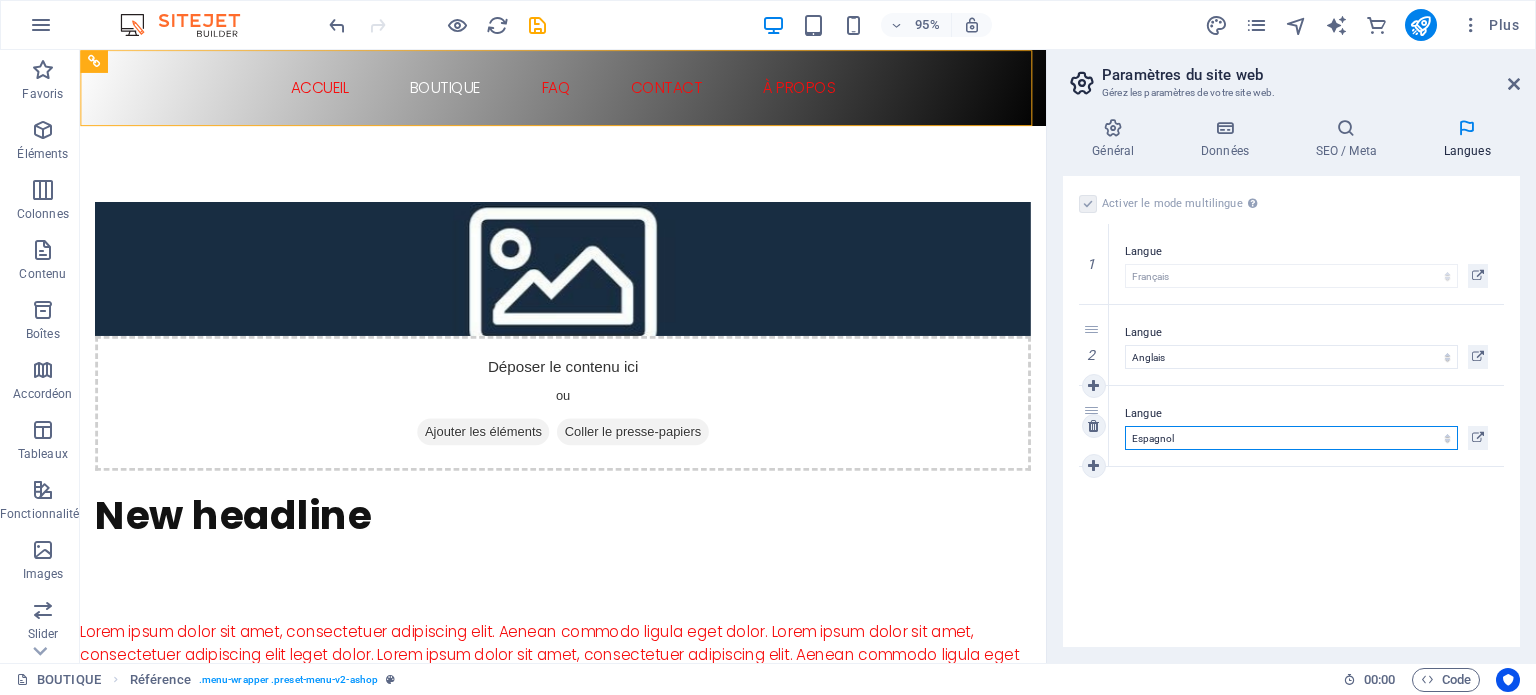 click on "Abkhazian Afar Afrikaans Akan Albanais Allemand Amharic Anglais Arabe Aragonese Armenian Assamese Avaric Avestan Aymara Azerbaijani Bambara Bashkir Basque Belarusian Bengali Bihari languages Bislama Bokmål Bosnian Breton Bulgare Burmese Catalan Central Khmer Chamorro Chechen Chinois Church Slavic Chuvash Coréen Cornish Corsican Cree Croate Danois Dzongkha Espagnol Esperanto Estonian Ewe Faroese Farsi (persan) Fijian Finnois Français Fulah Gaelic Galician Ganda Georgian Grec Greenlandic Guaraní Gujarati Haitian Creole Hausa Hébreu Herero Hindi Hiri Motu Hongrois Icelandic Ido Igbo Indonésien Interlingua Interlingue Inuktitut Inupiaq Irish Italien Japonais Javanese Kannada Kanouri Kashmiri Kazakh Kikuyu Kinyarwanda Komi Kongo Kurdish Kwanyama Kyrgyz Lao Latin Letton Limburgish Lingala Lituanien Luba-Katanga Luxembourgish Macédonien Malagasy Malay Malayalam Maldivian Maltais Manx Maori Marathi Marshallese Mongolian Nauru Navajo Ndonga Néerlandais Nepali North Ndebele Northern Sami Norvégien Nuosu Nyanja" at bounding box center [1291, 438] 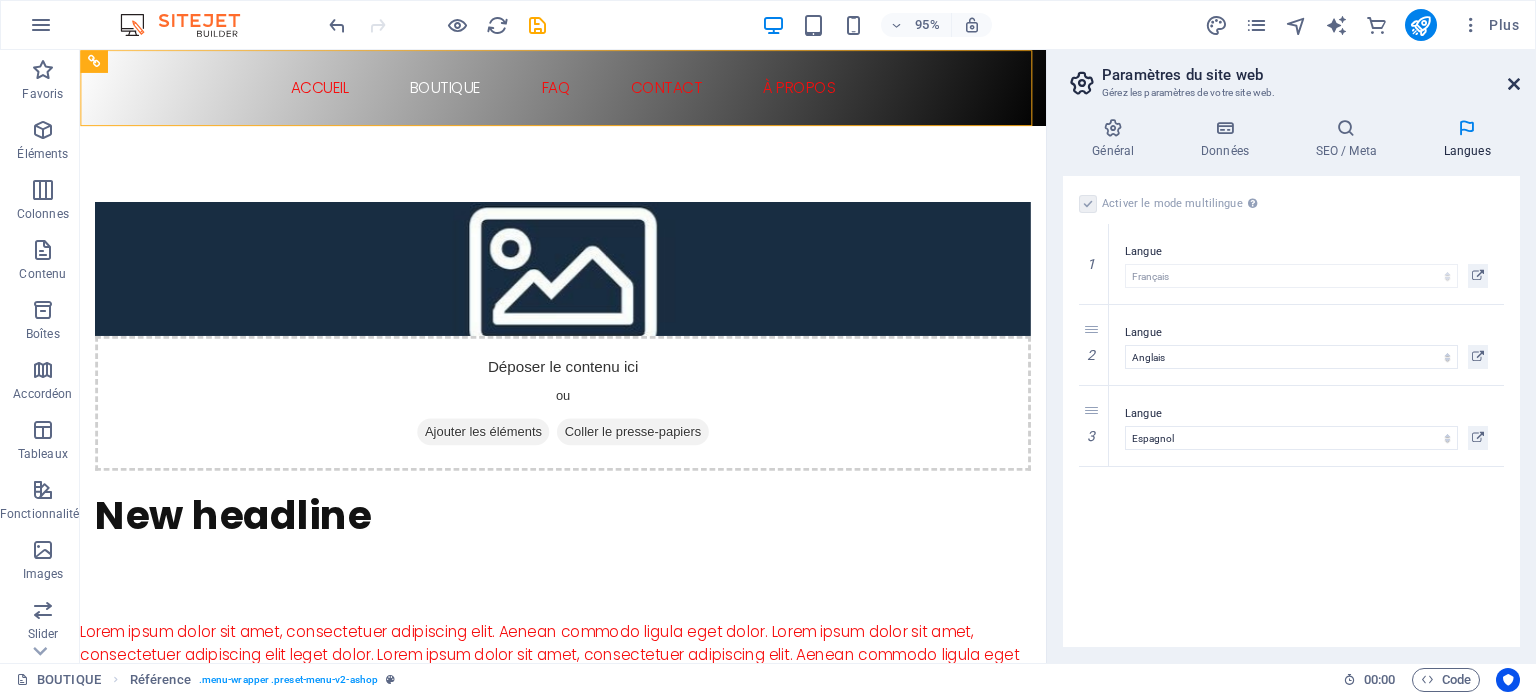 click at bounding box center (1514, 84) 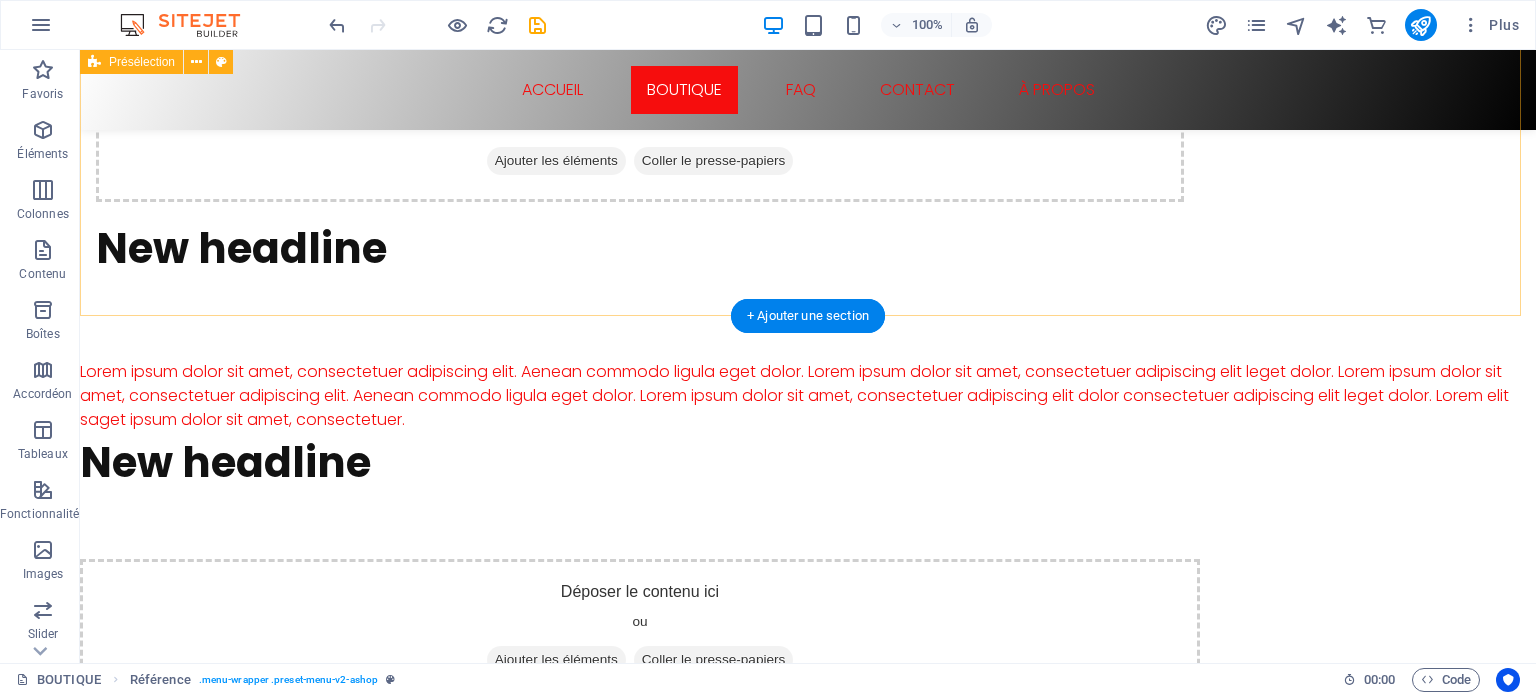 scroll, scrollTop: 300, scrollLeft: 0, axis: vertical 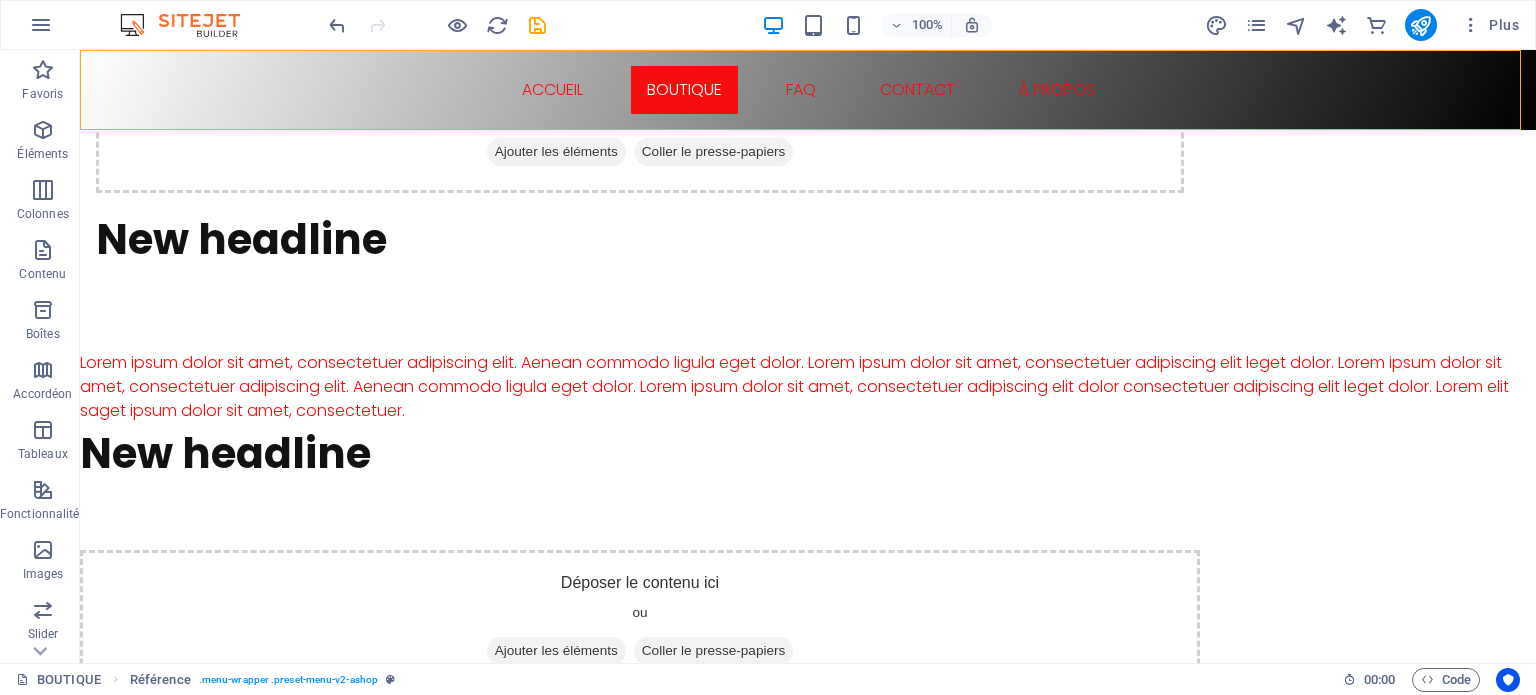 click on "ACCUEIL BOUTIQUE FAQ CONTACT À PROPOS" at bounding box center (808, 90) 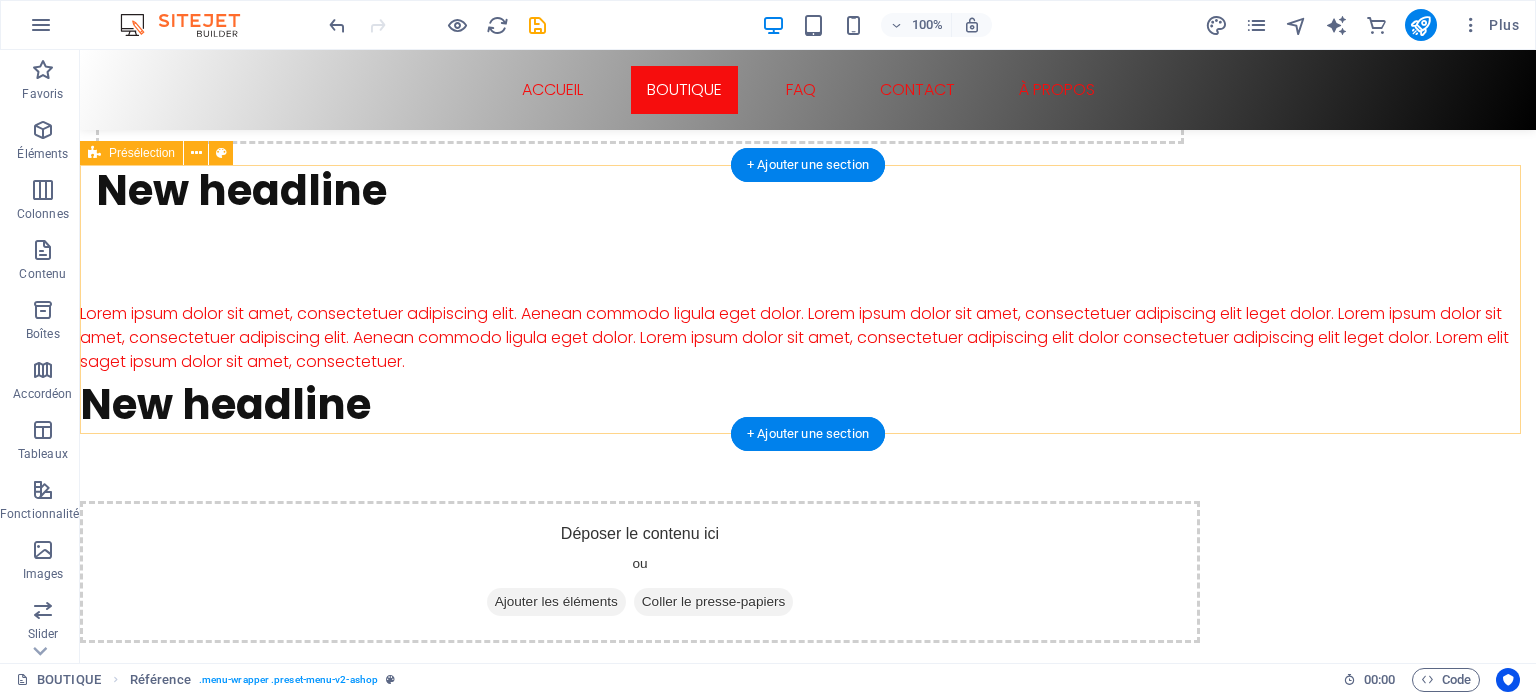 scroll, scrollTop: 200, scrollLeft: 0, axis: vertical 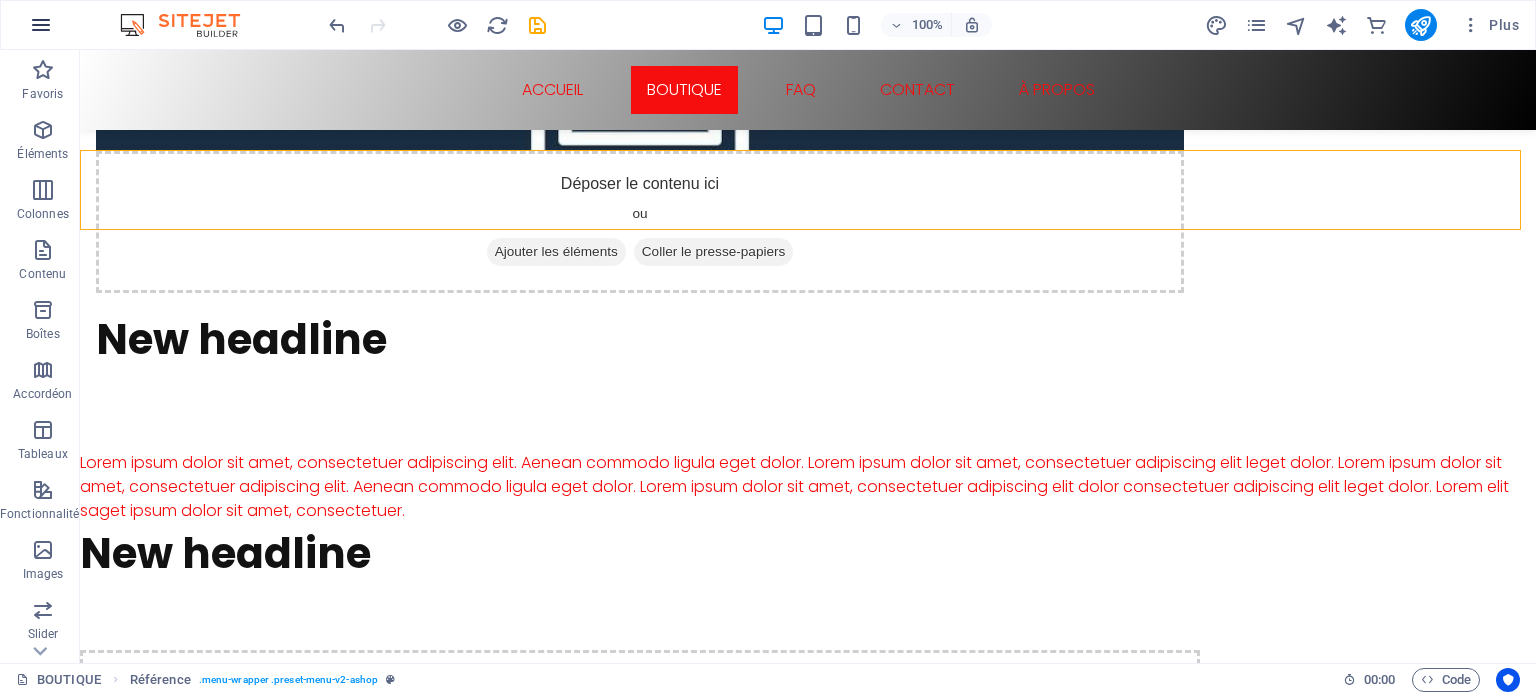 click at bounding box center (41, 25) 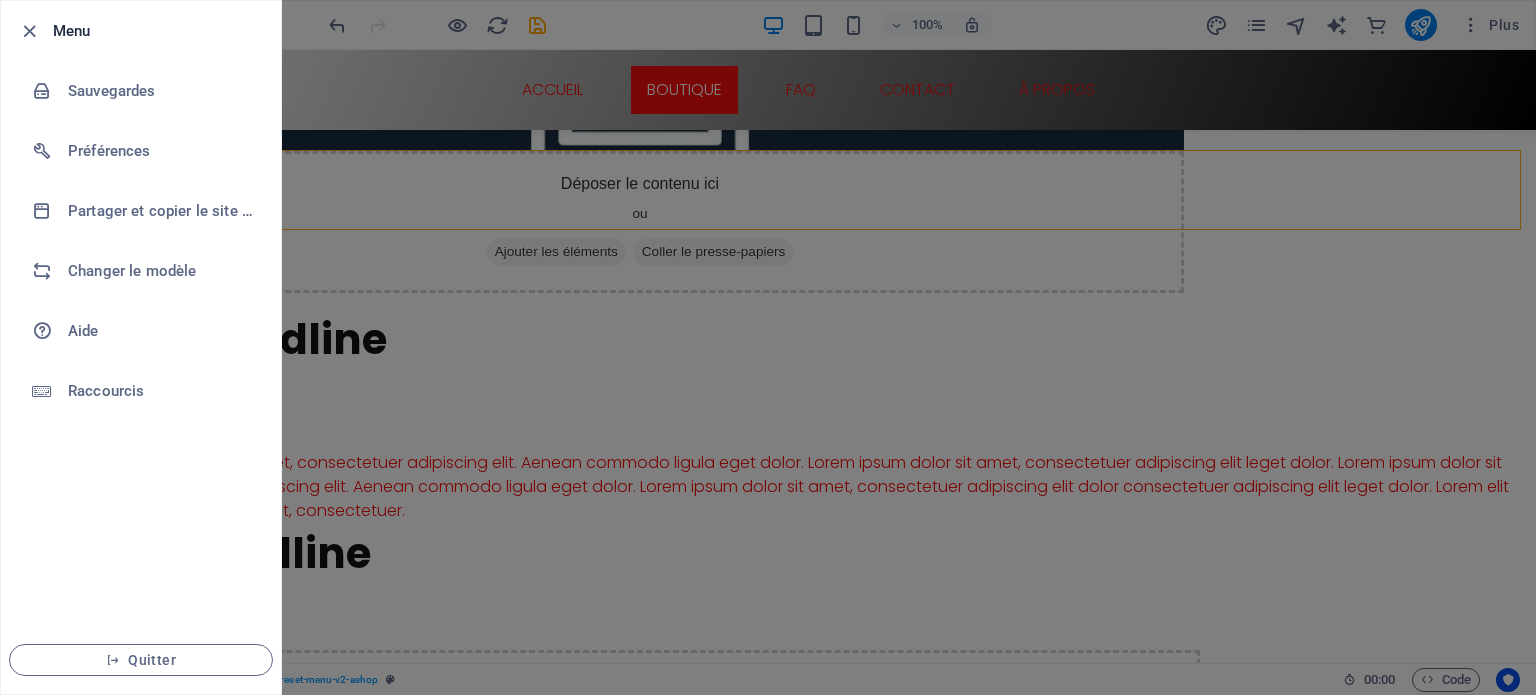 click at bounding box center (768, 347) 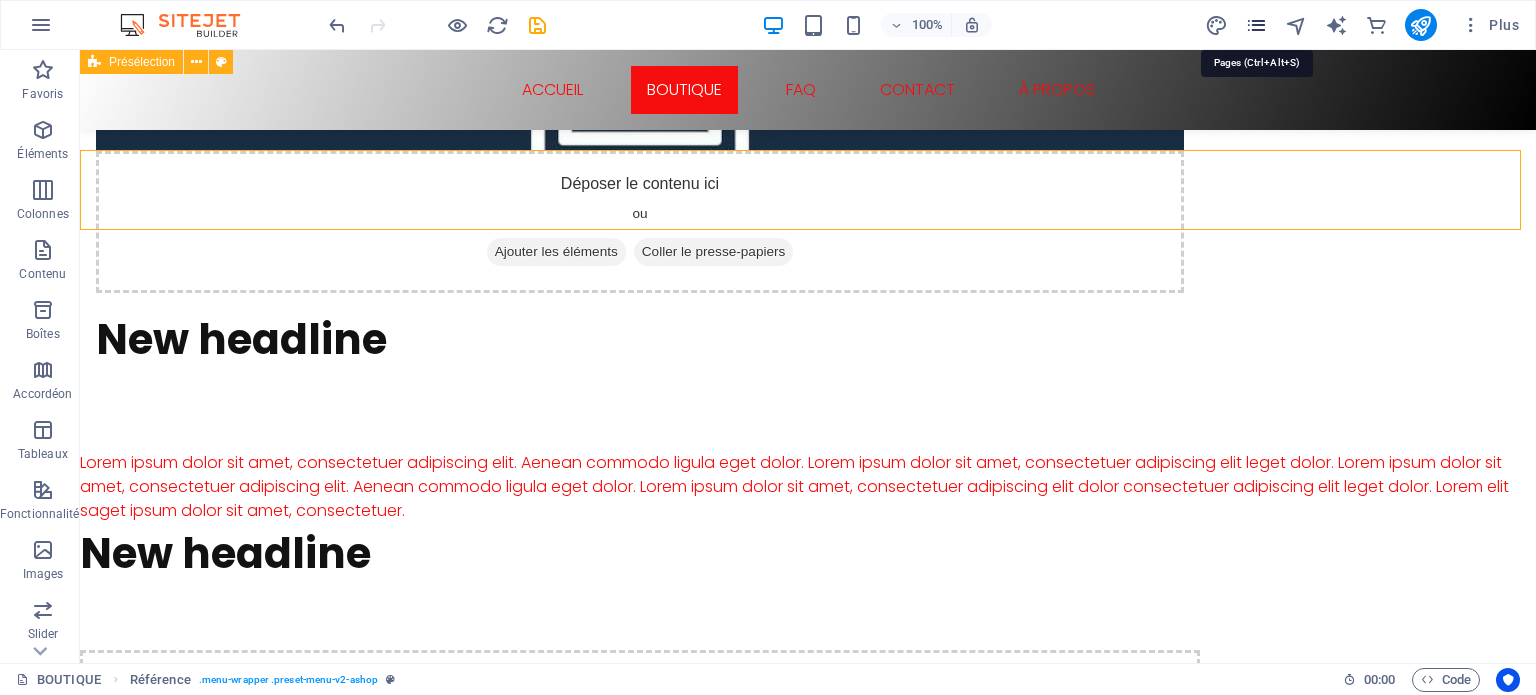 click at bounding box center [1256, 25] 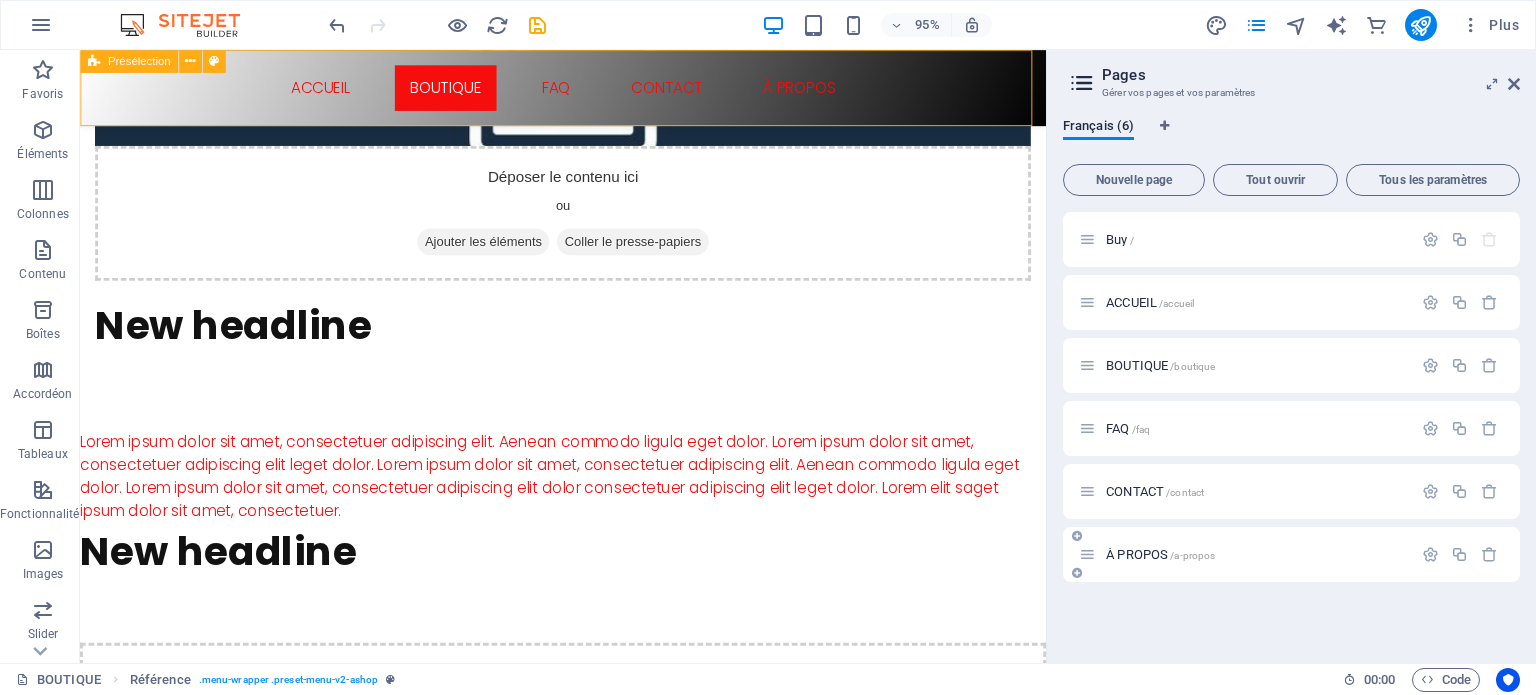 click on "À PROPOS /a-propos" at bounding box center [1245, 554] 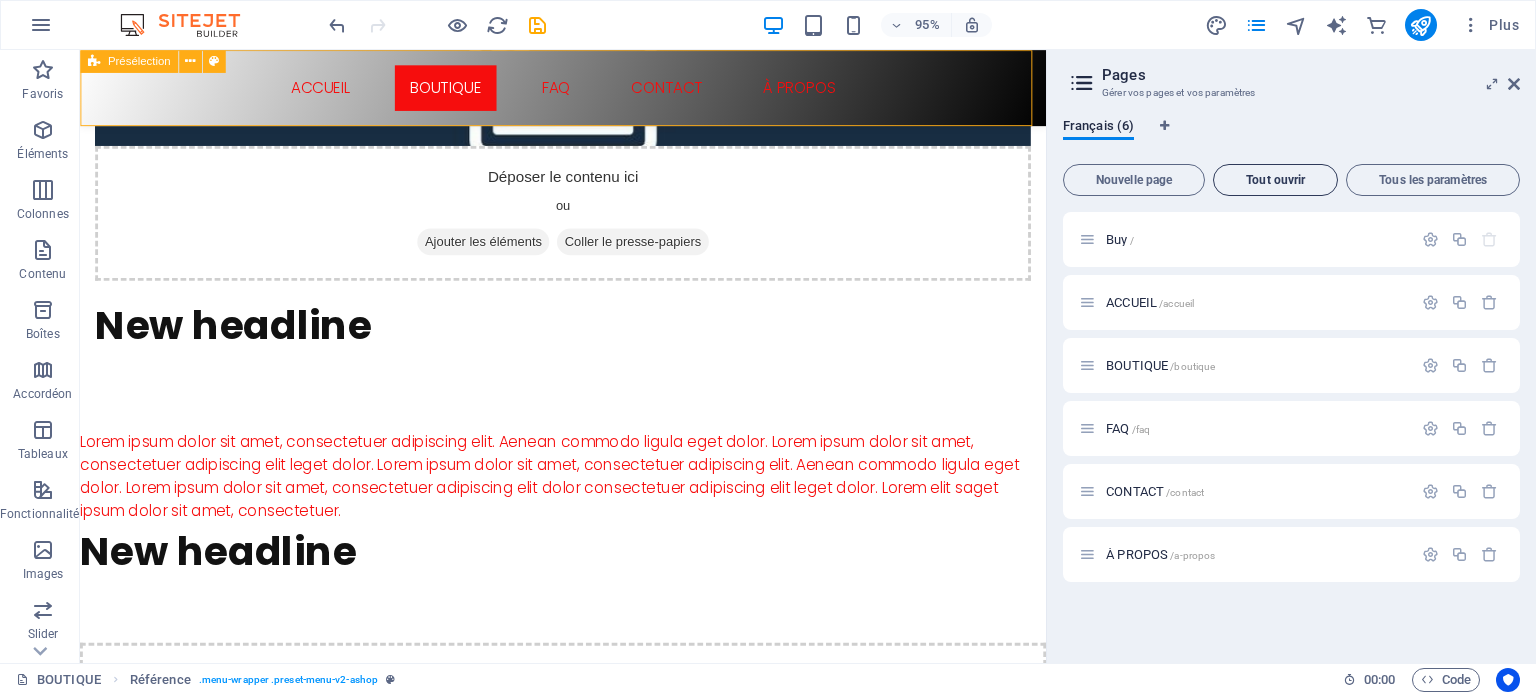 click on "Tout ouvrir" at bounding box center (1275, 180) 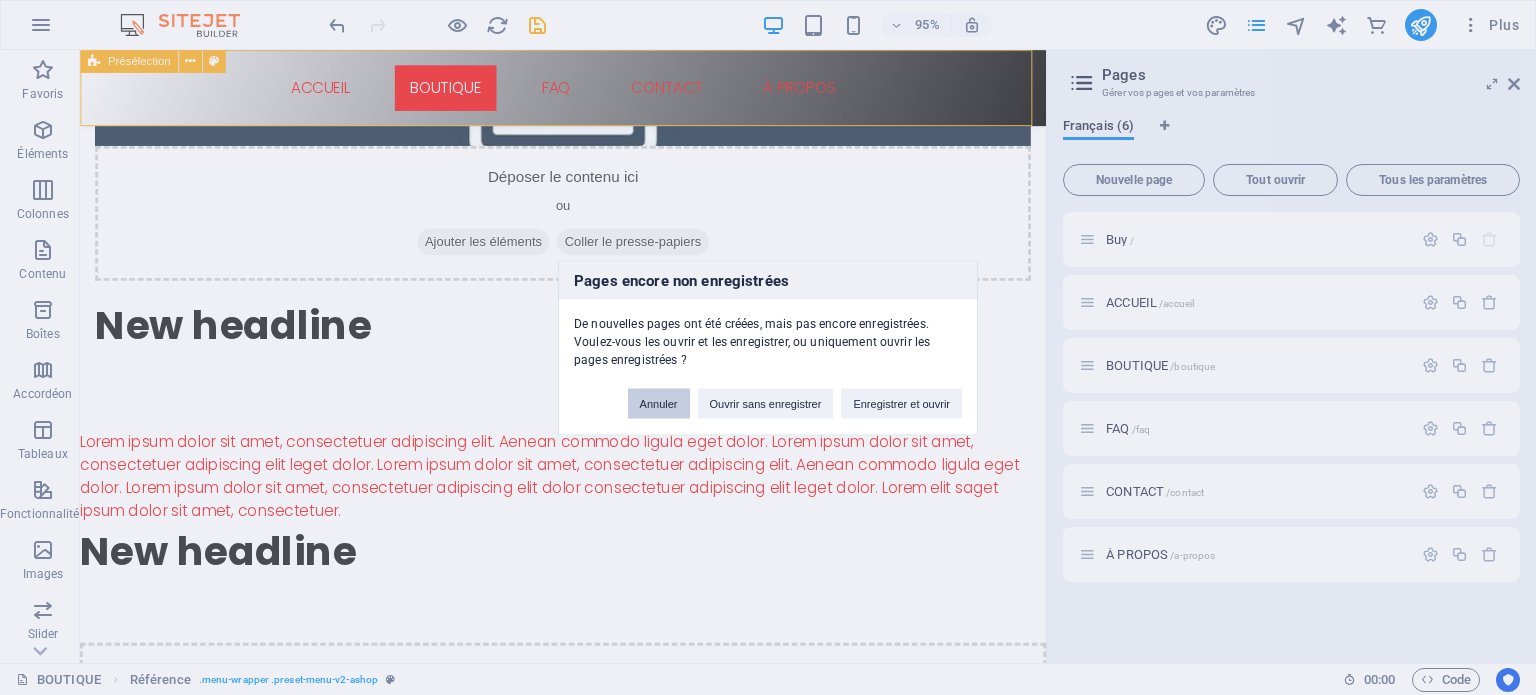 click on "Annuler" at bounding box center [659, 403] 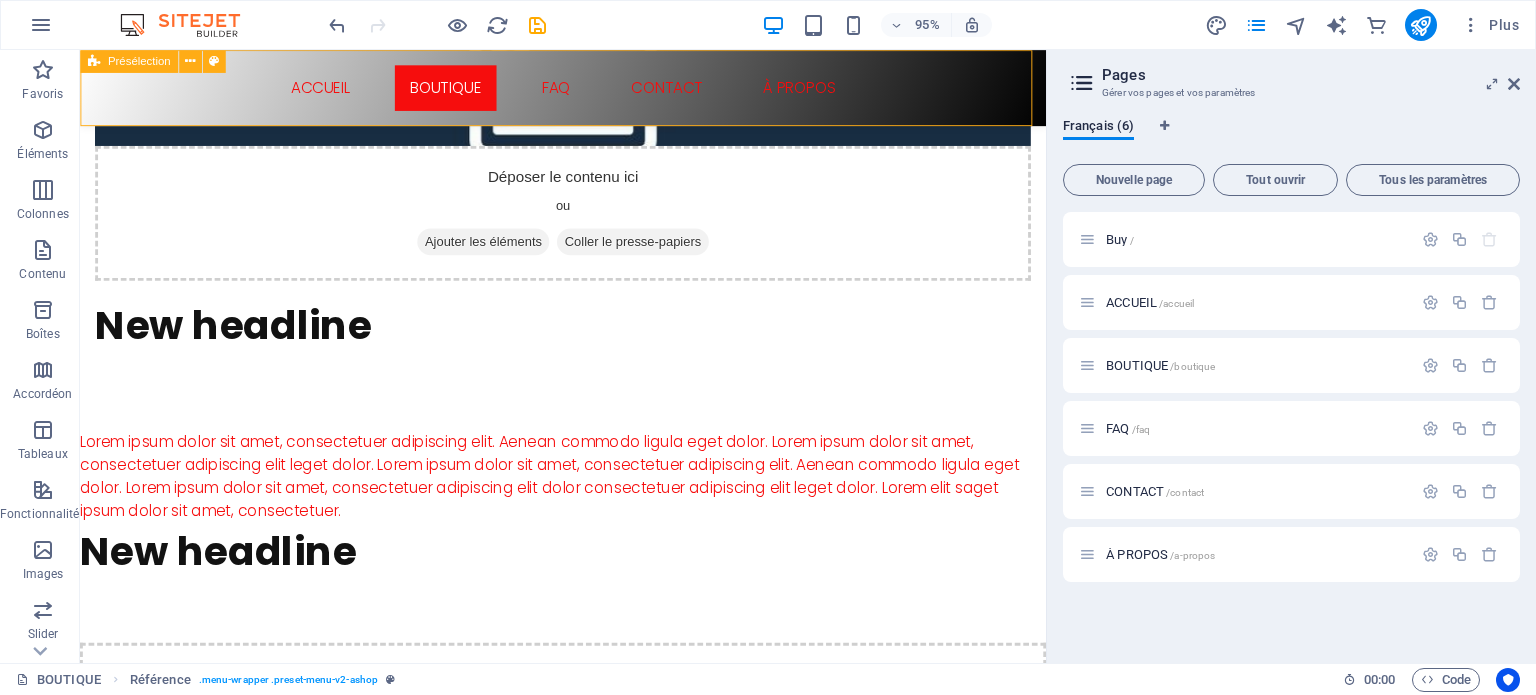 click at bounding box center (1082, 83) 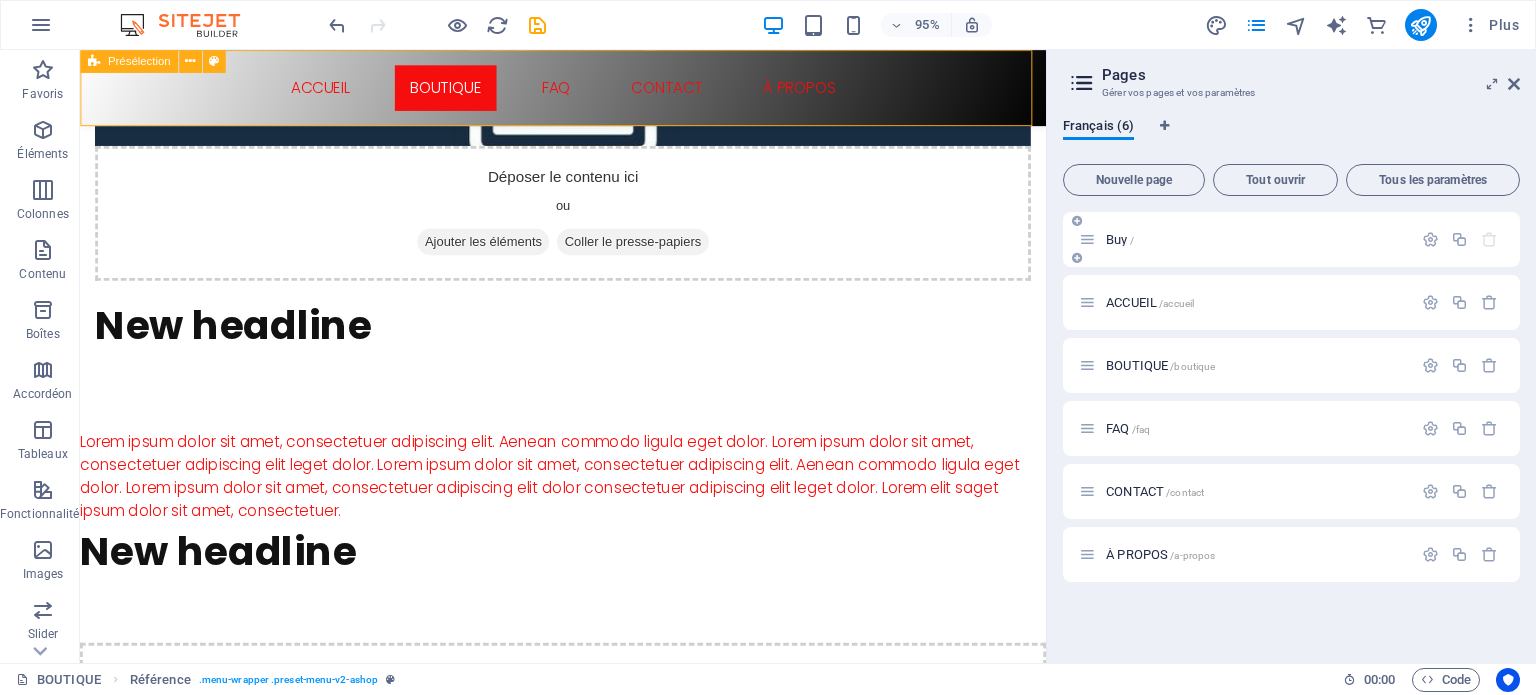 click on "Buy /" at bounding box center [1256, 239] 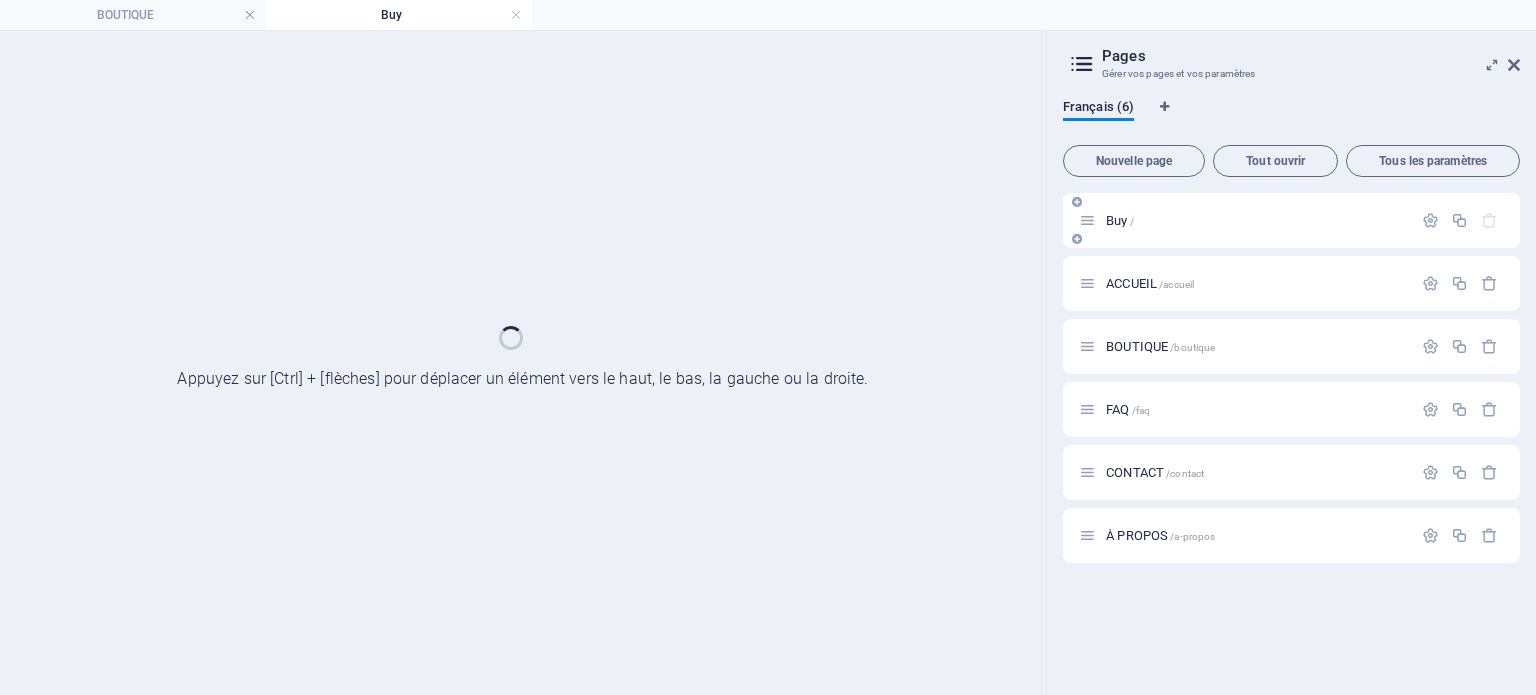 scroll, scrollTop: 0, scrollLeft: 0, axis: both 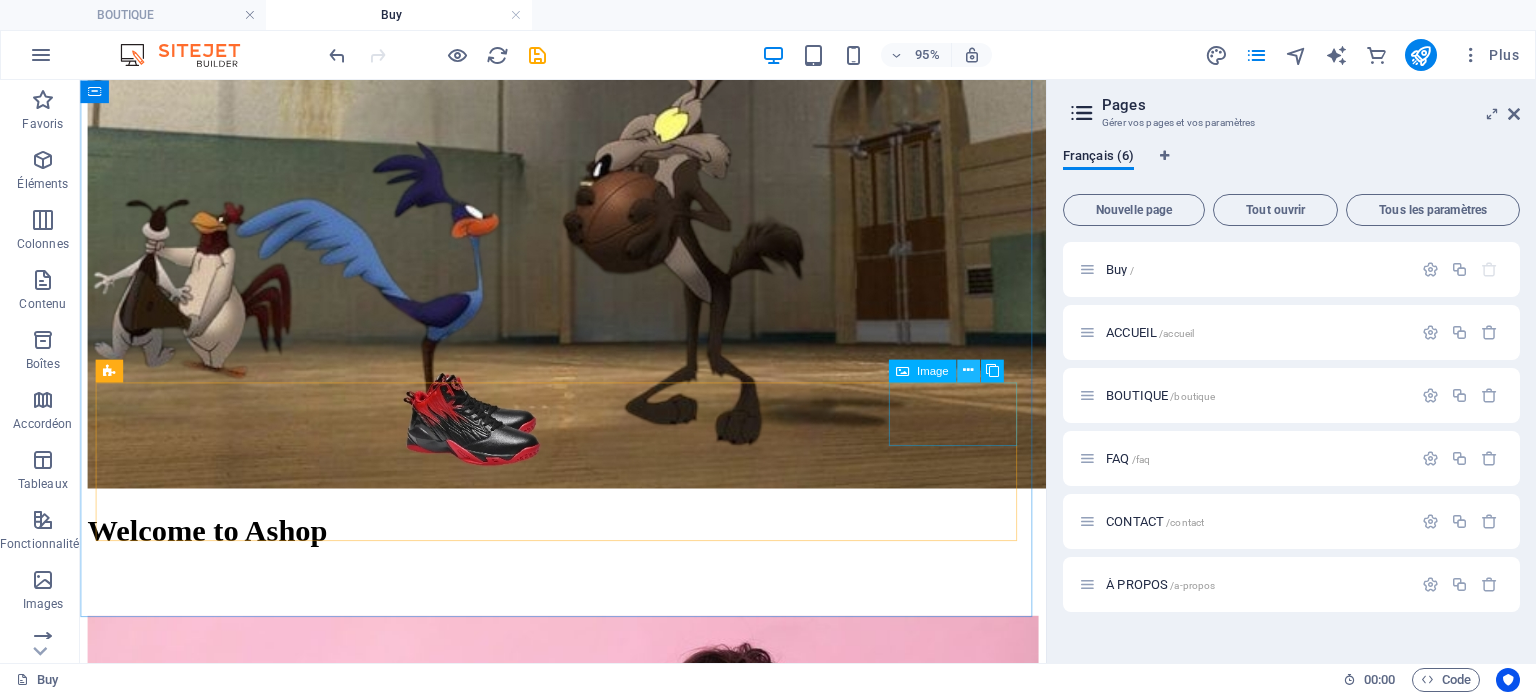 click at bounding box center (968, 371) 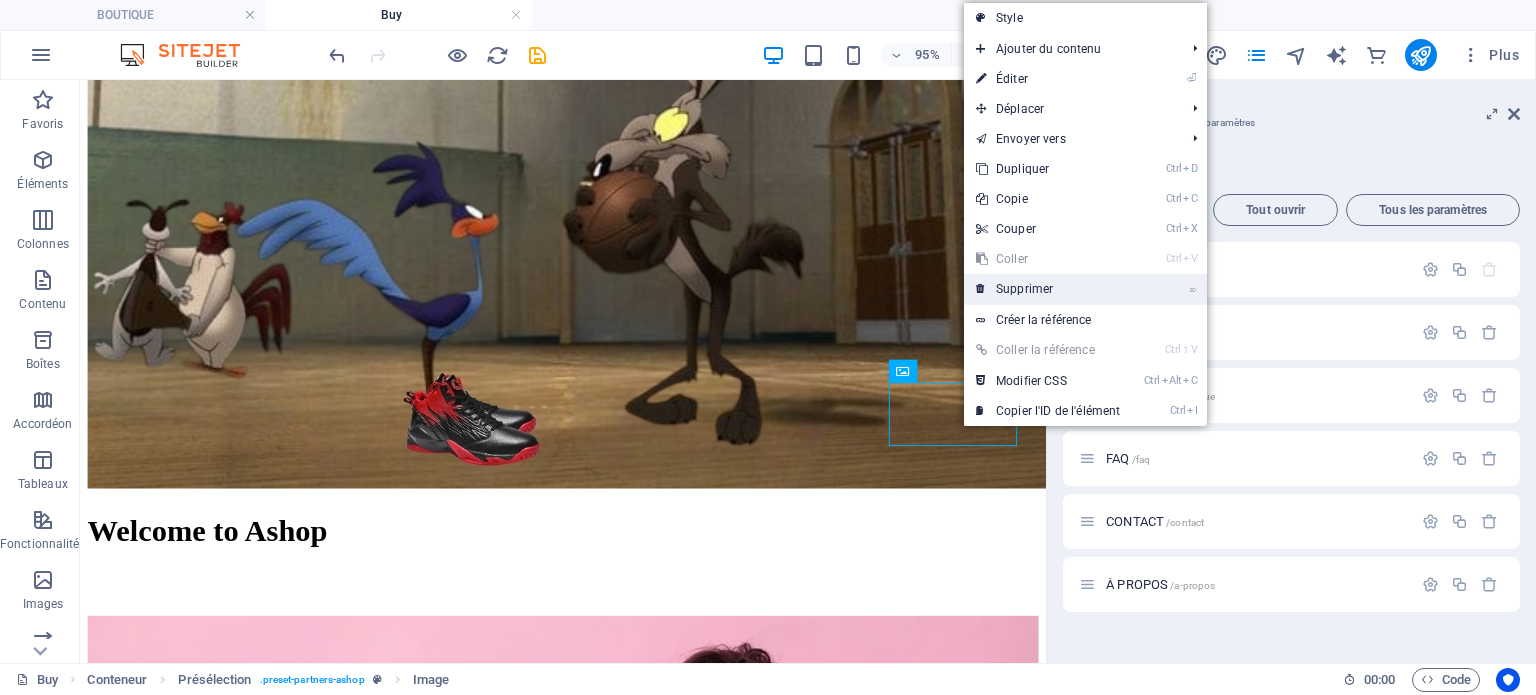 click on "⌦  Supprimer" at bounding box center (1048, 289) 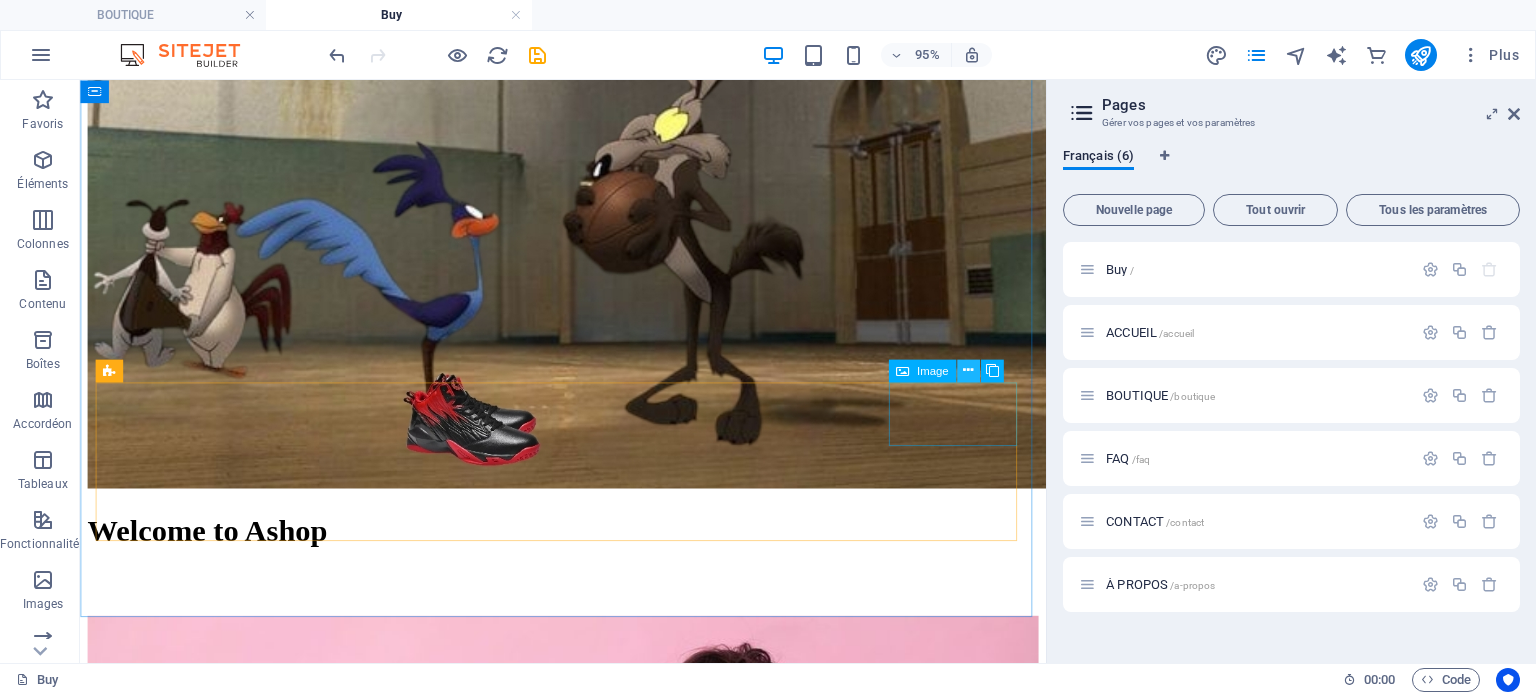 click at bounding box center (968, 371) 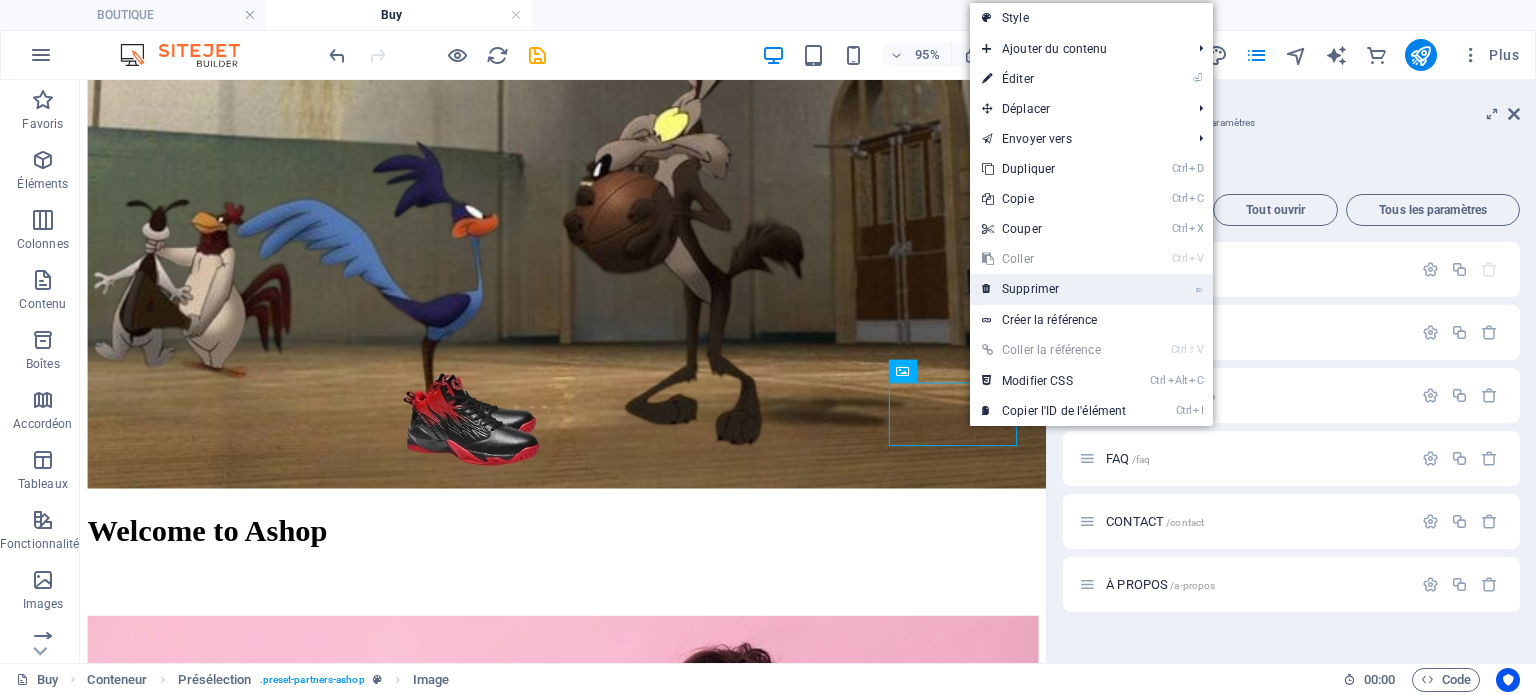 click on "⌦  Supprimer" at bounding box center (1054, 289) 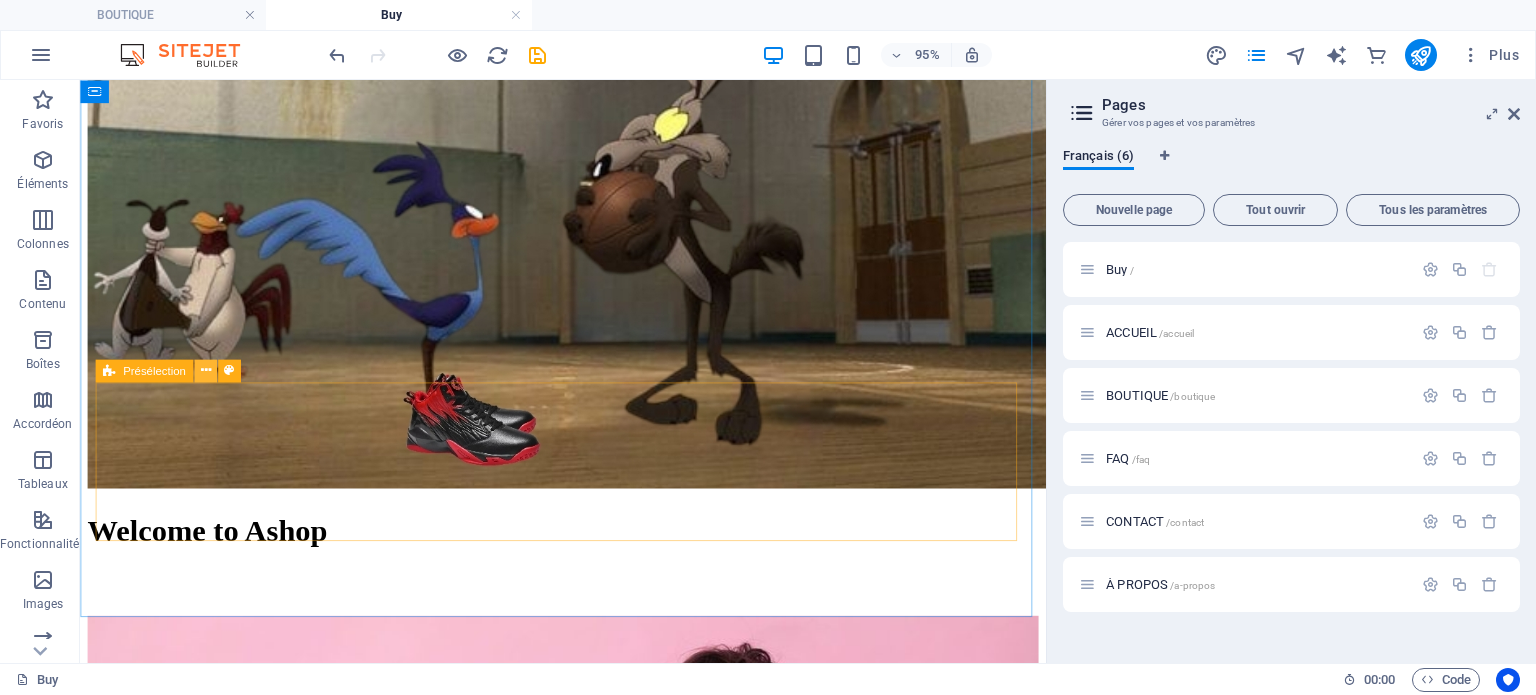 click at bounding box center [205, 371] 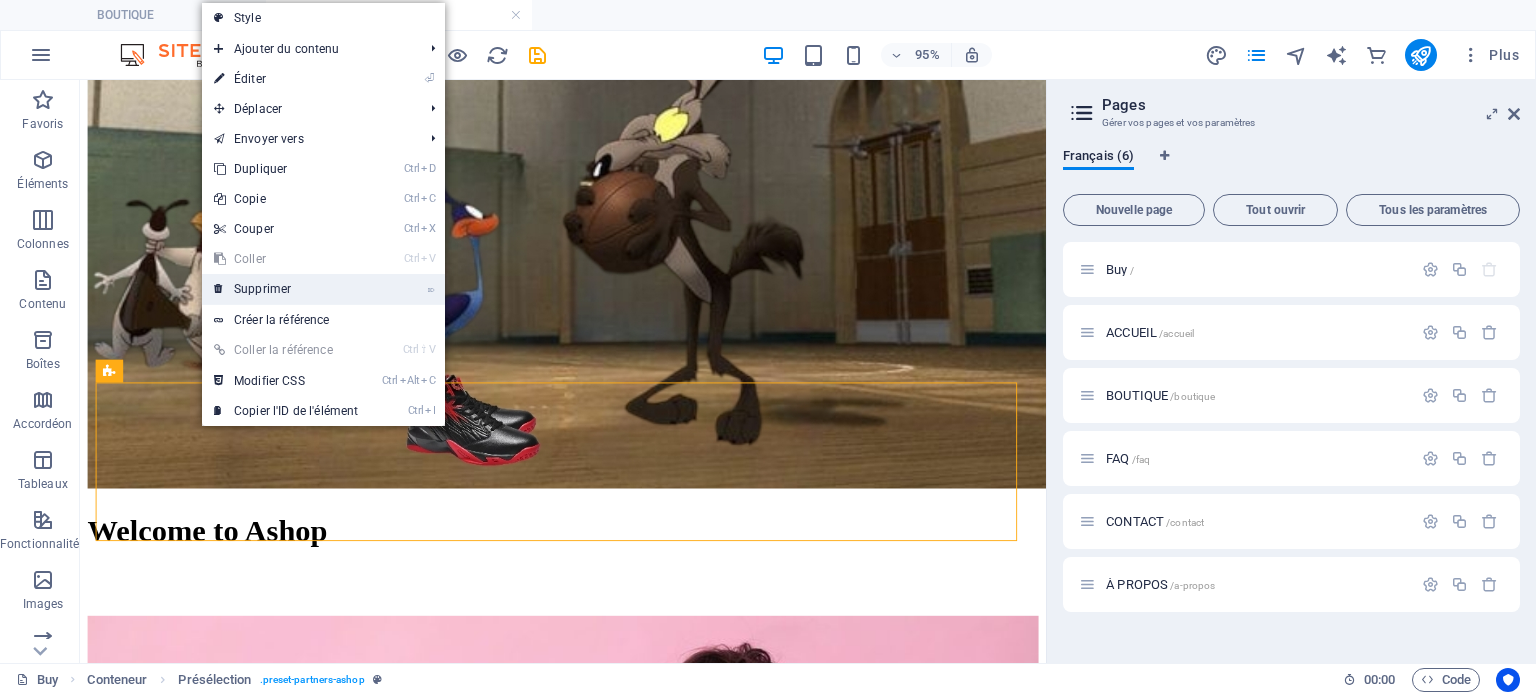 click on "⌦  Supprimer" at bounding box center (286, 289) 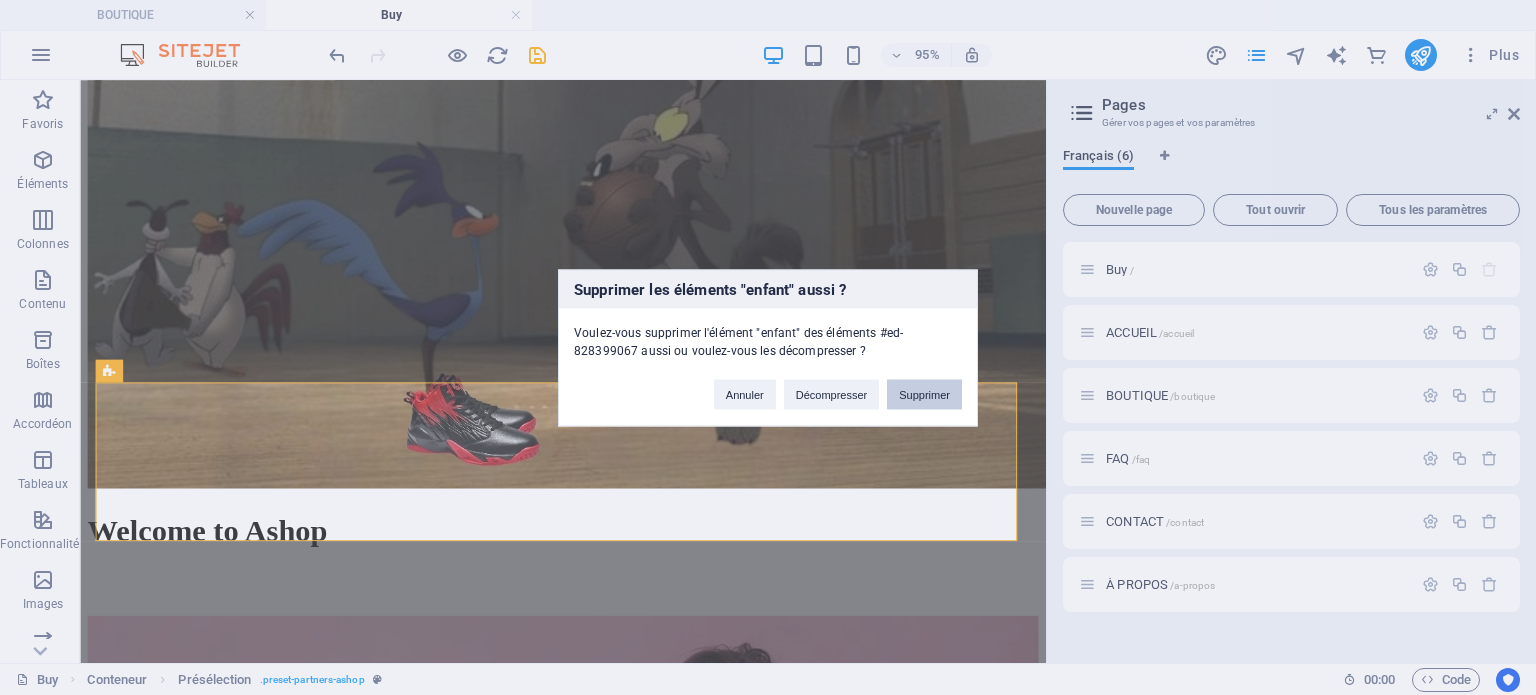 click on "Supprimer" at bounding box center [924, 394] 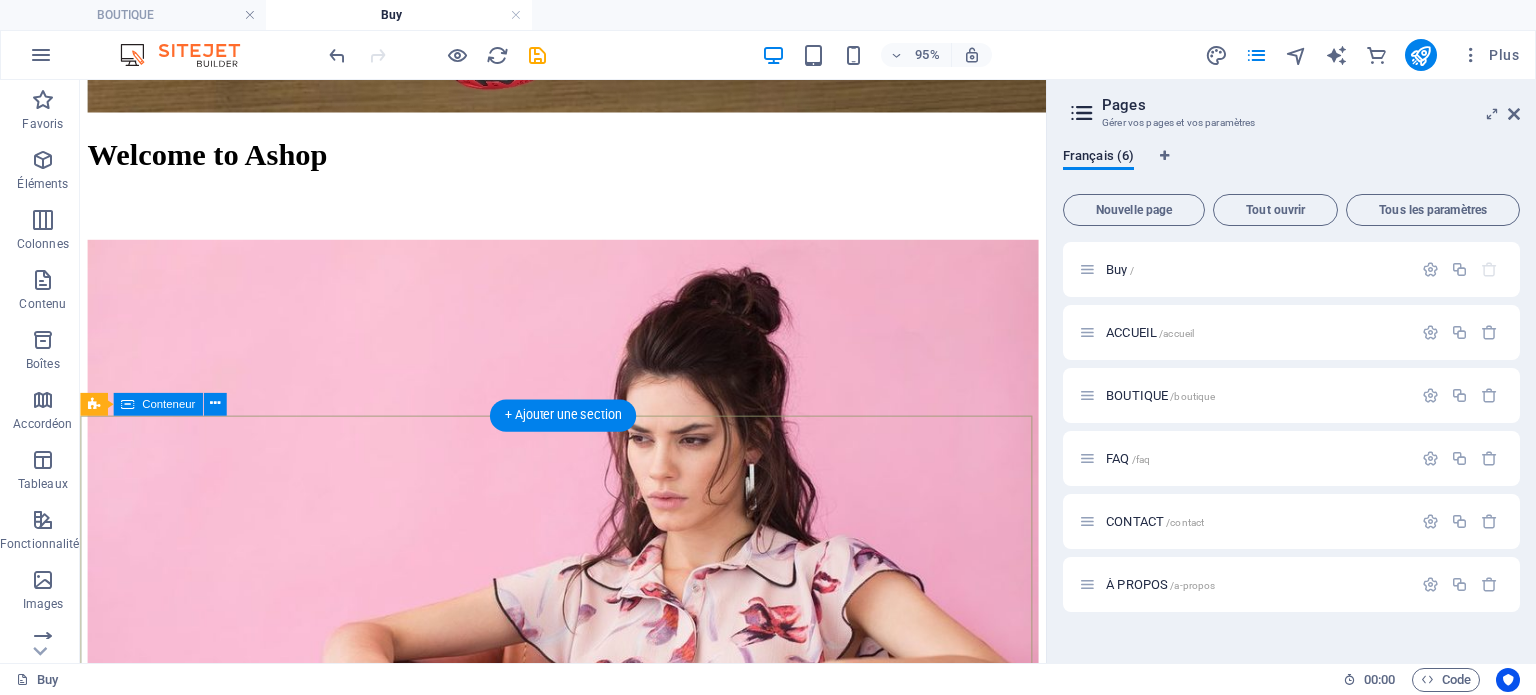 scroll, scrollTop: 2500, scrollLeft: 0, axis: vertical 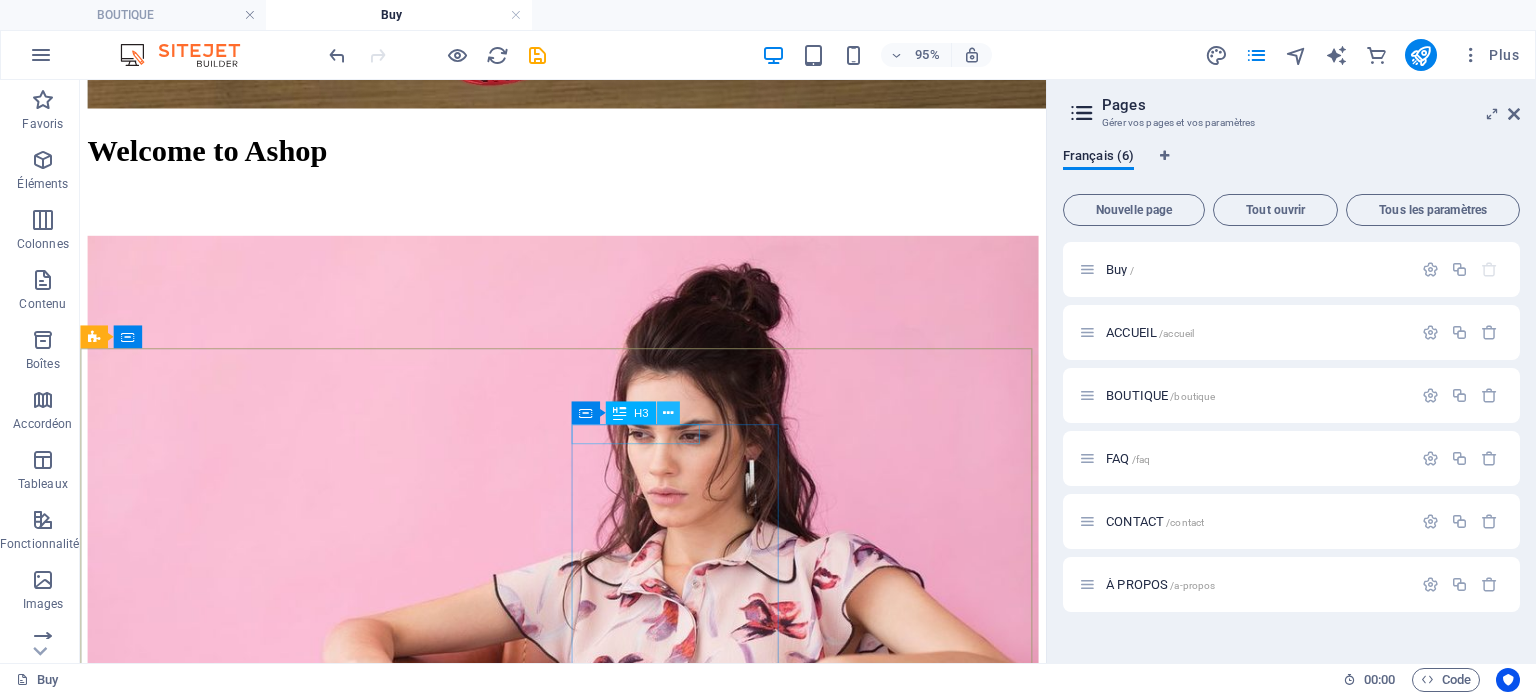 click at bounding box center [668, 413] 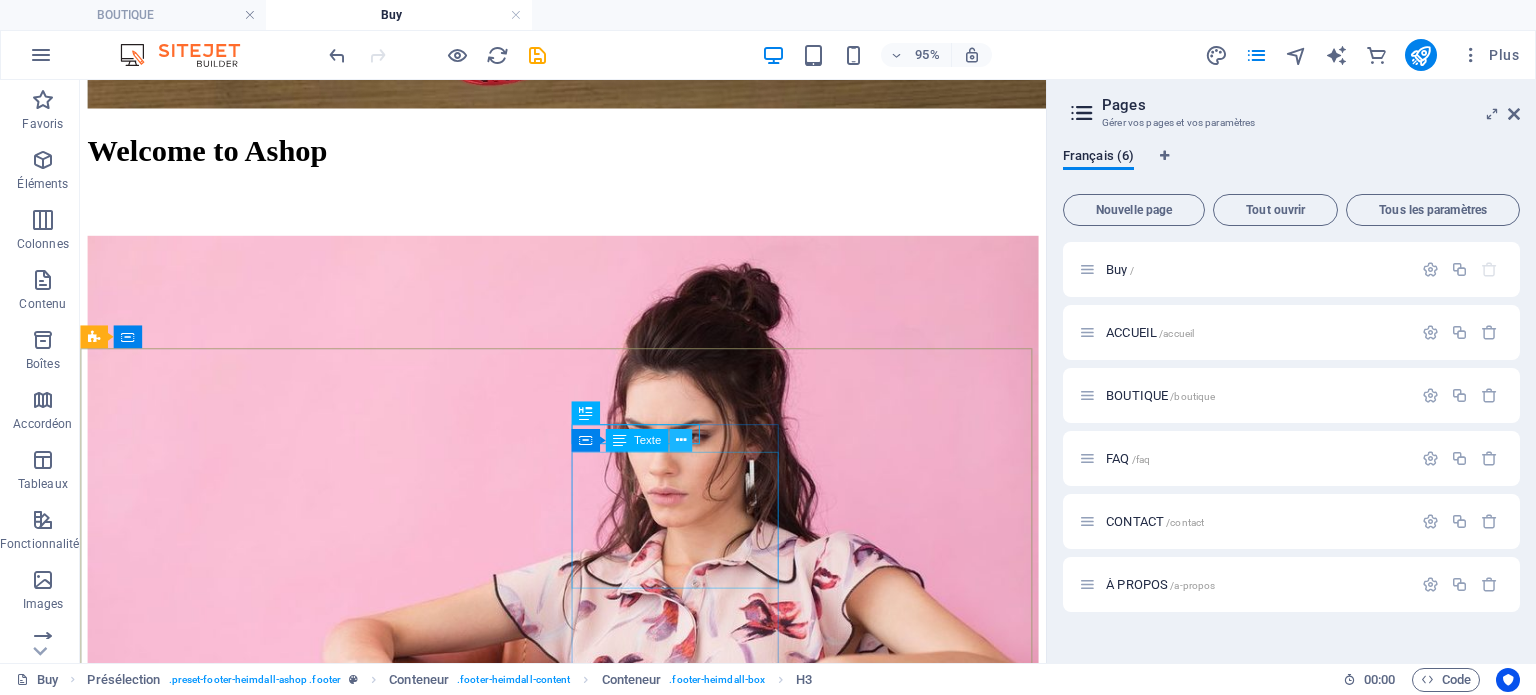 click at bounding box center (681, 440) 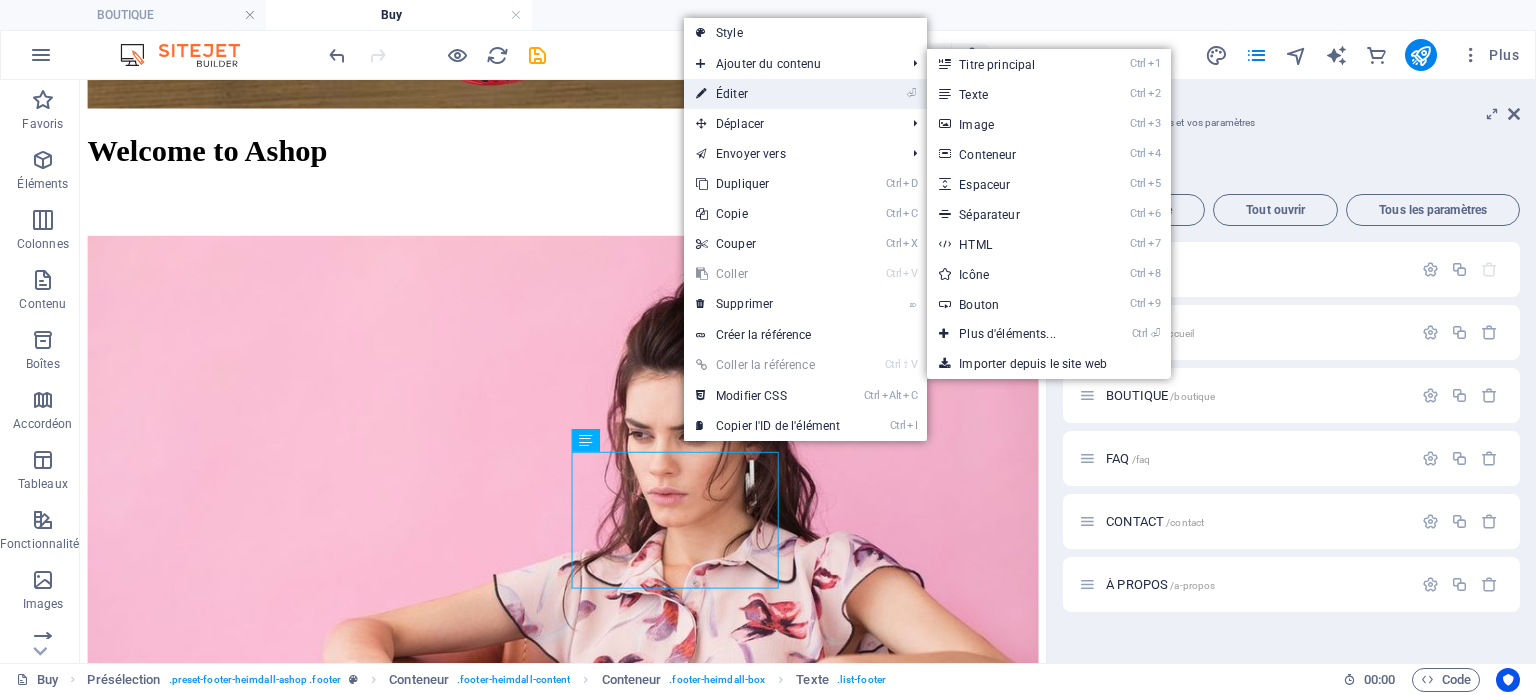 click on "⏎  Éditer" at bounding box center [768, 94] 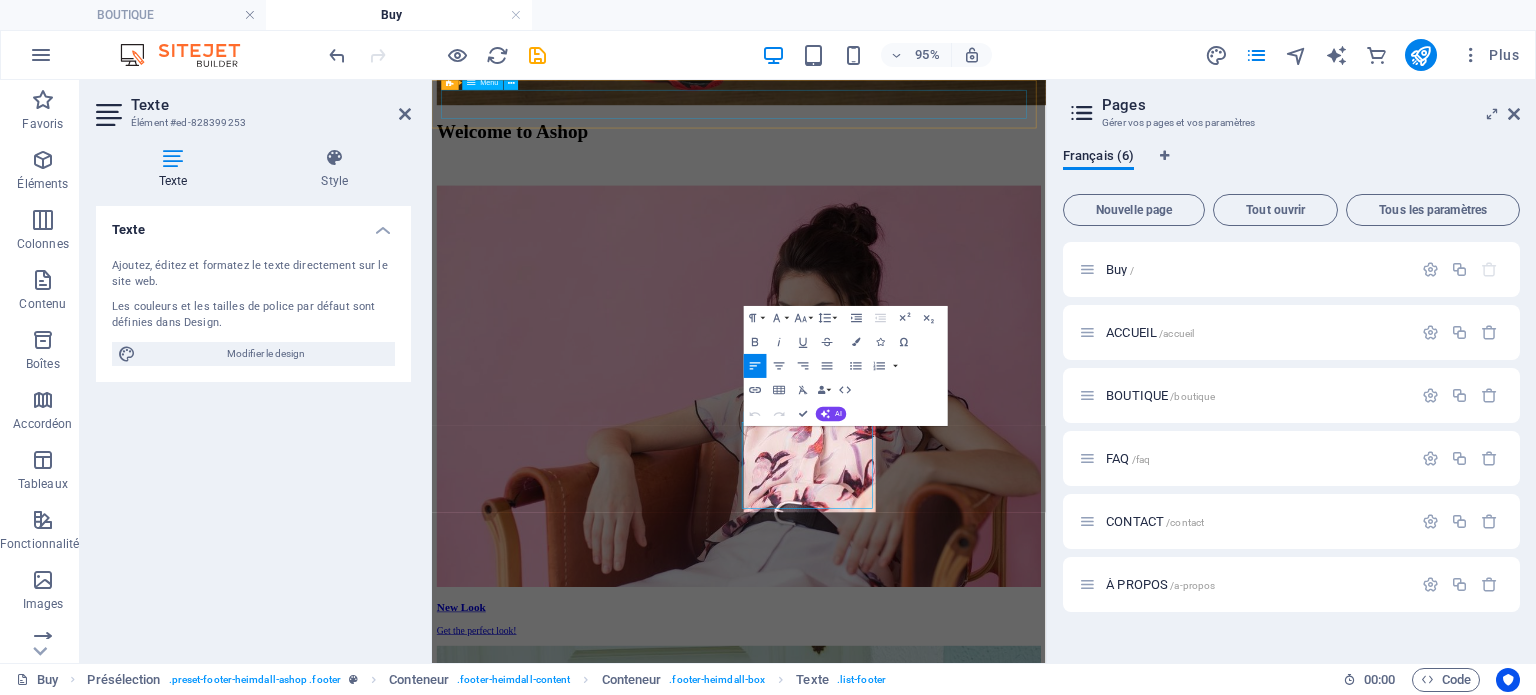 scroll, scrollTop: 2320, scrollLeft: 0, axis: vertical 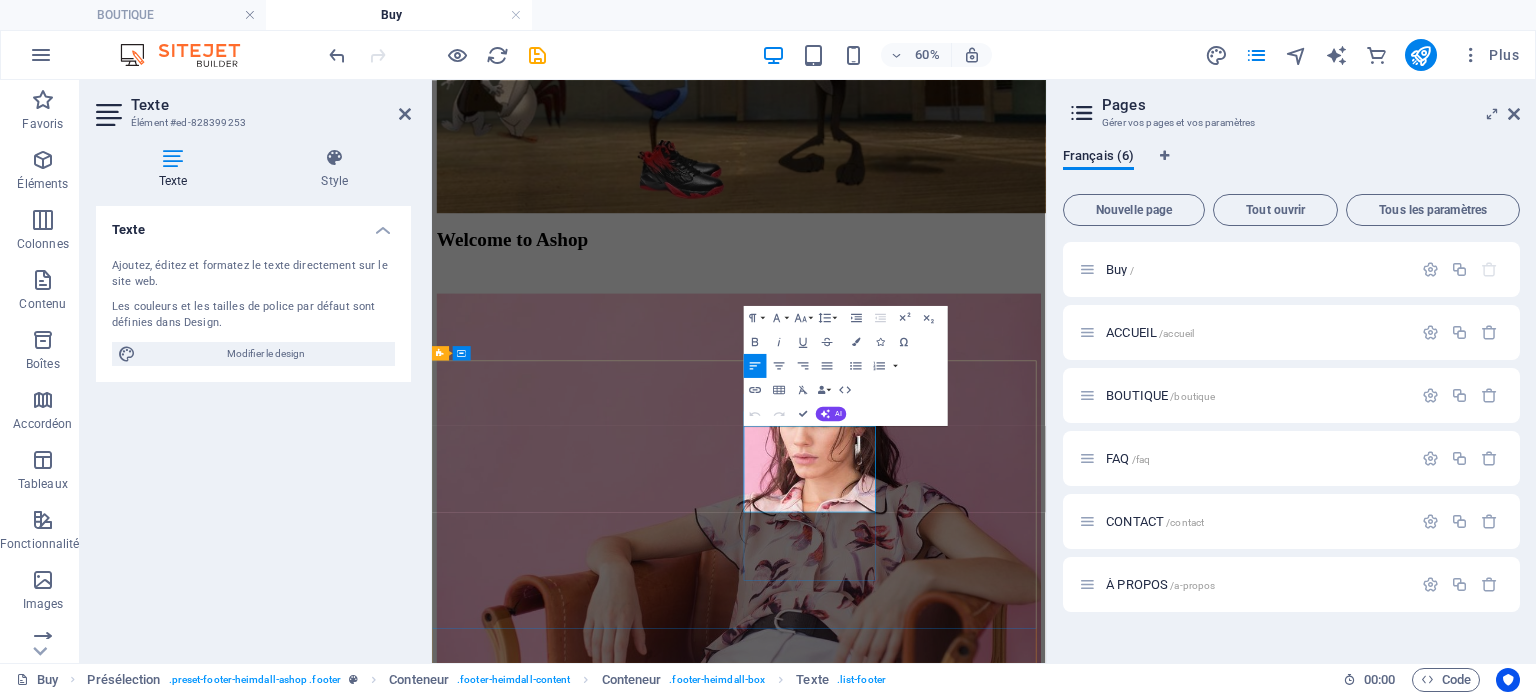 drag, startPoint x: 1155, startPoint y: 670, endPoint x: 989, endPoint y: 642, distance: 168.34488 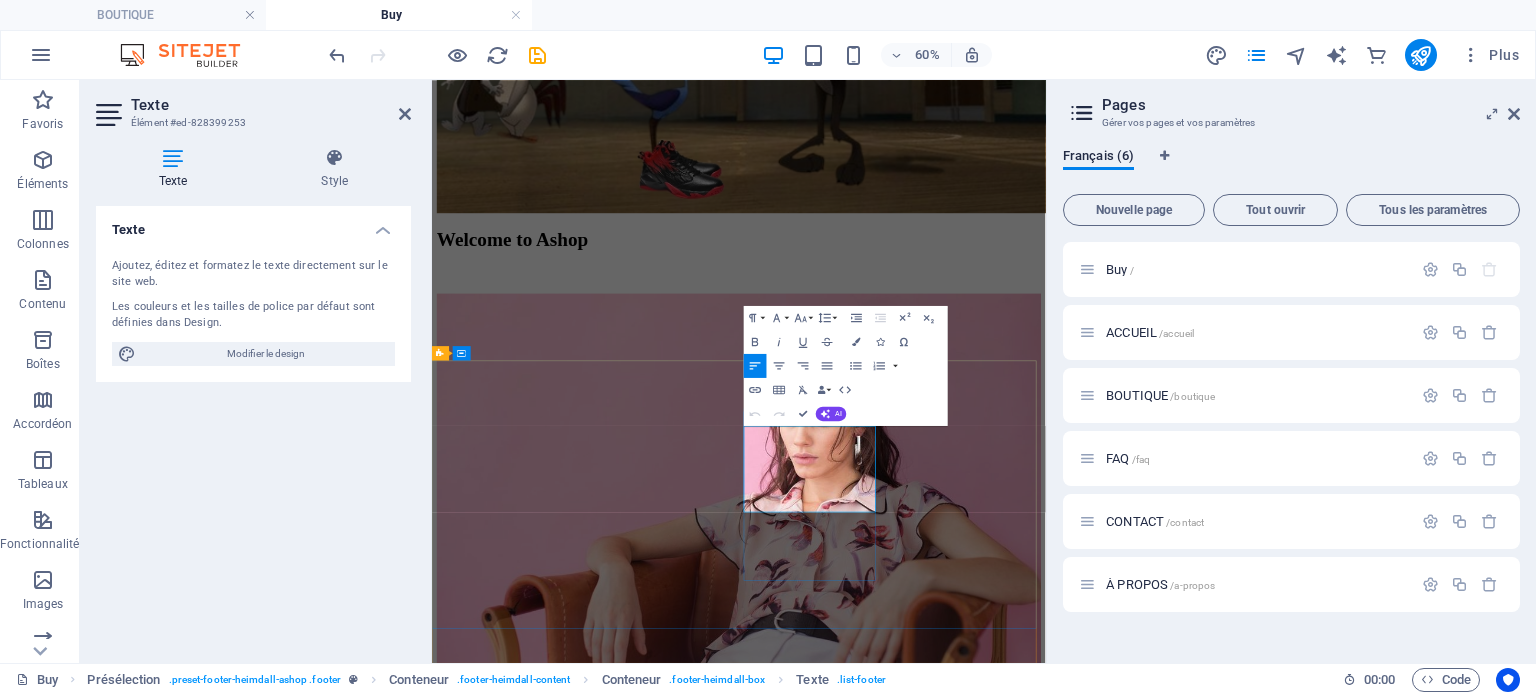 click on "Hotline: [PHONE]" at bounding box center [943, 11214] 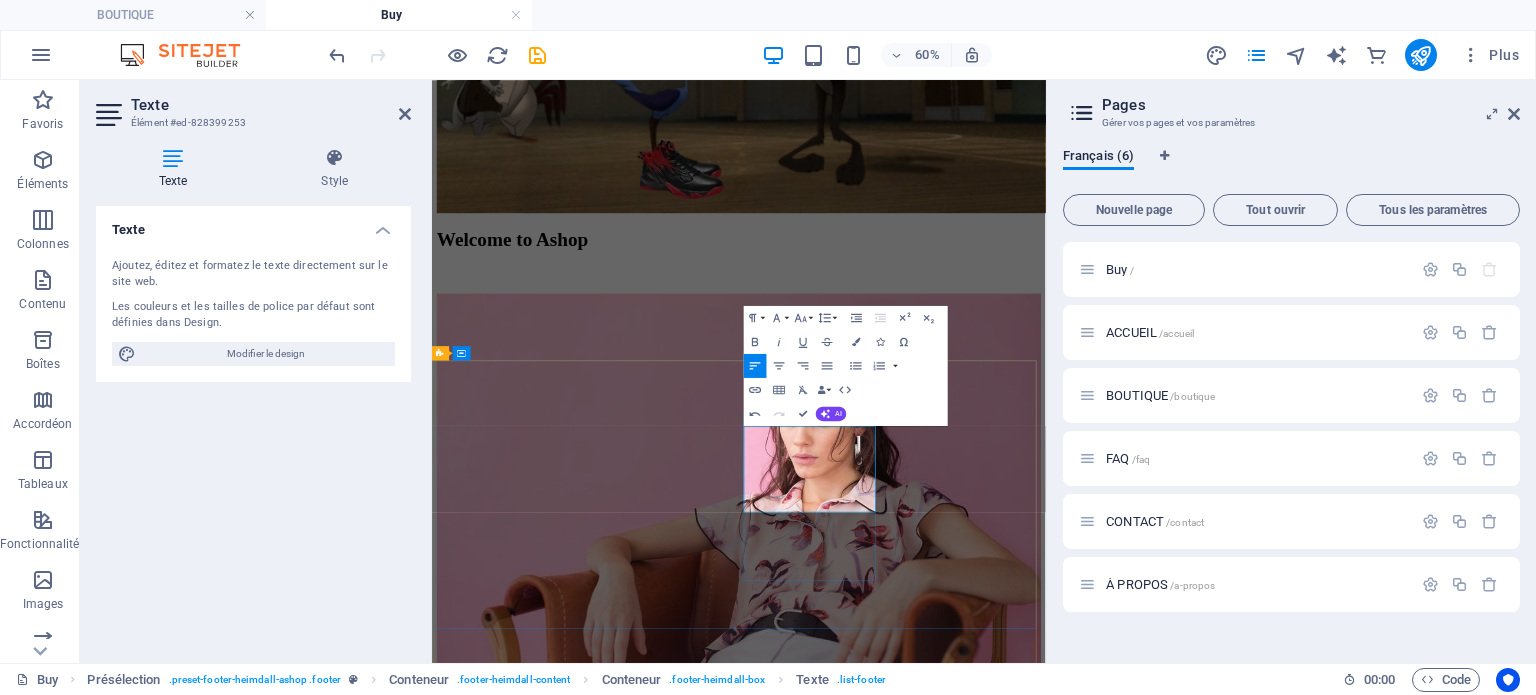 click on "About us" at bounding box center (509, 11247) 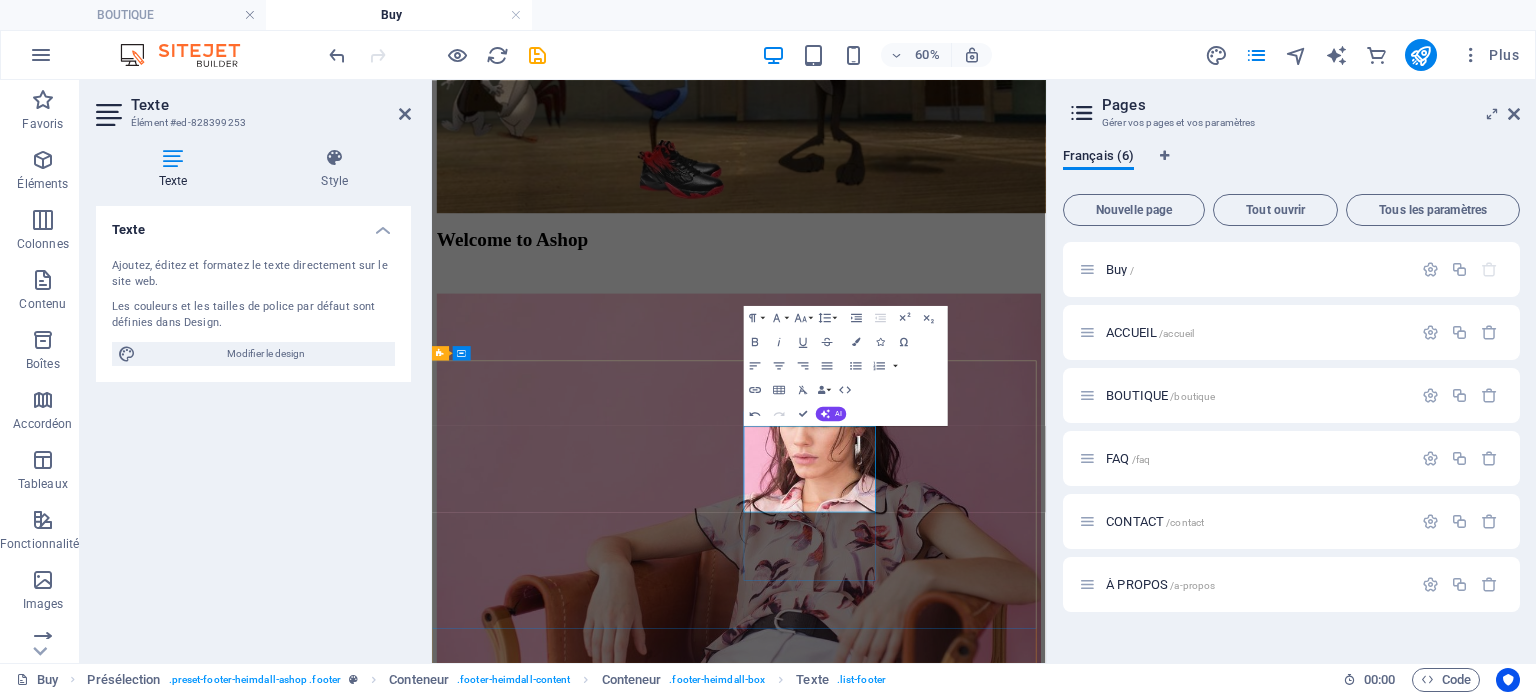 click on "About us" at bounding box center (469, 11247) 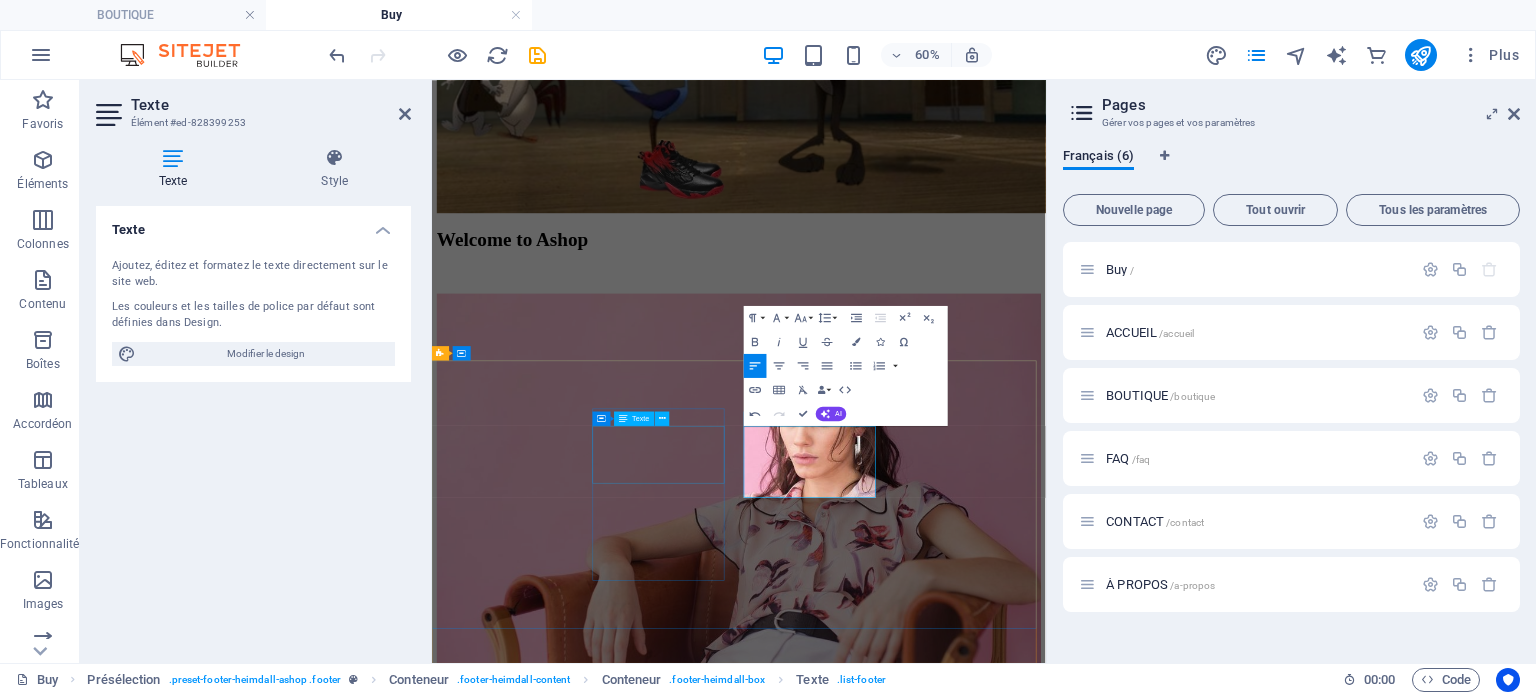 click on "[CITY], [STATE], [COUNTRY], Info@[DOMAIN].ca" at bounding box center (943, 11086) 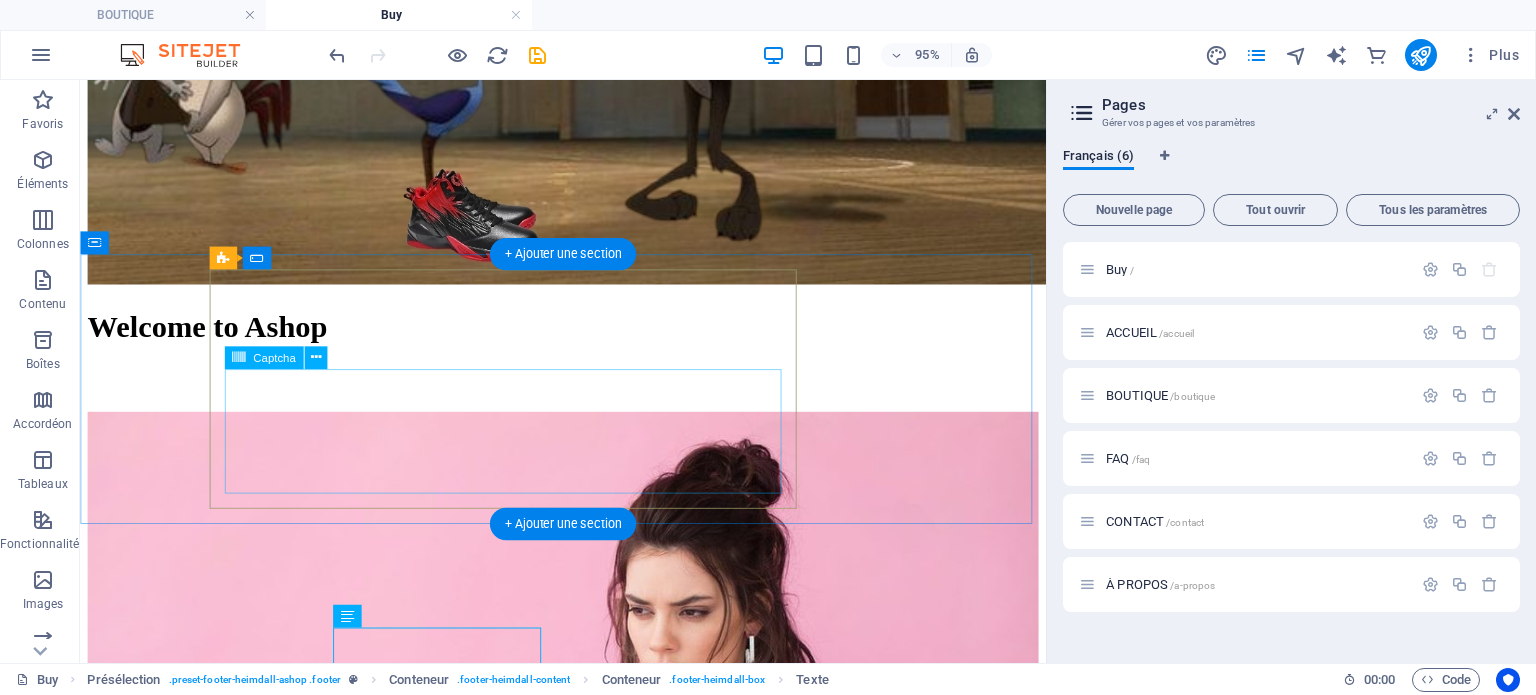 click on "Illisible ? Générer à nouveau." at bounding box center [588, 4899] 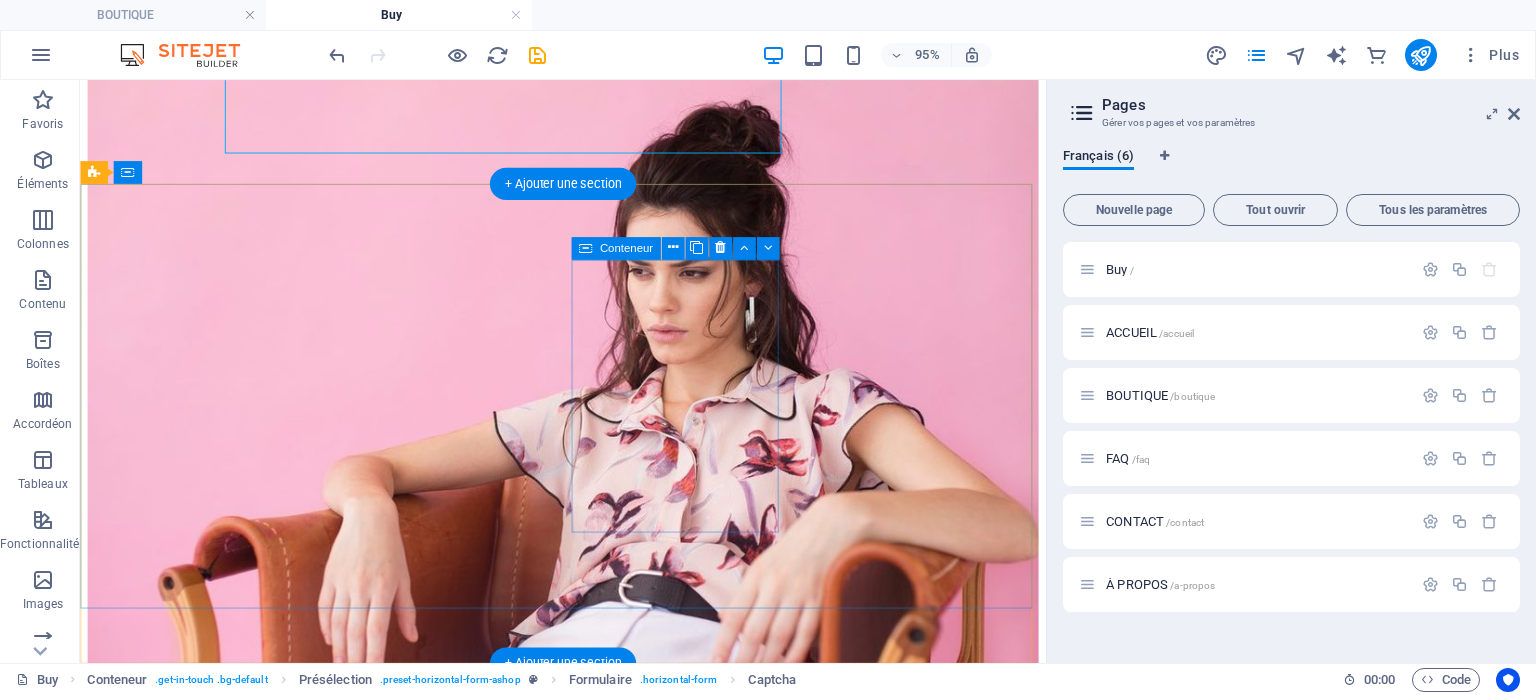scroll, scrollTop: 2674, scrollLeft: 0, axis: vertical 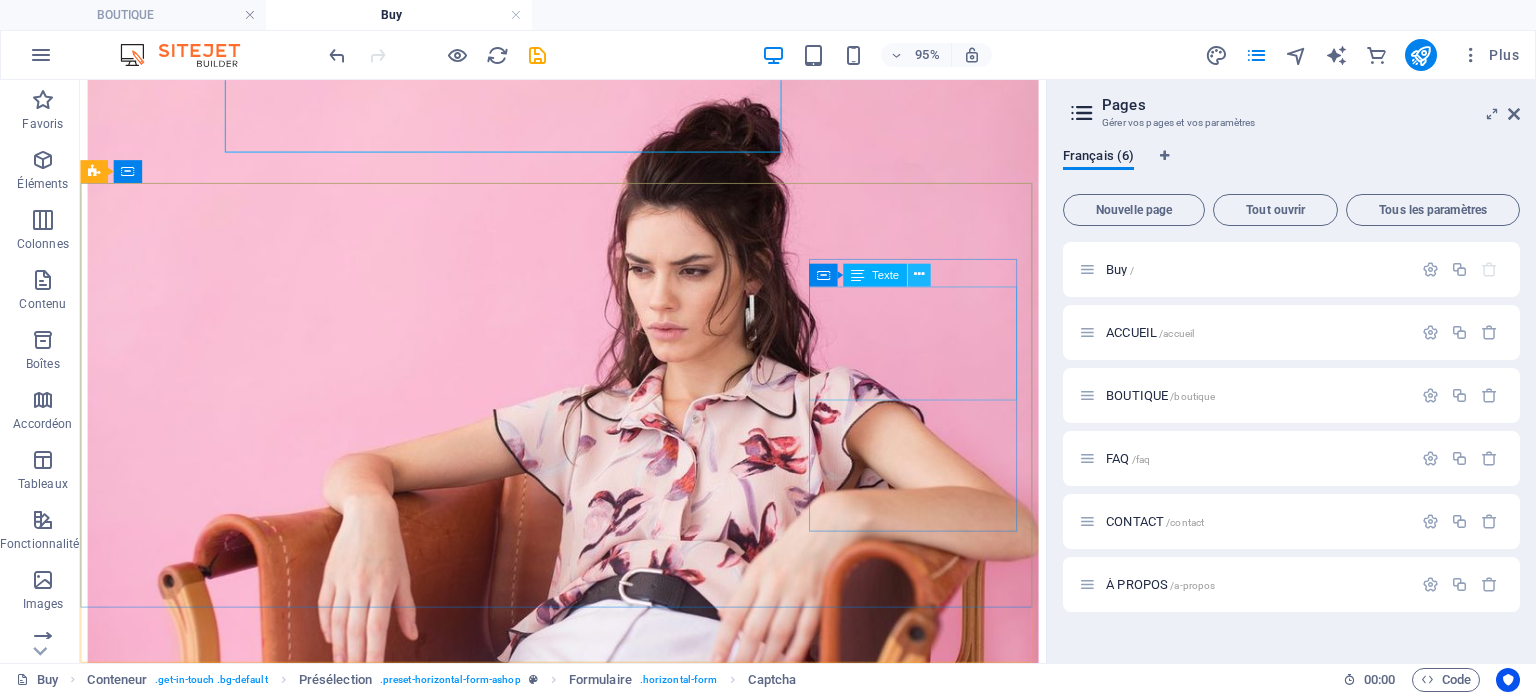 click at bounding box center (919, 275) 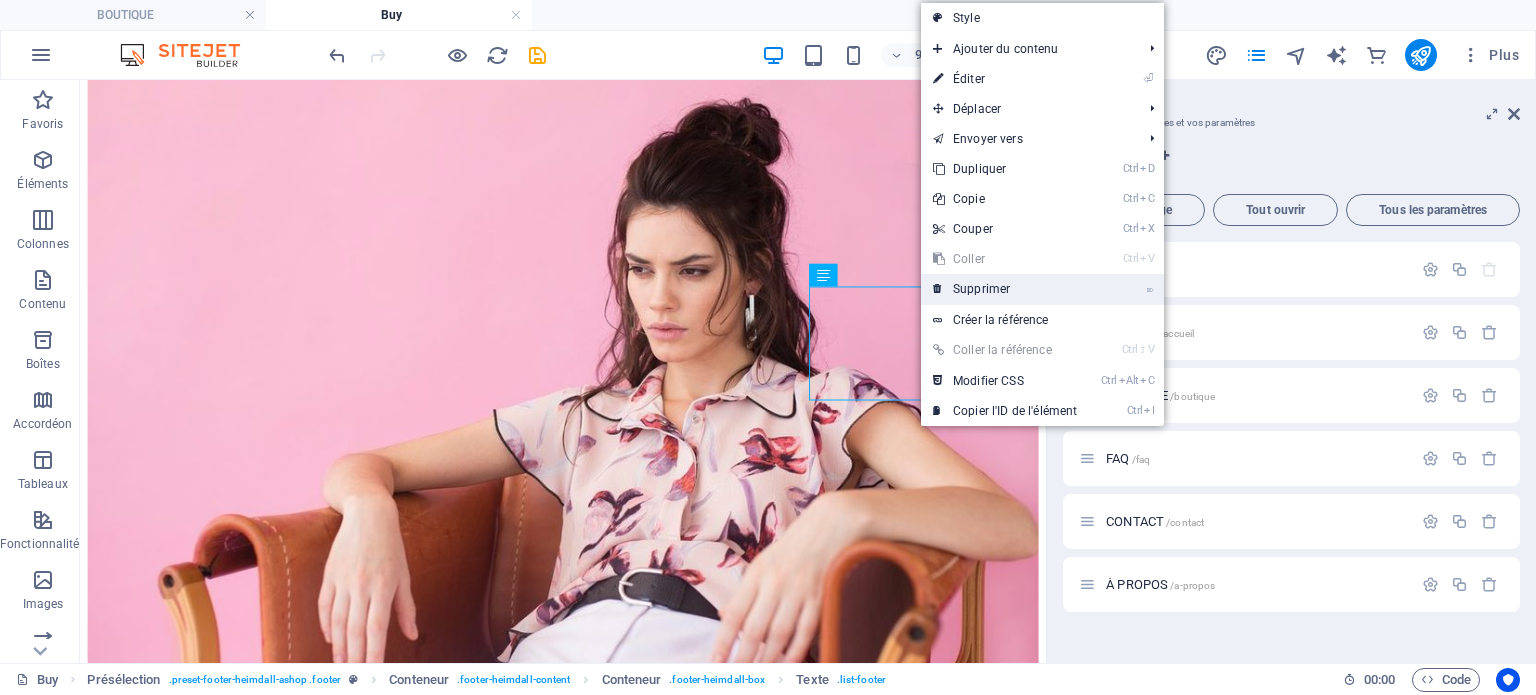 click on "⌦  Supprimer" at bounding box center (1005, 289) 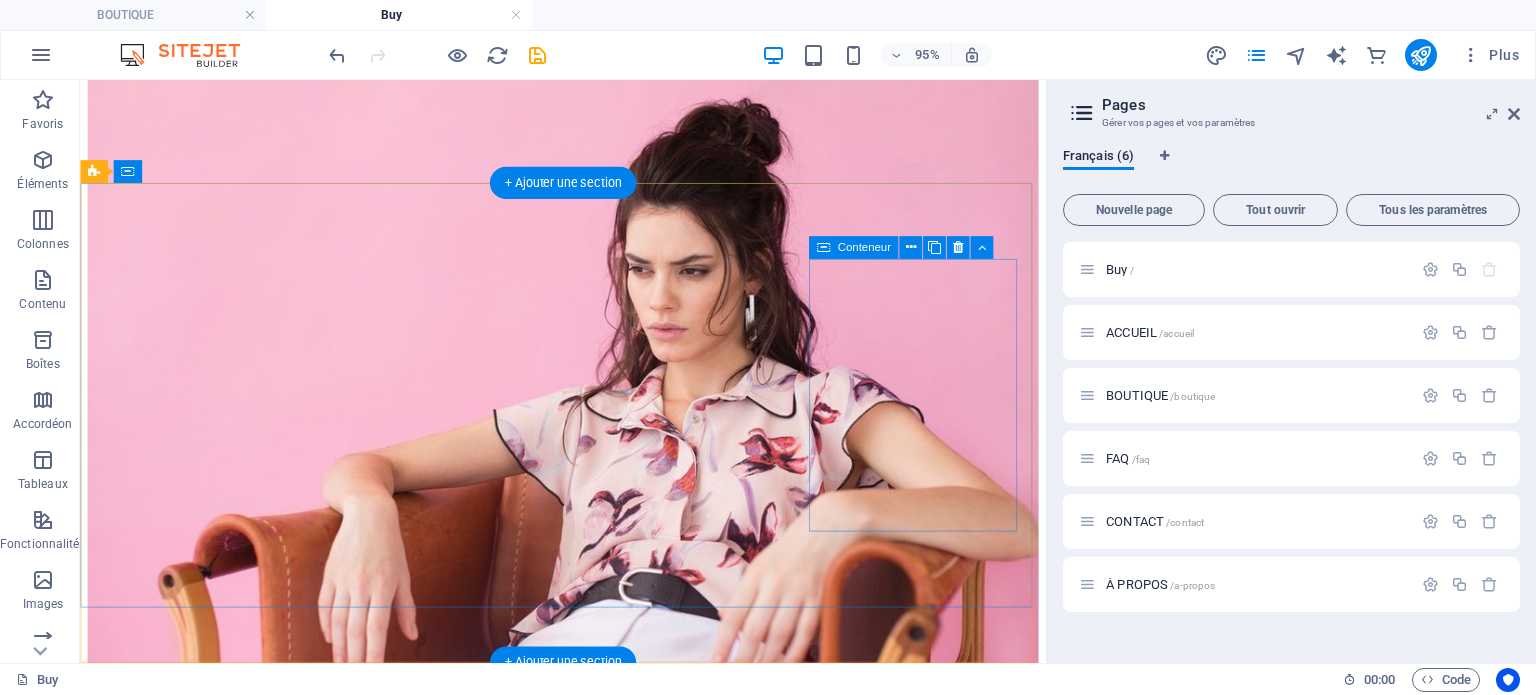 click on "Follow us" at bounding box center (588, 10941) 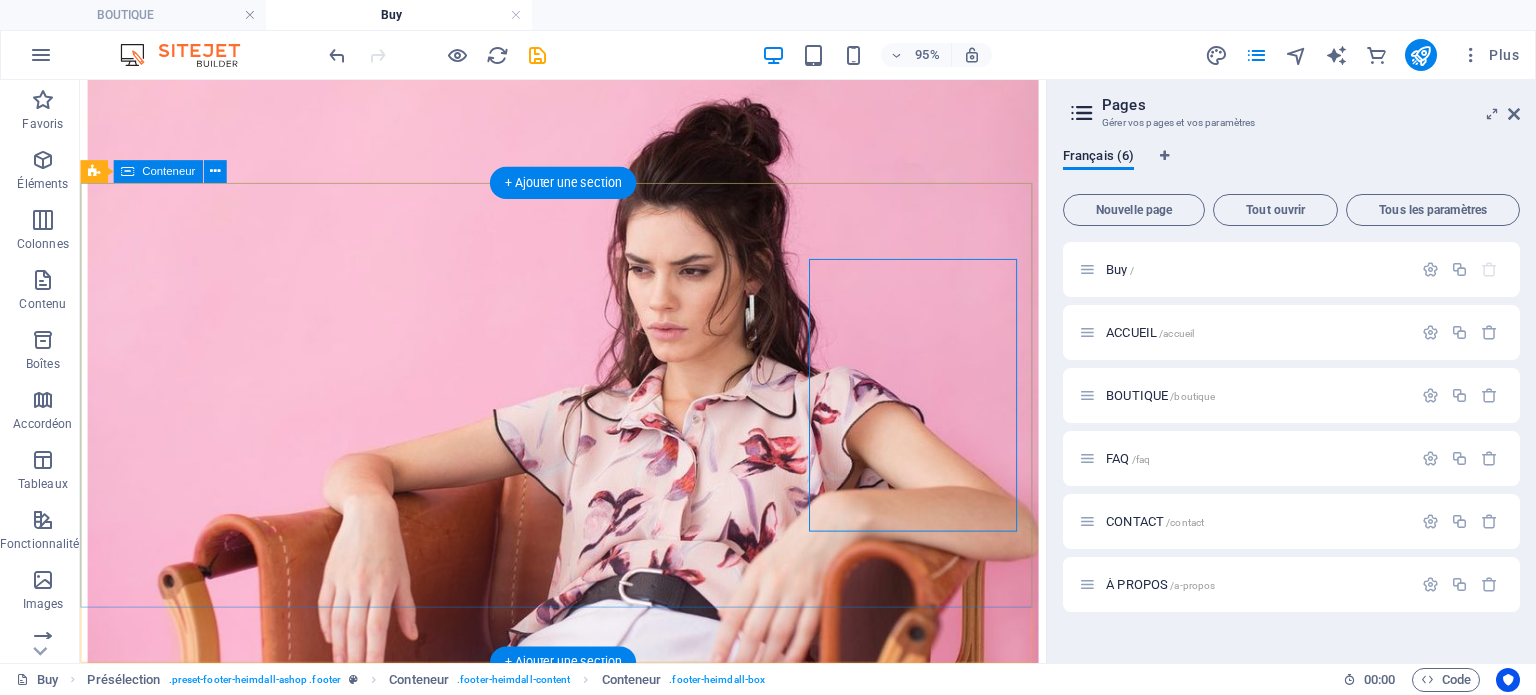 click on "Lorem ipsum dolor sit amet conse ctetur adipisicing elit, sed do eiusmod tempor incididunt ut labore et dolore. Contact [CITY], [STATE], [COUNTRY], Info@[DOMAIN].ca Information About us FAQ Legal notice Privacy Follow us" at bounding box center (588, 10652) 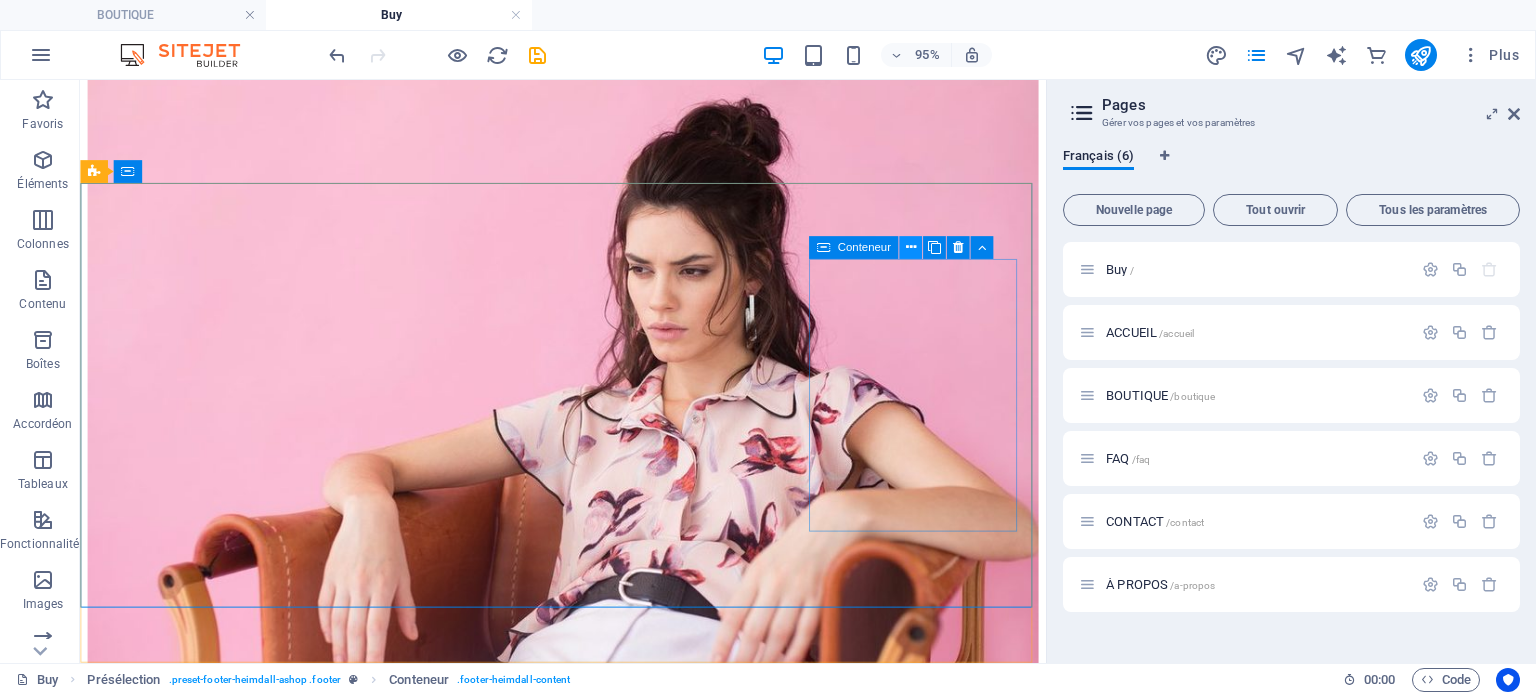 click at bounding box center [910, 247] 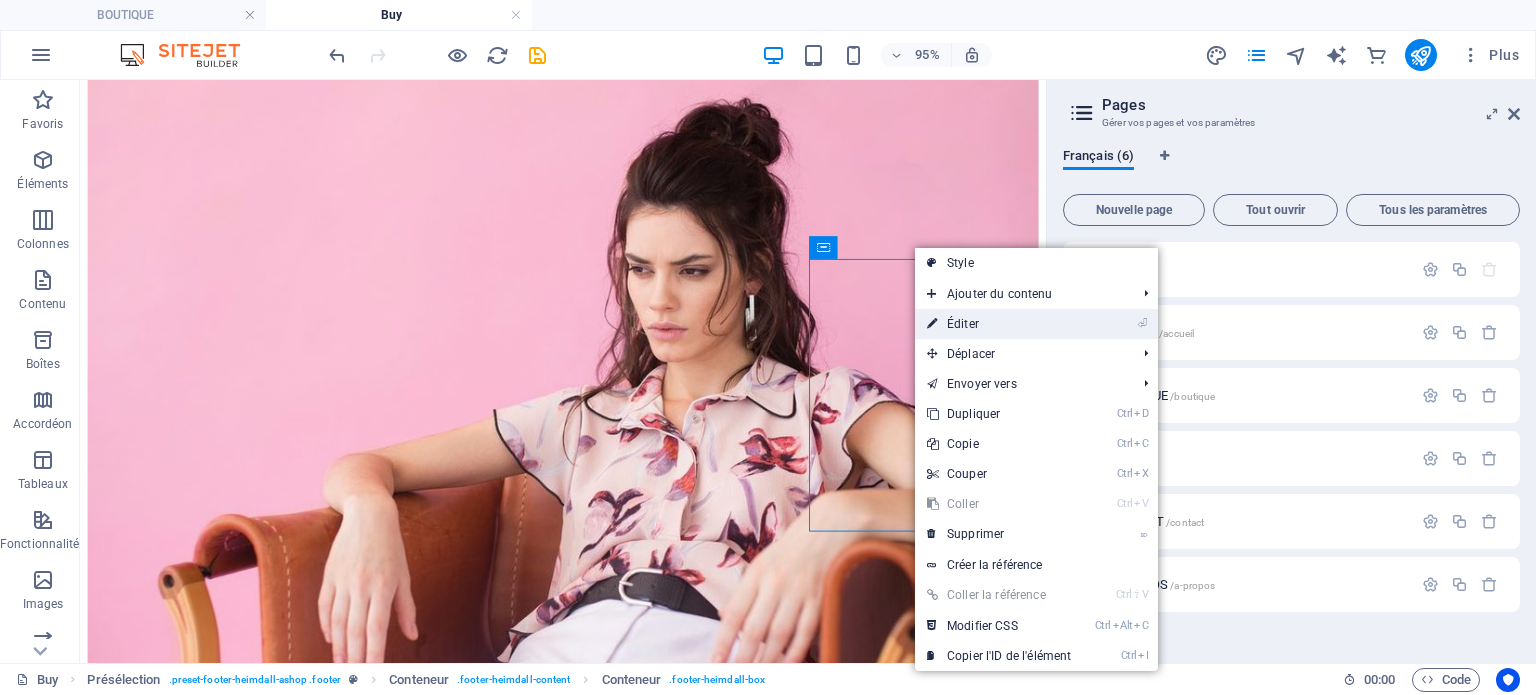drag, startPoint x: 941, startPoint y: 317, endPoint x: 847, endPoint y: 397, distance: 123.4342 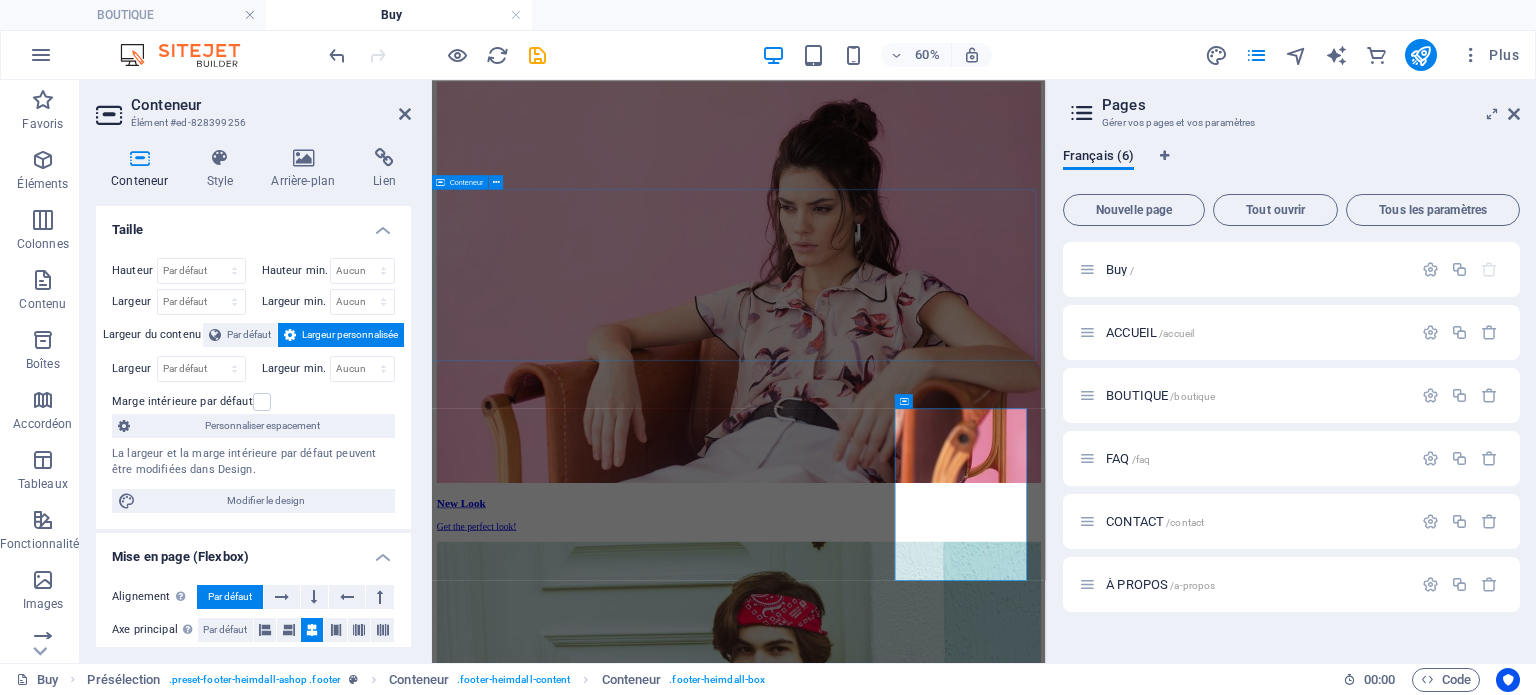 scroll, scrollTop: 2320, scrollLeft: 0, axis: vertical 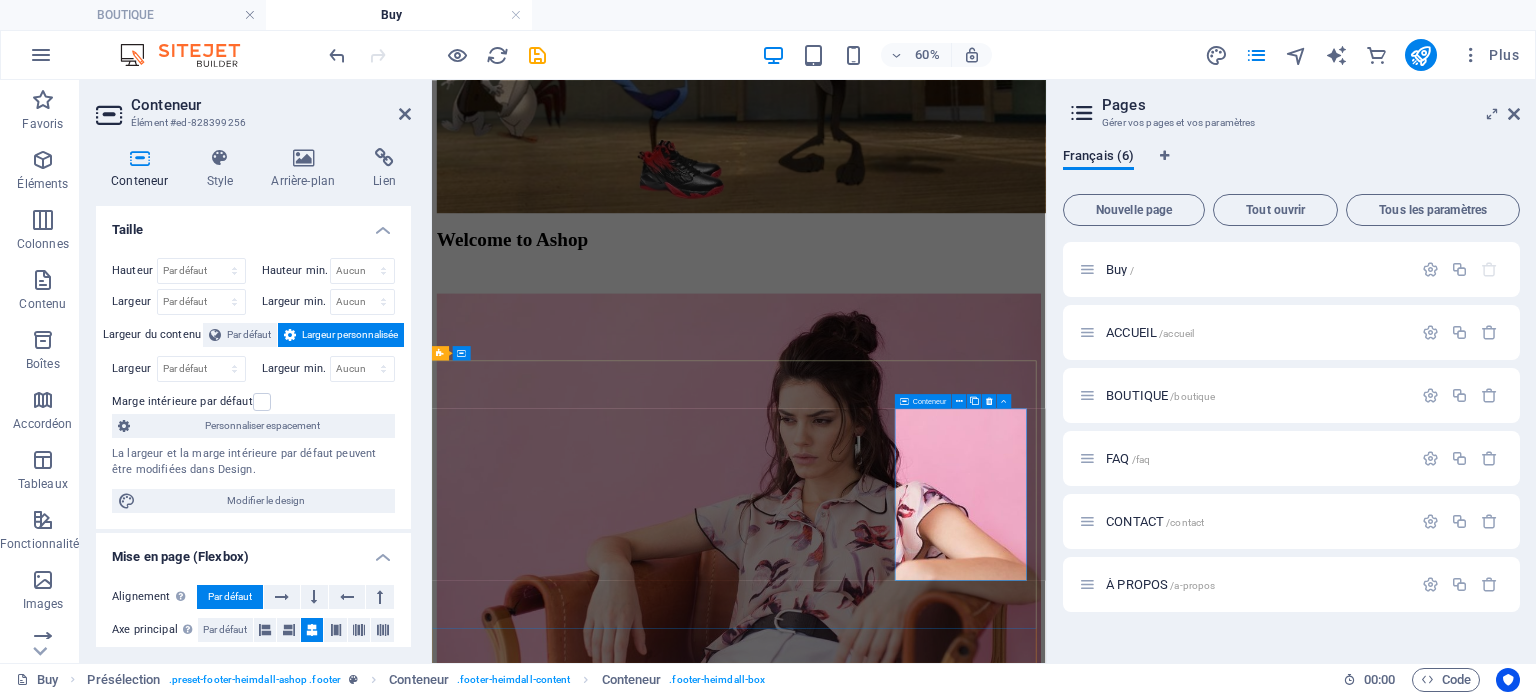 click on "Follow us" at bounding box center [943, 11357] 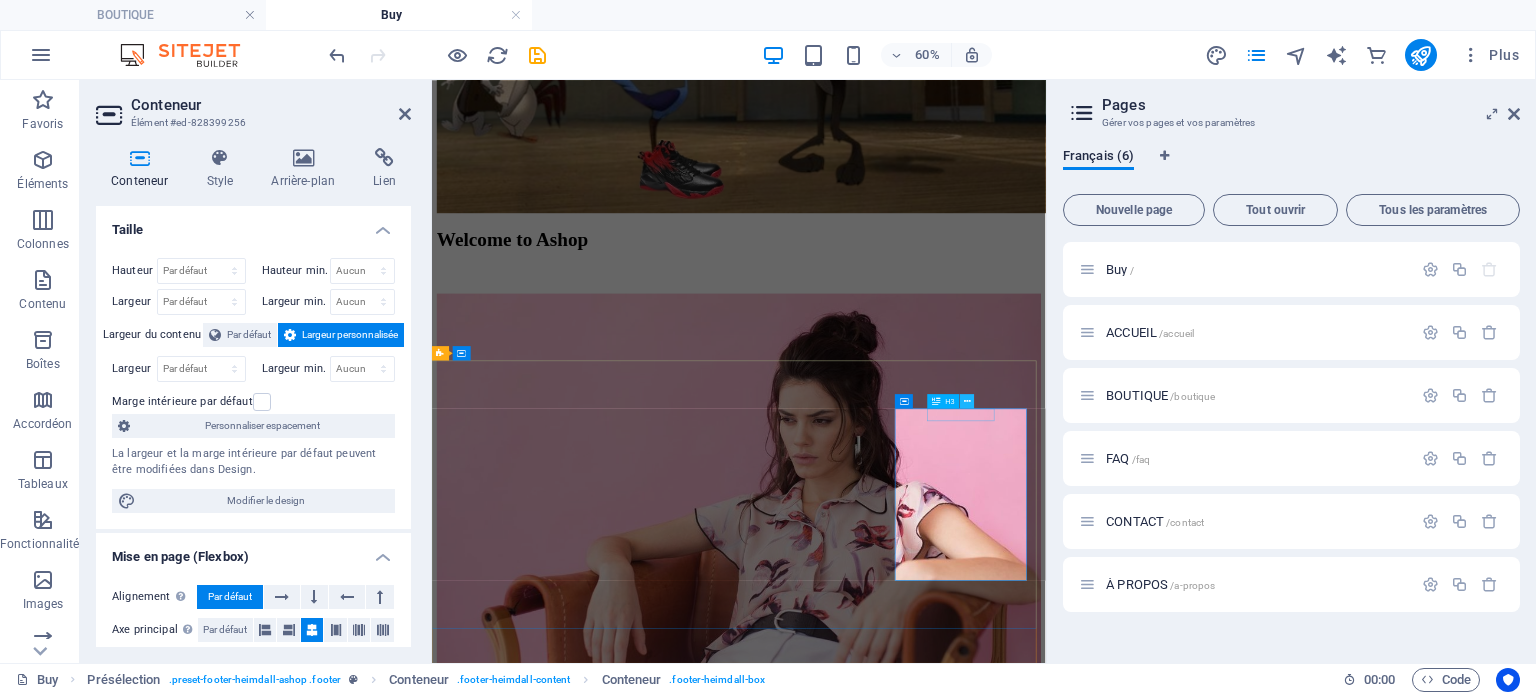 click at bounding box center [967, 401] 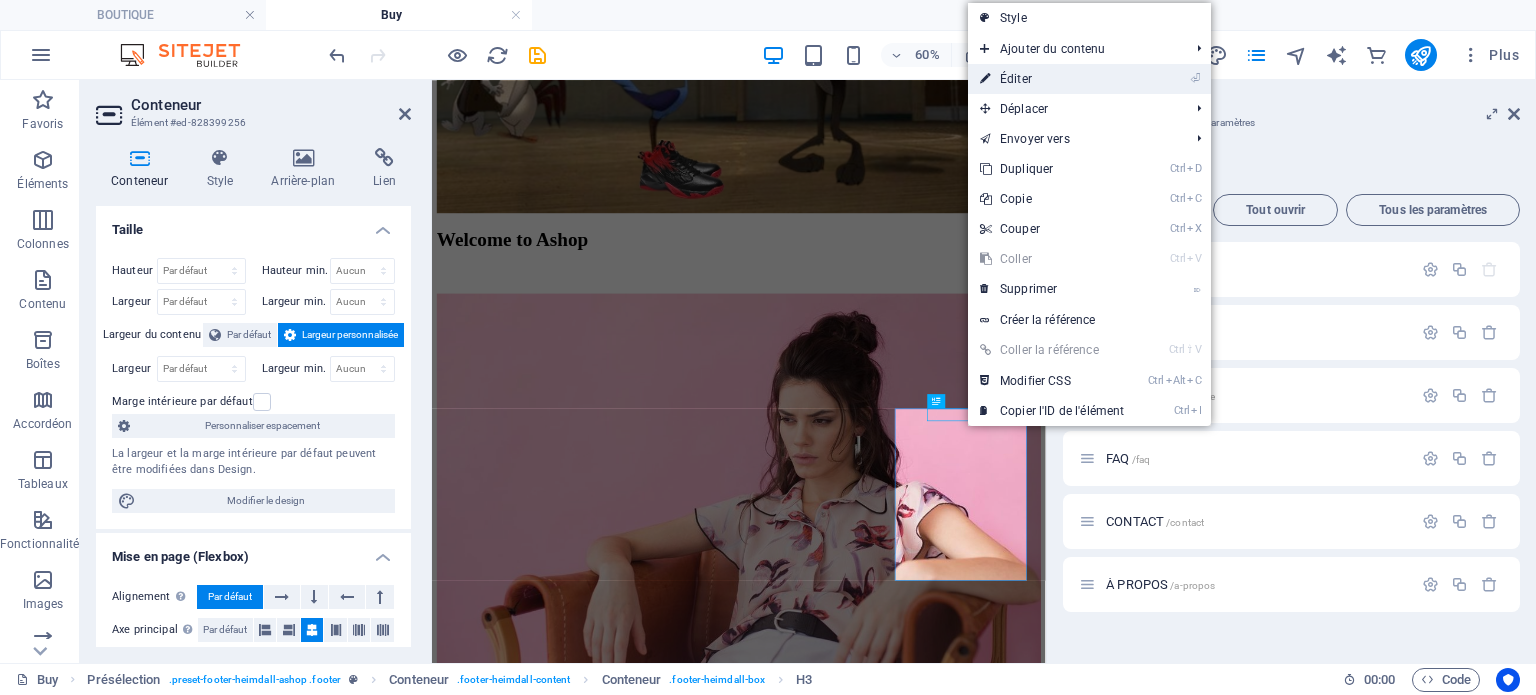 click on "⏎  Éditer" at bounding box center [1052, 79] 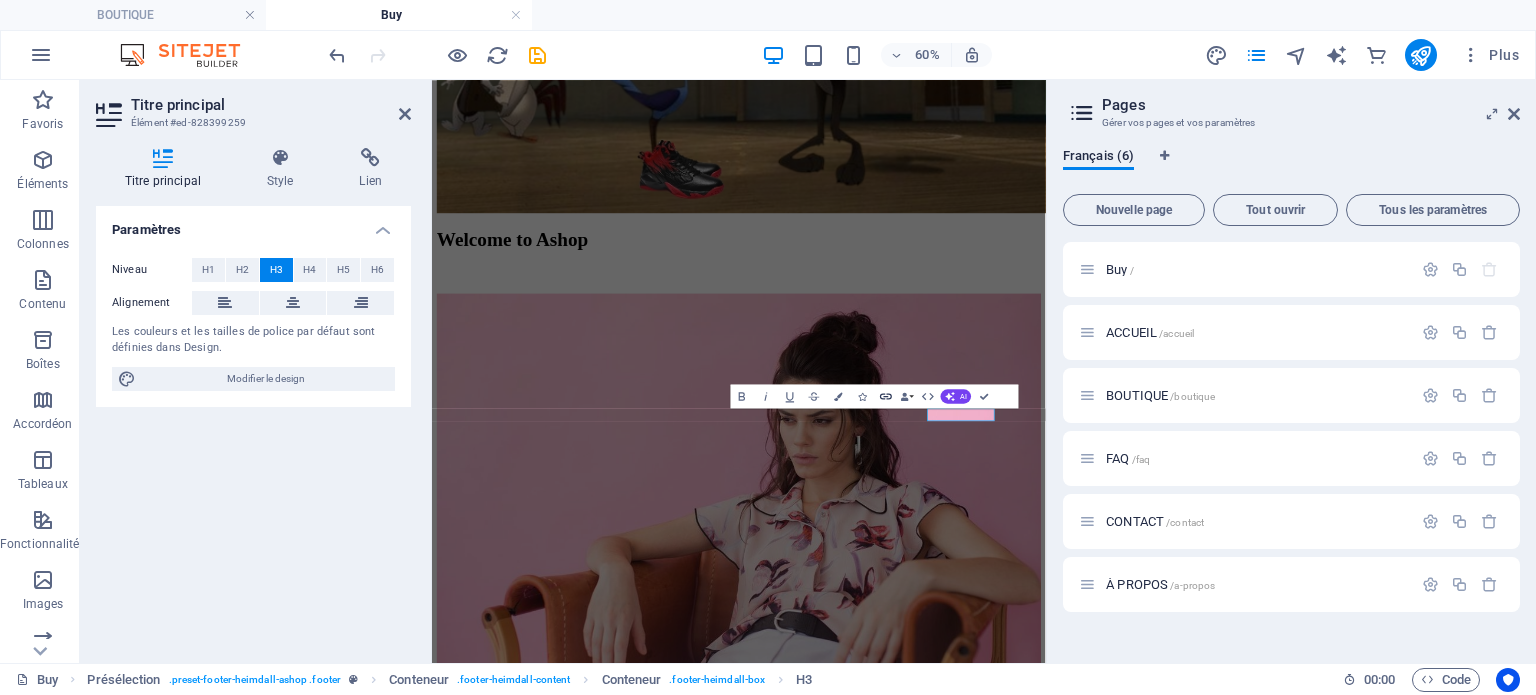 click 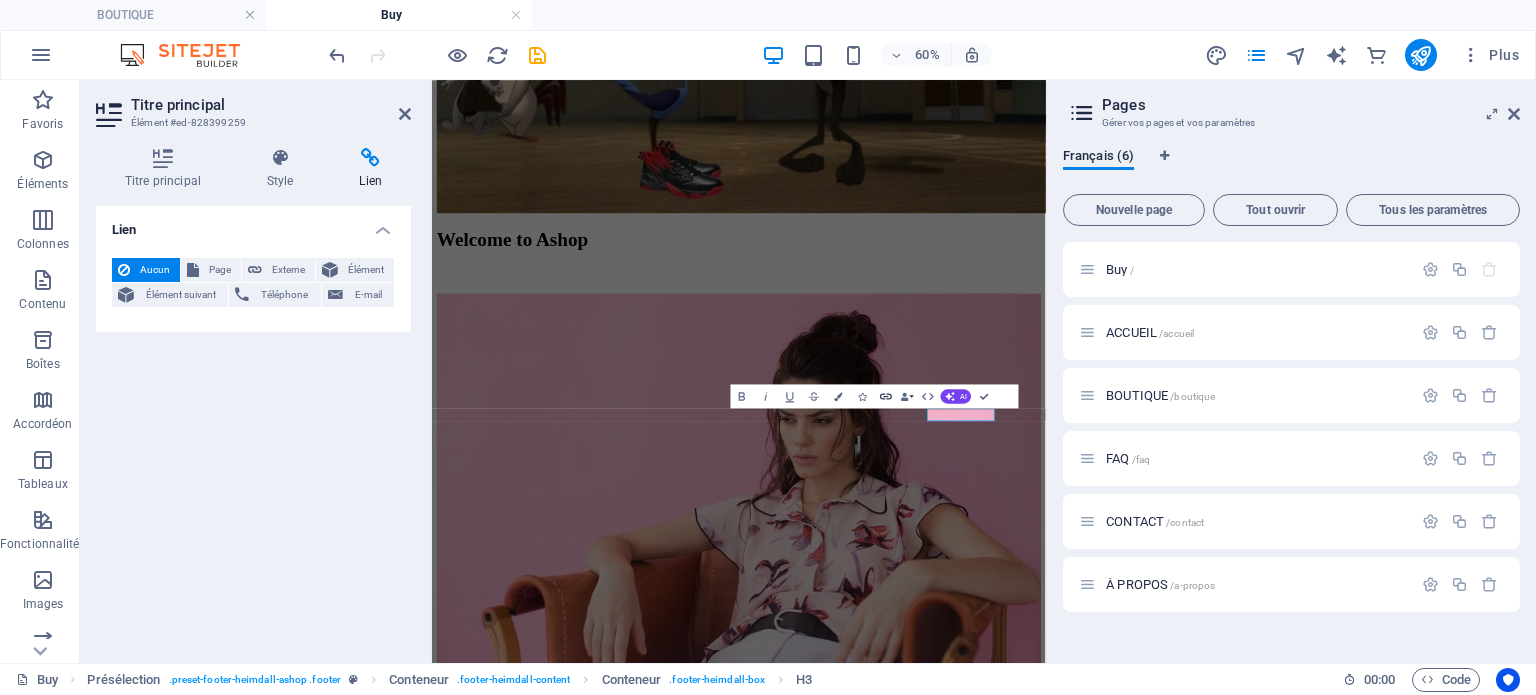 click 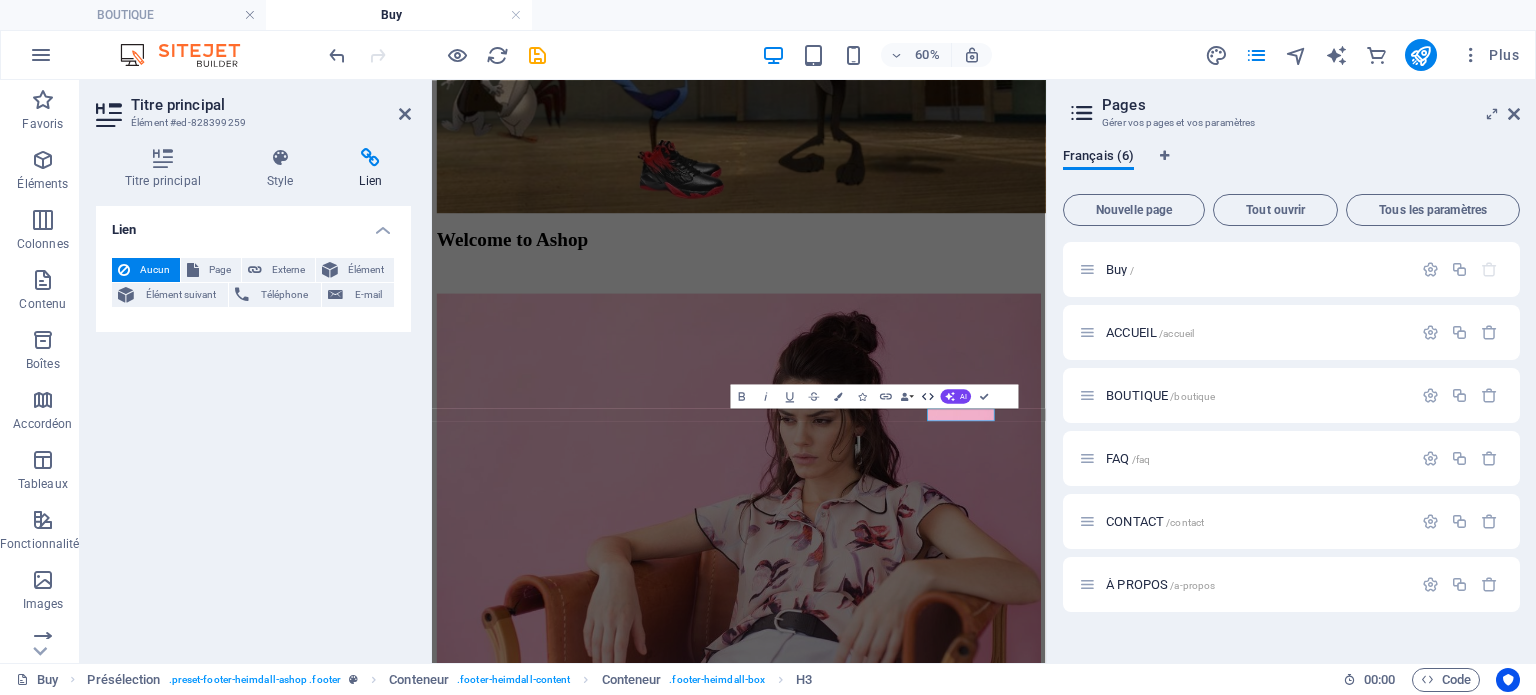 click 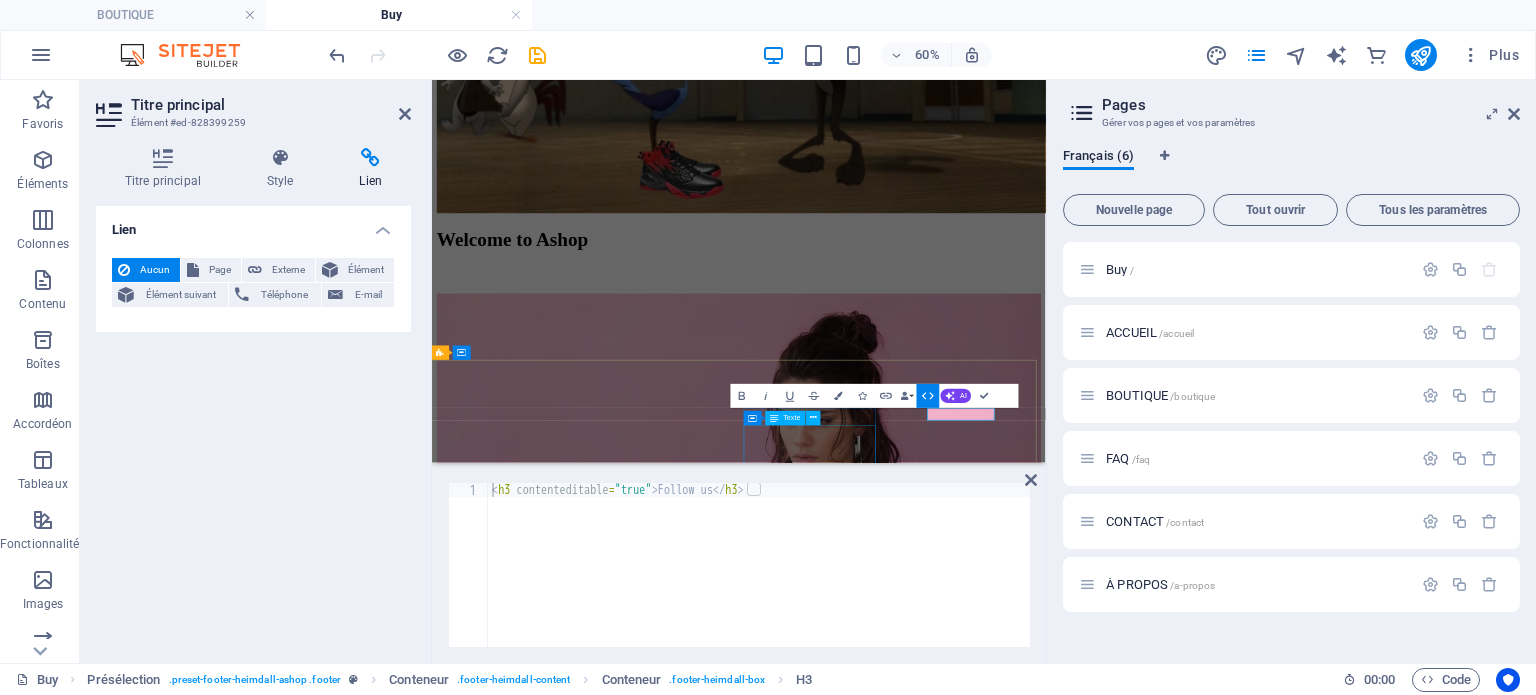 scroll, scrollTop: 571, scrollLeft: 8, axis: both 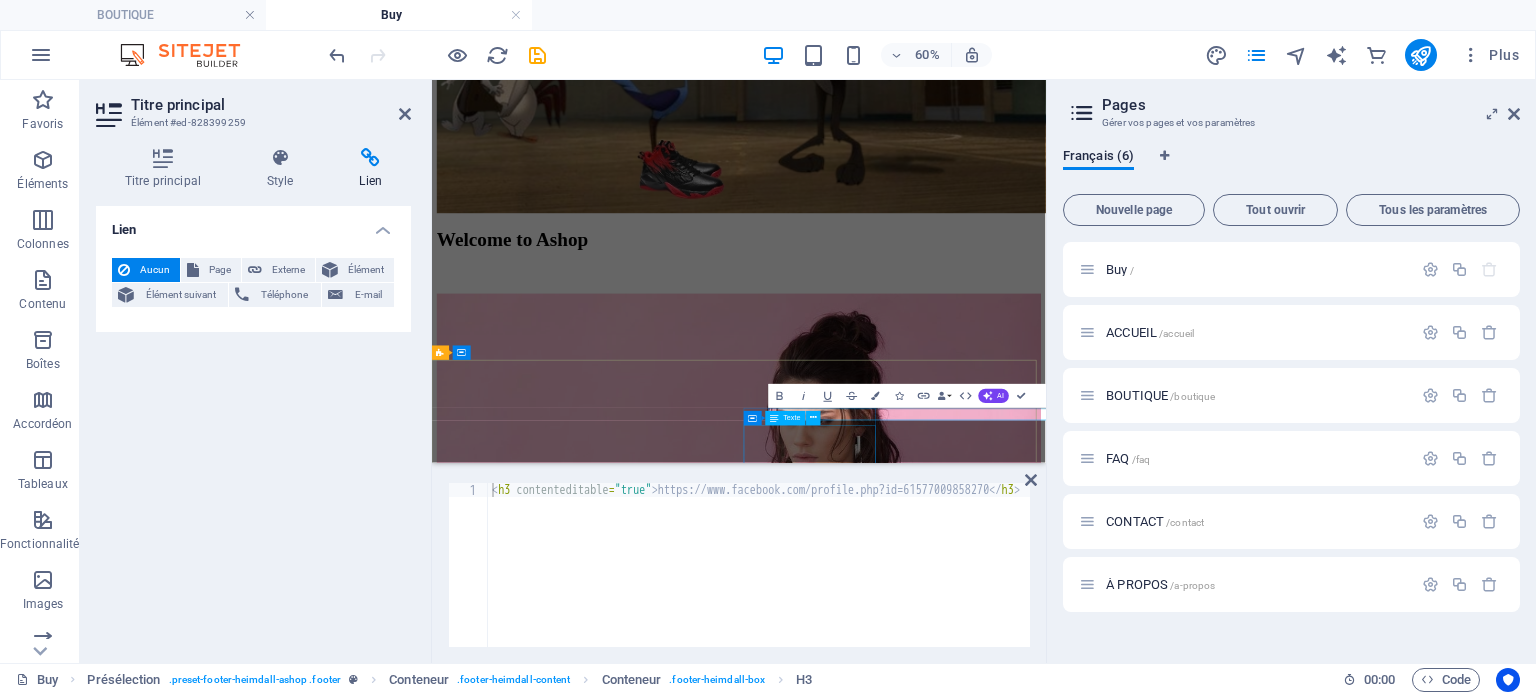 click on "About us FAQ Legal notice Privacy" at bounding box center (943, 11266) 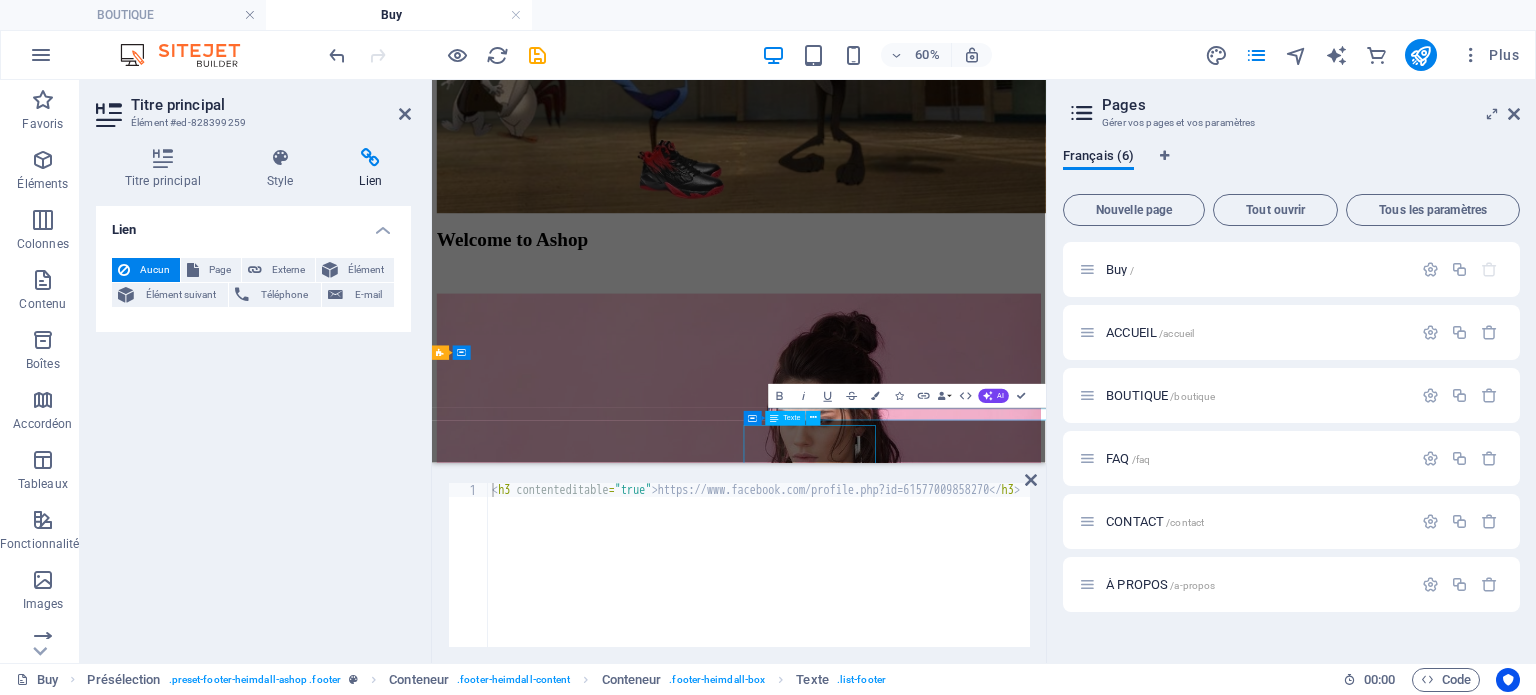 scroll, scrollTop: 2674, scrollLeft: 0, axis: vertical 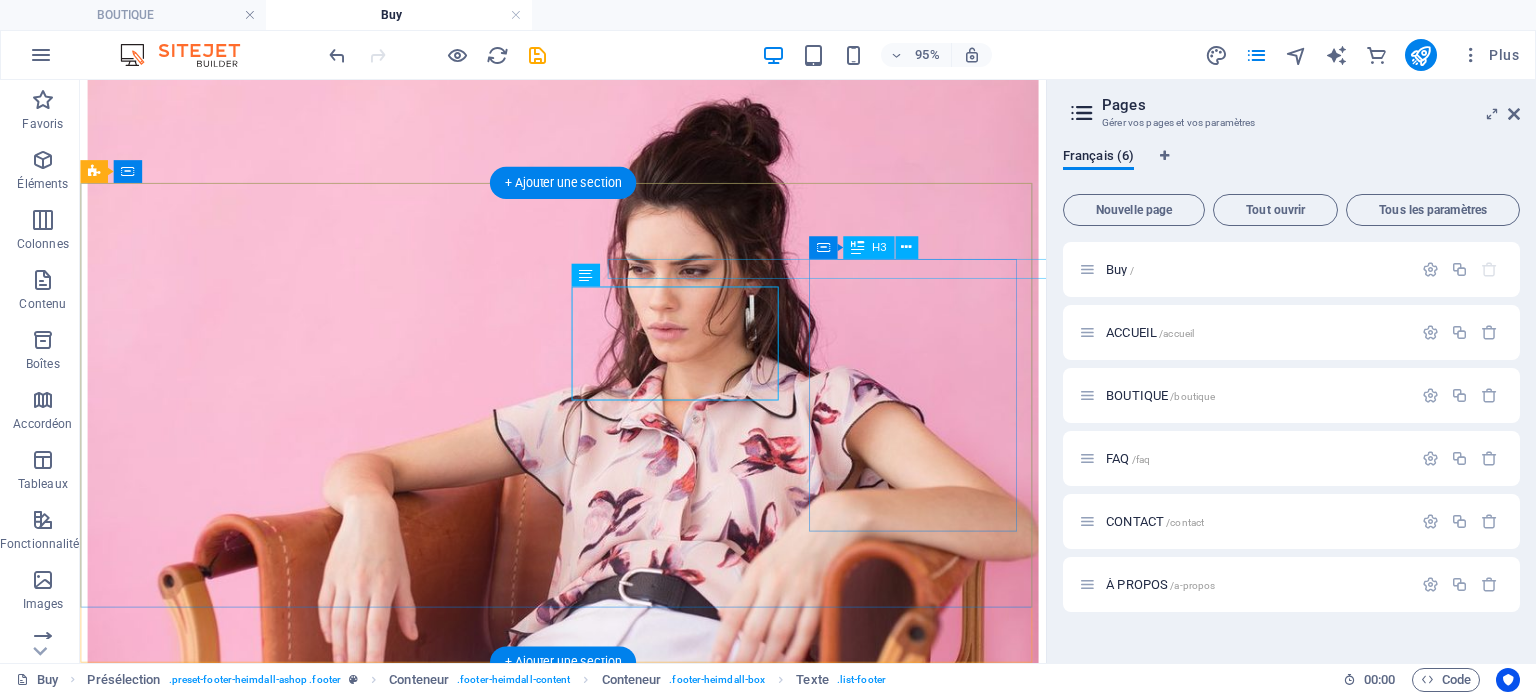 click on "https://www.facebook.com/profile.php?id=61577009858270" at bounding box center (588, 10941) 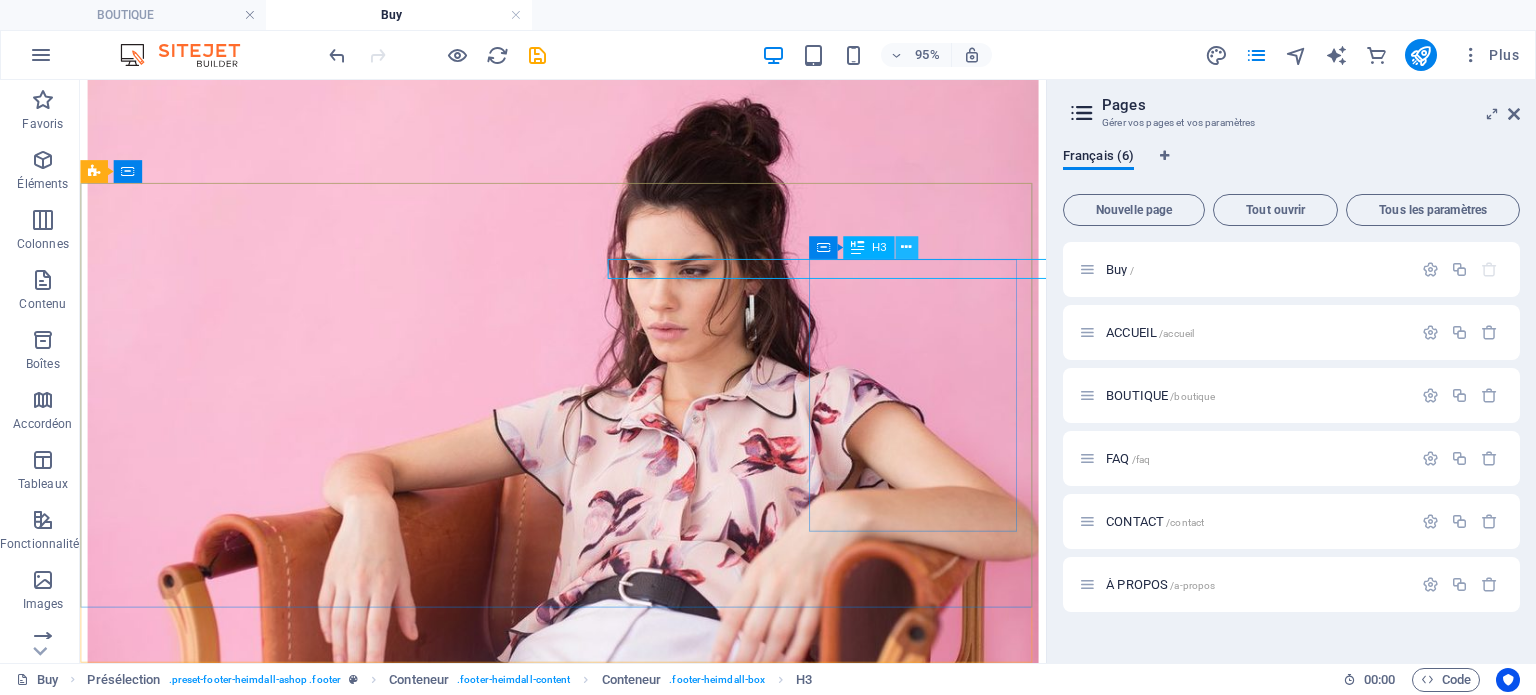 click at bounding box center [906, 247] 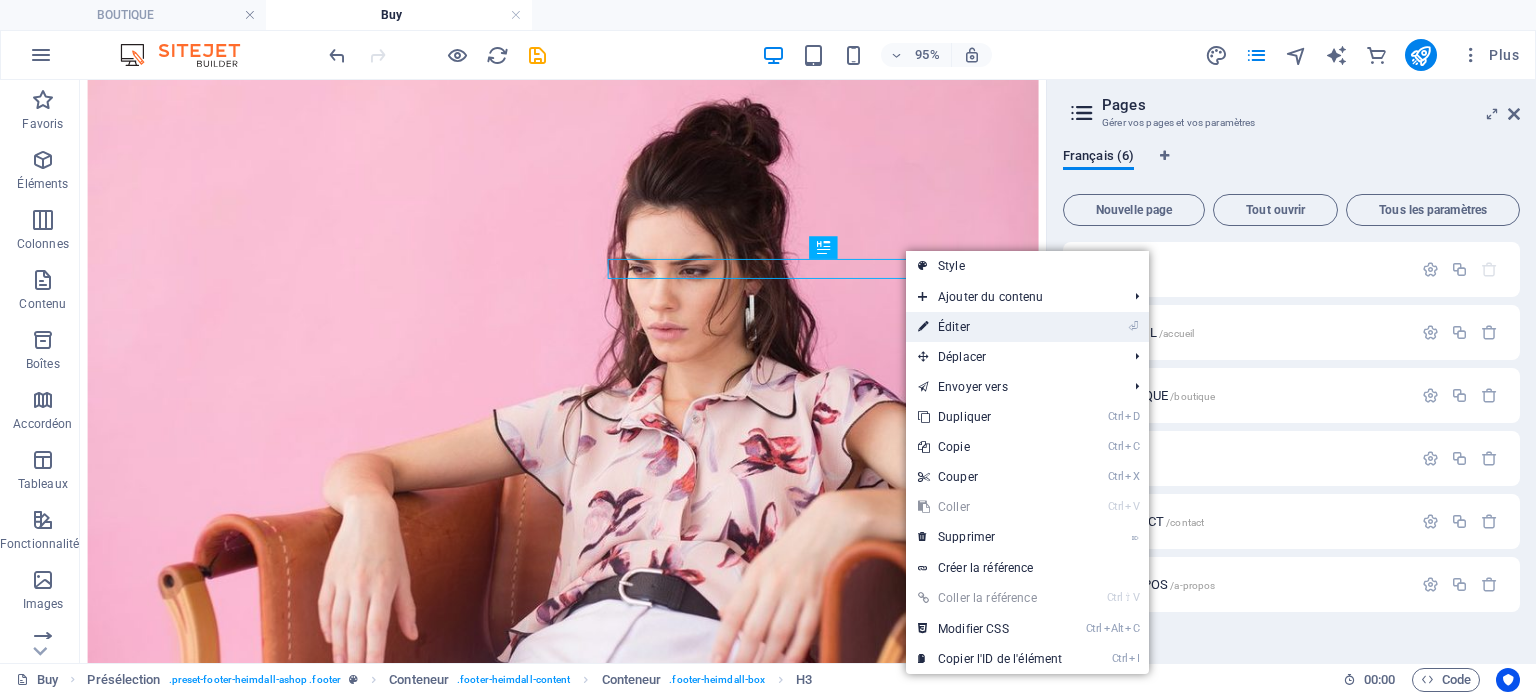 click on "⏎  Éditer" at bounding box center [990, 327] 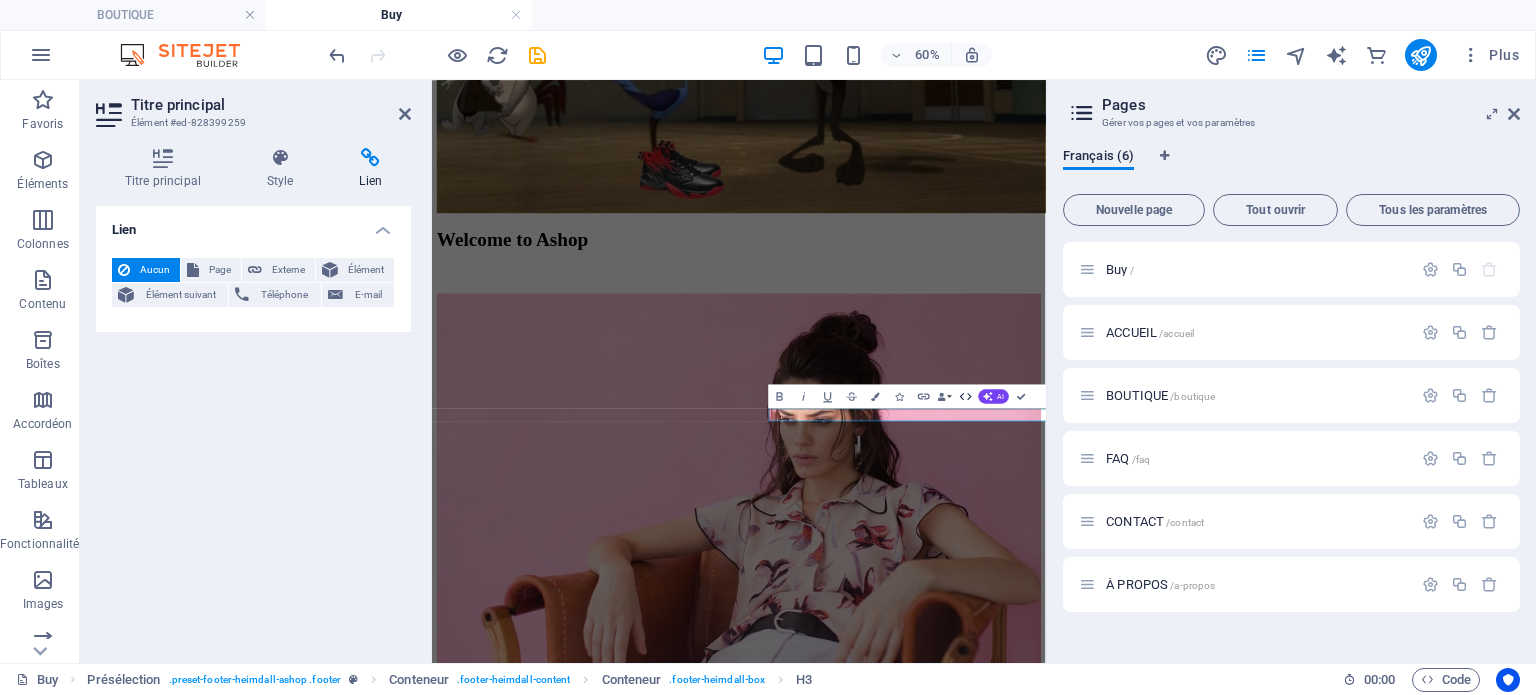 click 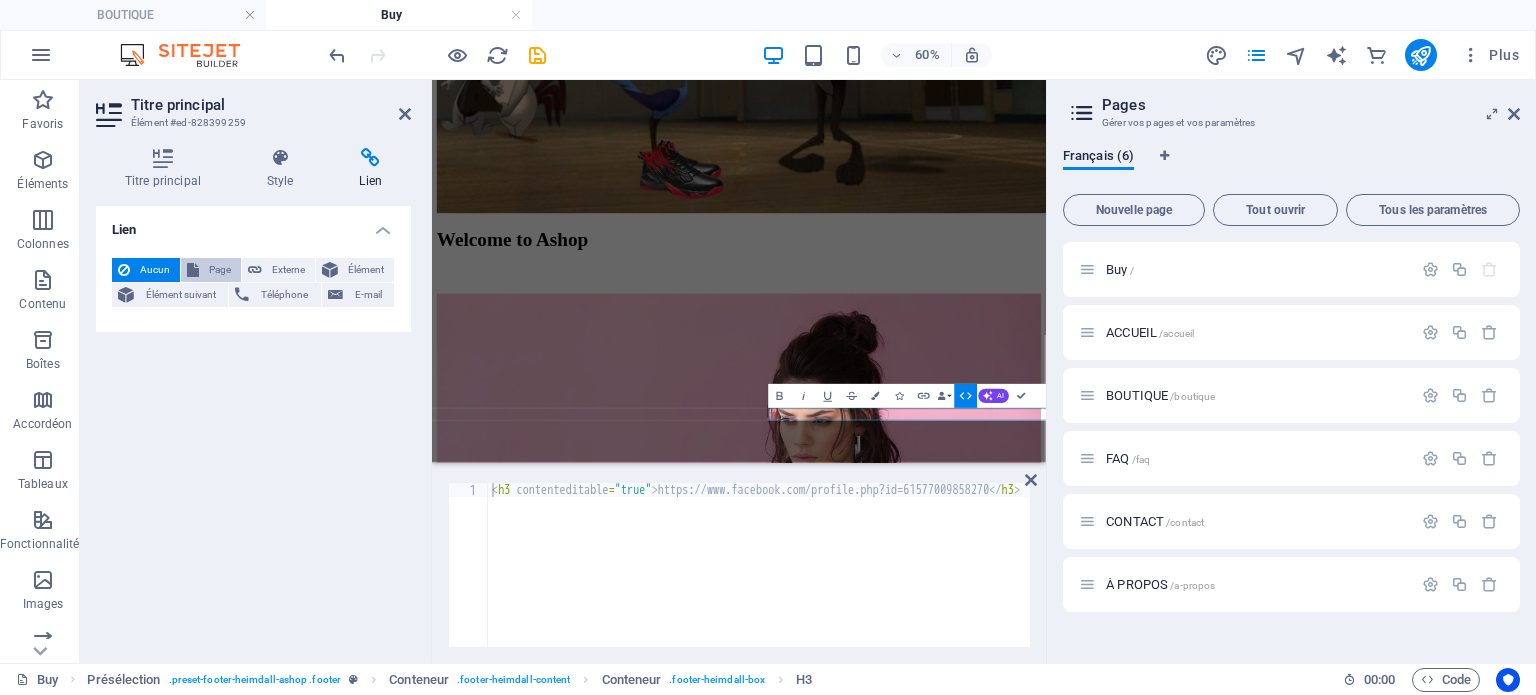click on "Page" at bounding box center [220, 270] 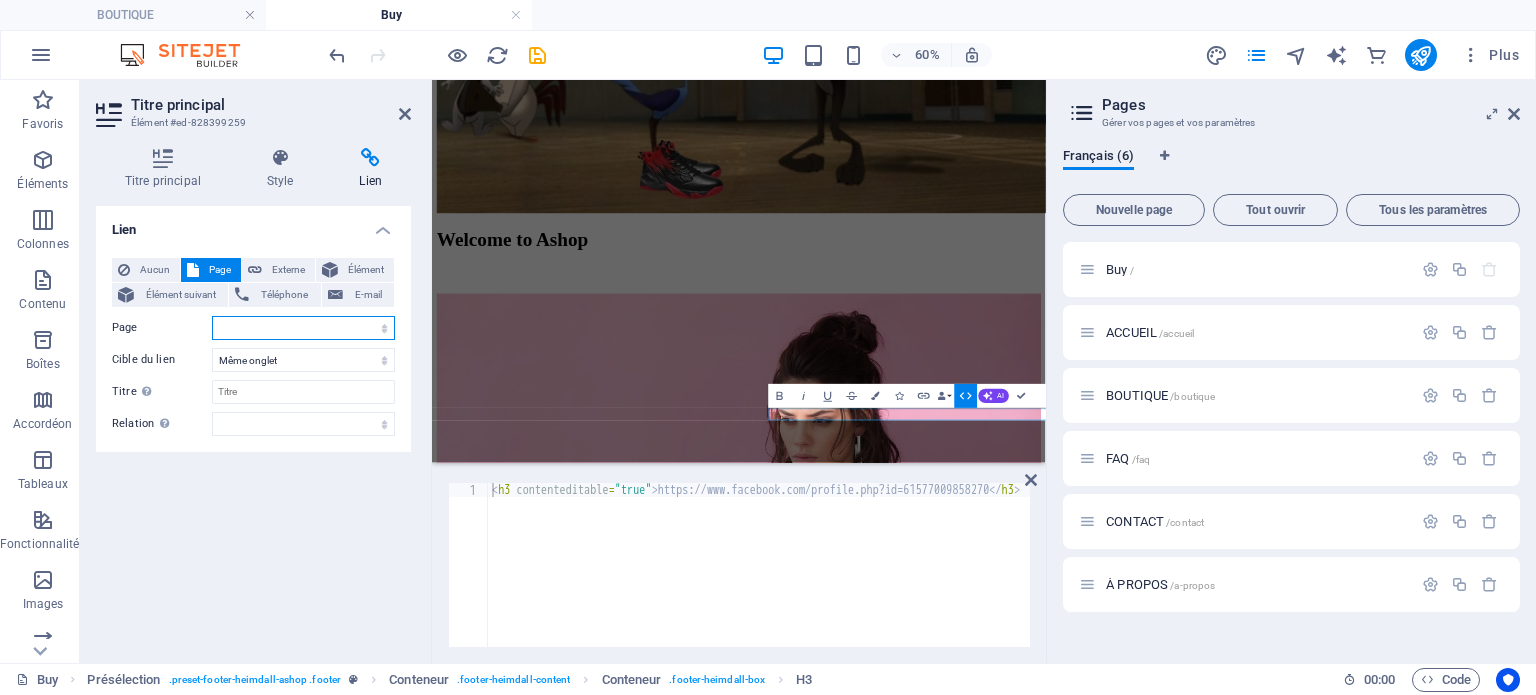 click on "Buy ACCUEIL BOUTIQUE FAQ CONTACT À PROPOS" at bounding box center [303, 328] 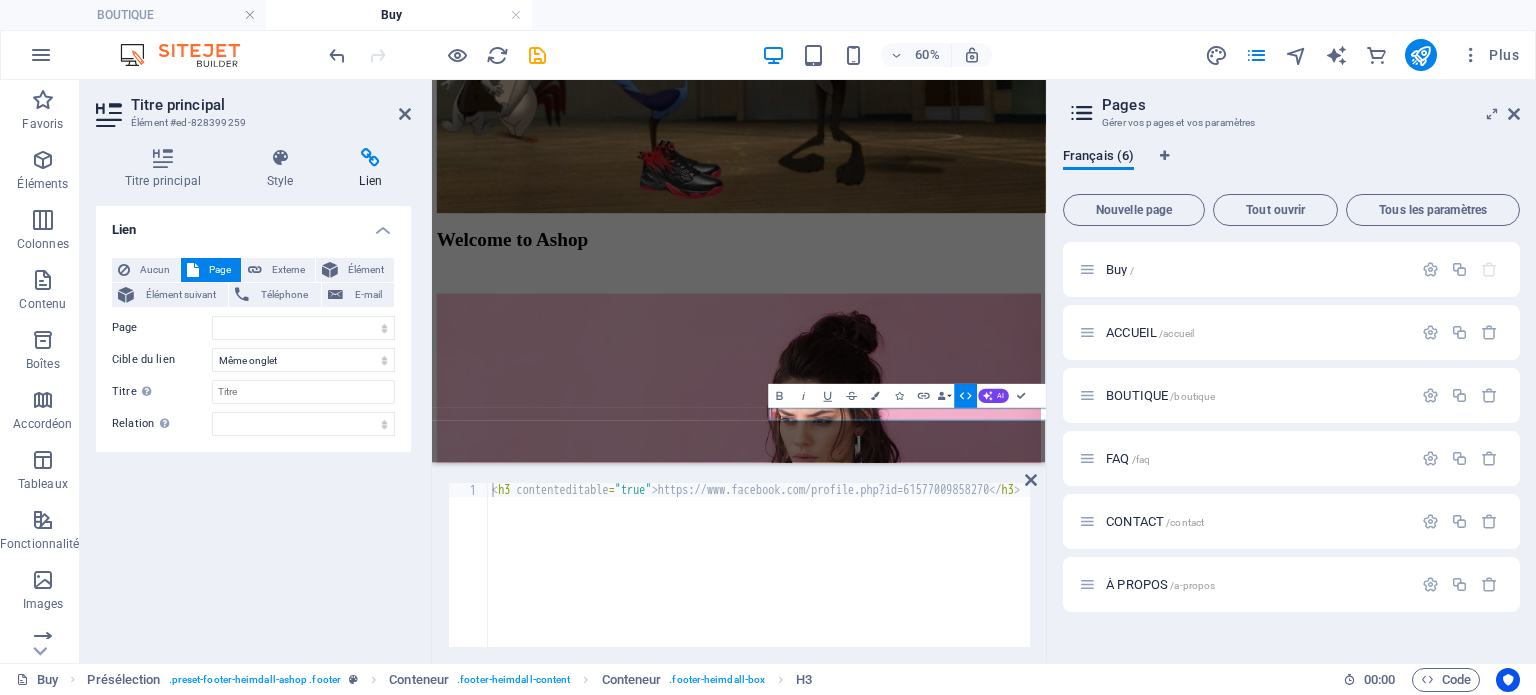 scroll, scrollTop: 0, scrollLeft: 44, axis: horizontal 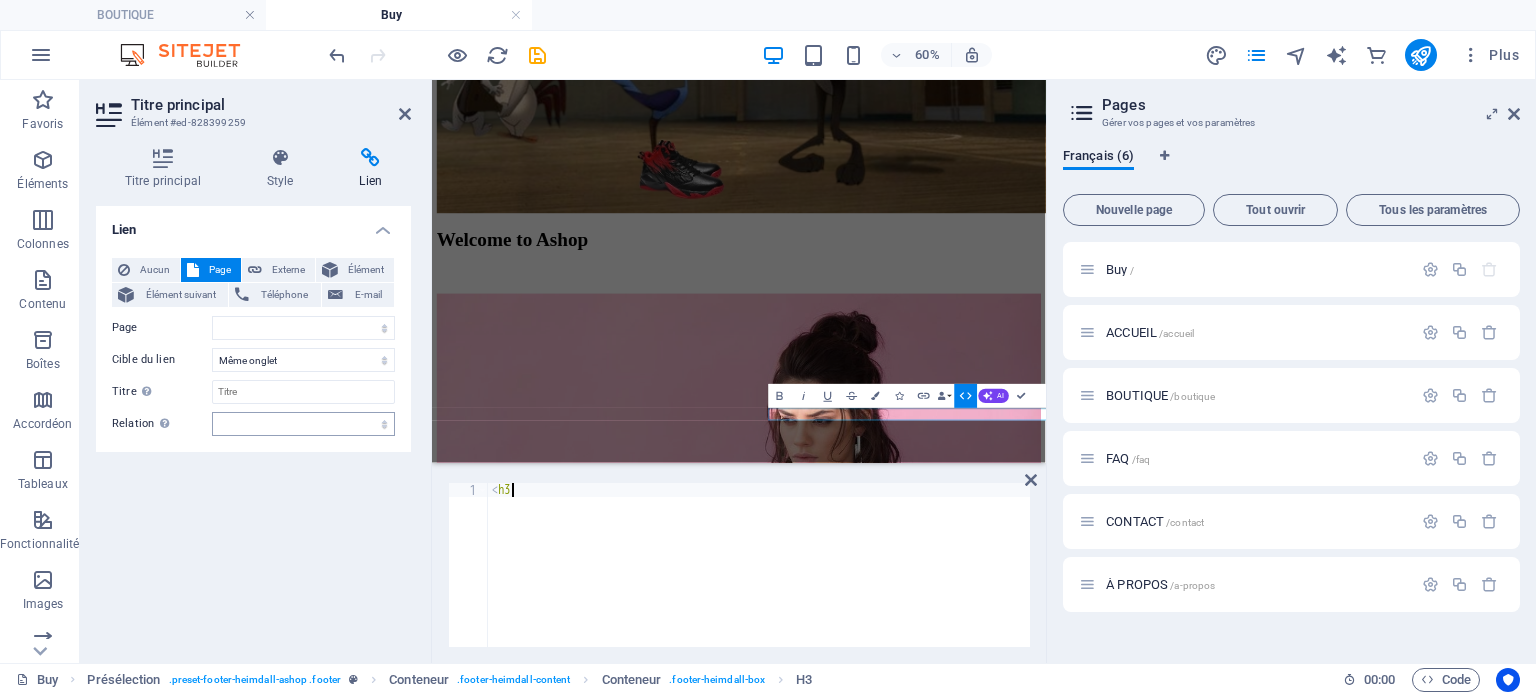 type on "<" 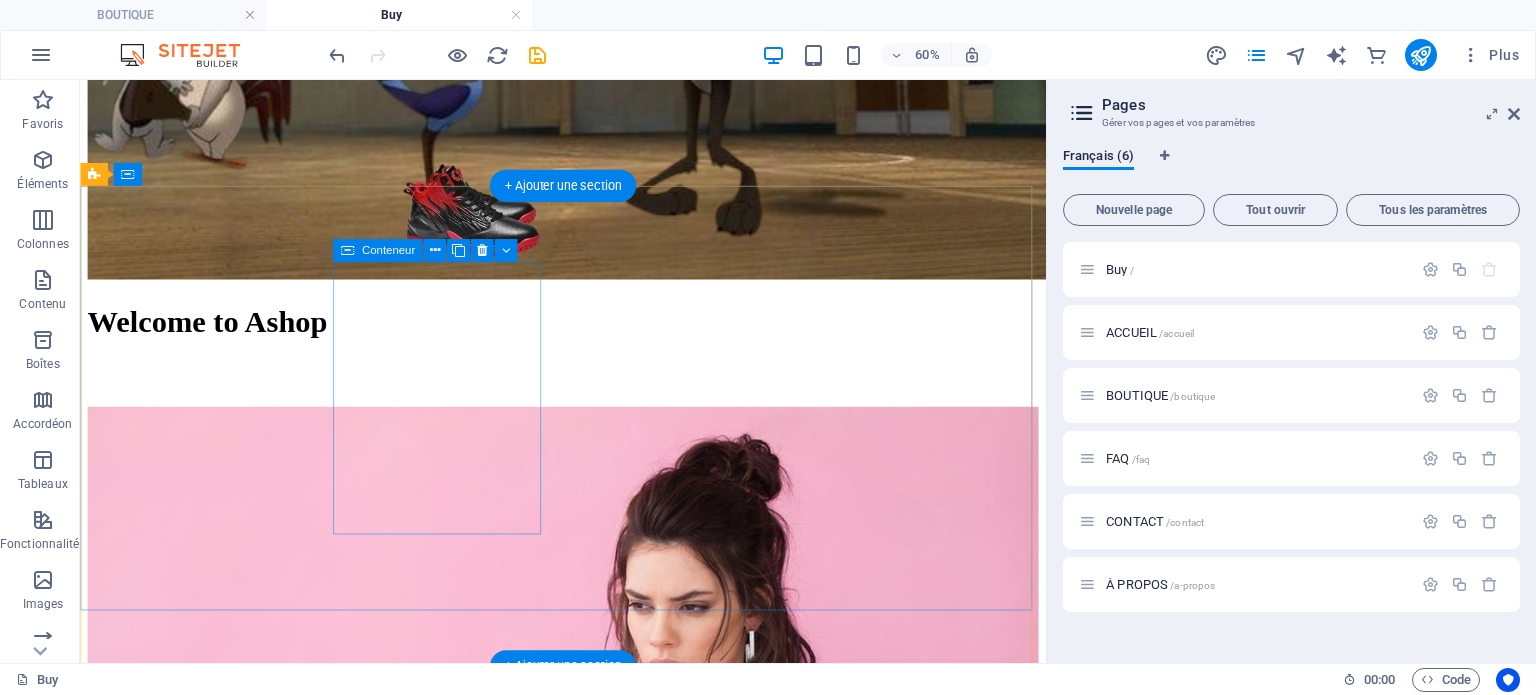 scroll, scrollTop: 2671, scrollLeft: 0, axis: vertical 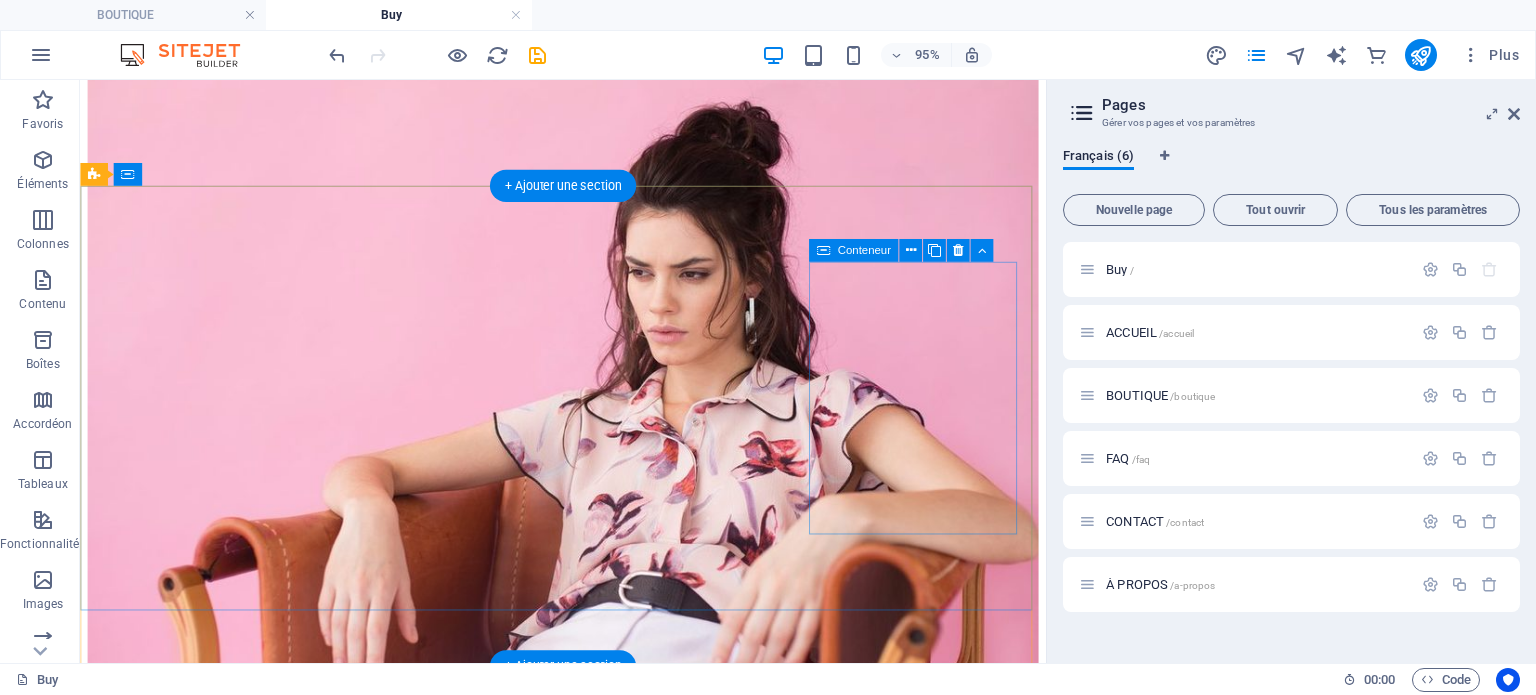 click on "Ajouter les éléments" at bounding box center (504, 11031) 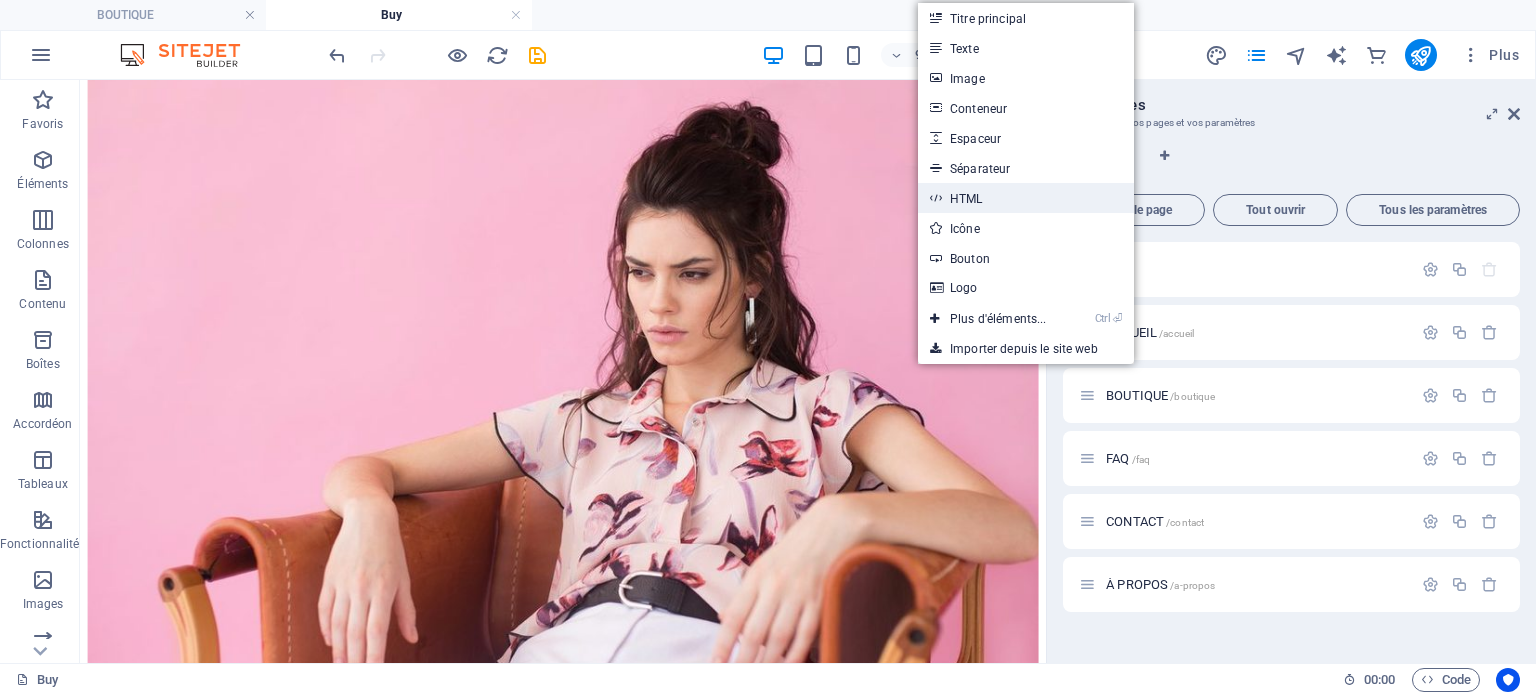 click on "HTML" at bounding box center [1026, 198] 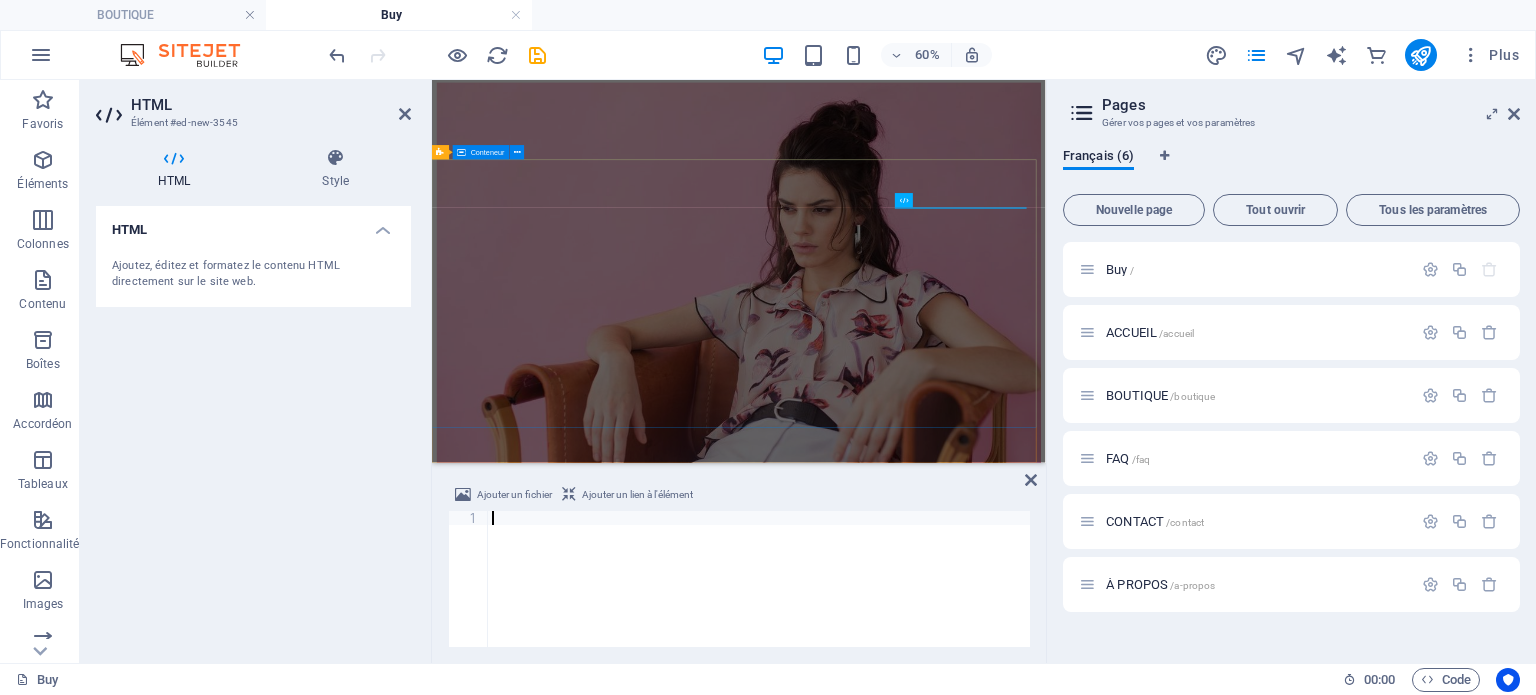 scroll, scrollTop: 2654, scrollLeft: 0, axis: vertical 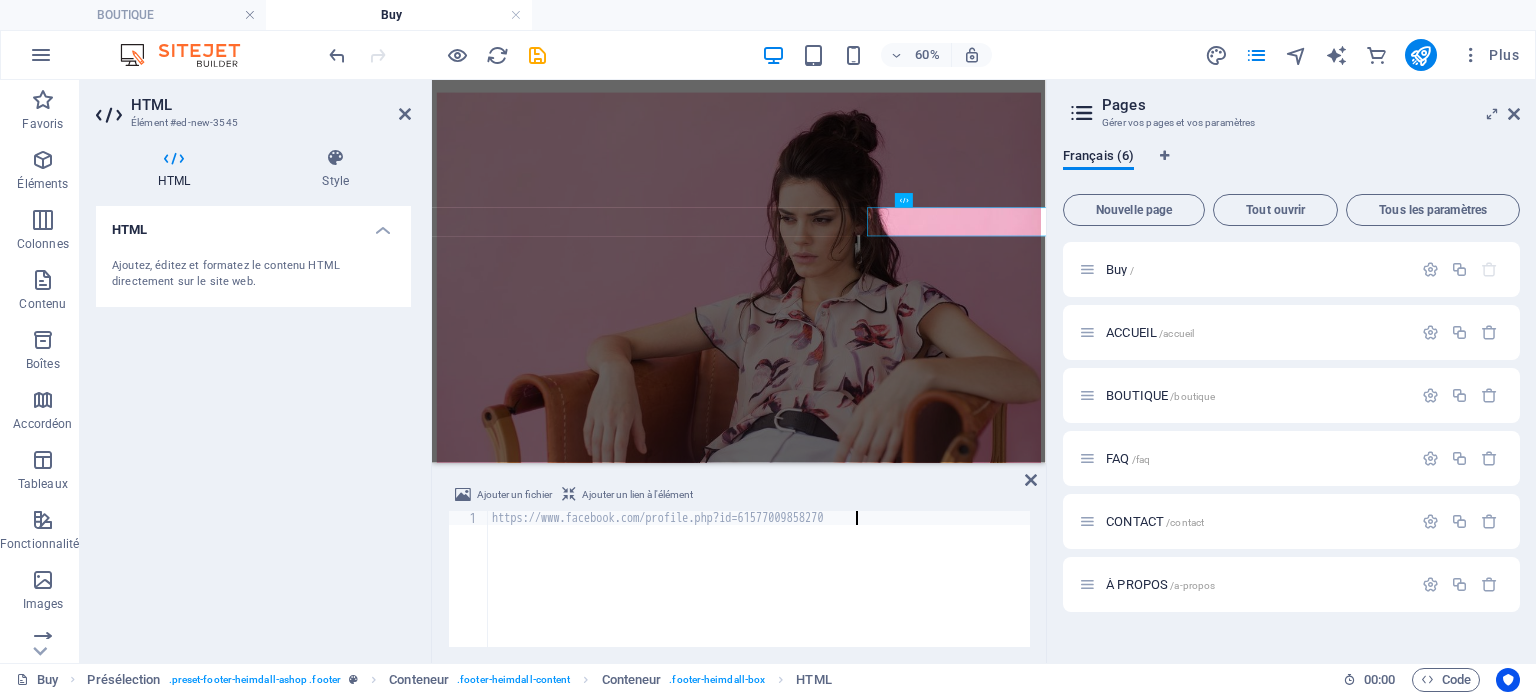 click on "Ajouter un lien à l'élément" at bounding box center (637, 495) 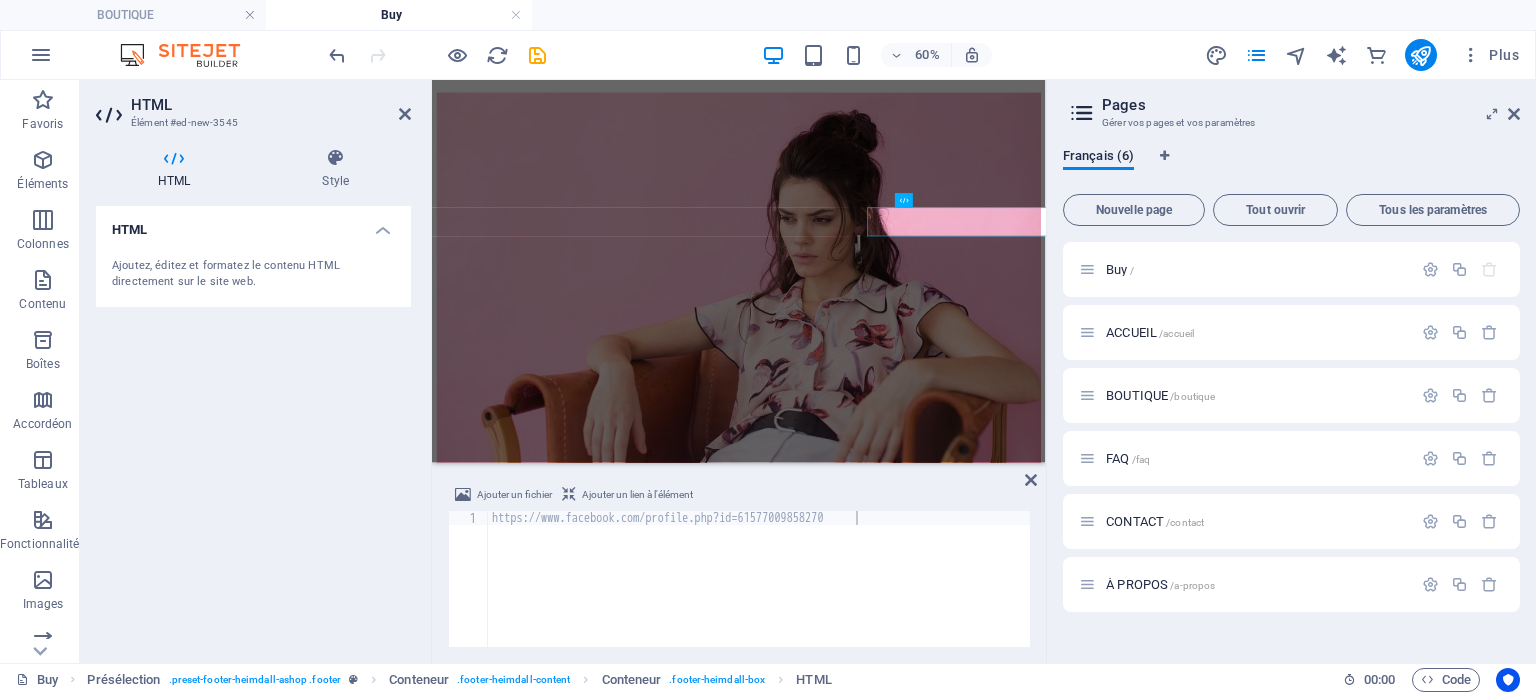 click on "Ajouter un lien à l'élément" at bounding box center [637, 495] 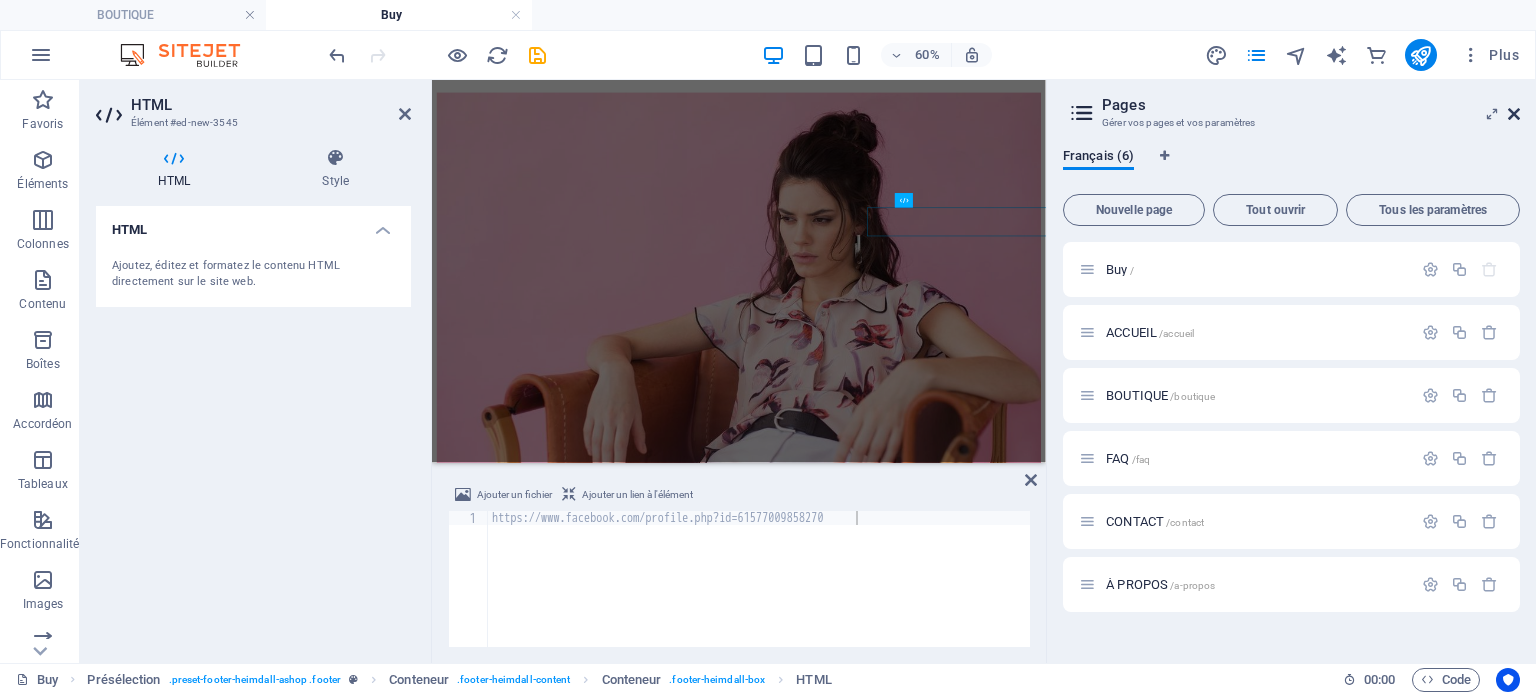 drag, startPoint x: 1512, startPoint y: 114, endPoint x: 1060, endPoint y: 44, distance: 457.38824 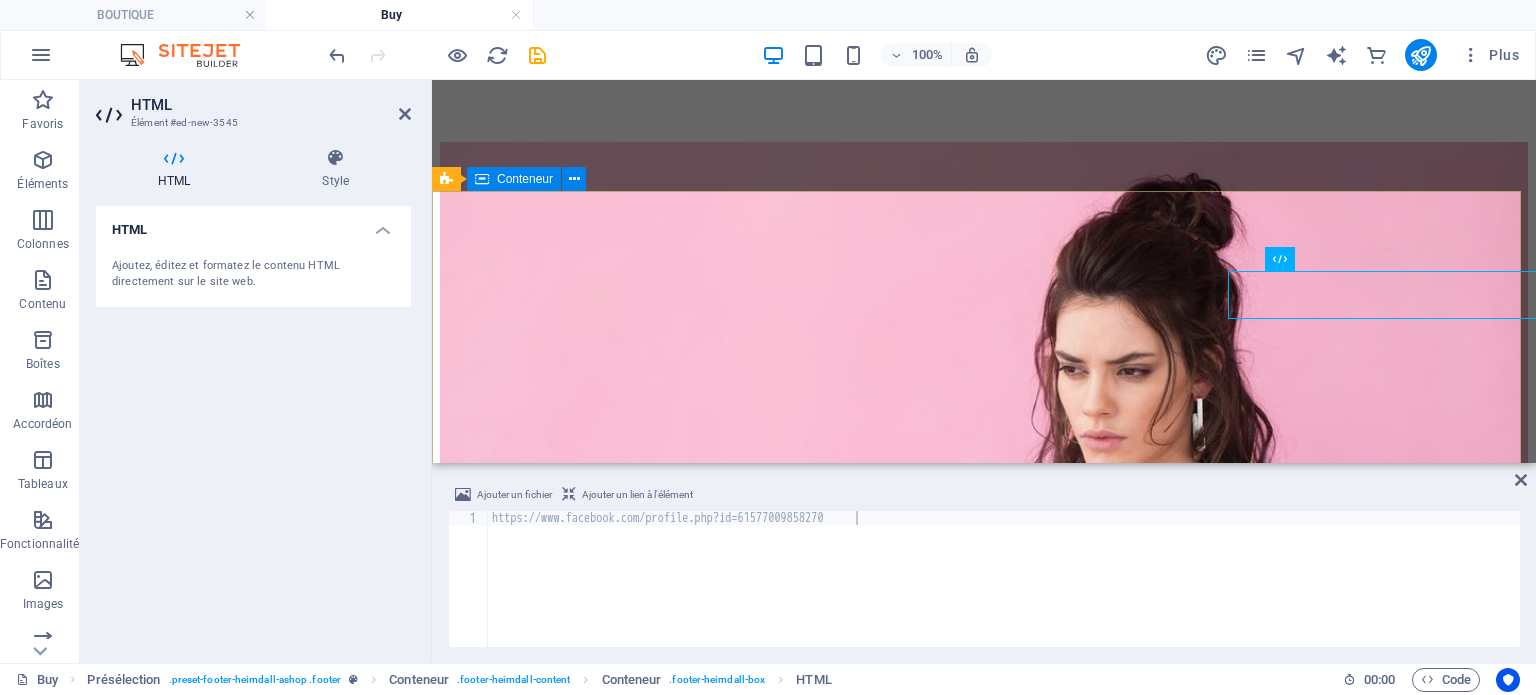 click on "Lorem ipsum dolor sit amet conse ctetur adipisicing elit, sed do eiusmod tempor incididunt ut labore et dolore. Contact [CITY], [STATE], [COUNTRY], Info@[DOMAIN].ca Information About us FAQ Legal notice Privacy https://www.facebook.com/profile.php?id=[ID]" at bounding box center [984, 11458] 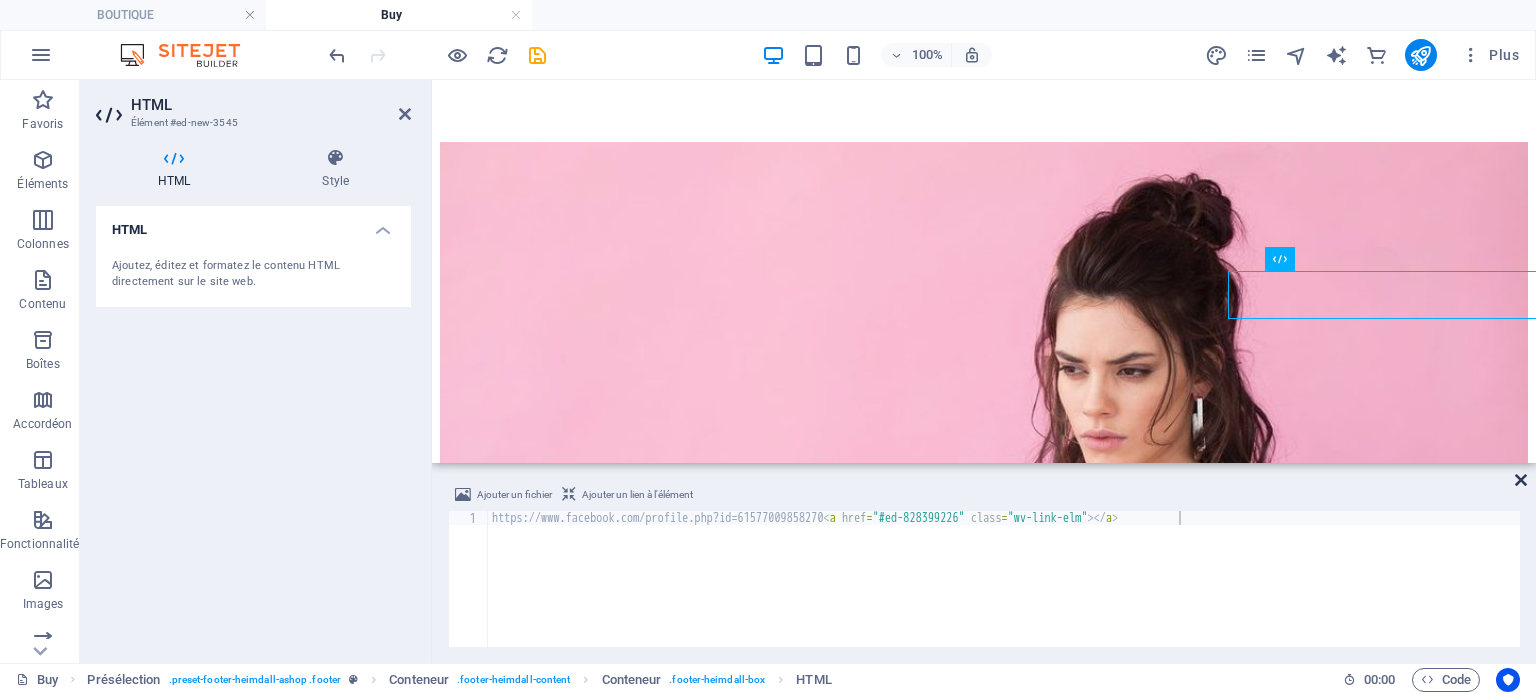 click at bounding box center [1521, 480] 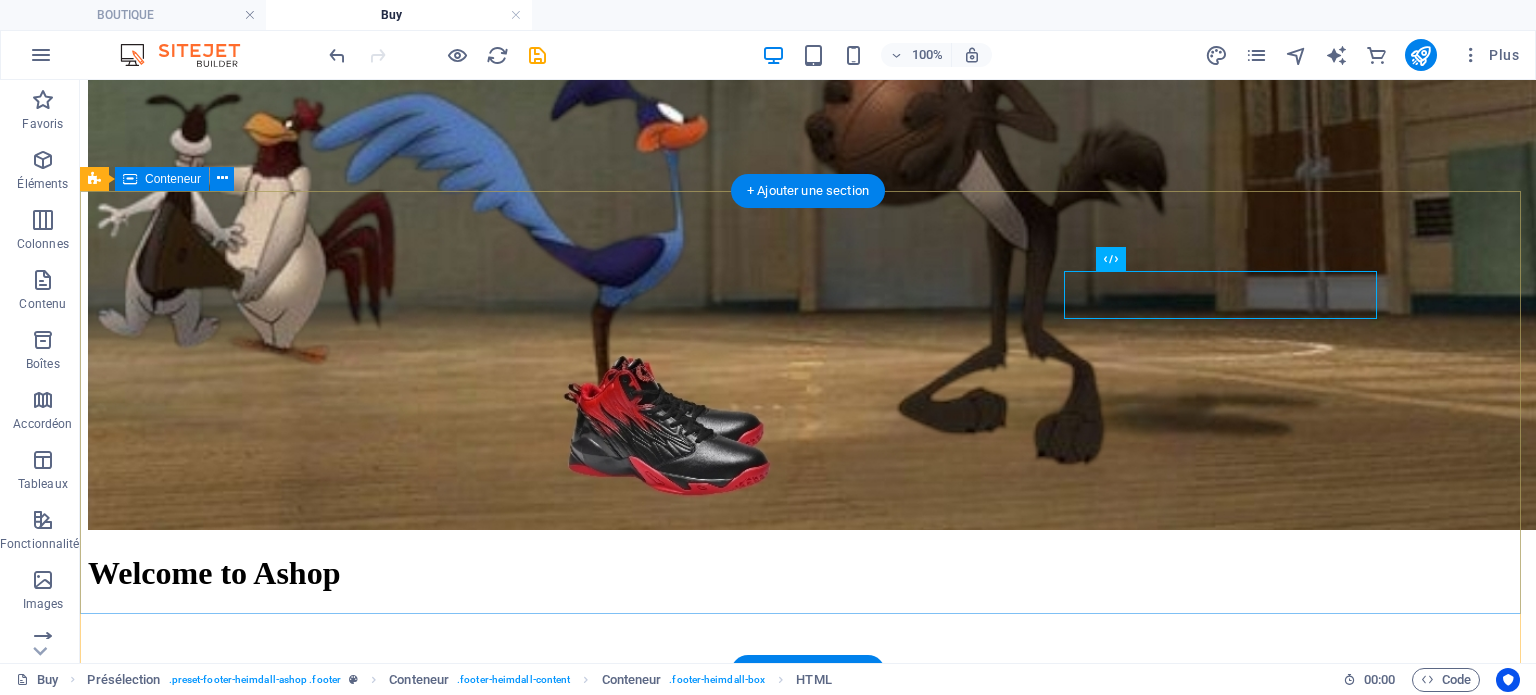 click on "Lorem ipsum dolor sit amet conse ctetur adipisicing elit, sed do eiusmod tempor incididunt ut labore et dolore. Contact [CITY], [STATE], [COUNTRY], Info@[DOMAIN].ca Information About us FAQ Legal notice Privacy https://www.facebook.com/profile.php?id=[ID]" at bounding box center [808, 14964] 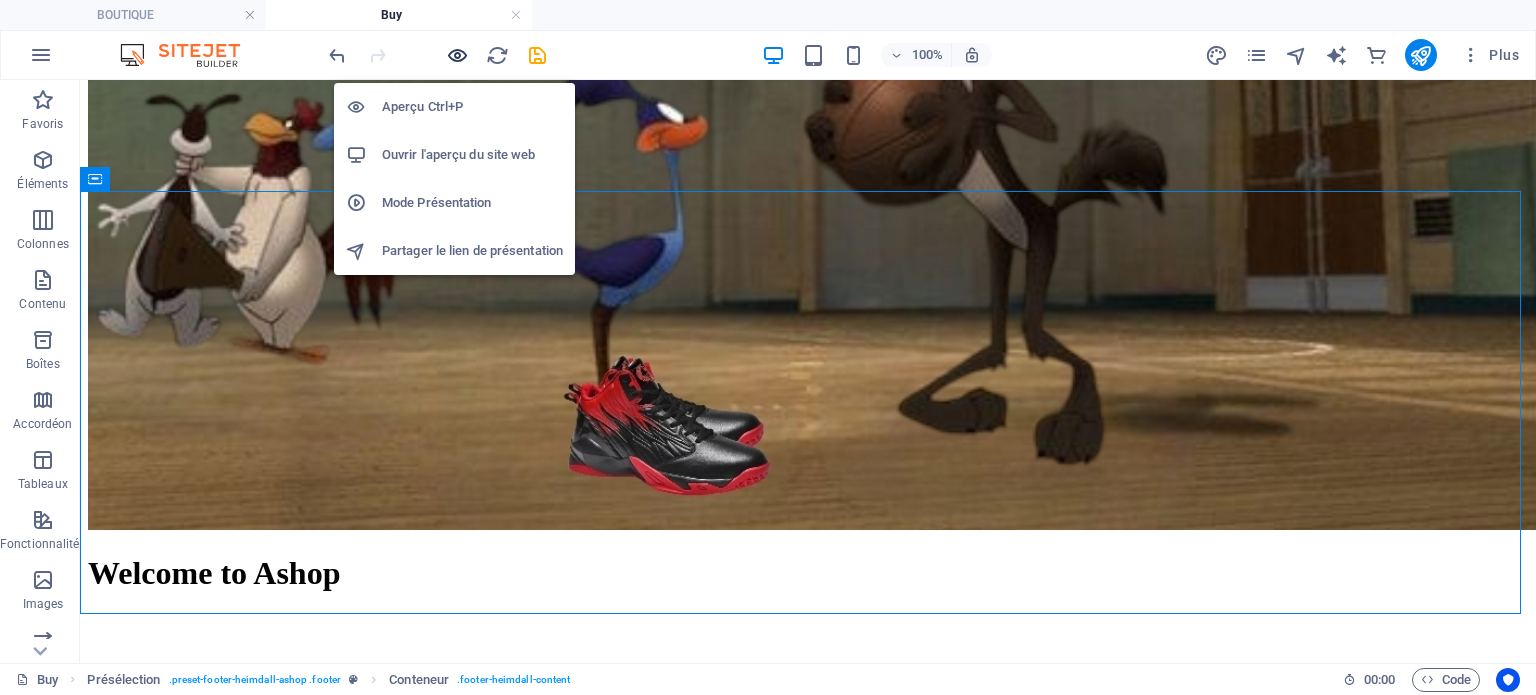 click at bounding box center (457, 55) 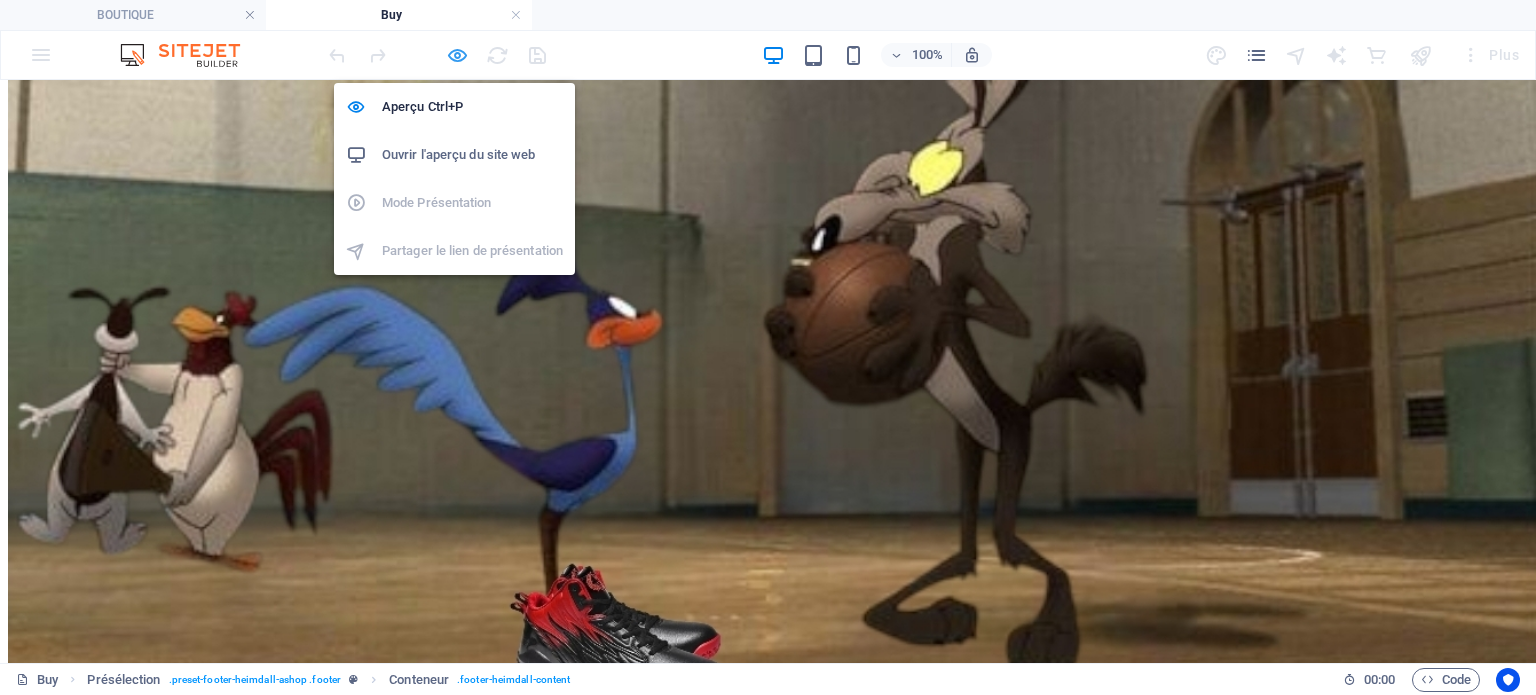 scroll, scrollTop: 2821, scrollLeft: 0, axis: vertical 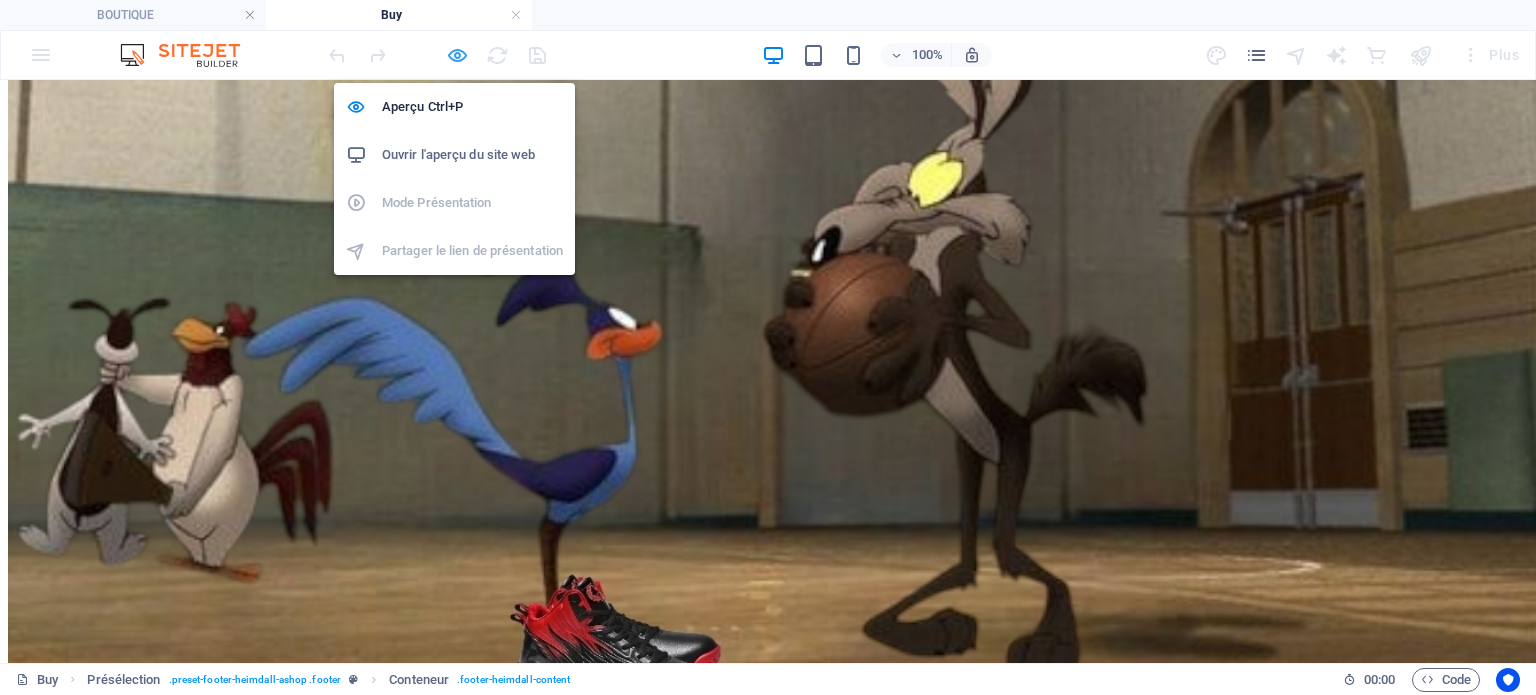 click at bounding box center [457, 55] 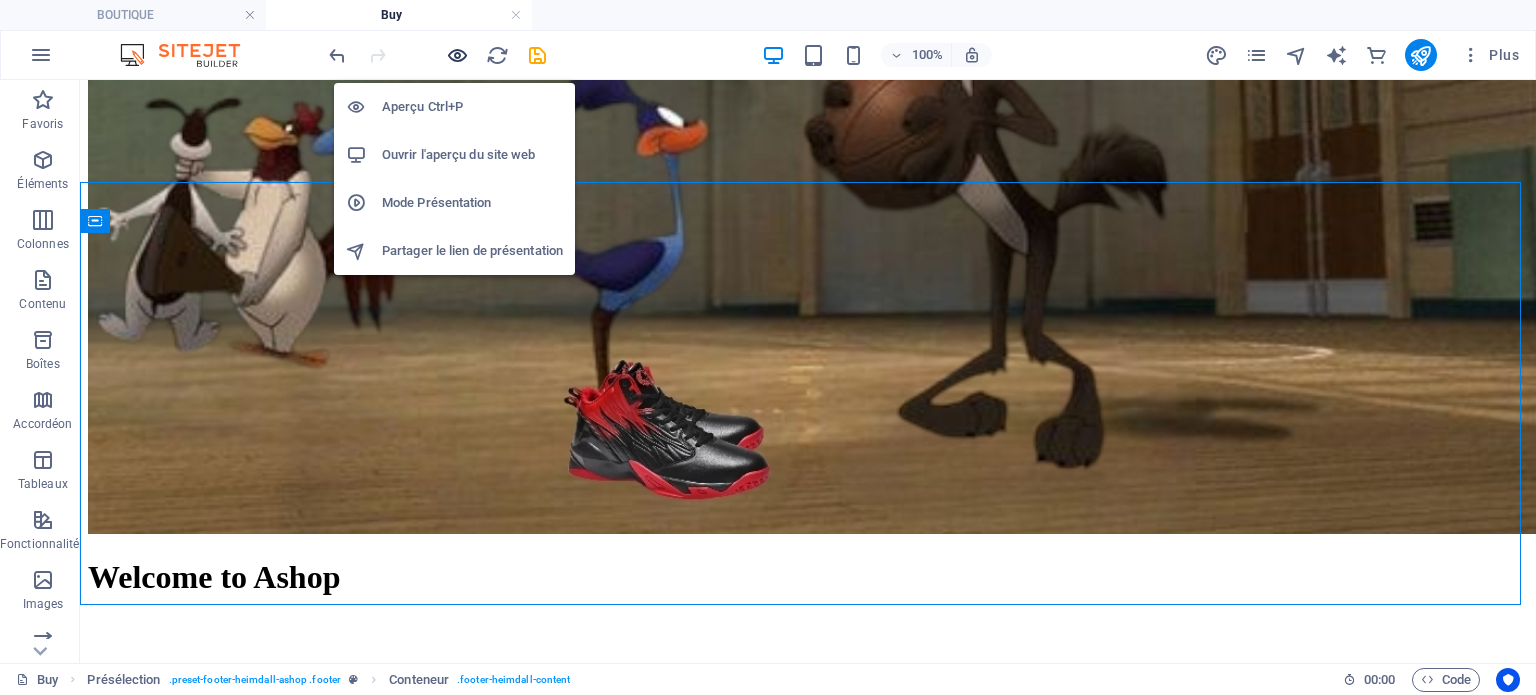 scroll, scrollTop: 2896, scrollLeft: 0, axis: vertical 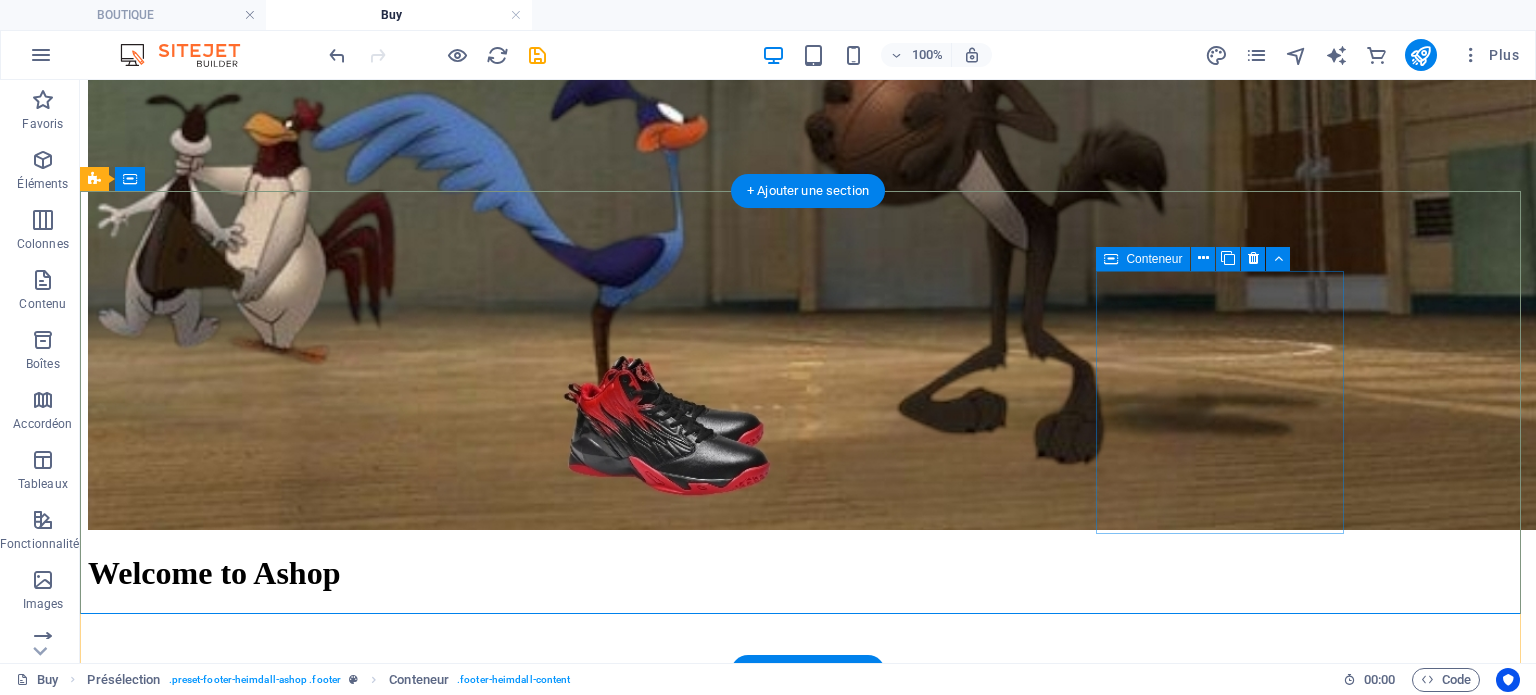 click on "https://www.facebook.com/profile.php?id=61577009858270" at bounding box center [808, 15251] 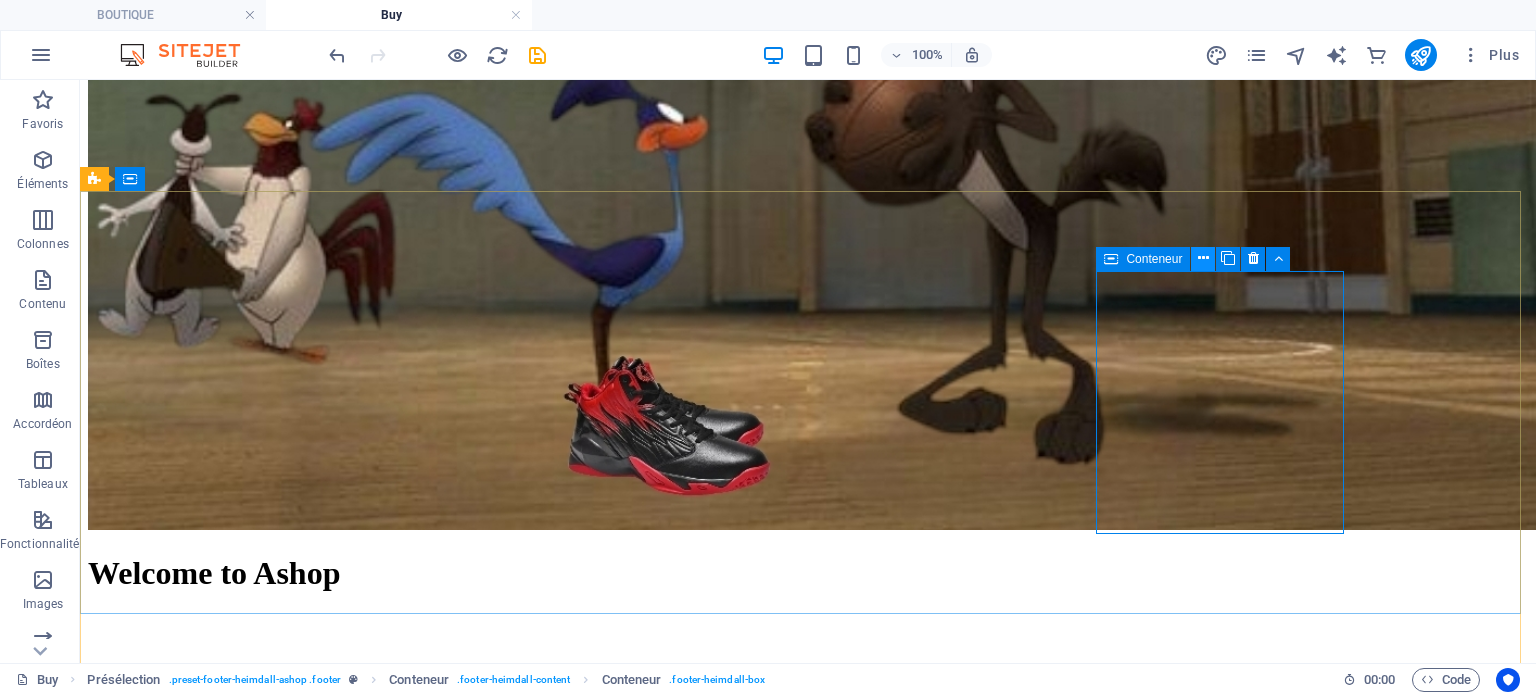 click at bounding box center (1203, 258) 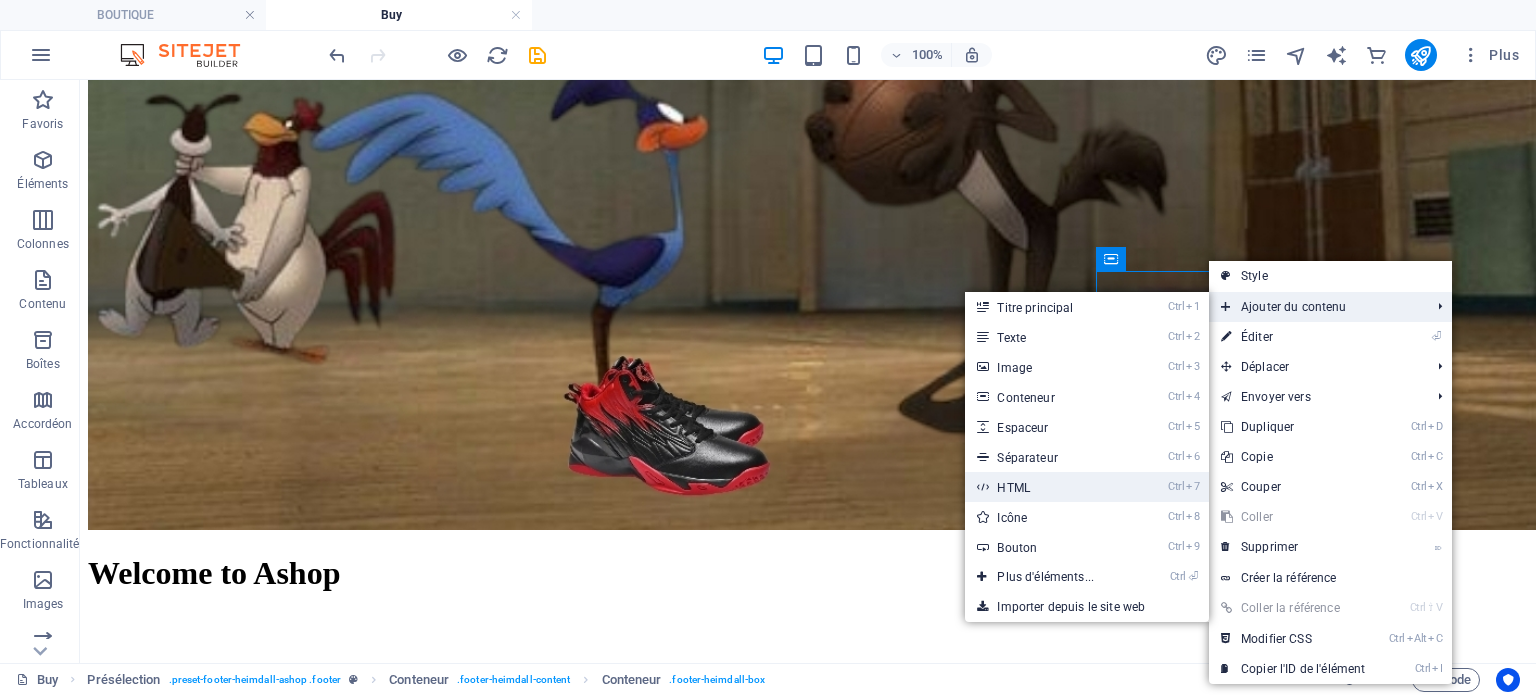 click on "Ctrl 7  HTML" at bounding box center [1049, 487] 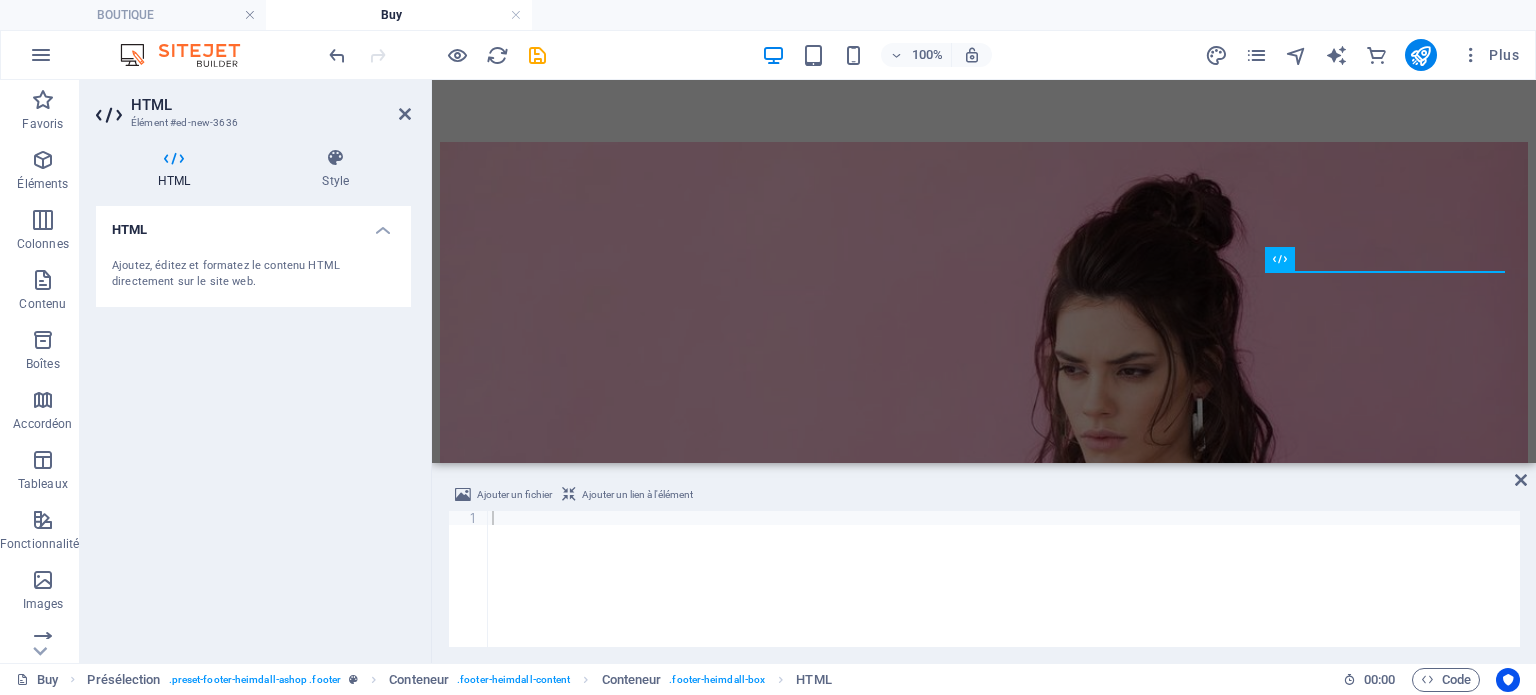 click on "Ajoutez, éditez et formatez le contenu HTML directement sur le site web." at bounding box center (253, 274) 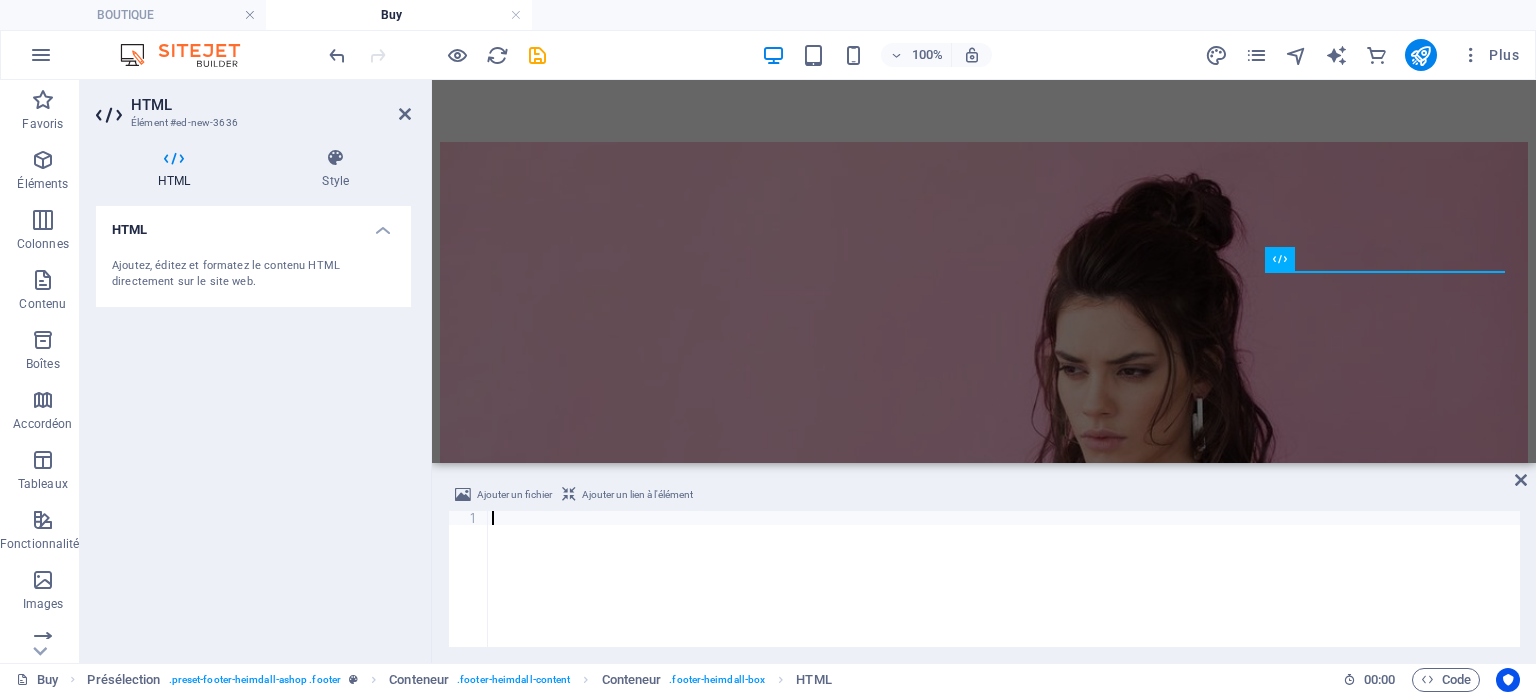 click at bounding box center [1004, 593] 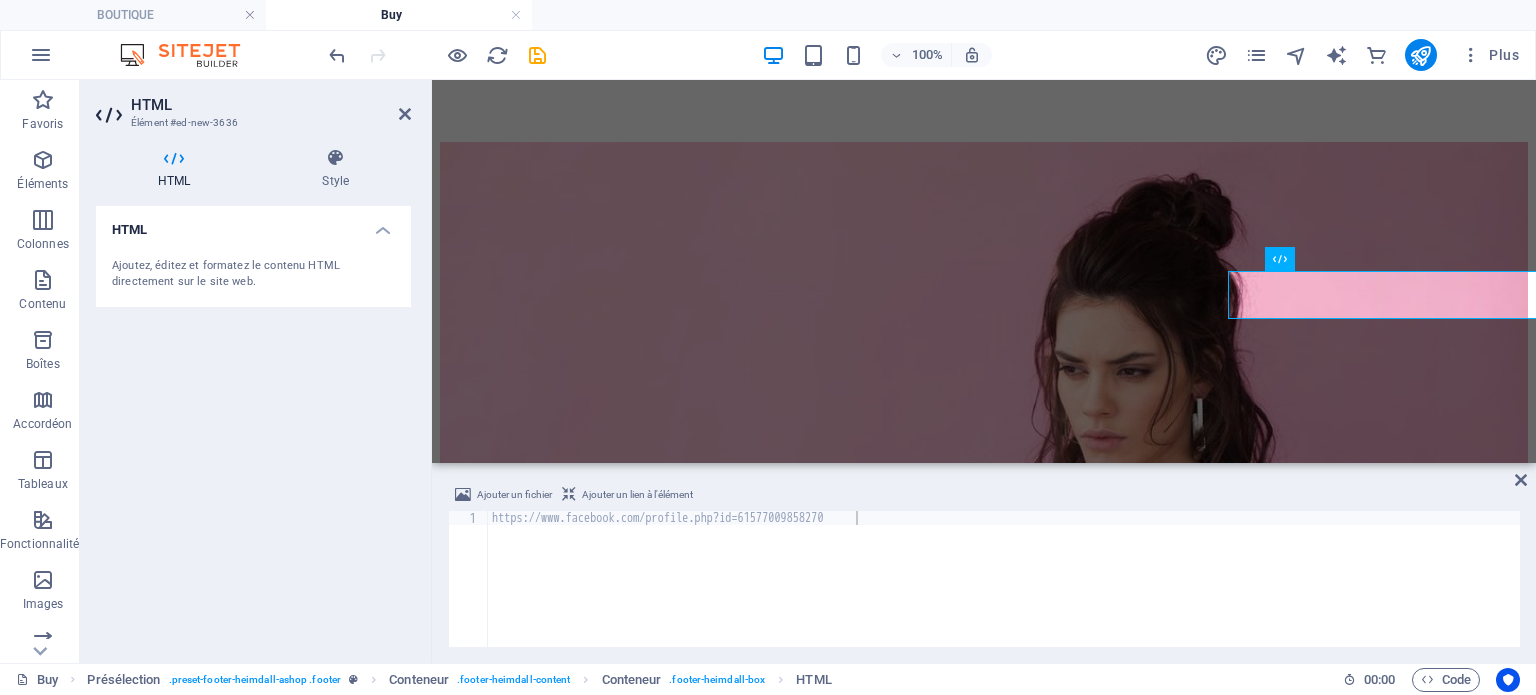 click on "Ajouter un lien à l'élément" at bounding box center (637, 495) 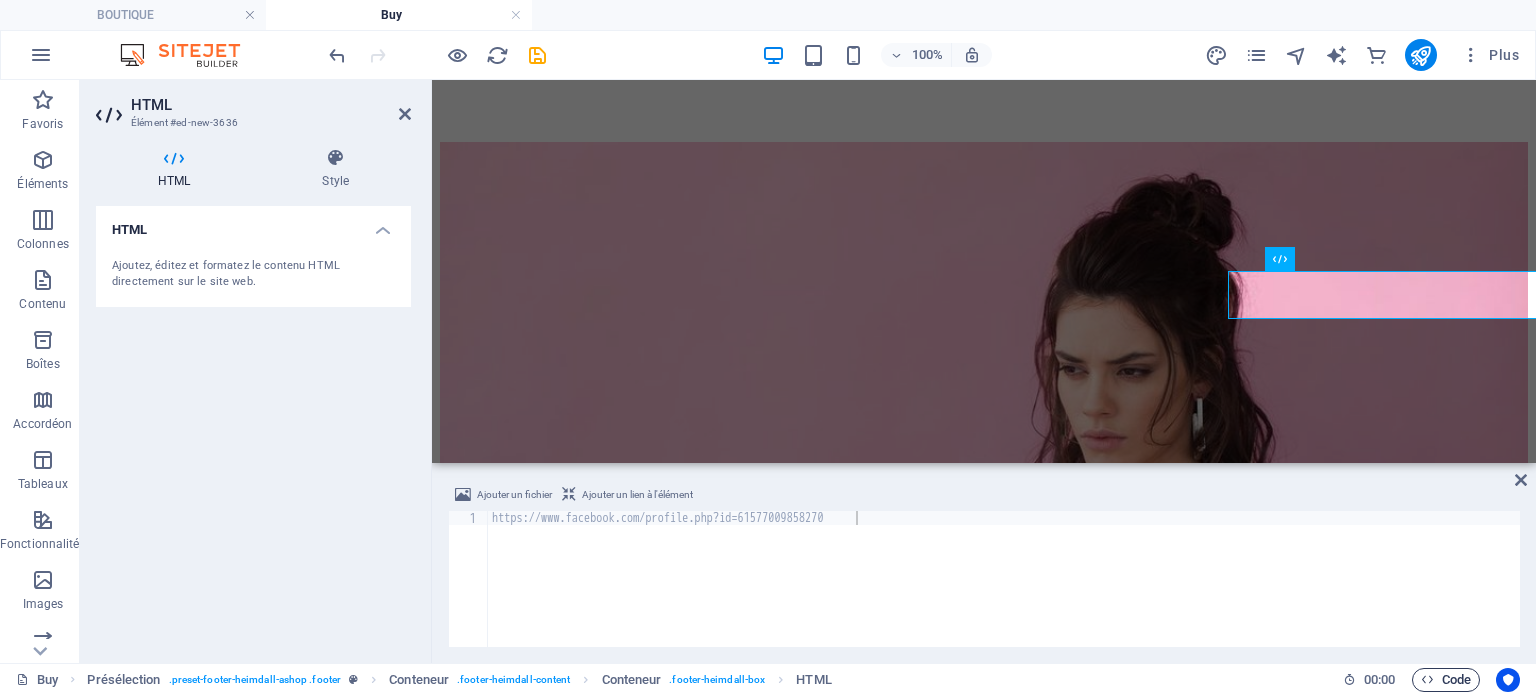 click on "Code" at bounding box center (1446, 680) 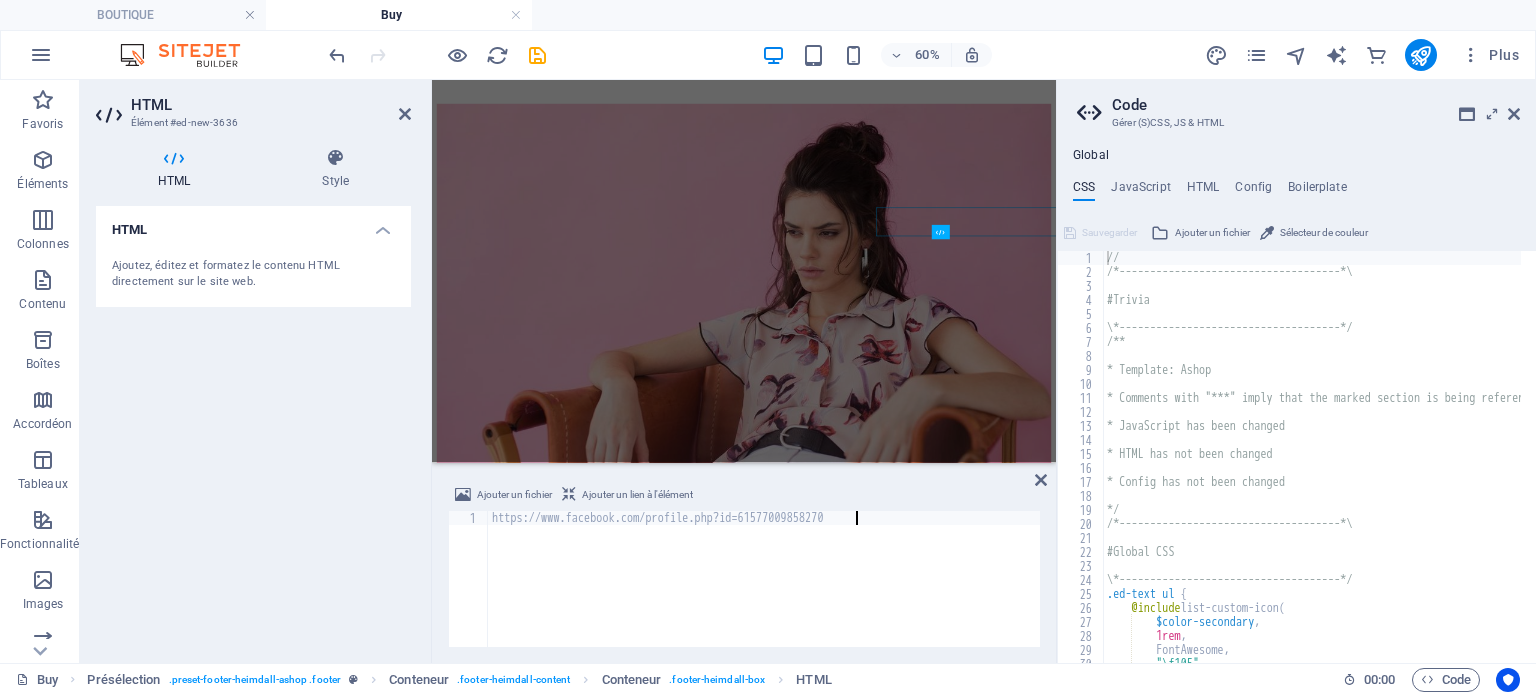 click on "https://www.facebook.com/profile.php?id=61577009858270" at bounding box center (1004, 593) 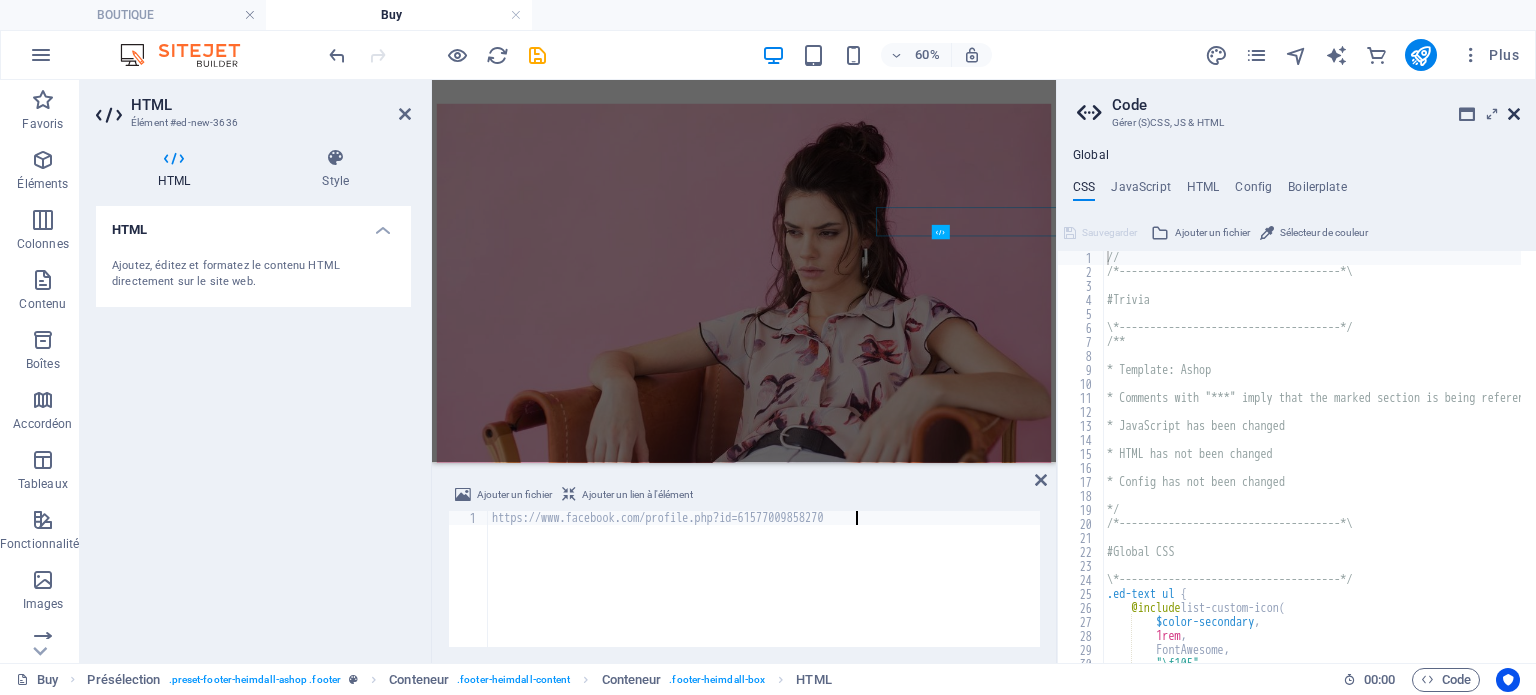 click at bounding box center [1514, 114] 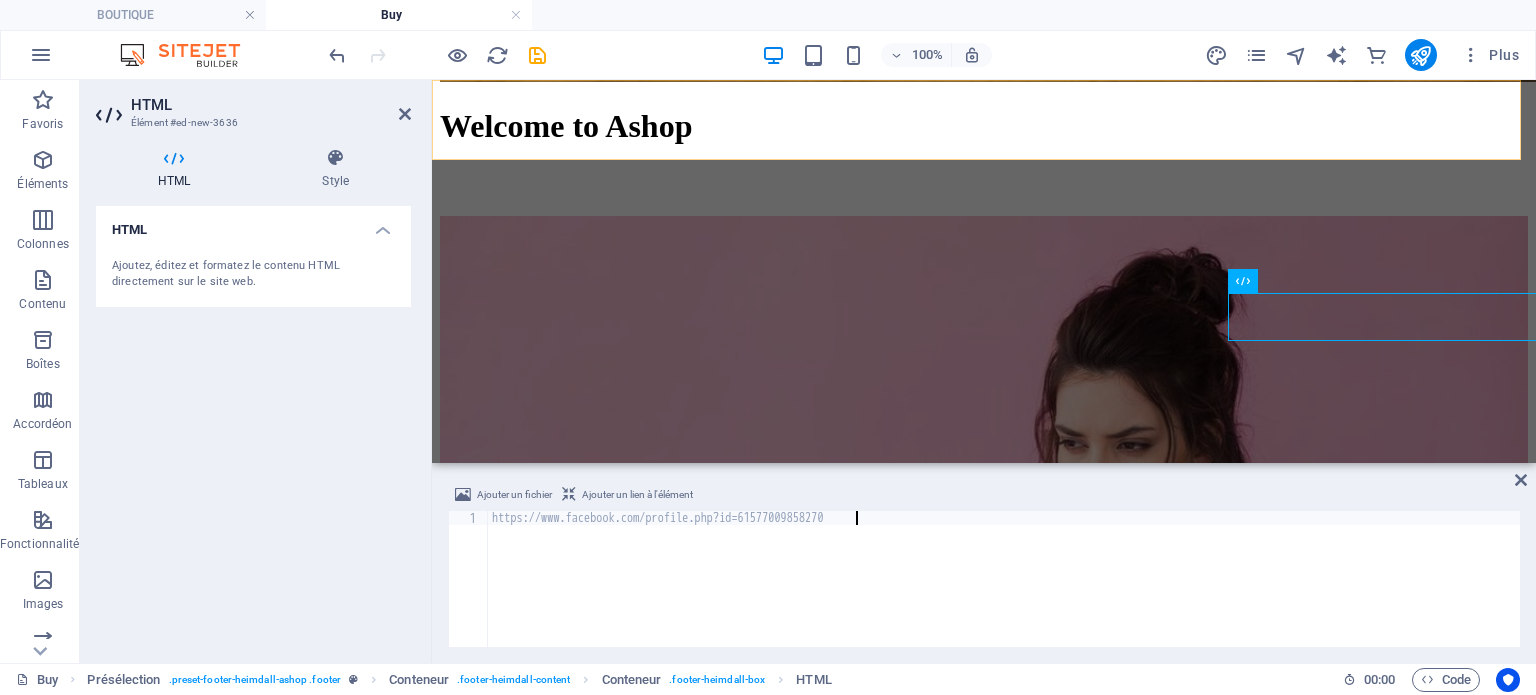 scroll, scrollTop: 2720, scrollLeft: 0, axis: vertical 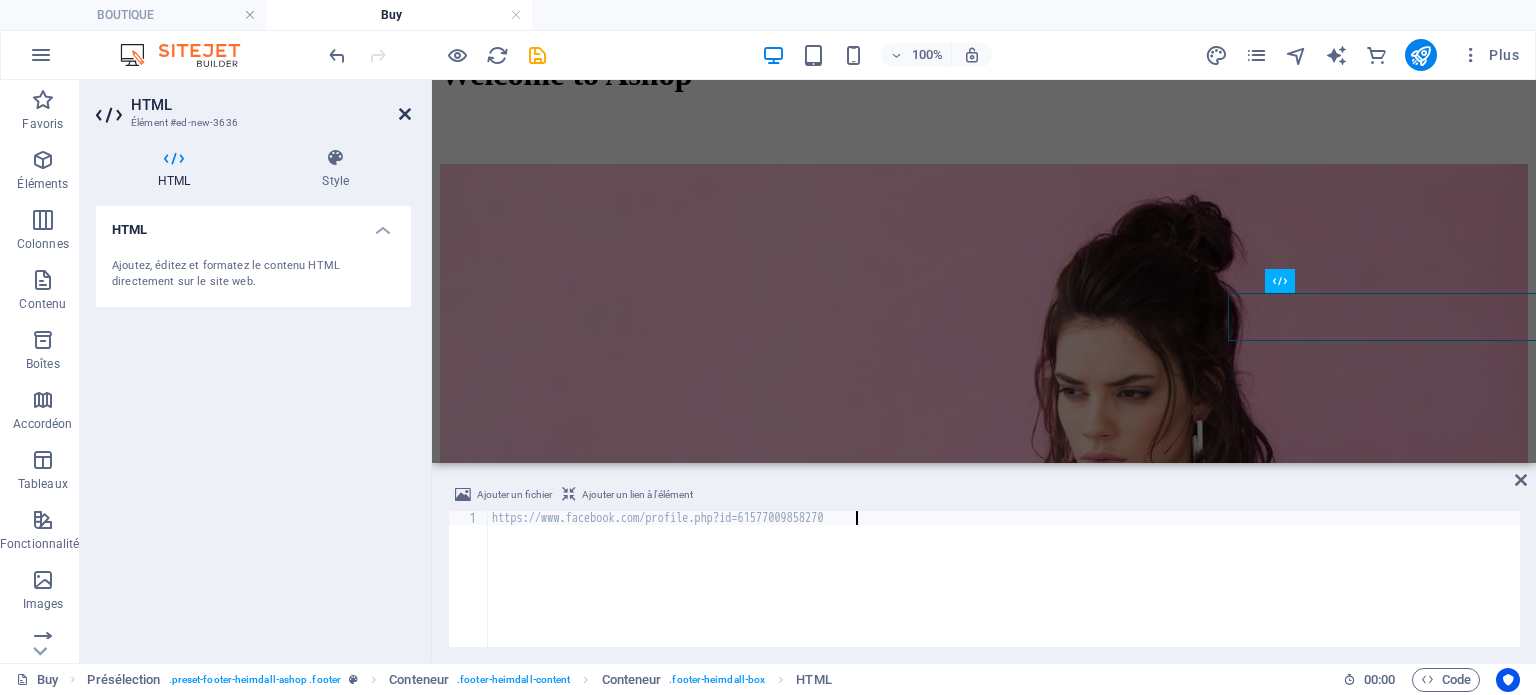 drag, startPoint x: 406, startPoint y: 113, endPoint x: 326, endPoint y: 32, distance: 113.84639 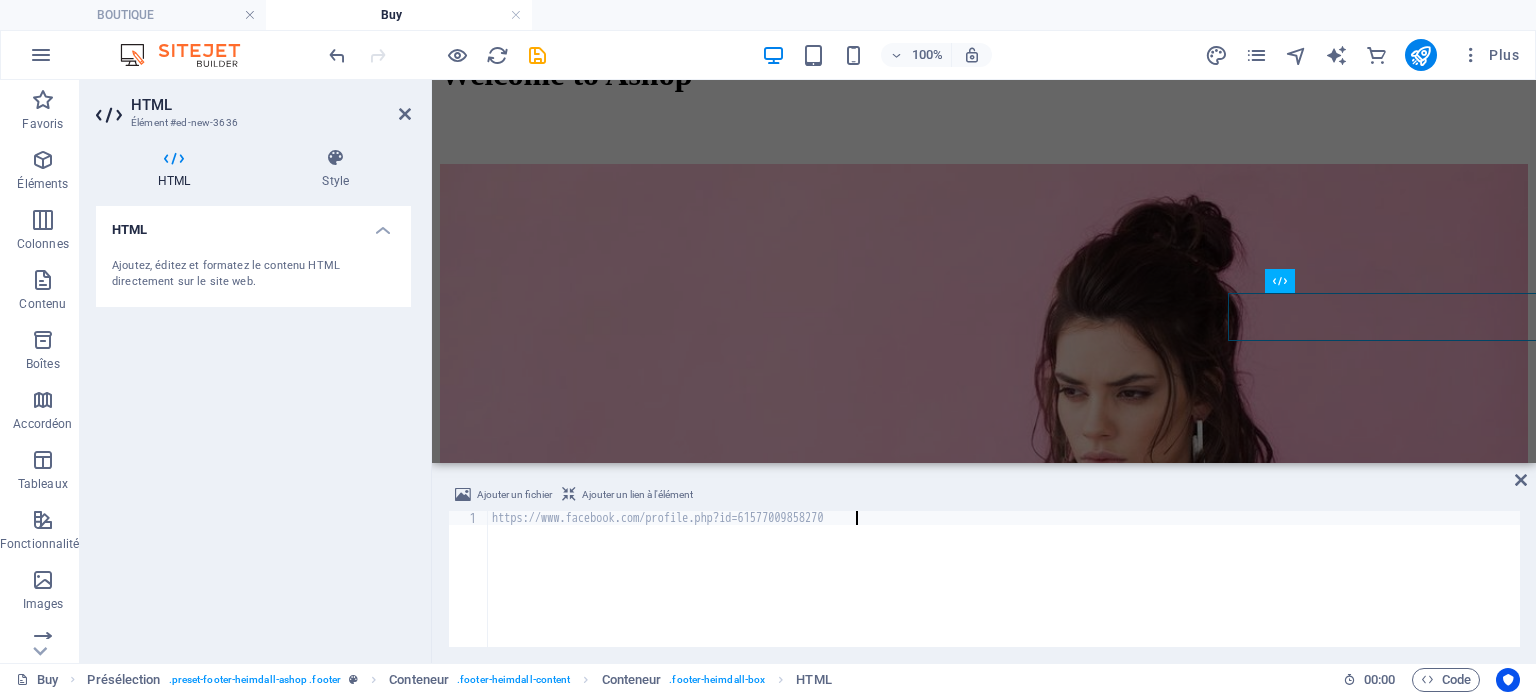 scroll, scrollTop: 2873, scrollLeft: 0, axis: vertical 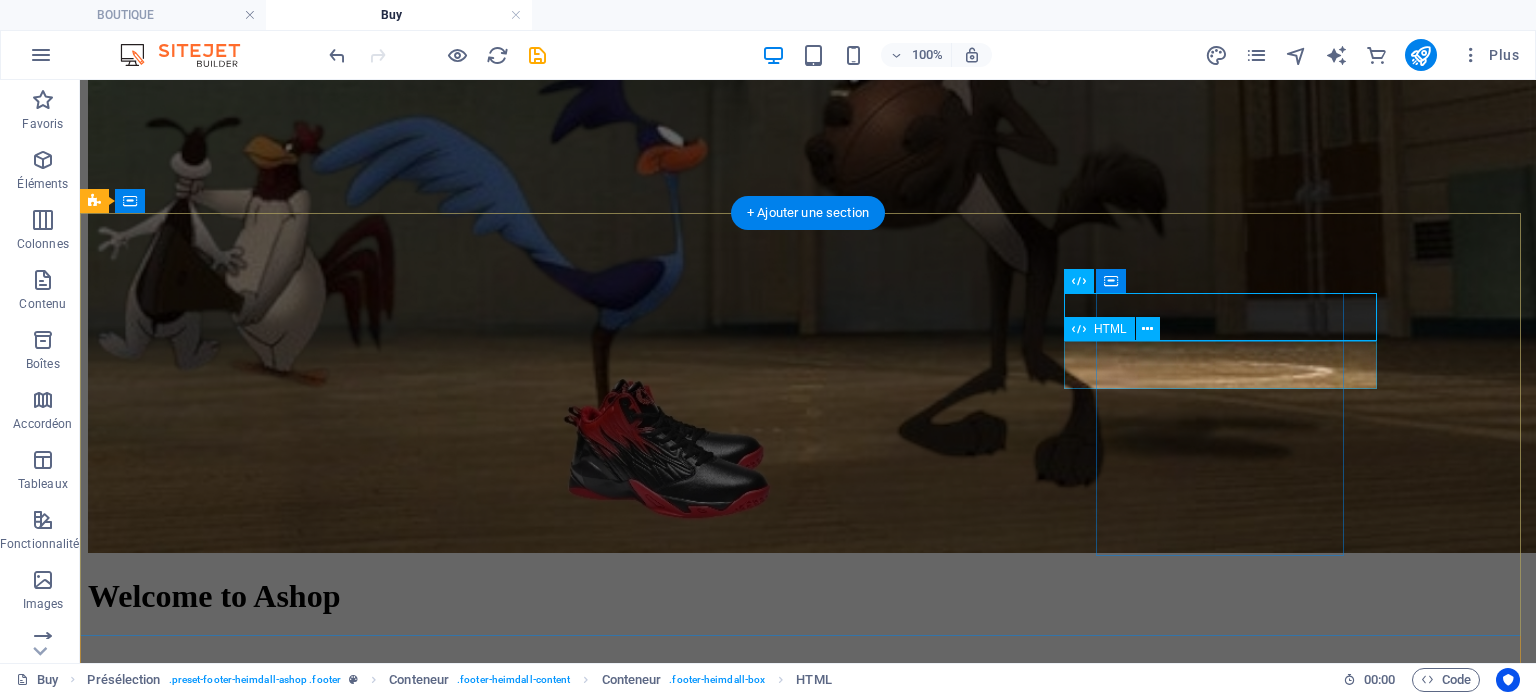 click on "https://www.facebook.com/profile.php?id=61577009858270" at bounding box center [808, 15292] 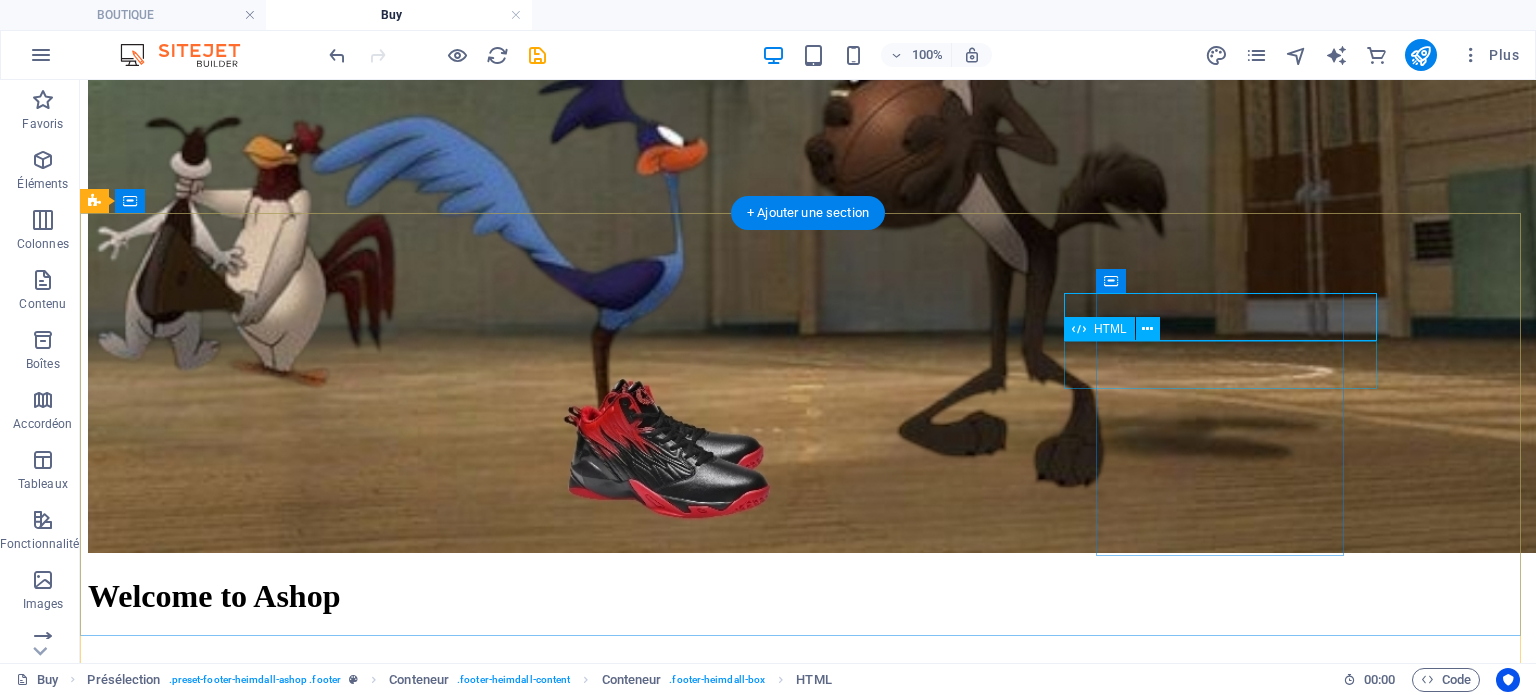 click on "https://www.facebook.com/profile.php?id=61577009858270" at bounding box center [808, 15292] 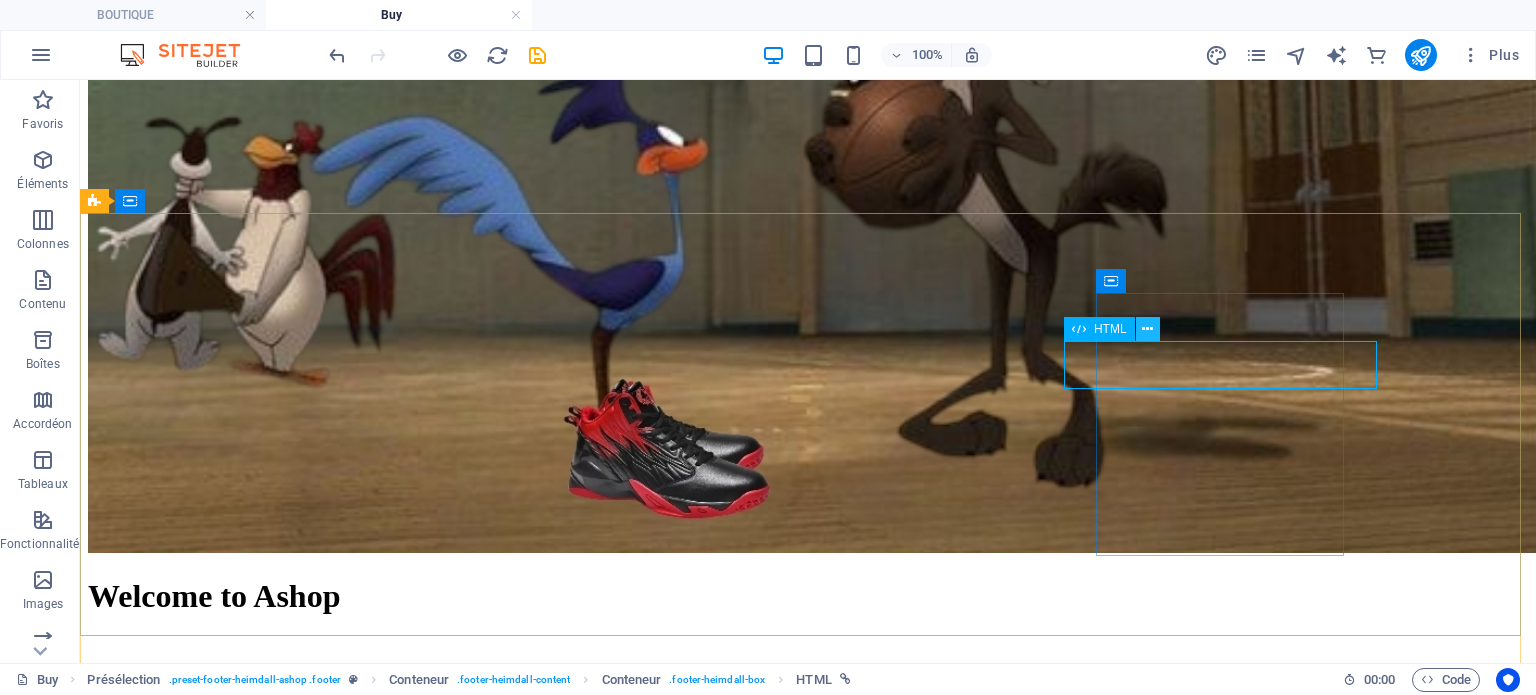click at bounding box center (1147, 329) 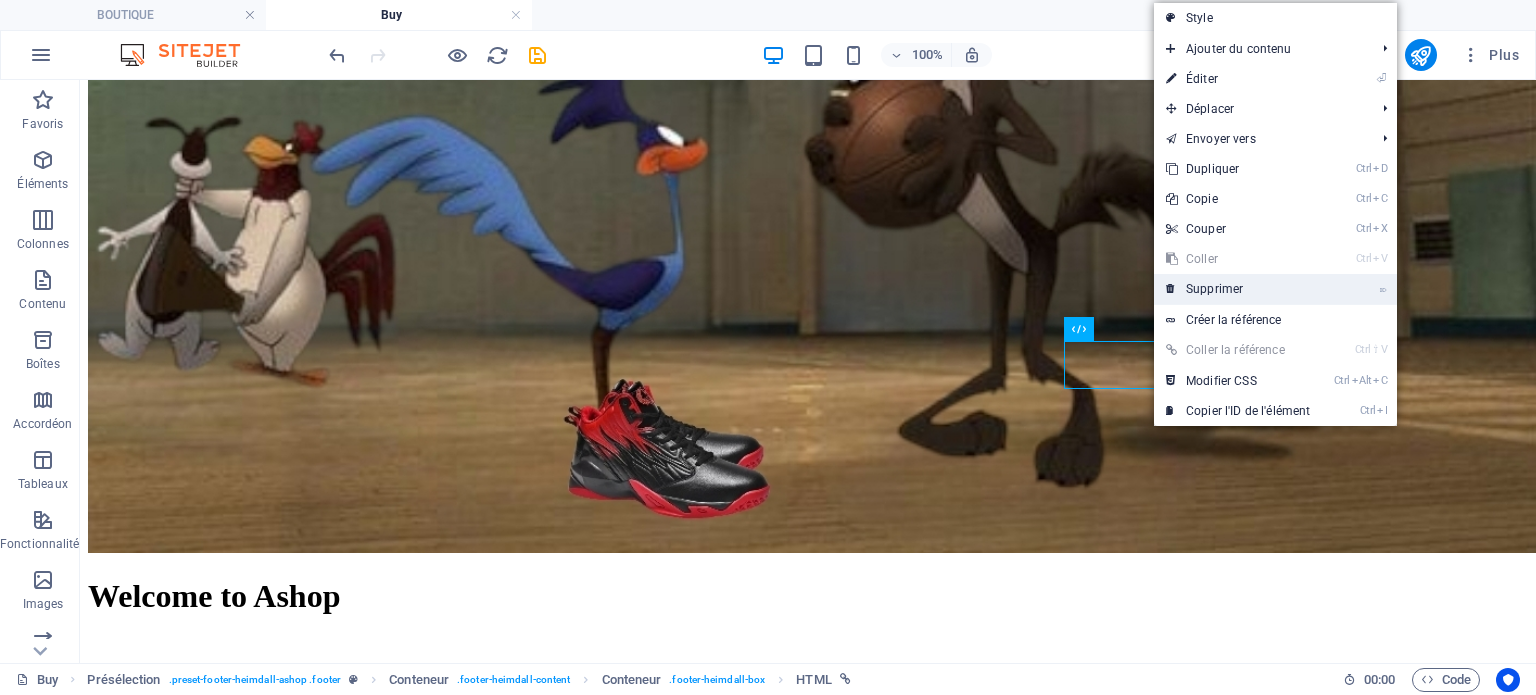 click on "⌦  Supprimer" at bounding box center (1238, 289) 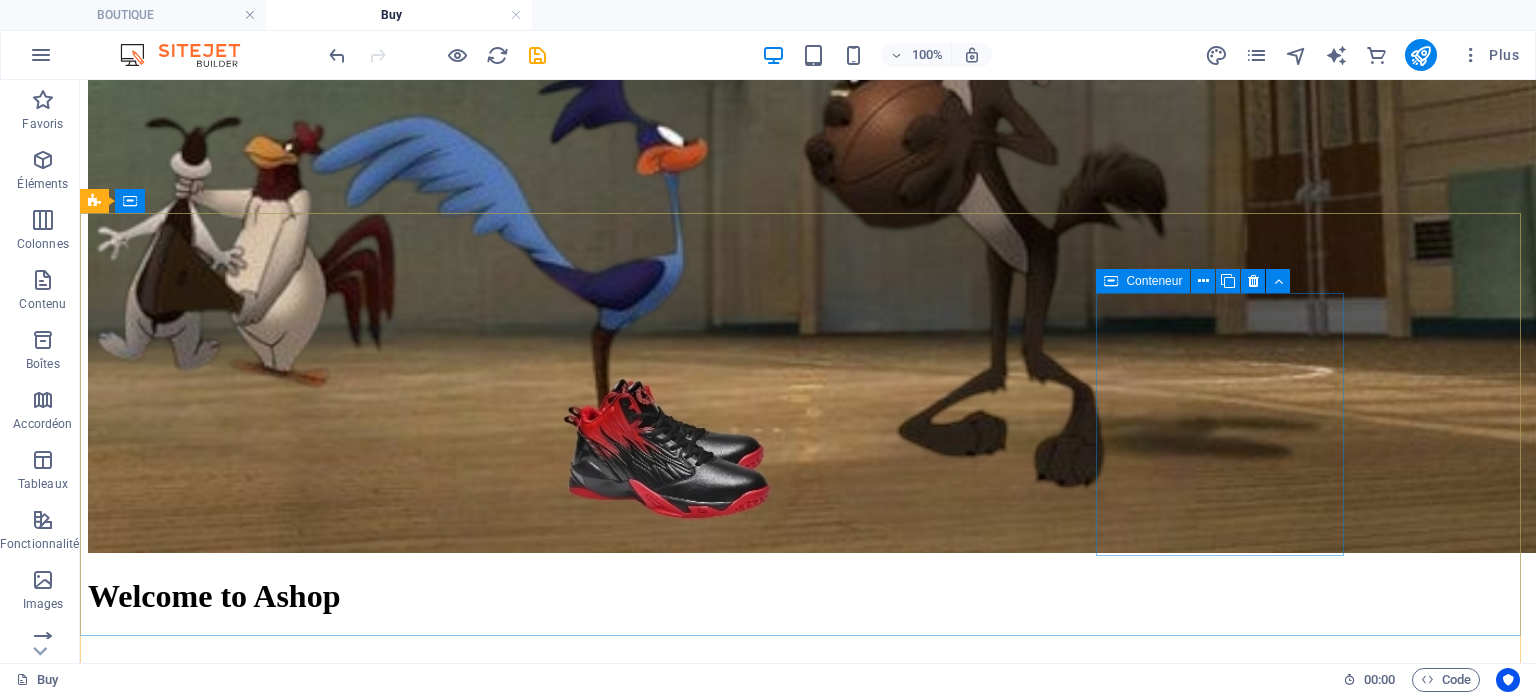 click on "Conteneur" at bounding box center (1143, 281) 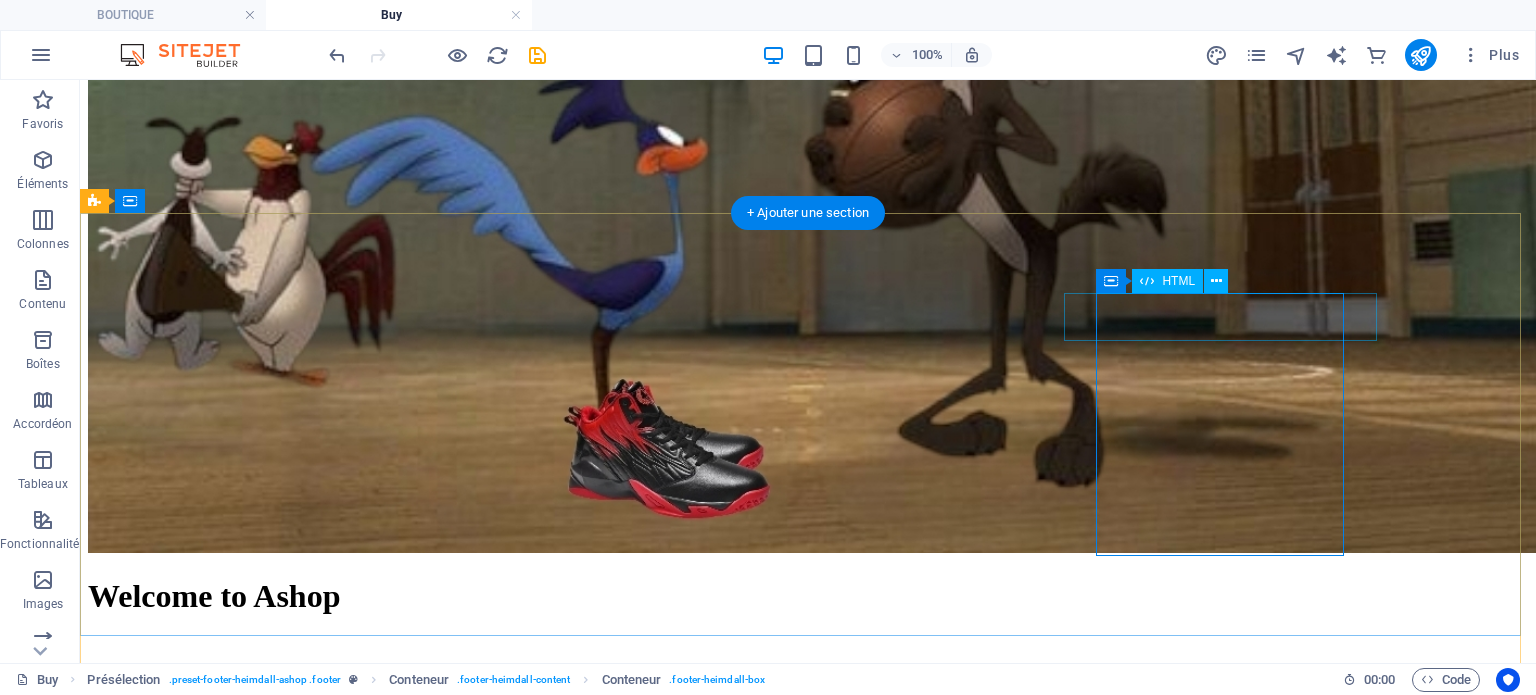 click on "https://www.facebook.com/profile.php?id=61577009858270" at bounding box center [808, 15274] 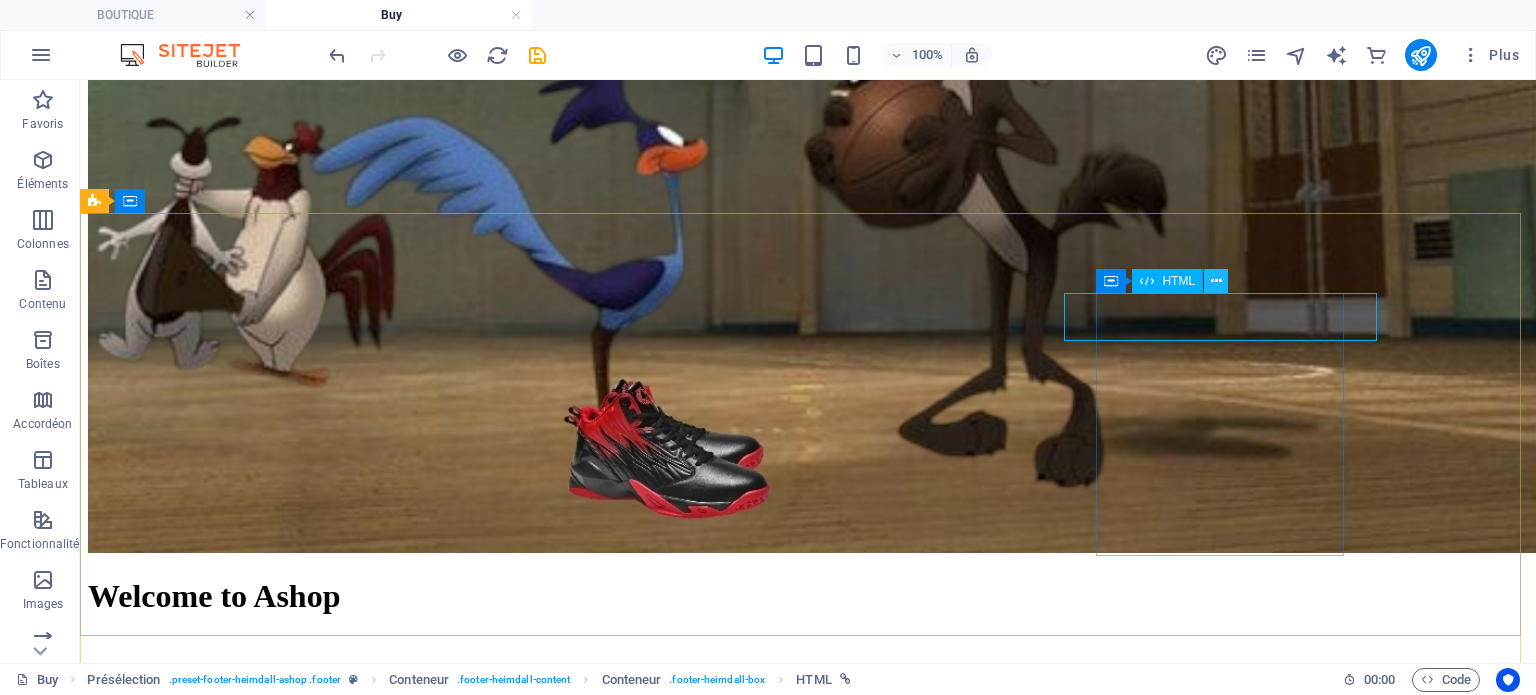 click at bounding box center [1216, 281] 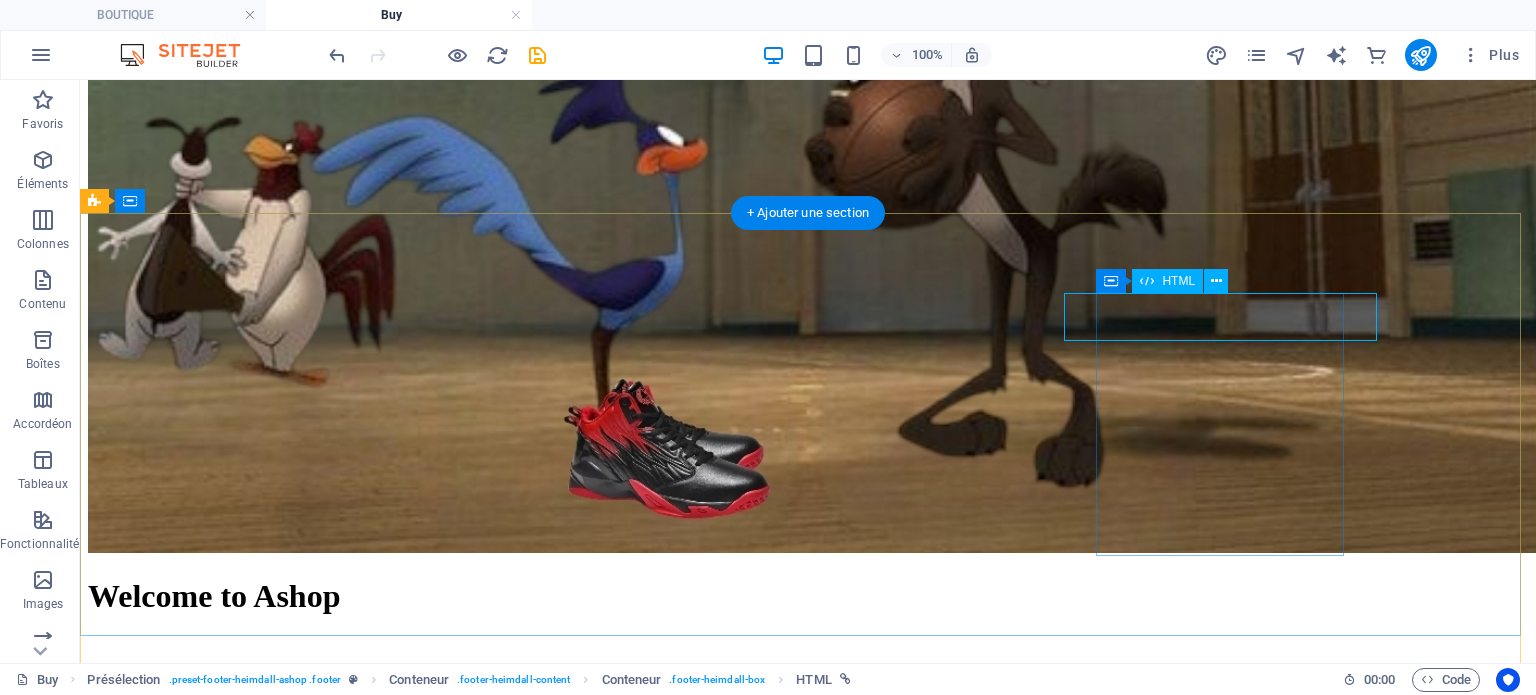 click on "https://www.facebook.com/profile.php?id=61577009858270" at bounding box center [808, 15274] 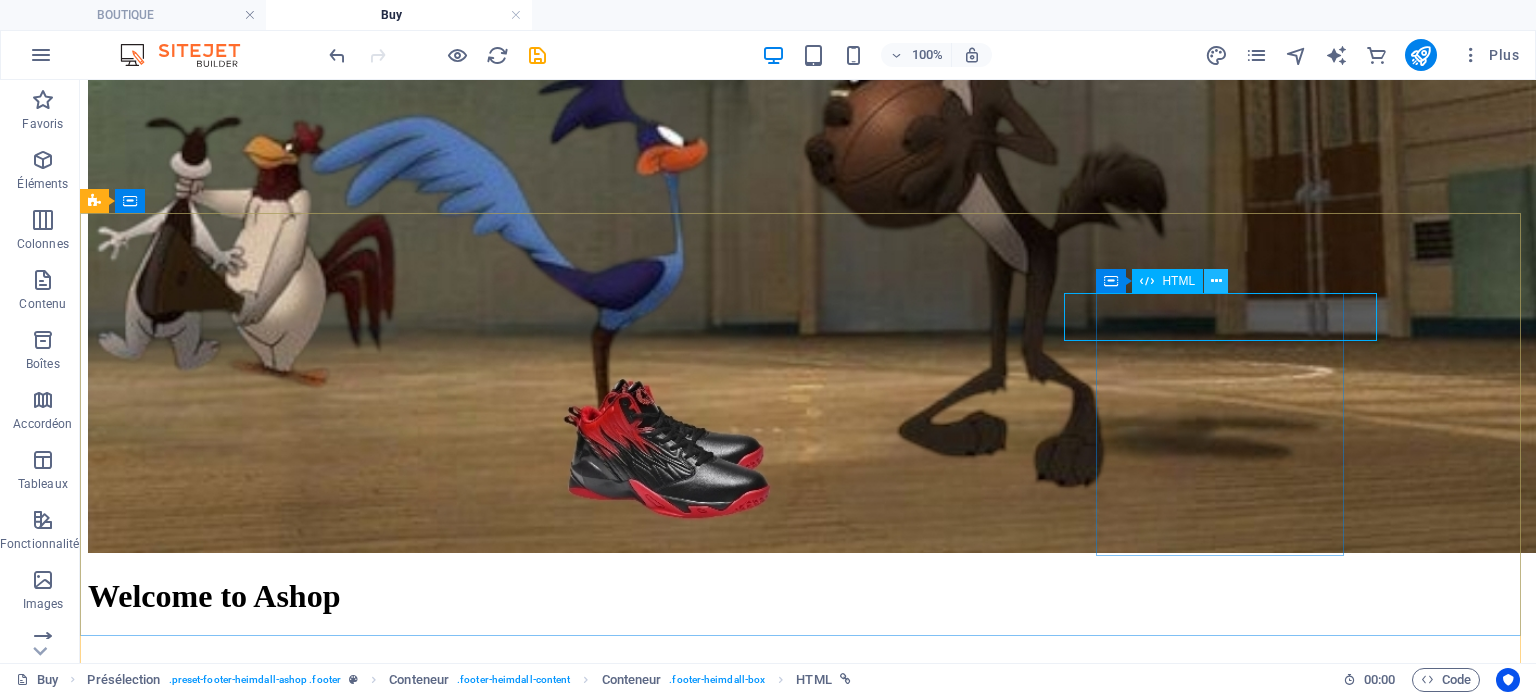 click at bounding box center (1216, 281) 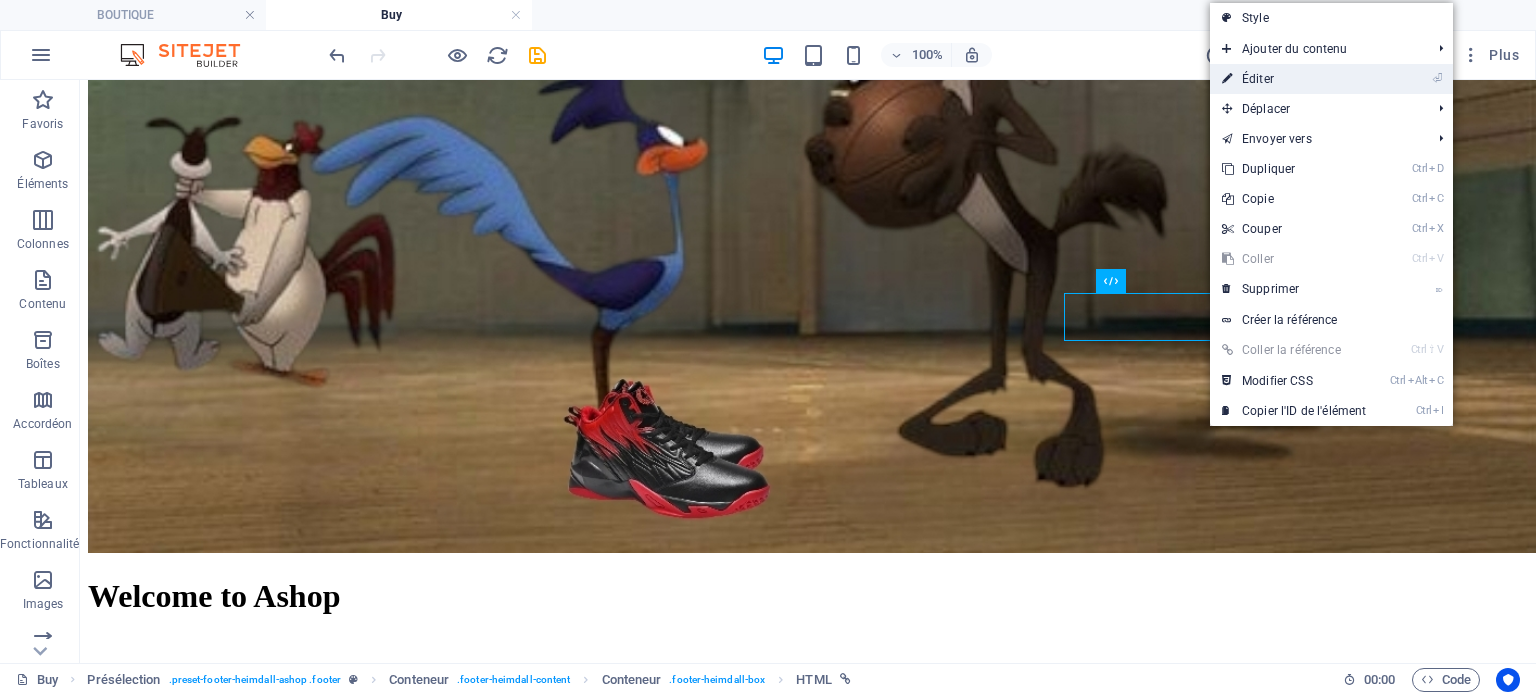 drag, startPoint x: 1336, startPoint y: 85, endPoint x: 886, endPoint y: 29, distance: 453.47107 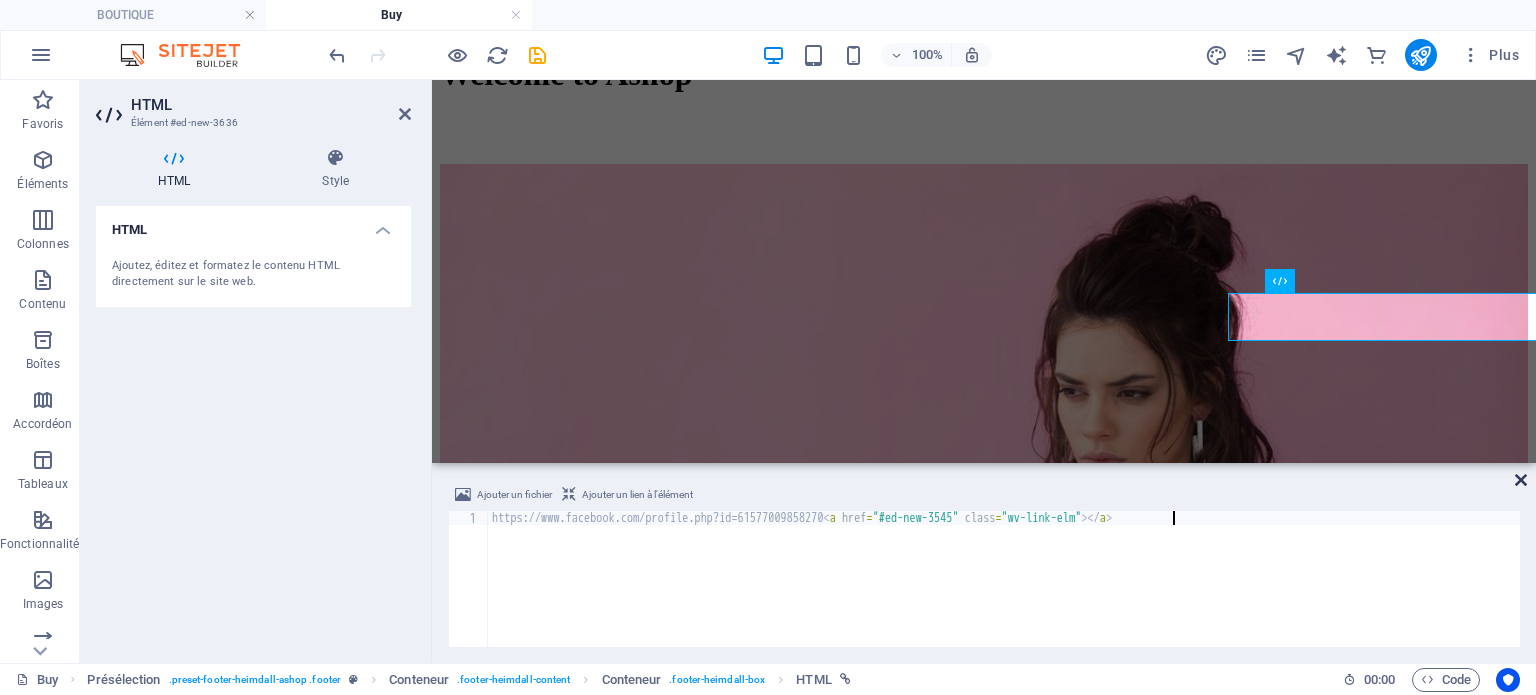 click at bounding box center (1521, 480) 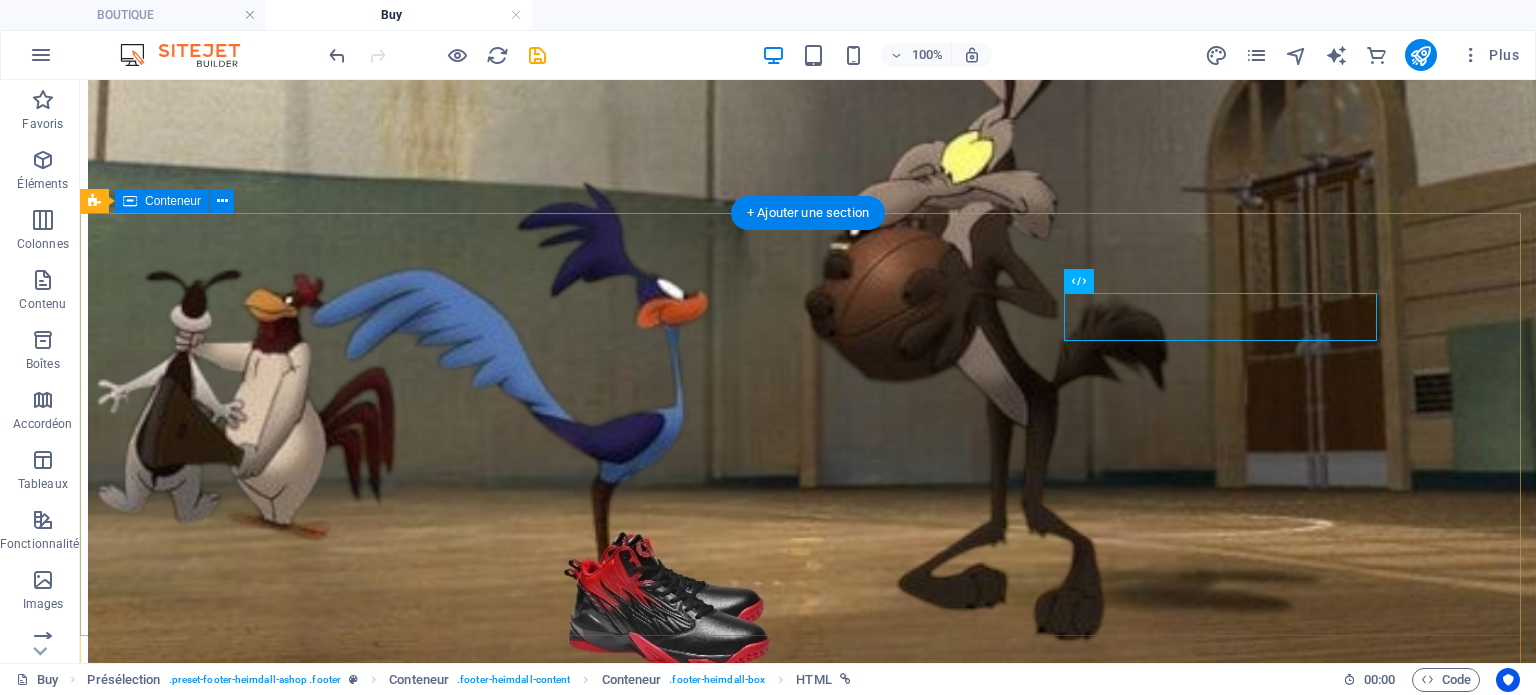 scroll, scrollTop: 2873, scrollLeft: 0, axis: vertical 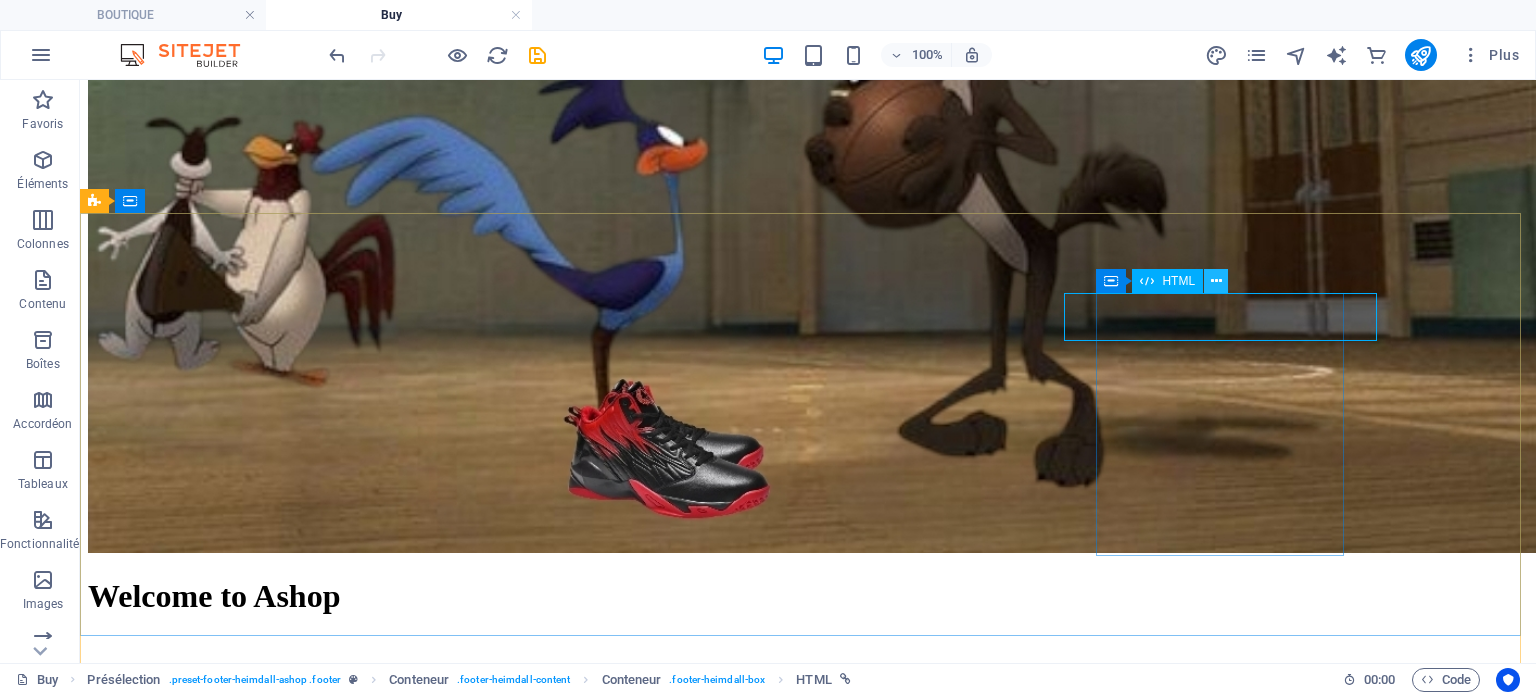 click at bounding box center (1216, 281) 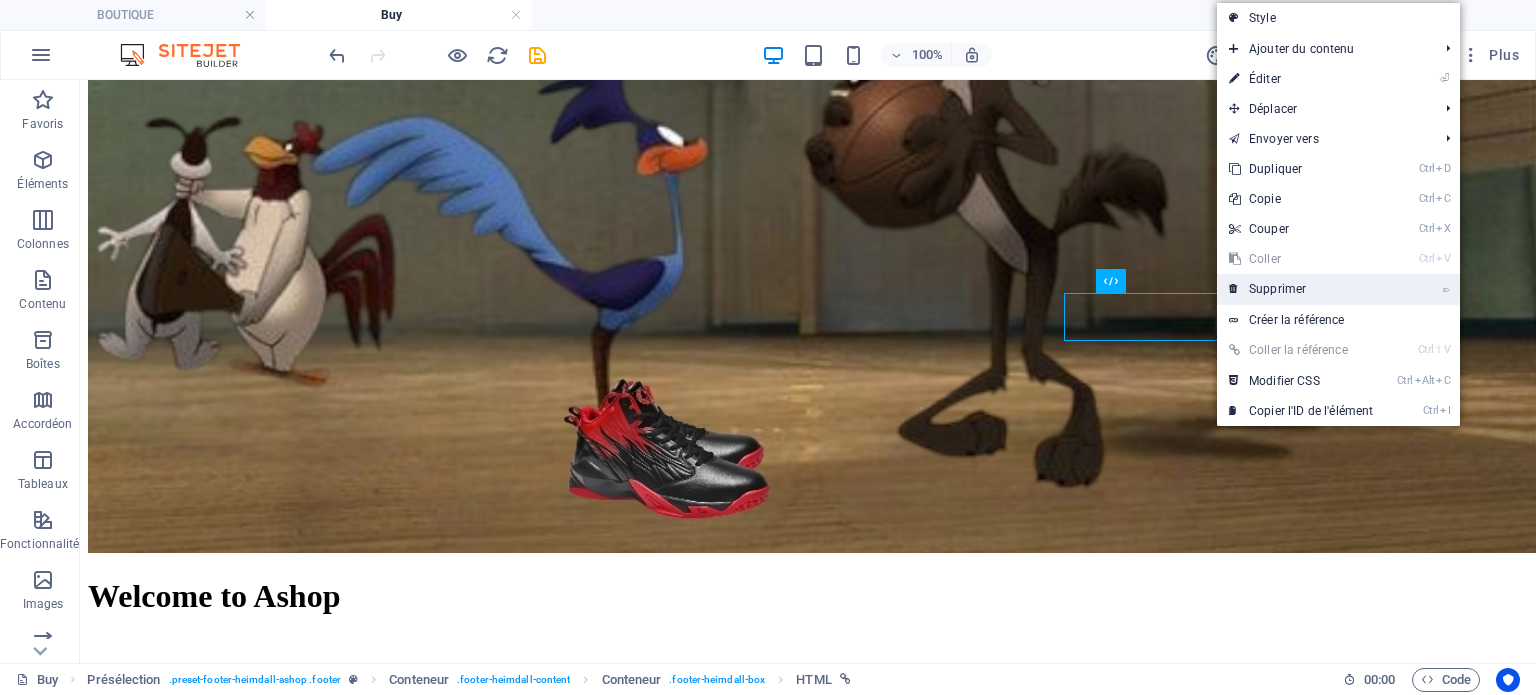 click on "⌦  Supprimer" at bounding box center (1301, 289) 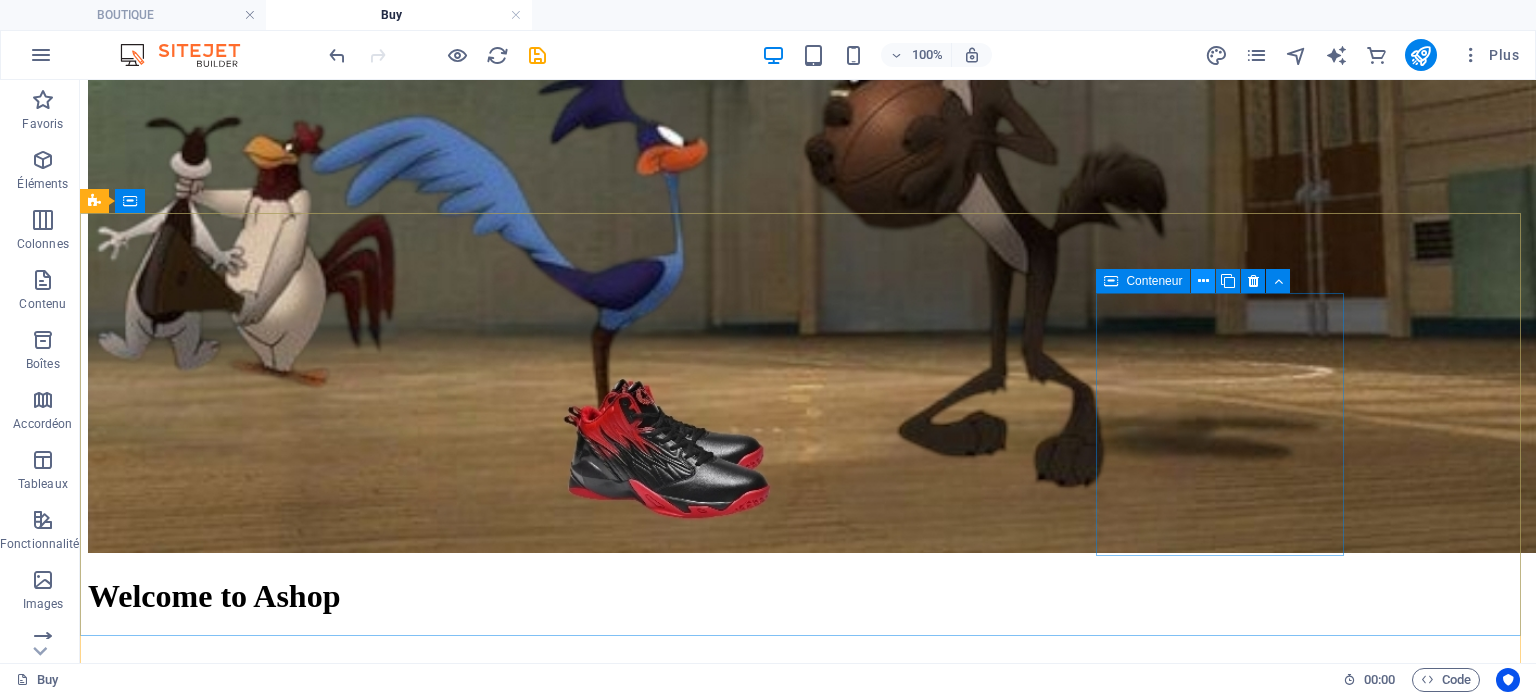 click at bounding box center [1203, 281] 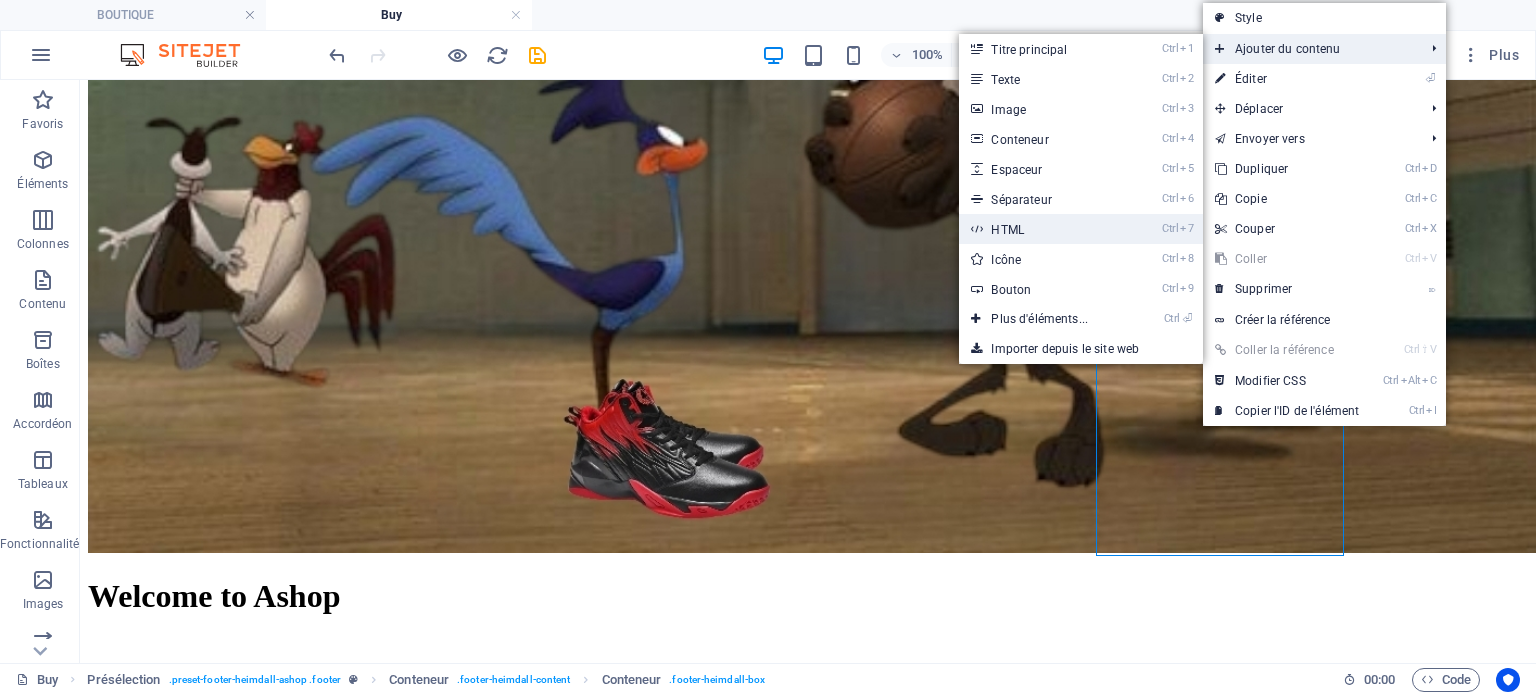 click on "Ctrl 7  HTML" at bounding box center [1043, 229] 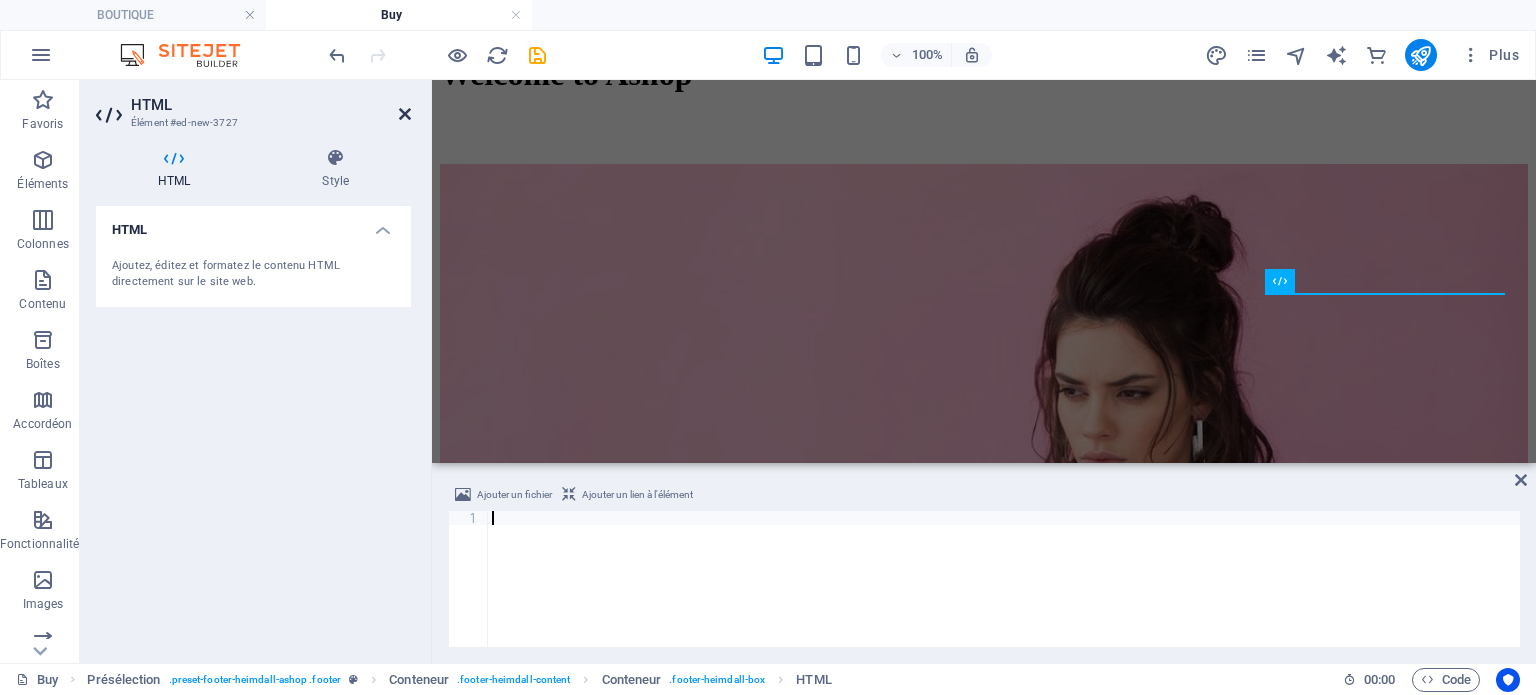 click at bounding box center [405, 114] 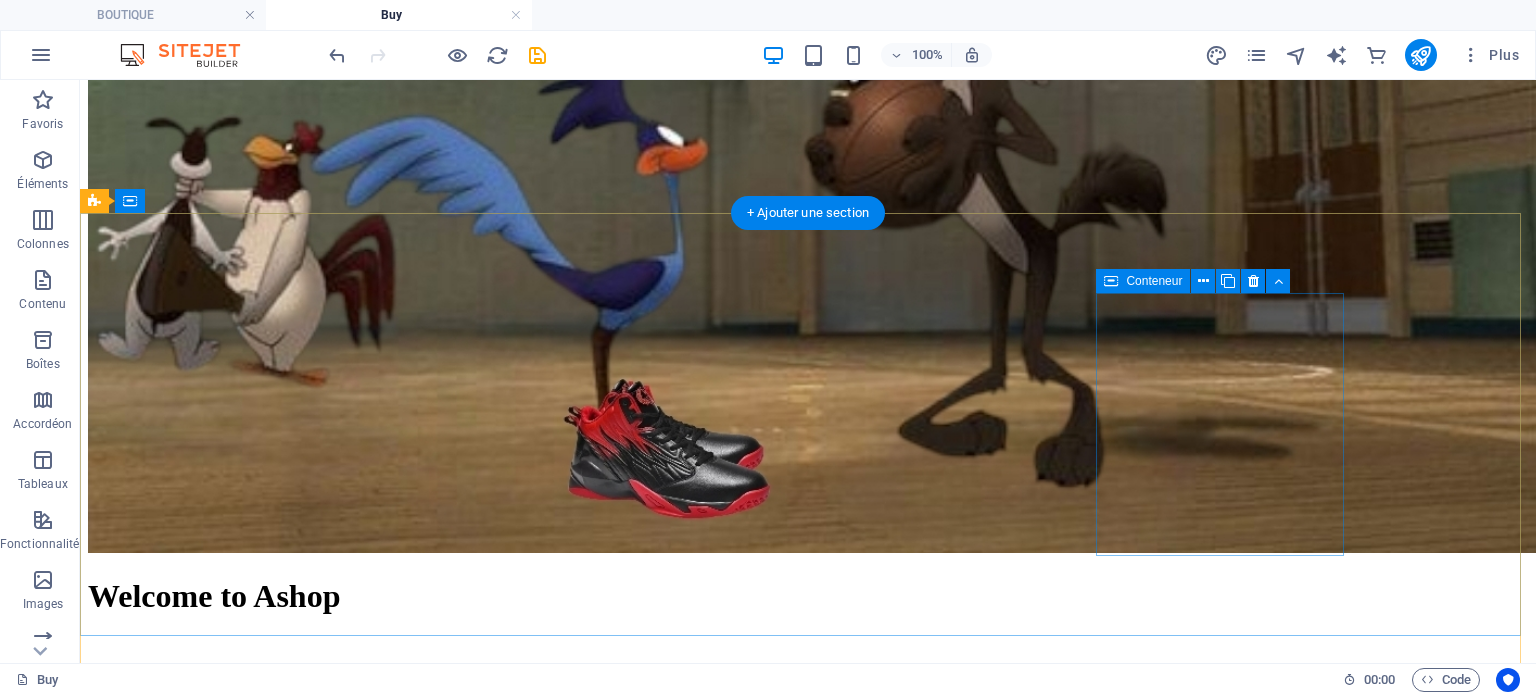 click on "Ajouter les éléments" at bounding box center [724, 15366] 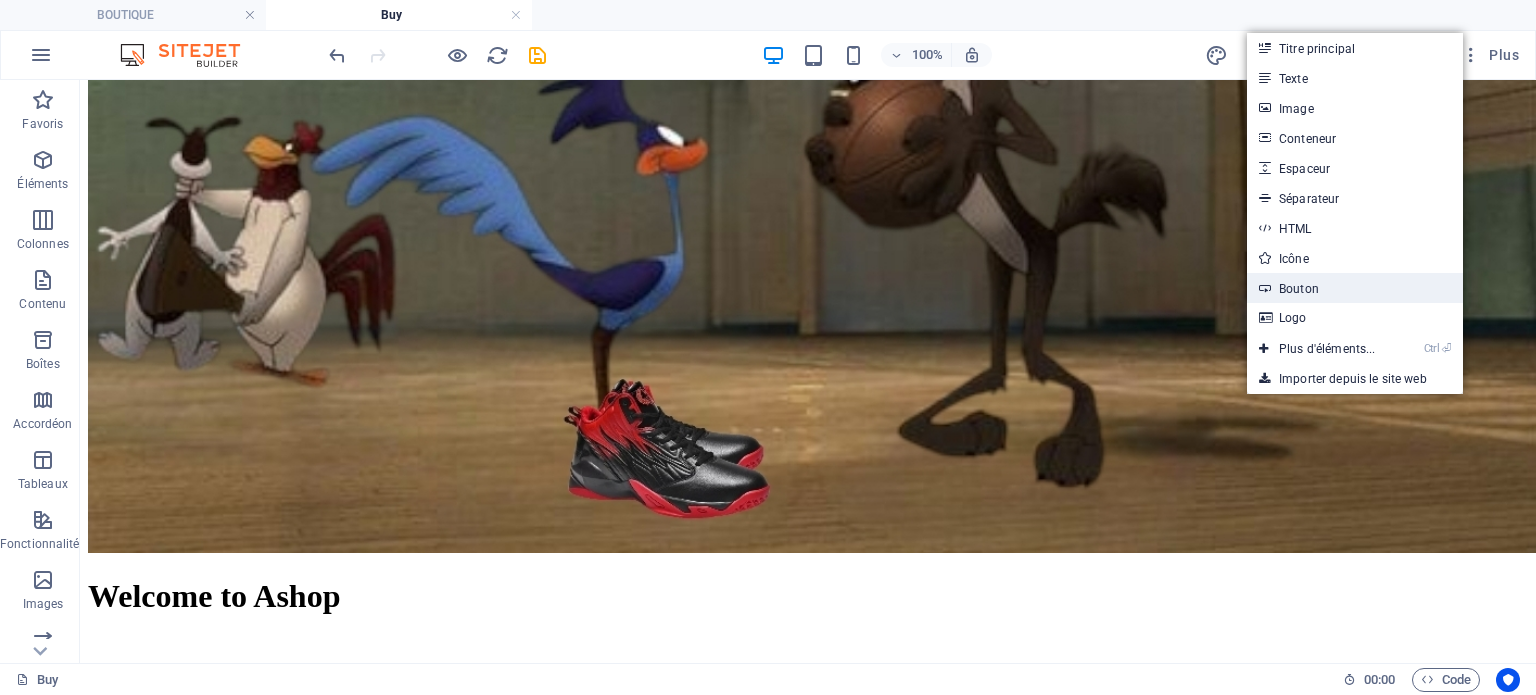 click on "Bouton" at bounding box center (1355, 288) 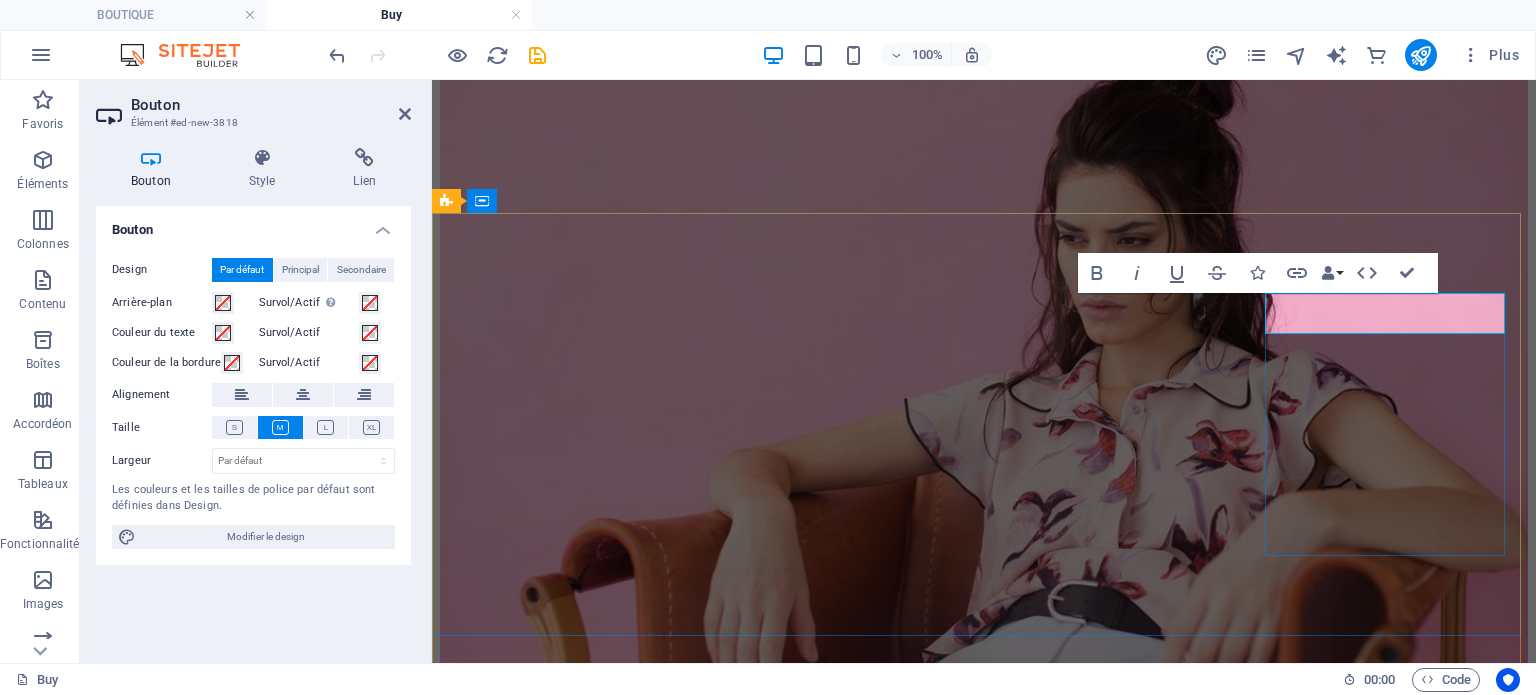 scroll, scrollTop: 2720, scrollLeft: 0, axis: vertical 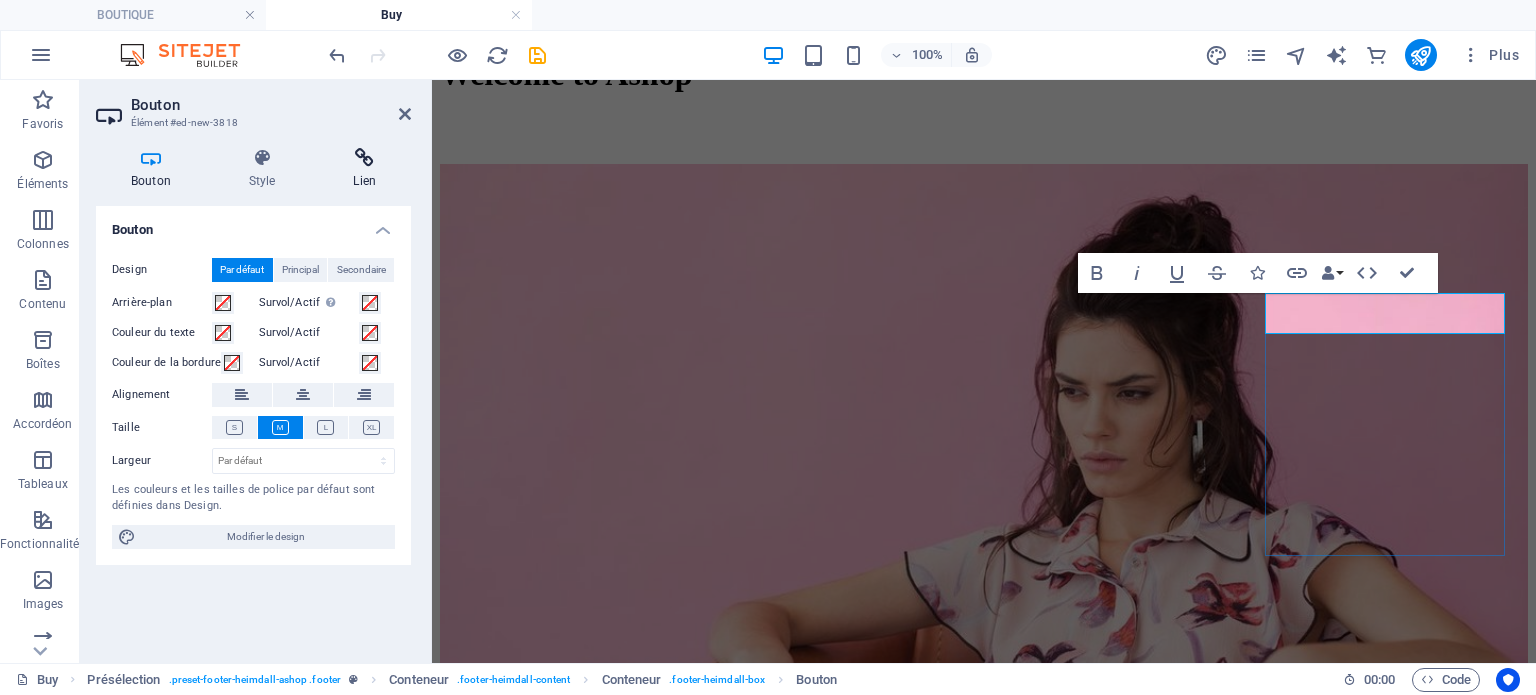 click at bounding box center [364, 158] 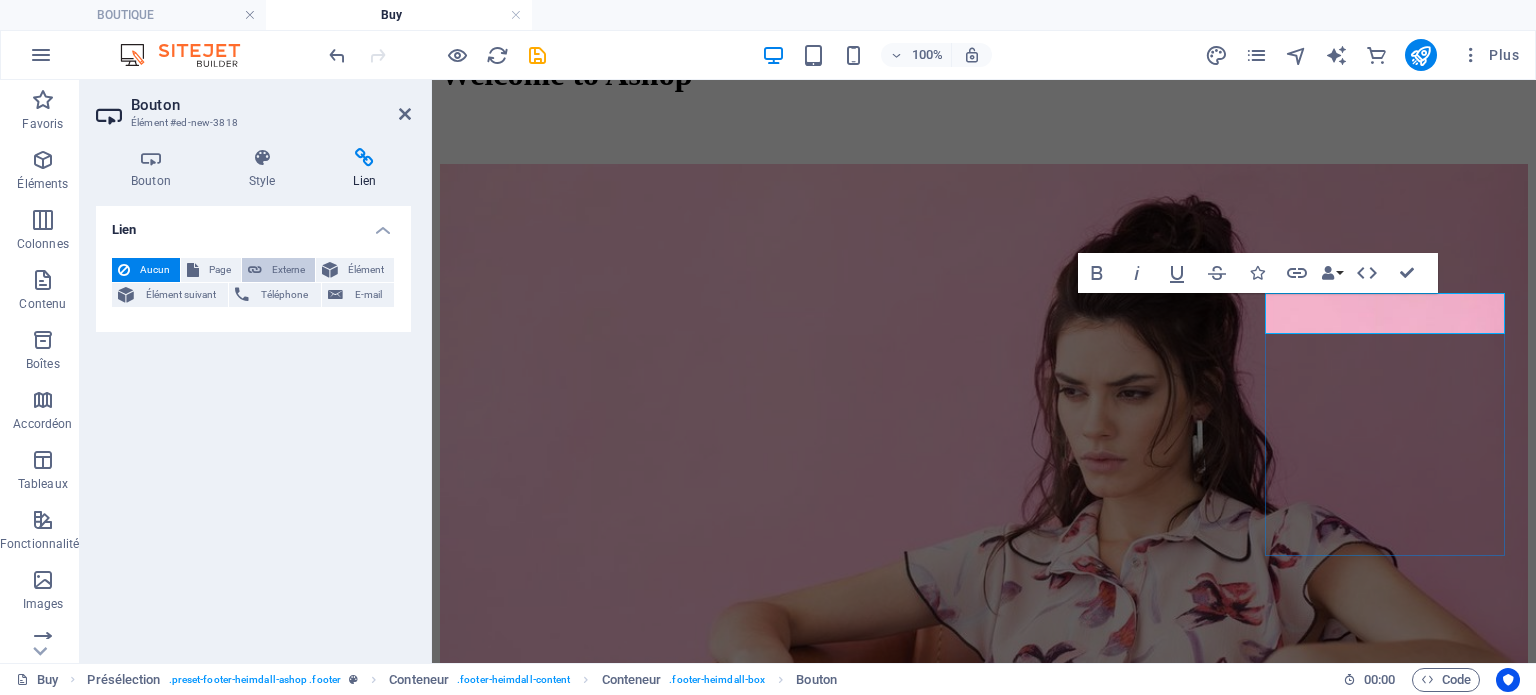 click on "Externe" at bounding box center [288, 270] 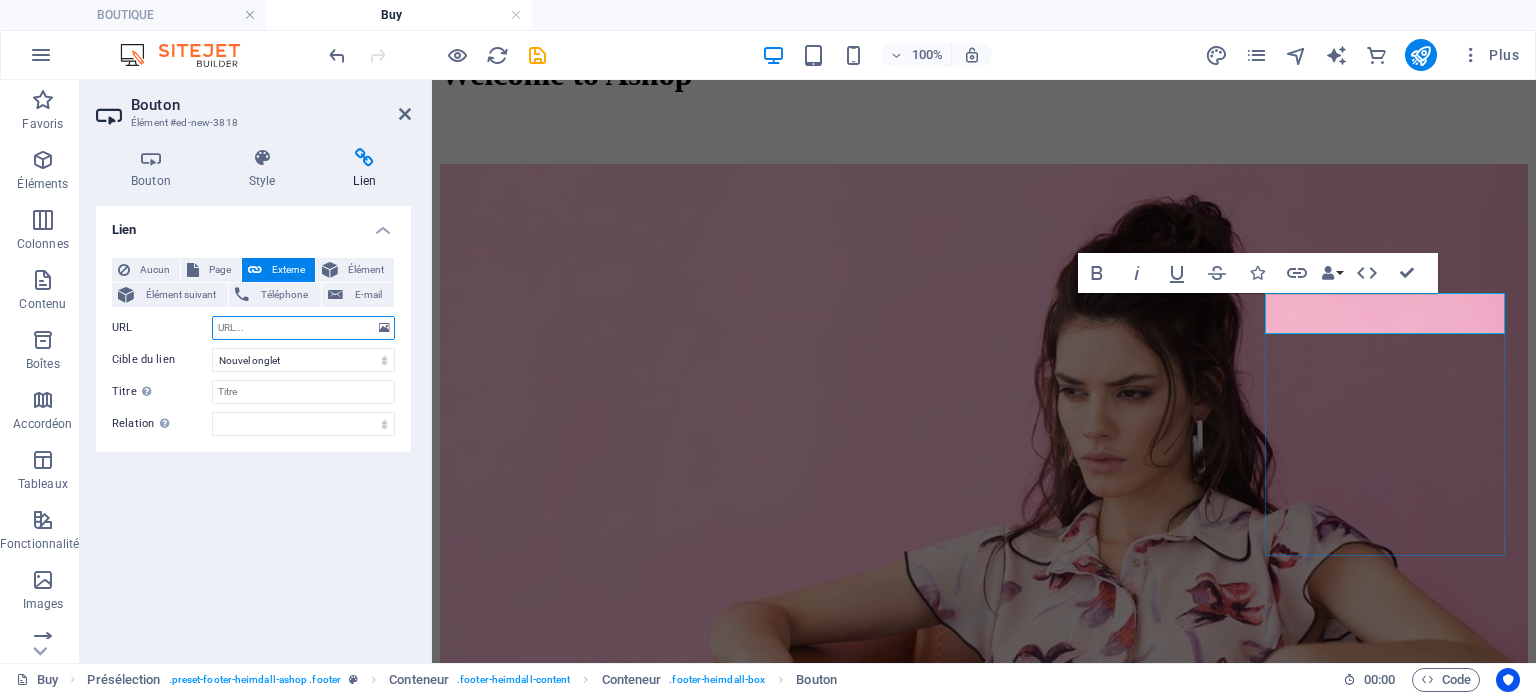 paste on "https://www.facebook.com/profile.php?id=61577009858270" 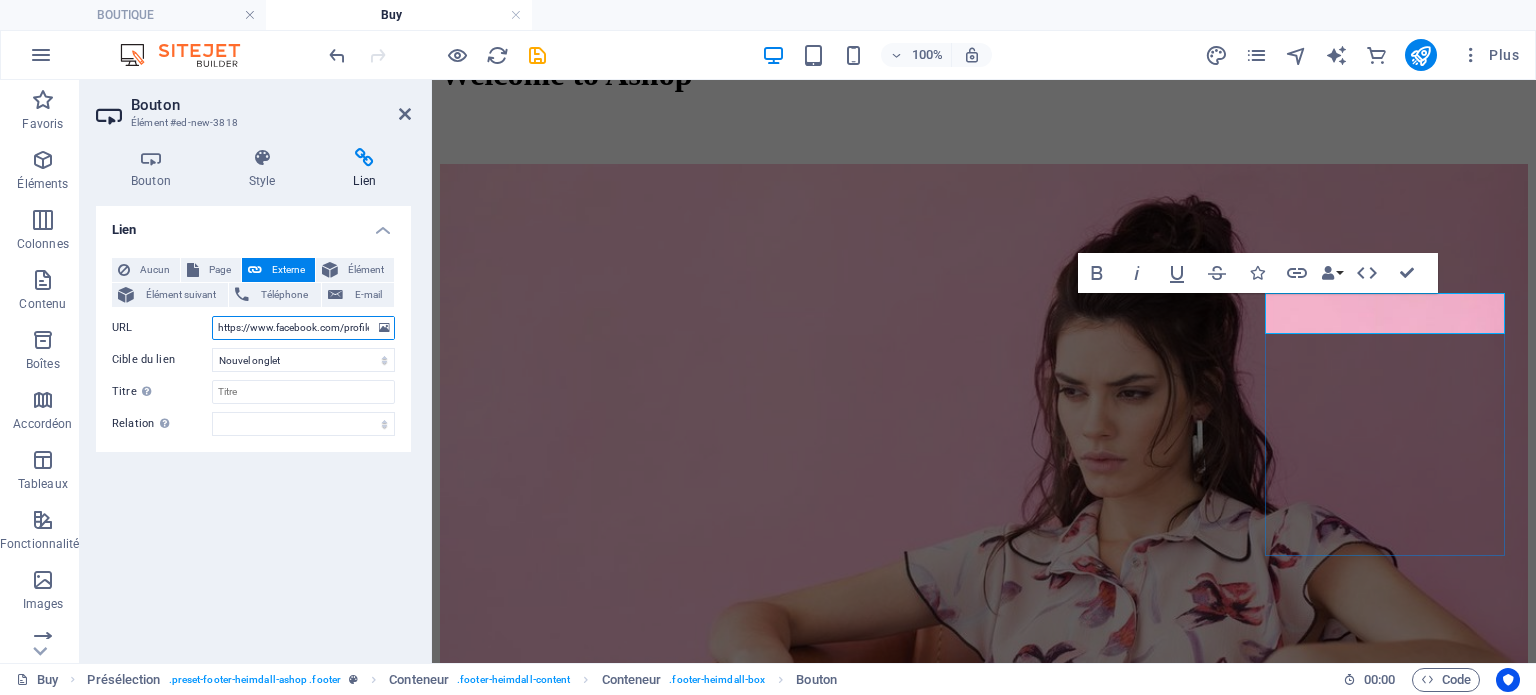scroll, scrollTop: 0, scrollLeft: 117, axis: horizontal 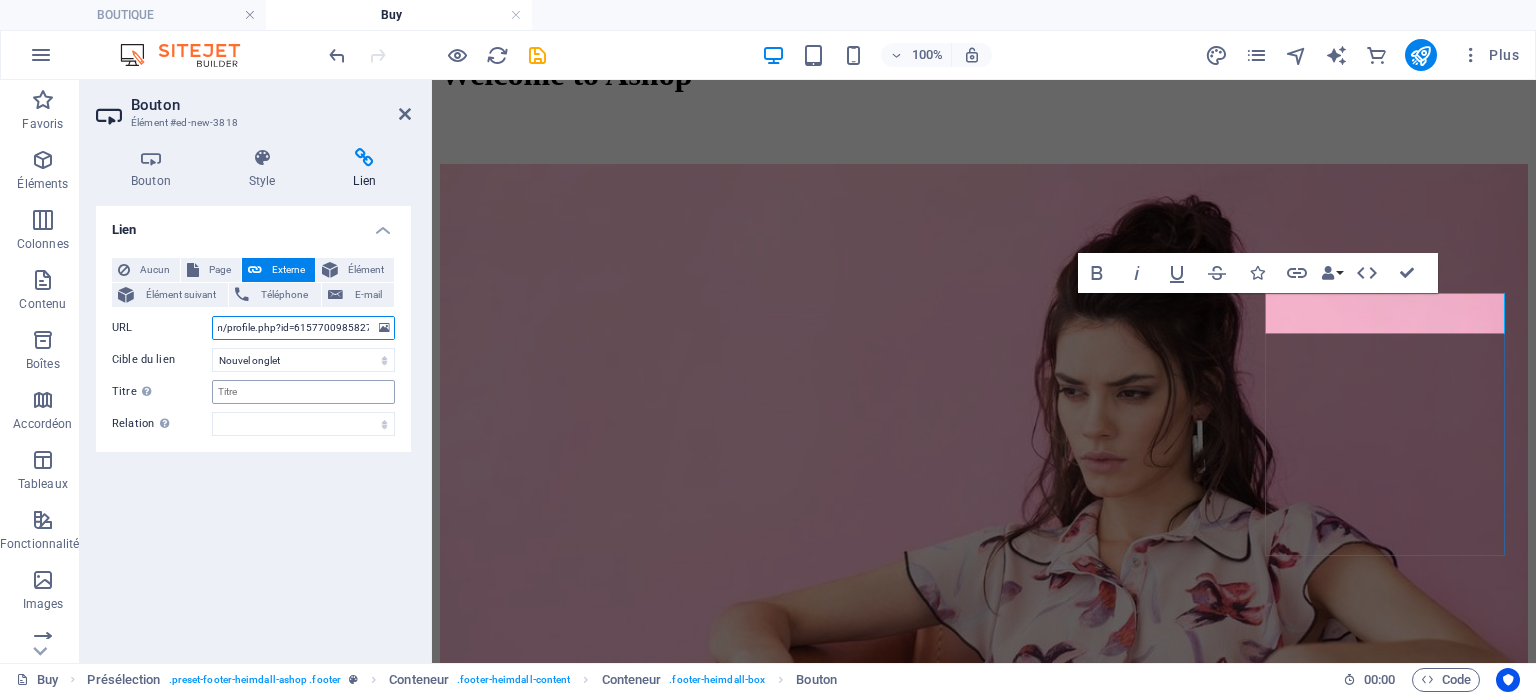 type on "https://www.facebook.com/profile.php?id=61577009858270" 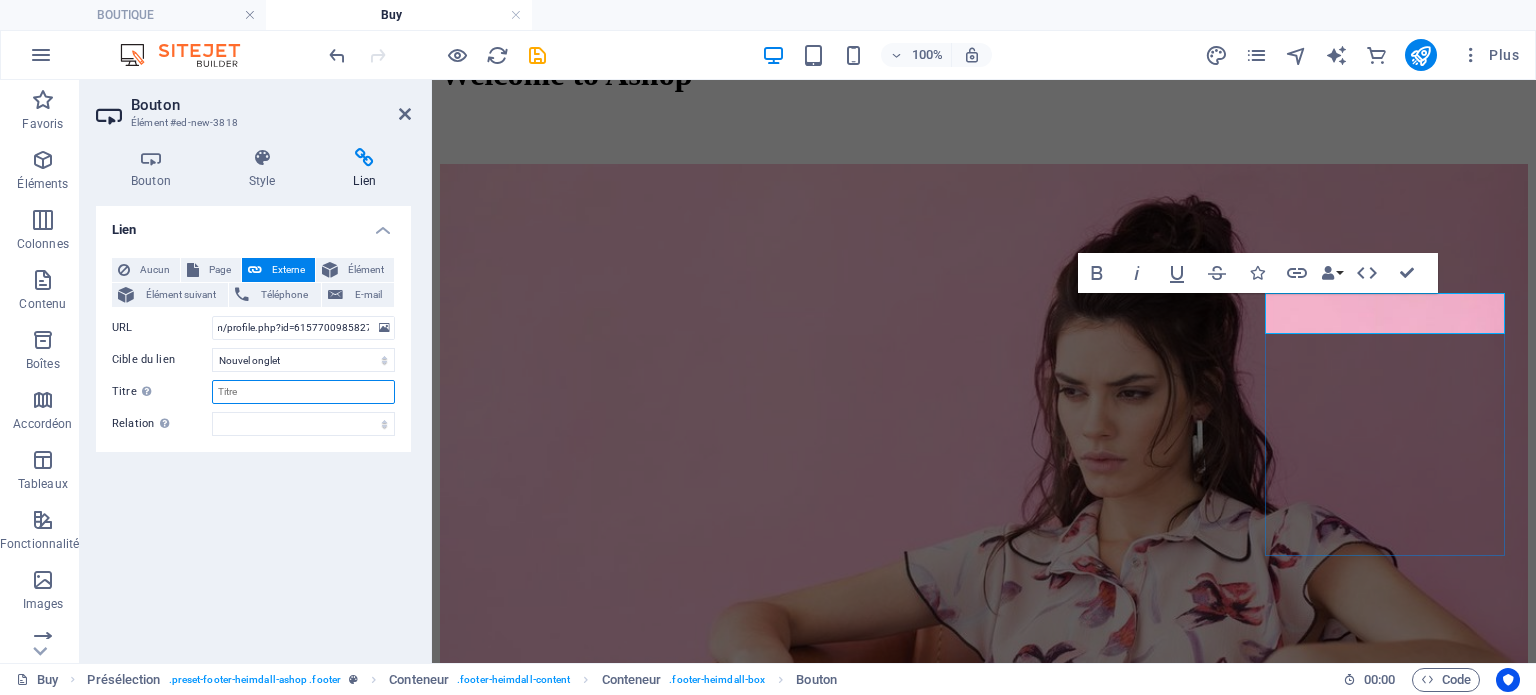 scroll, scrollTop: 0, scrollLeft: 0, axis: both 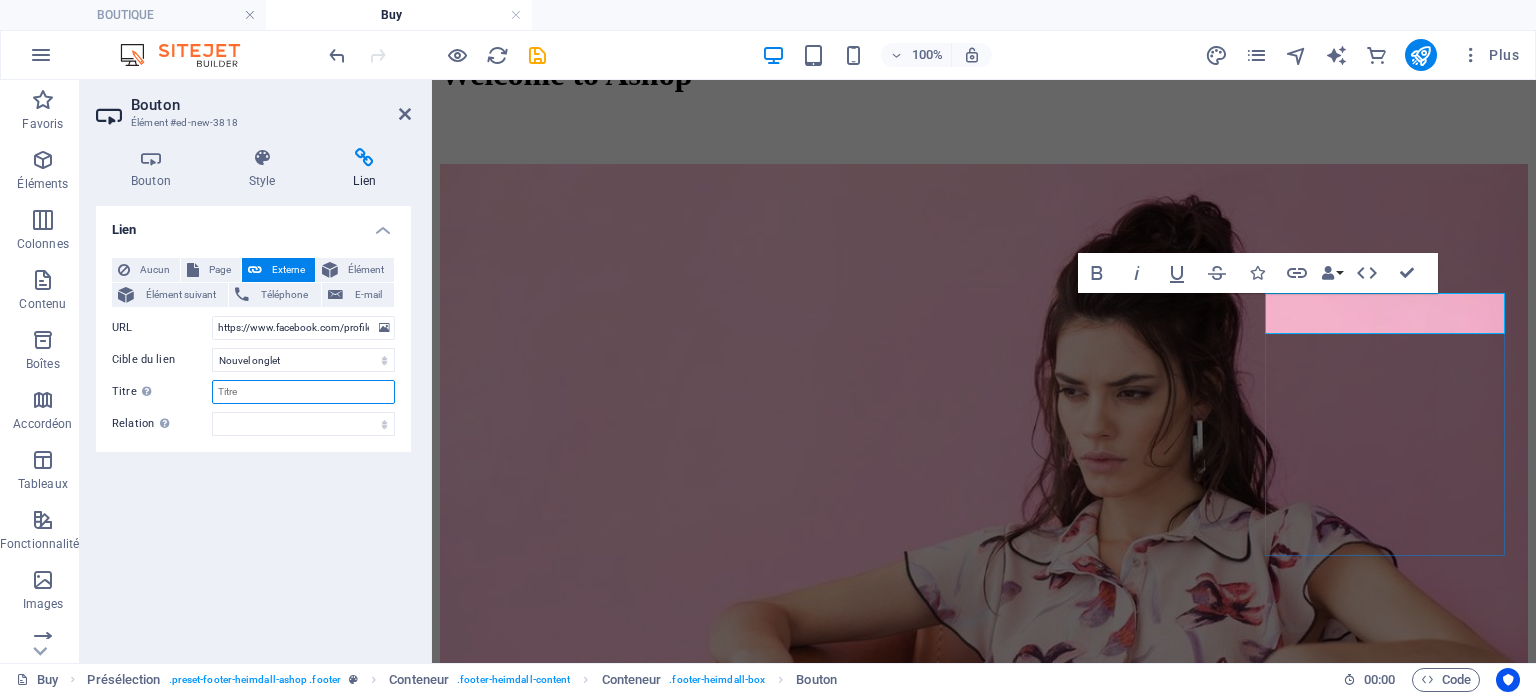 click on "Titre Description supplémentaire du lien. Celle-ci doit être différente du texte du lien. Le titre est souvent affiché comme Texte infobulle lorsque la souris passe sur l'élément. Laissez vide en cas de doute." at bounding box center (303, 392) 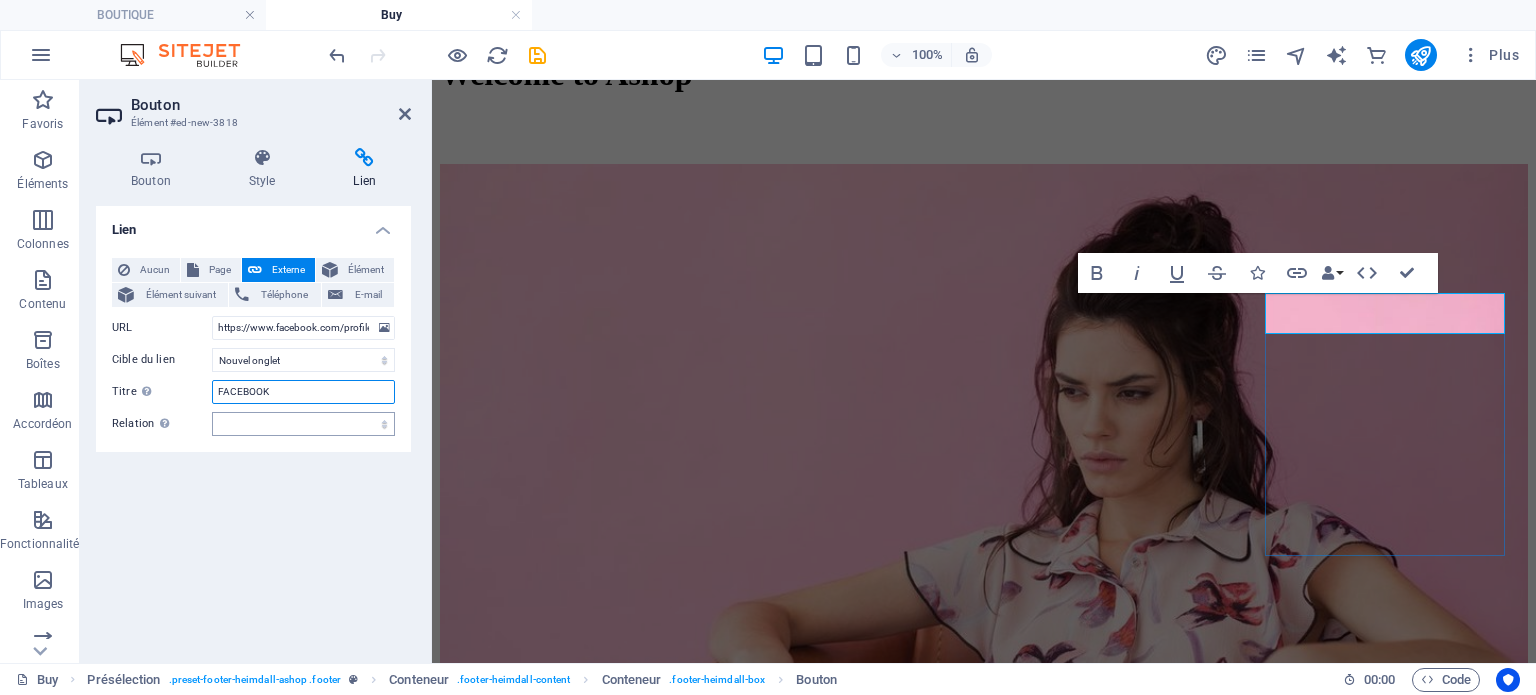 type on "FACEBOOK" 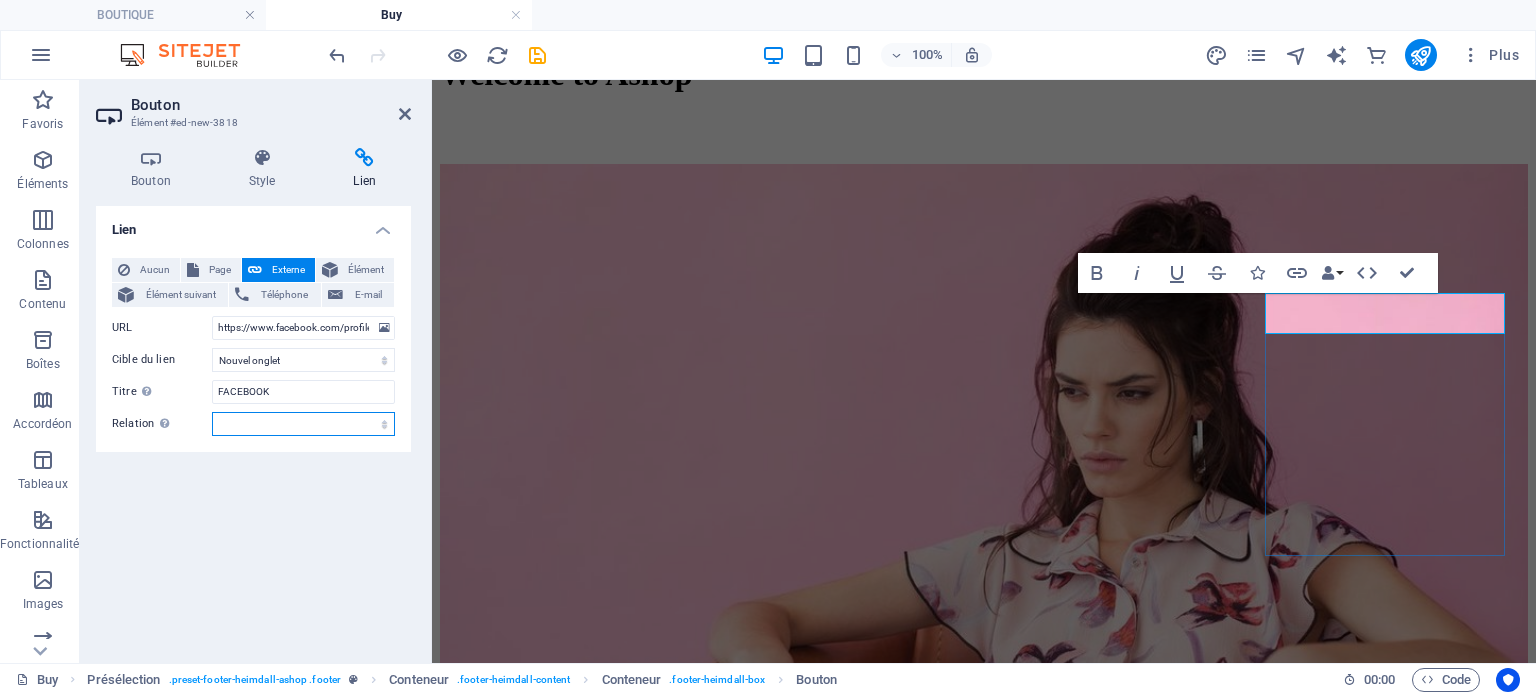 click on "alternate author bookmark external help license next nofollow noreferrer noopener prev search tag" at bounding box center (303, 424) 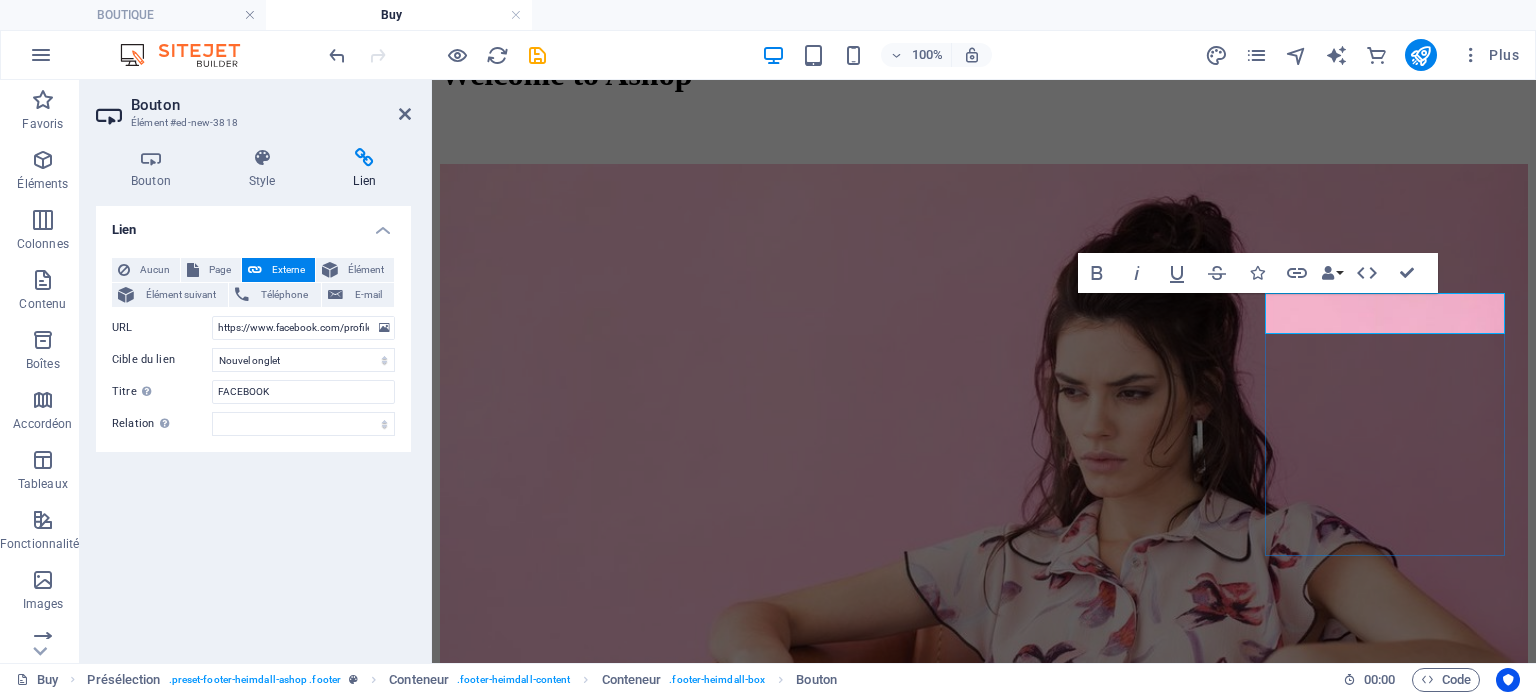 click on "Lien Aucun Page Externe Élément Élément suivant Téléphone E-mail Page Buy ACCUEIL BOUTIQUE FAQ CONTACT À PROPOS Élément URL https://www.facebook.com/profile.php?id=[ID] Téléphone E-mail Cible du lien Nouvel onglet Même onglet Superposition Titre Description supplémentaire du lien. Celle-ci doit être différente du texte du lien. Le titre est souvent affiché comme Texte infobulle lorsque la souris passe sur l'élément. Laissez vide en cas de doute. FACEBOOK Relation Définit la relation entre ce lien et la cible du lien . Par exemple, la valeur "nofollow" indique aux moteurs de recherche de ne pas suivre le lien. Vous pouvez le laisser vide. alternate author bookmark external help license next nofollow noreferrer noopener prev search tag" at bounding box center [253, 426] 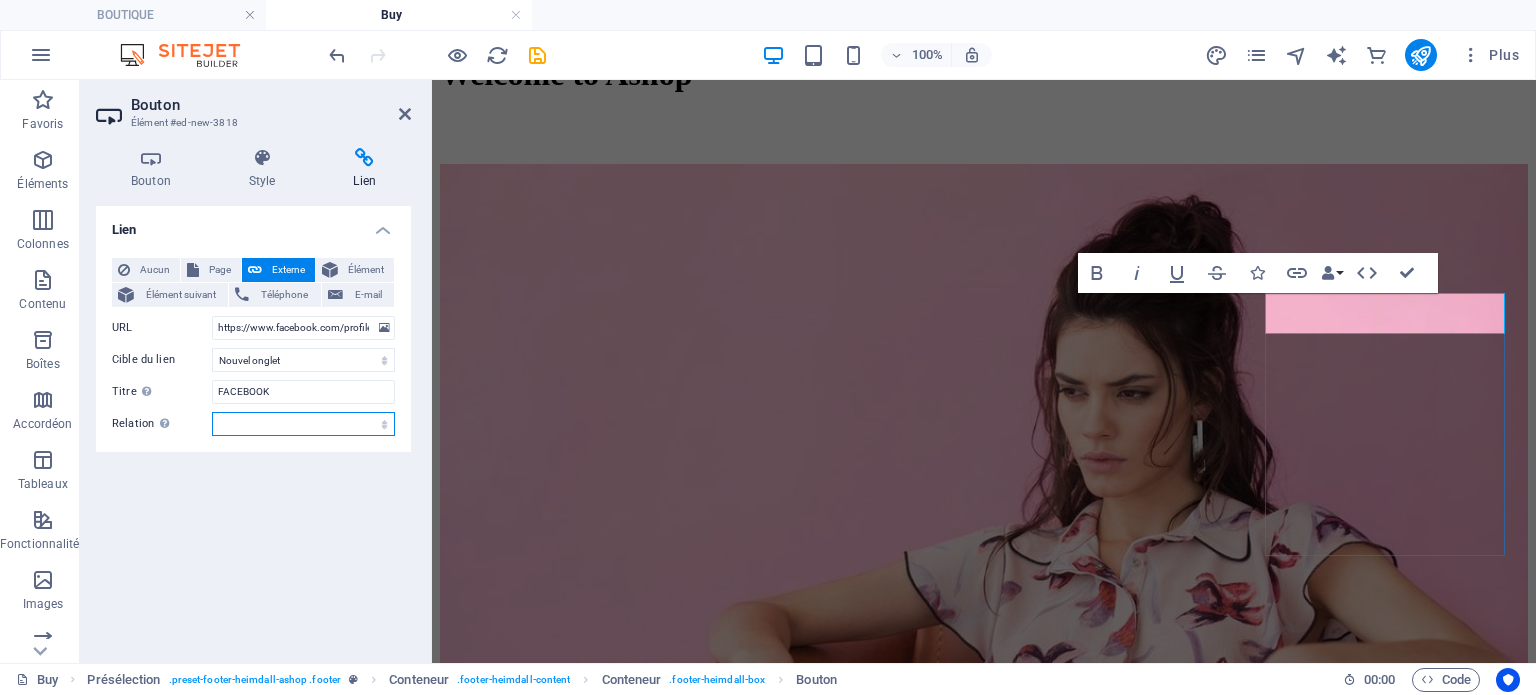 click on "alternate author bookmark external help license next nofollow noreferrer noopener prev search tag" at bounding box center (303, 424) 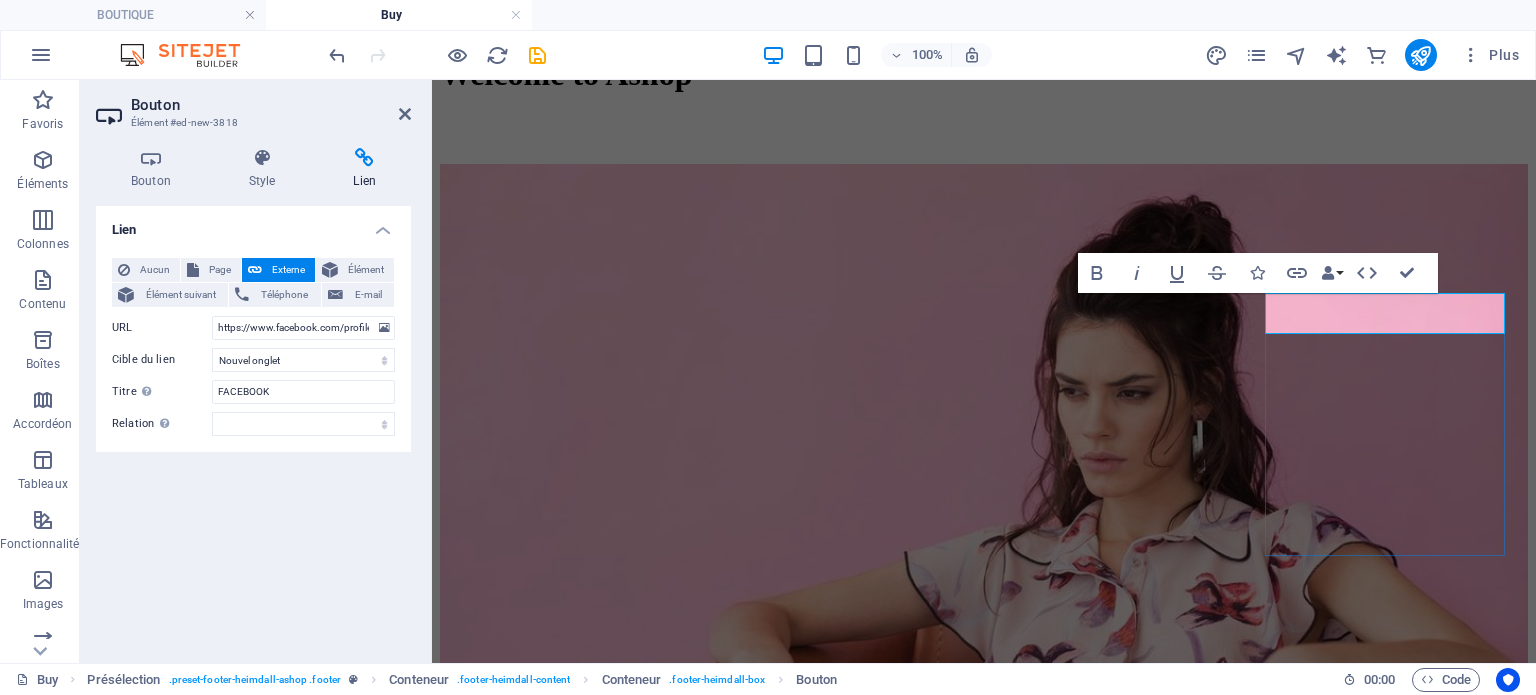 click on "Lien Aucun Page Externe Élément Élément suivant Téléphone E-mail Page Buy ACCUEIL BOUTIQUE FAQ CONTACT À PROPOS Élément URL https://www.facebook.com/profile.php?id=[ID] Téléphone E-mail Cible du lien Nouvel onglet Même onglet Superposition Titre Description supplémentaire du lien. Celle-ci doit être différente du texte du lien. Le titre est souvent affiché comme Texte infobulle lorsque la souris passe sur l'élément. Laissez vide en cas de doute. FACEBOOK Relation Définit la relation entre ce lien et la cible du lien . Par exemple, la valeur "nofollow" indique aux moteurs de recherche de ne pas suivre le lien. Vous pouvez le laisser vide. alternate author bookmark external help license next nofollow noreferrer noopener prev search tag" at bounding box center [253, 426] 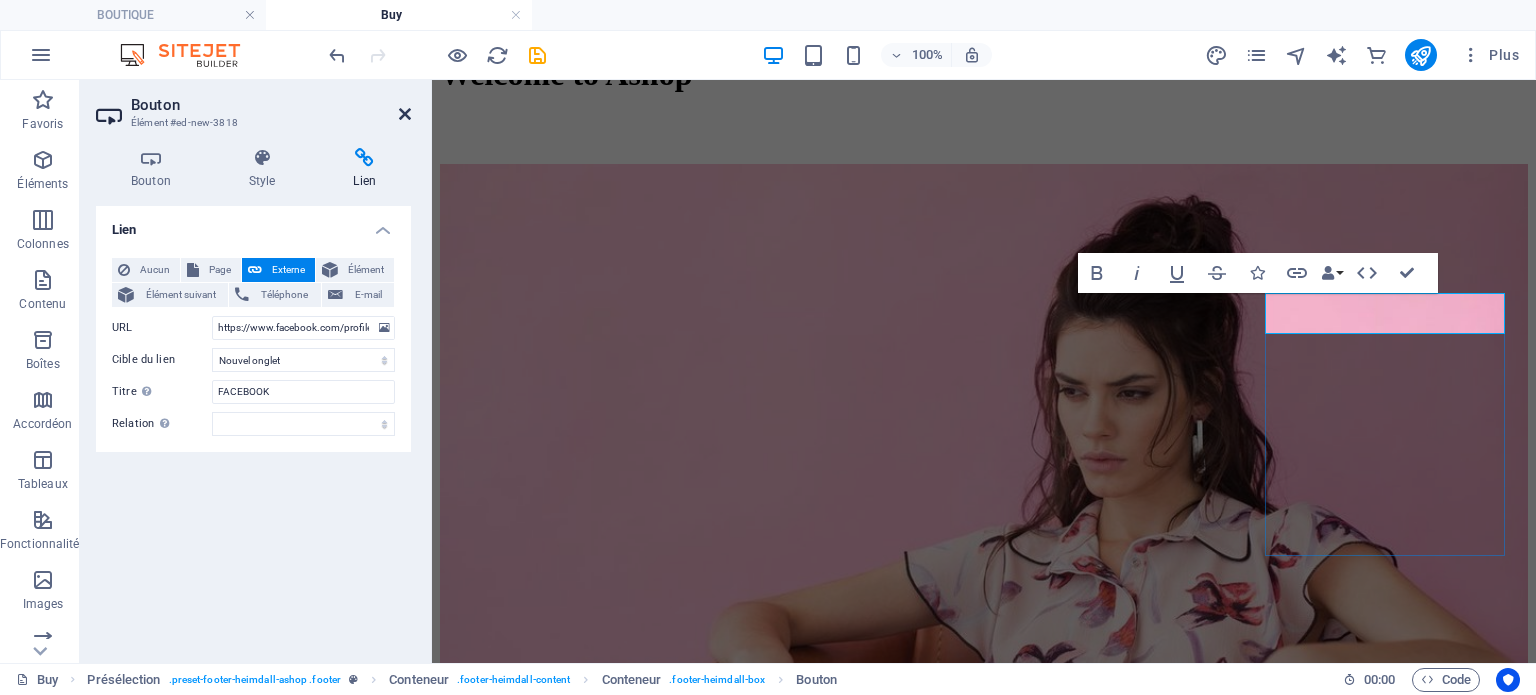 click at bounding box center [405, 114] 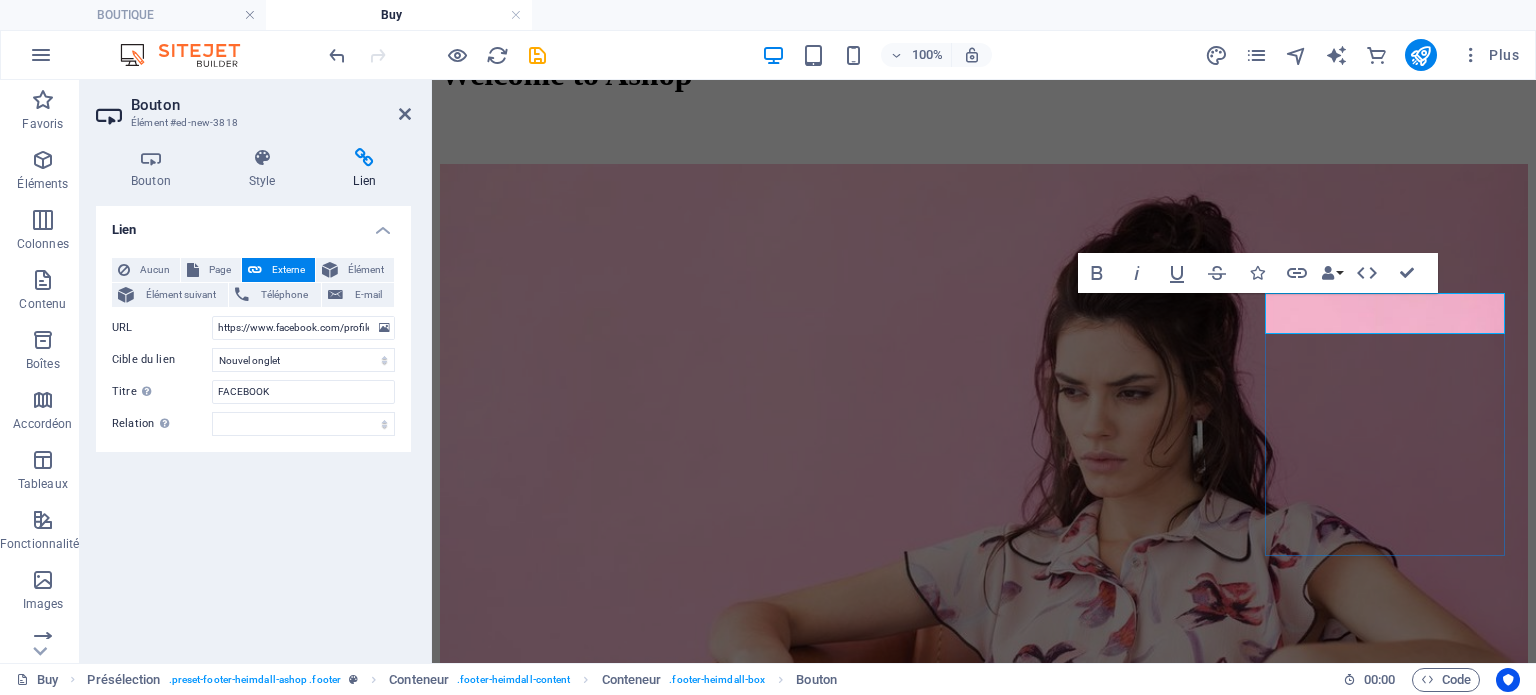 scroll, scrollTop: 2873, scrollLeft: 0, axis: vertical 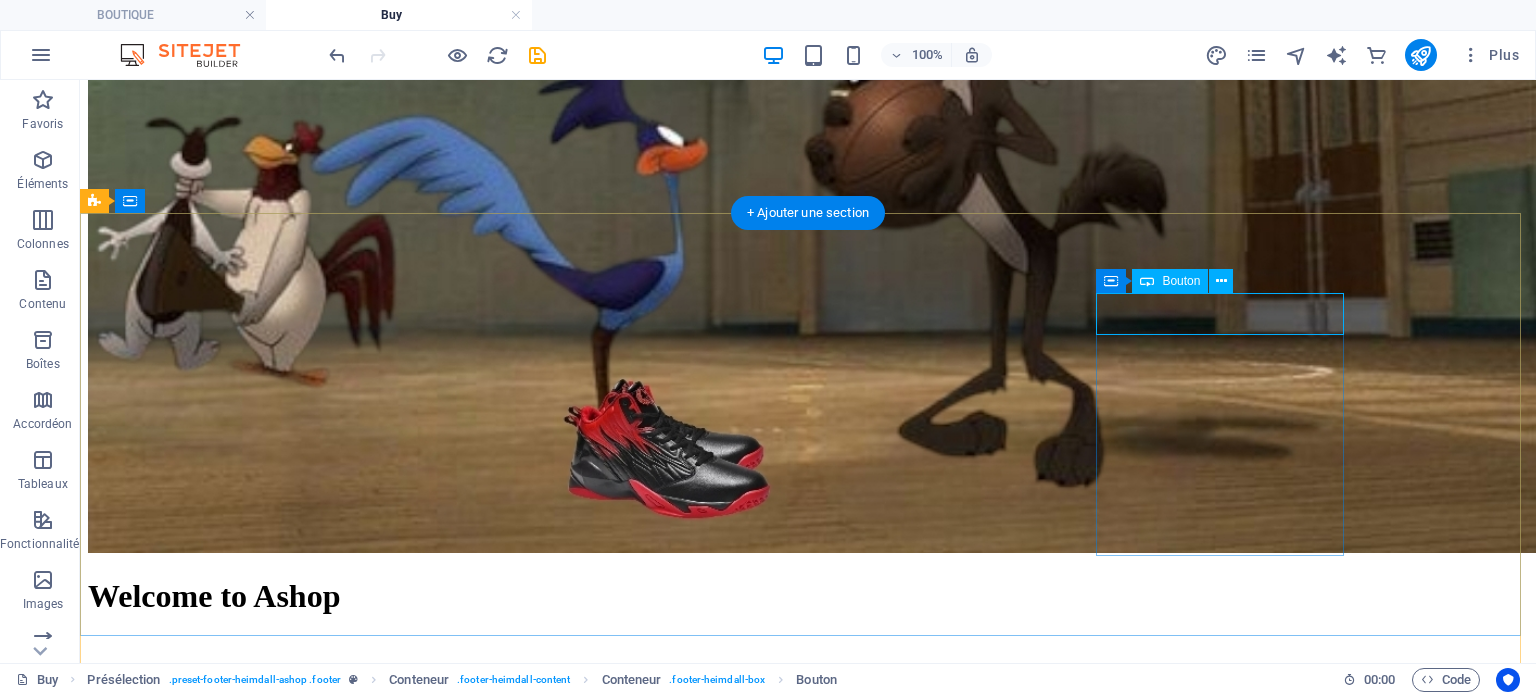 click on "Intitulé du bouton" at bounding box center [808, 15274] 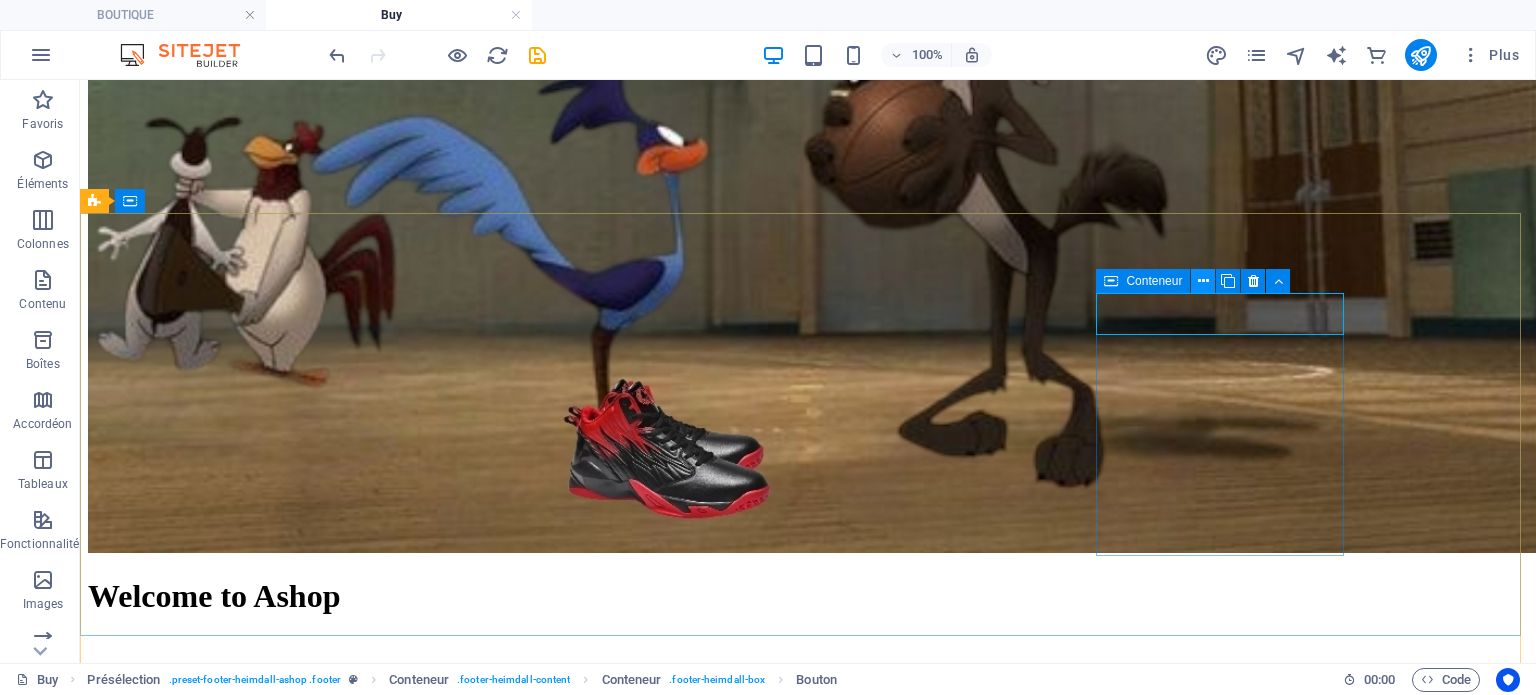 click at bounding box center (1203, 281) 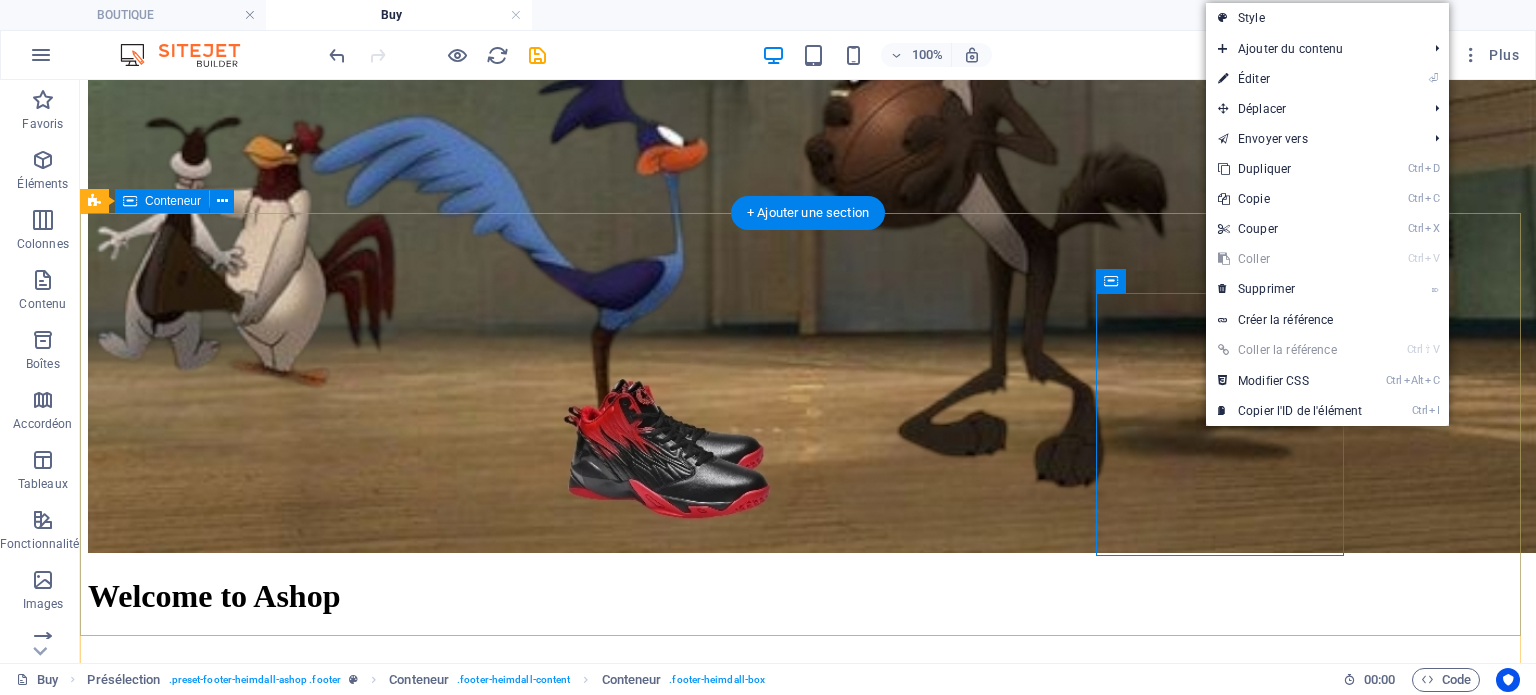 click on "Lorem ipsum dolor sit amet conse ctetur adipisicing elit, sed do eiusmod tempor incididunt ut labore et dolore. Contact [CITY], [STATE], [COUNTRY], Info@[DOMAIN].ca Information About us FAQ Legal notice Privacy Intitulé du bouton" at bounding box center (808, 14987) 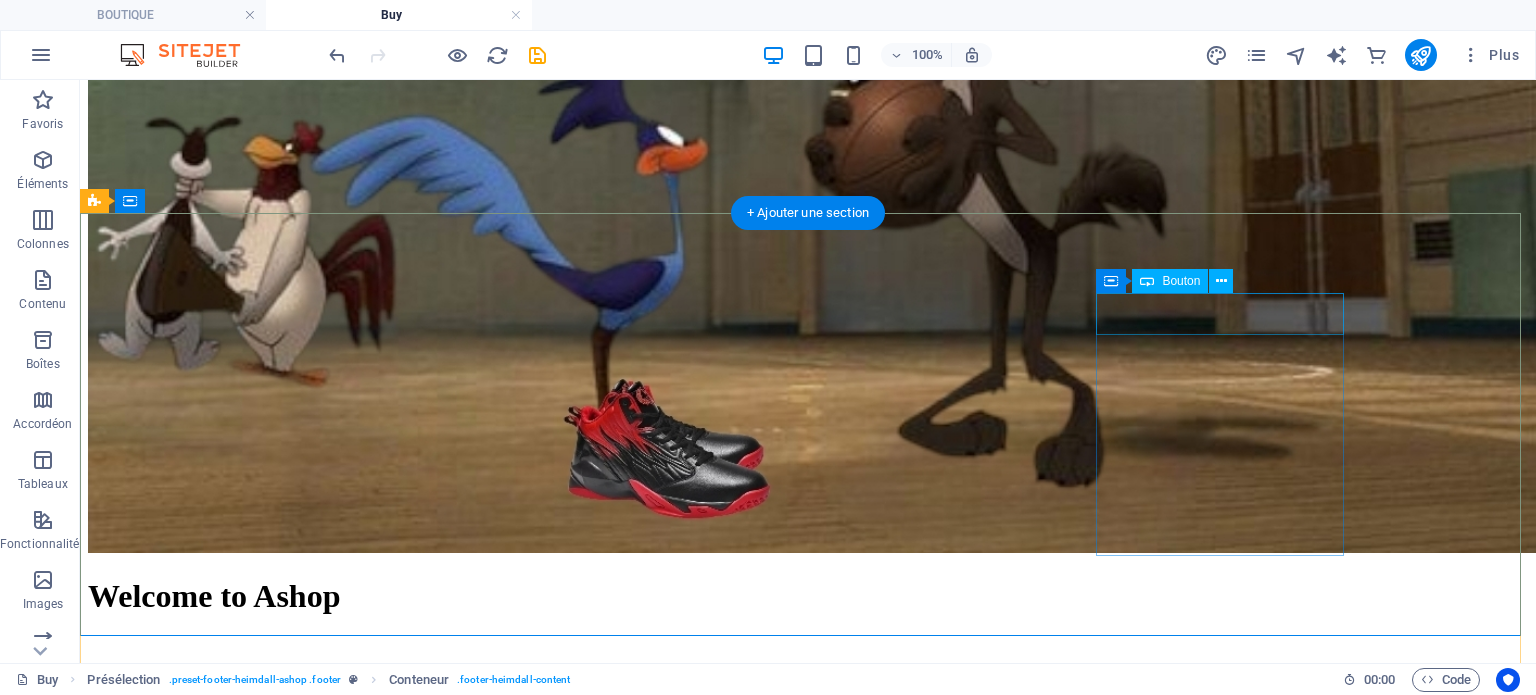 click on "Intitulé du bouton" at bounding box center [808, 15274] 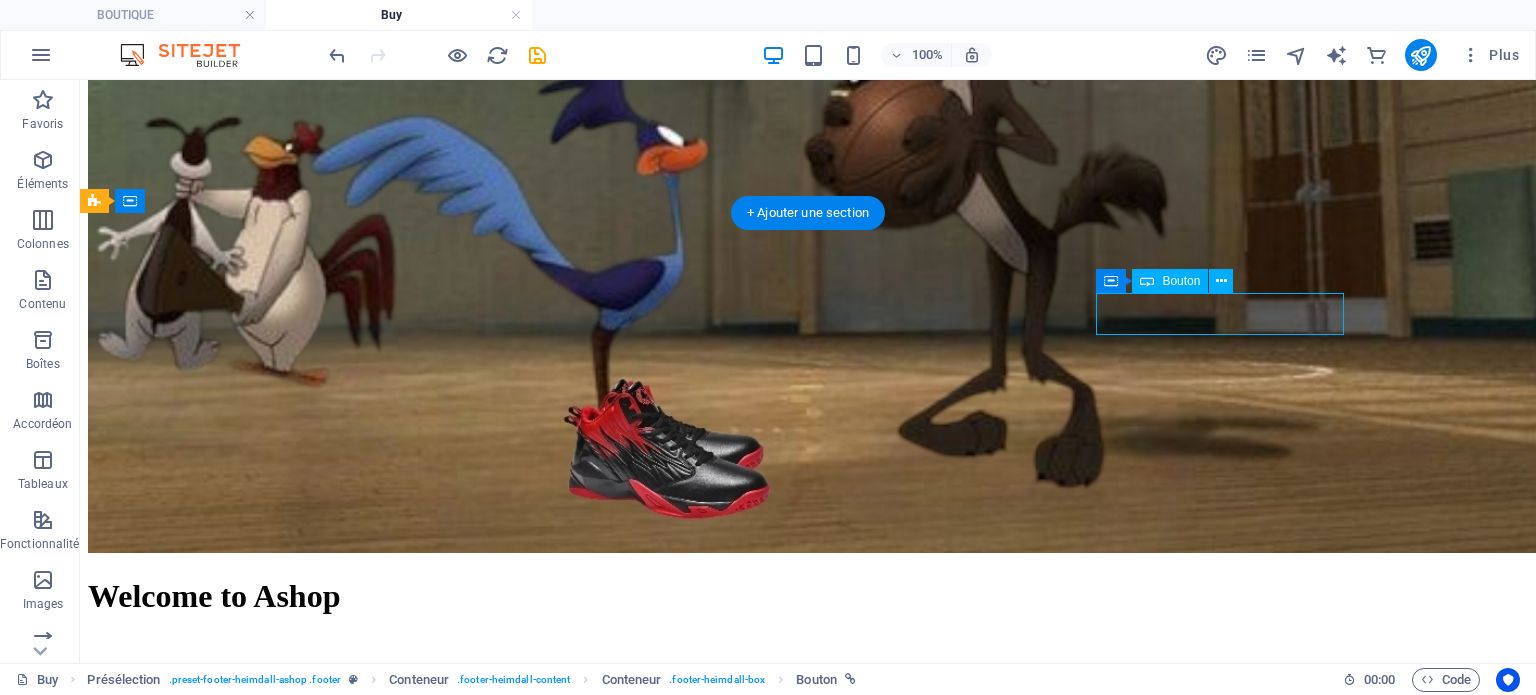 click on "Intitulé du bouton" at bounding box center [808, 15274] 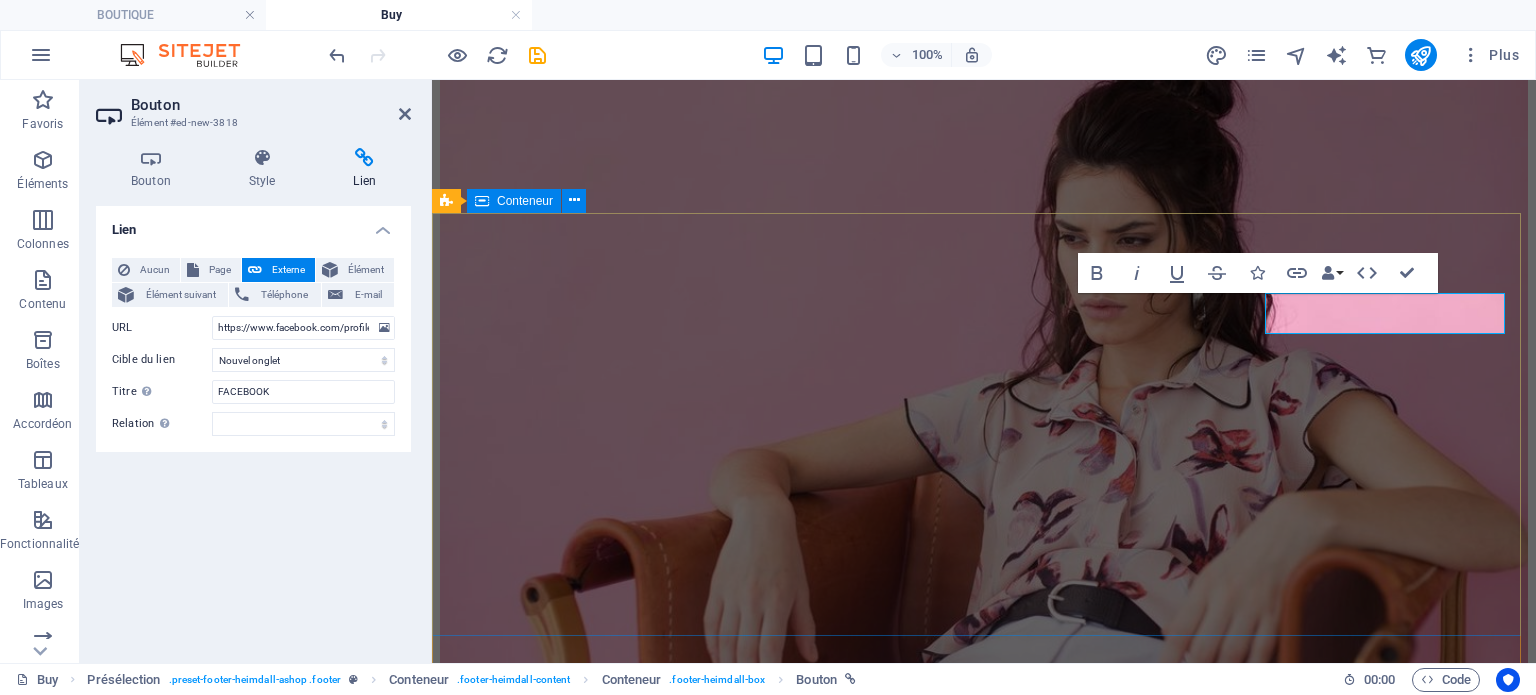 scroll, scrollTop: 2720, scrollLeft: 0, axis: vertical 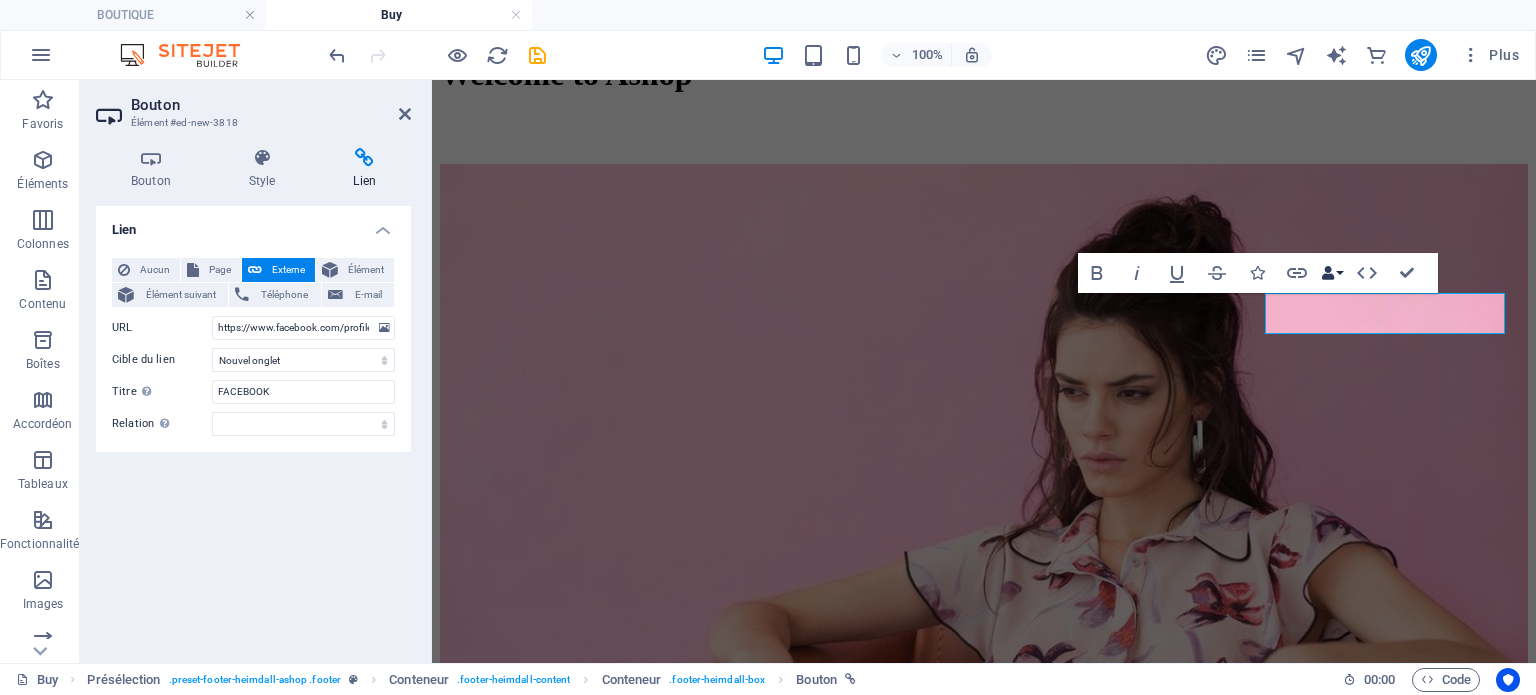 click on "Data Bindings" at bounding box center [1332, 273] 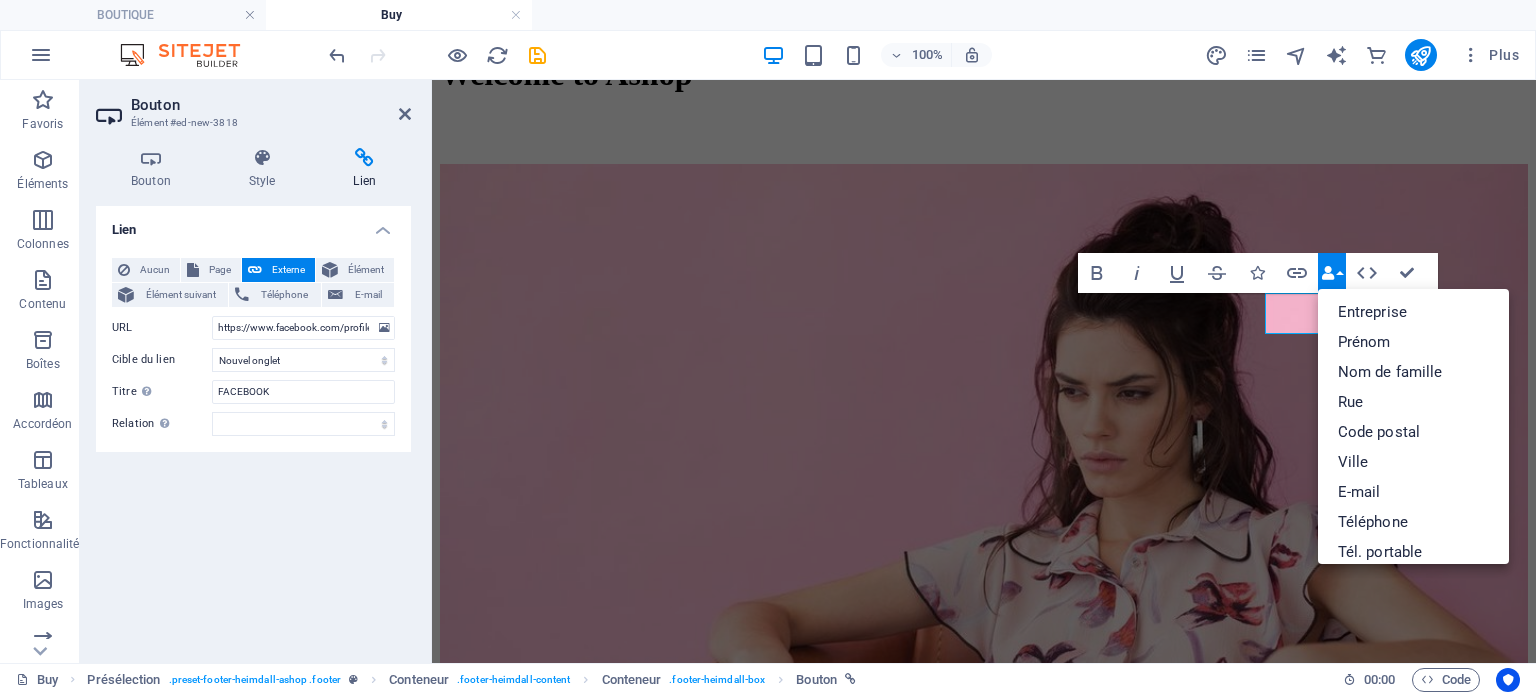 click on "Data Bindings" at bounding box center [1332, 273] 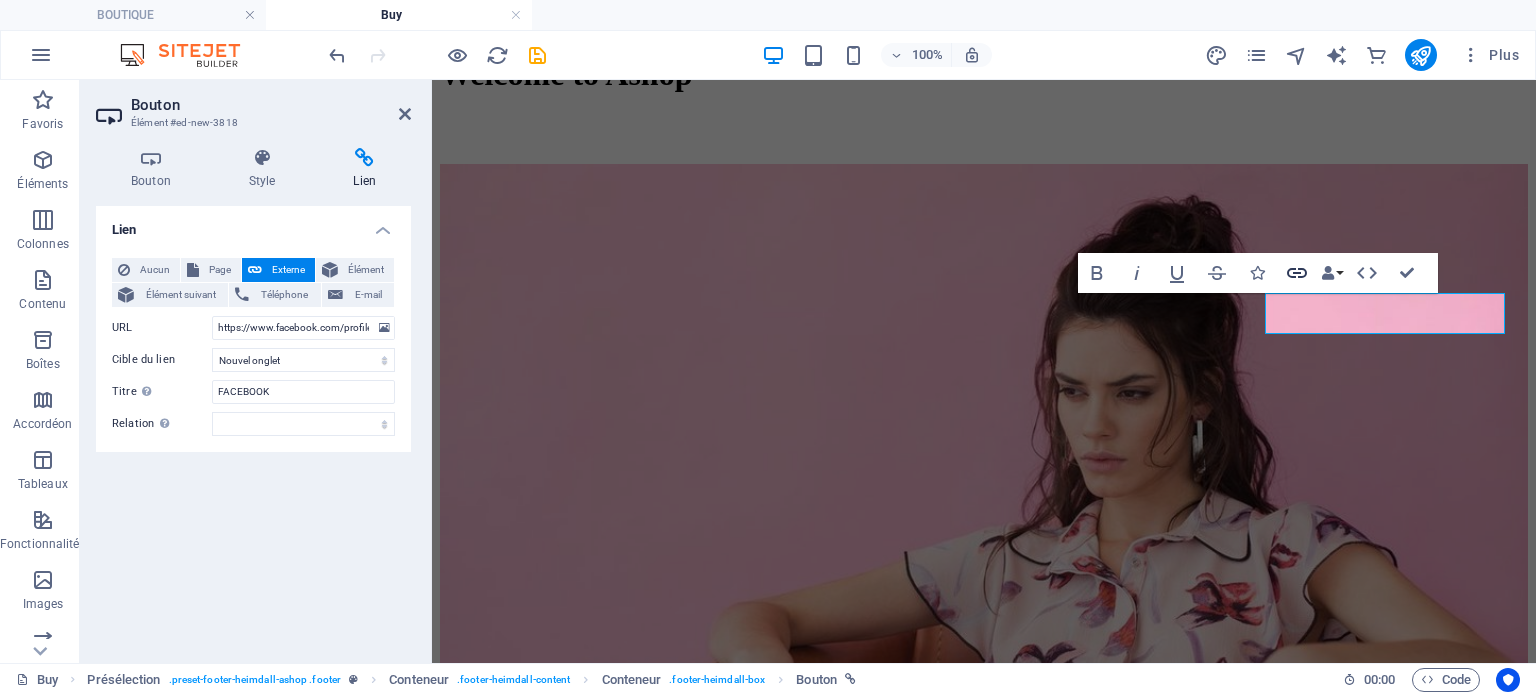 click 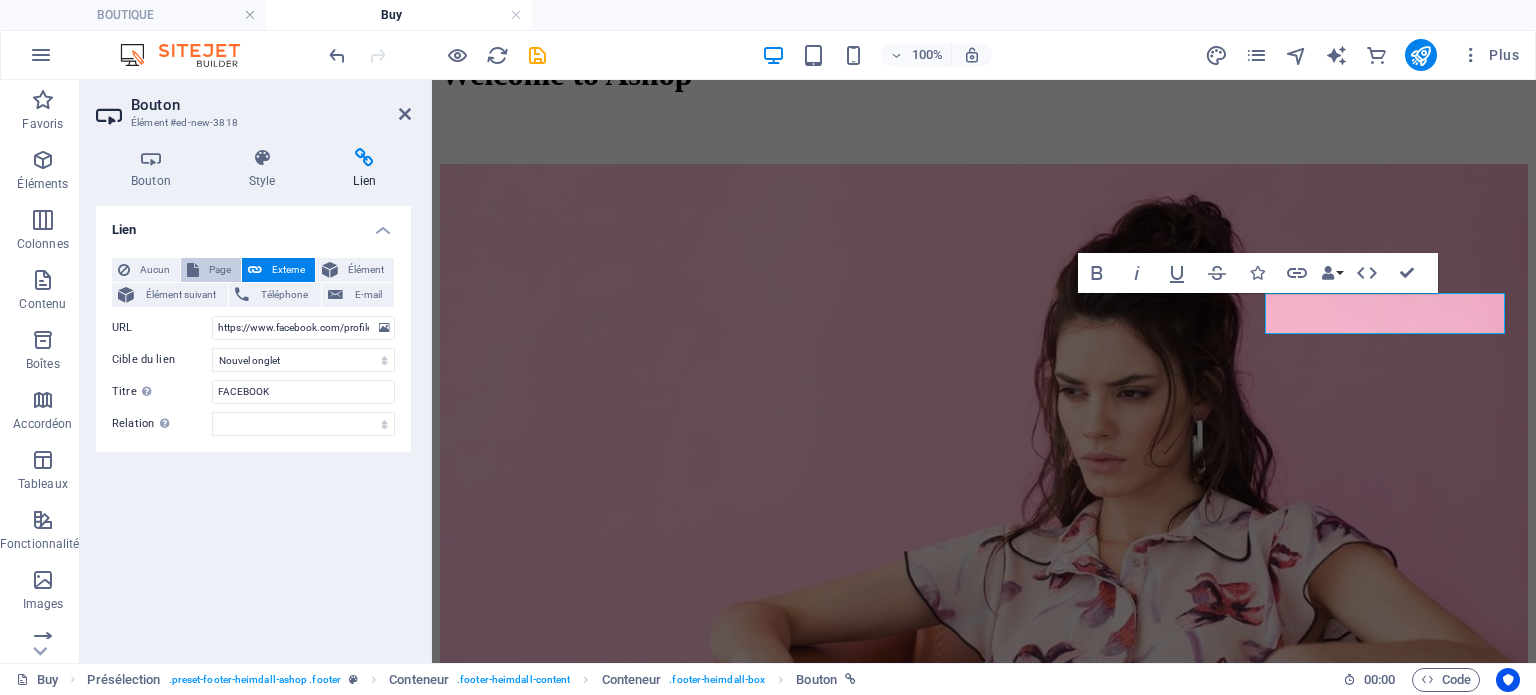 click on "Page" at bounding box center [220, 270] 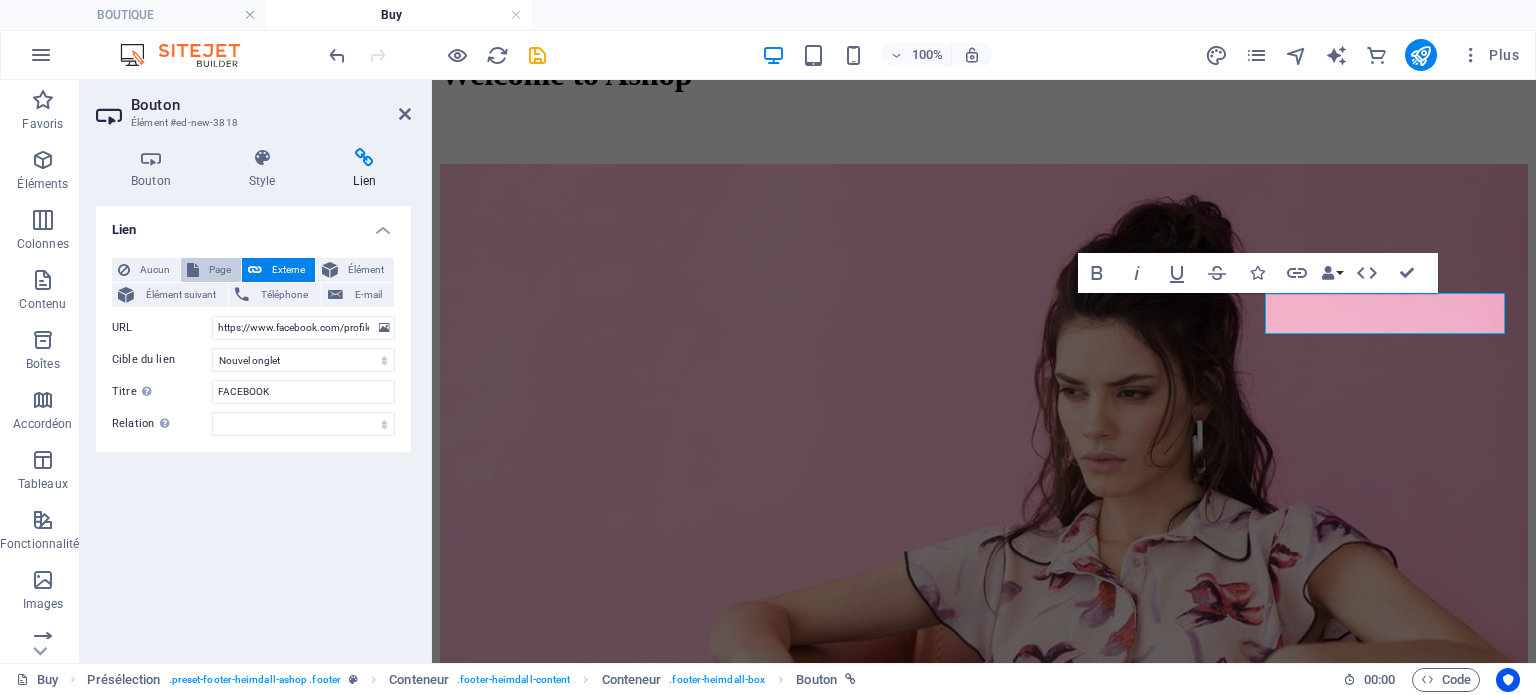 select 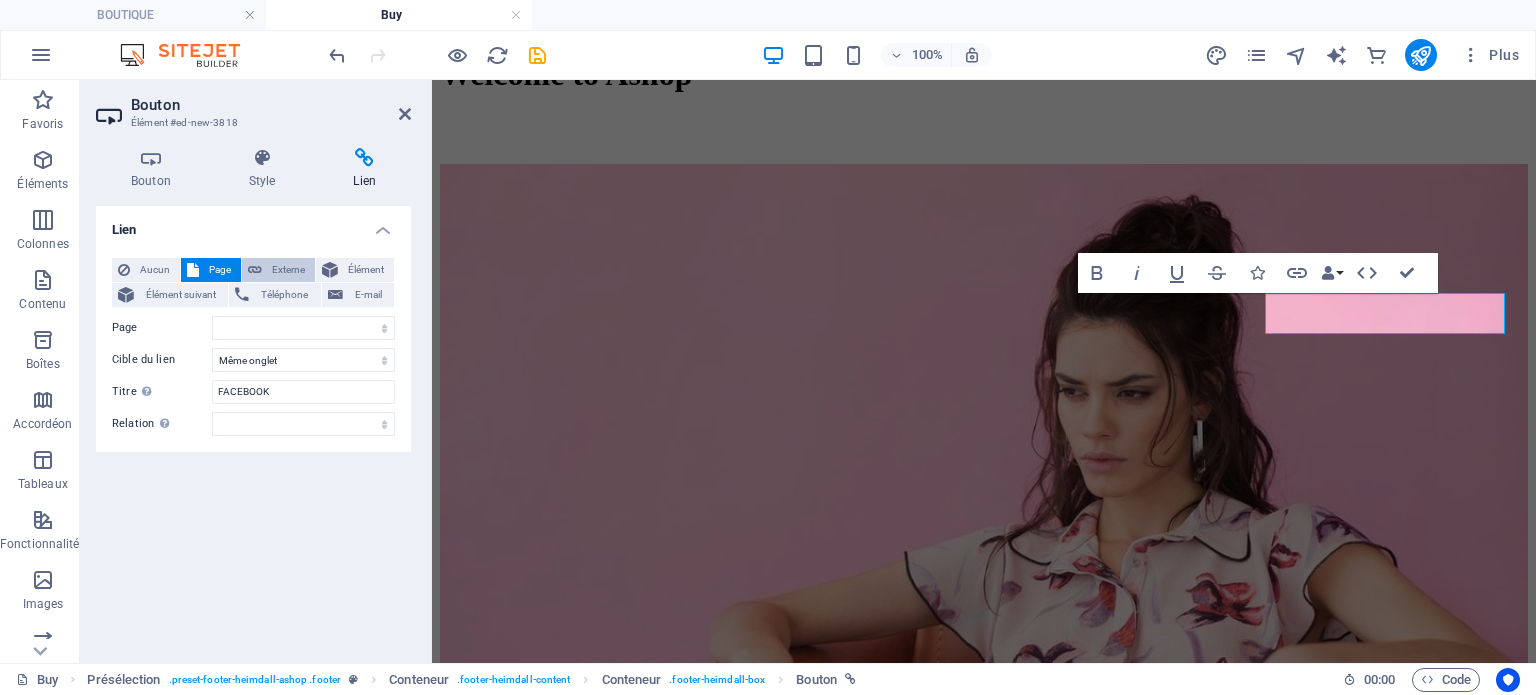 click at bounding box center [255, 270] 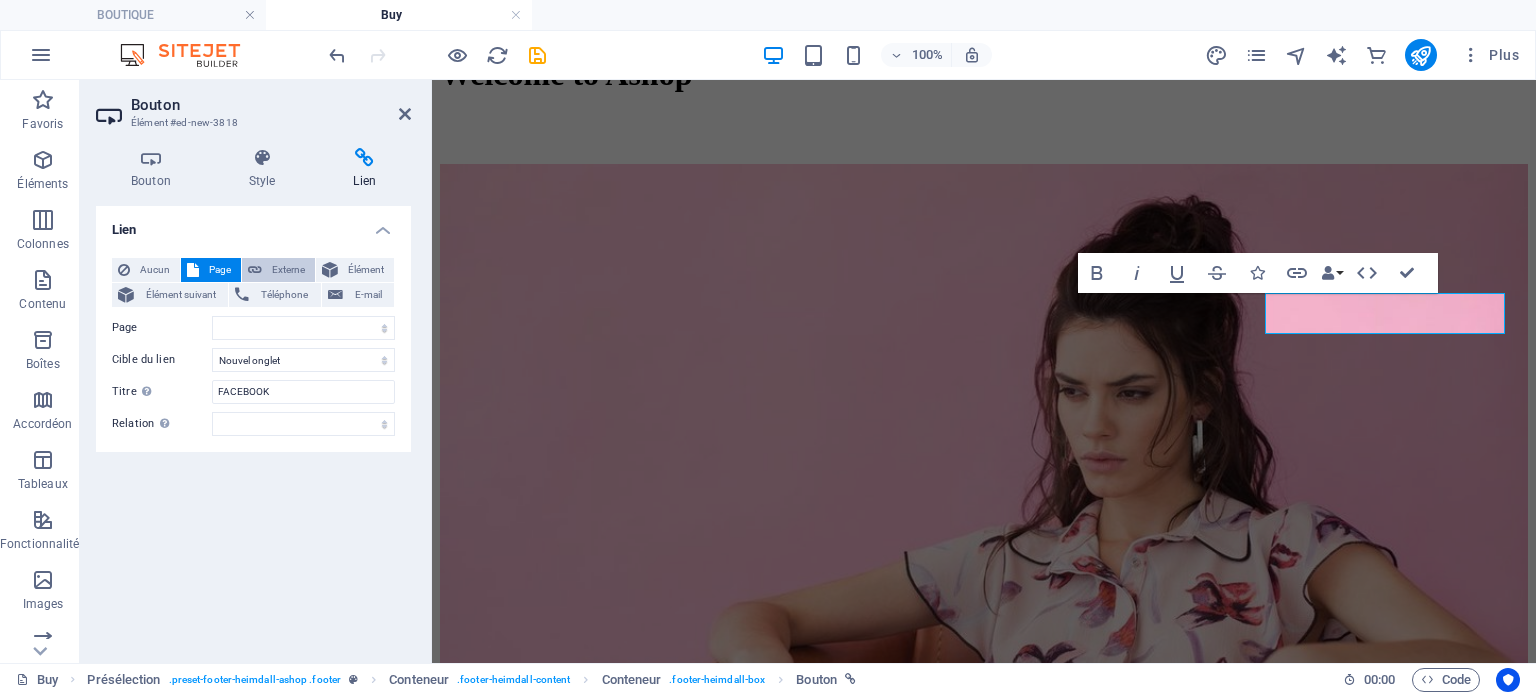 scroll, scrollTop: 0, scrollLeft: 117, axis: horizontal 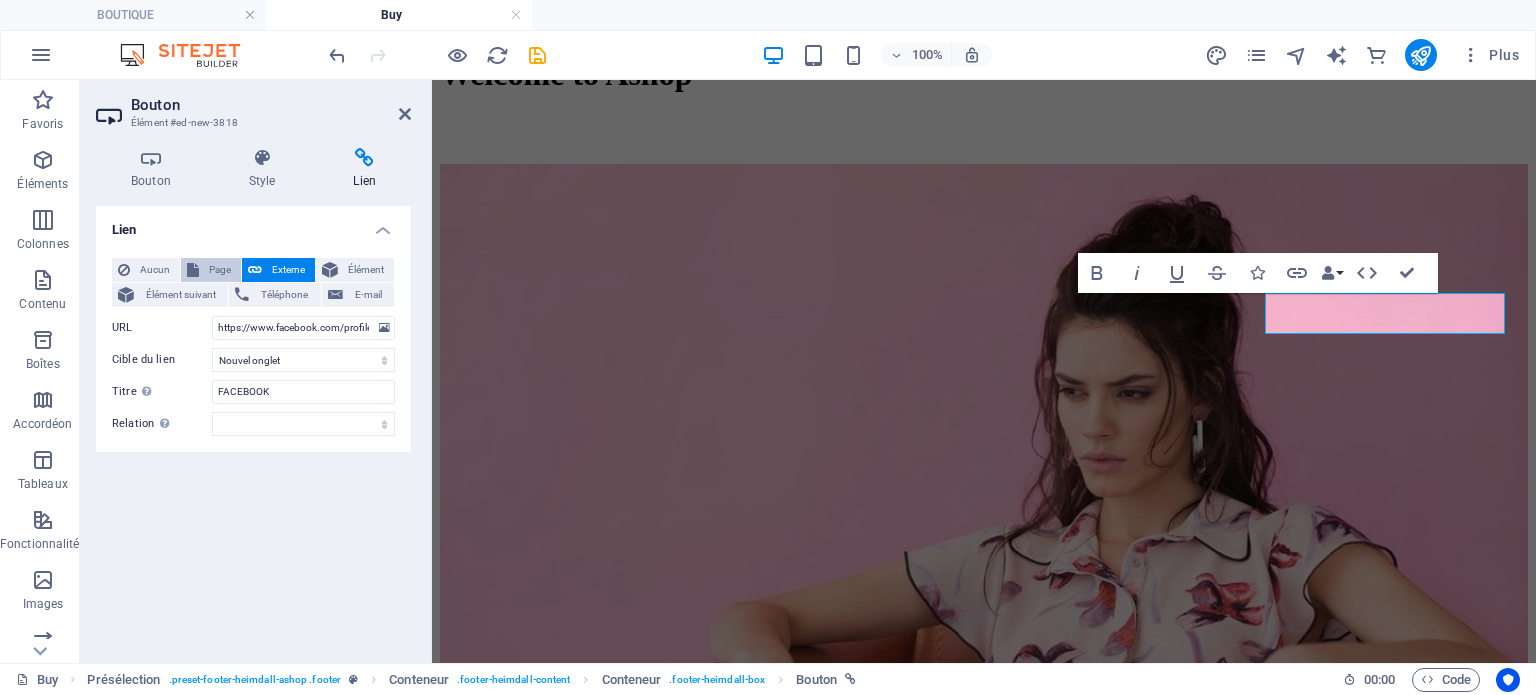 click on "Page" at bounding box center [220, 270] 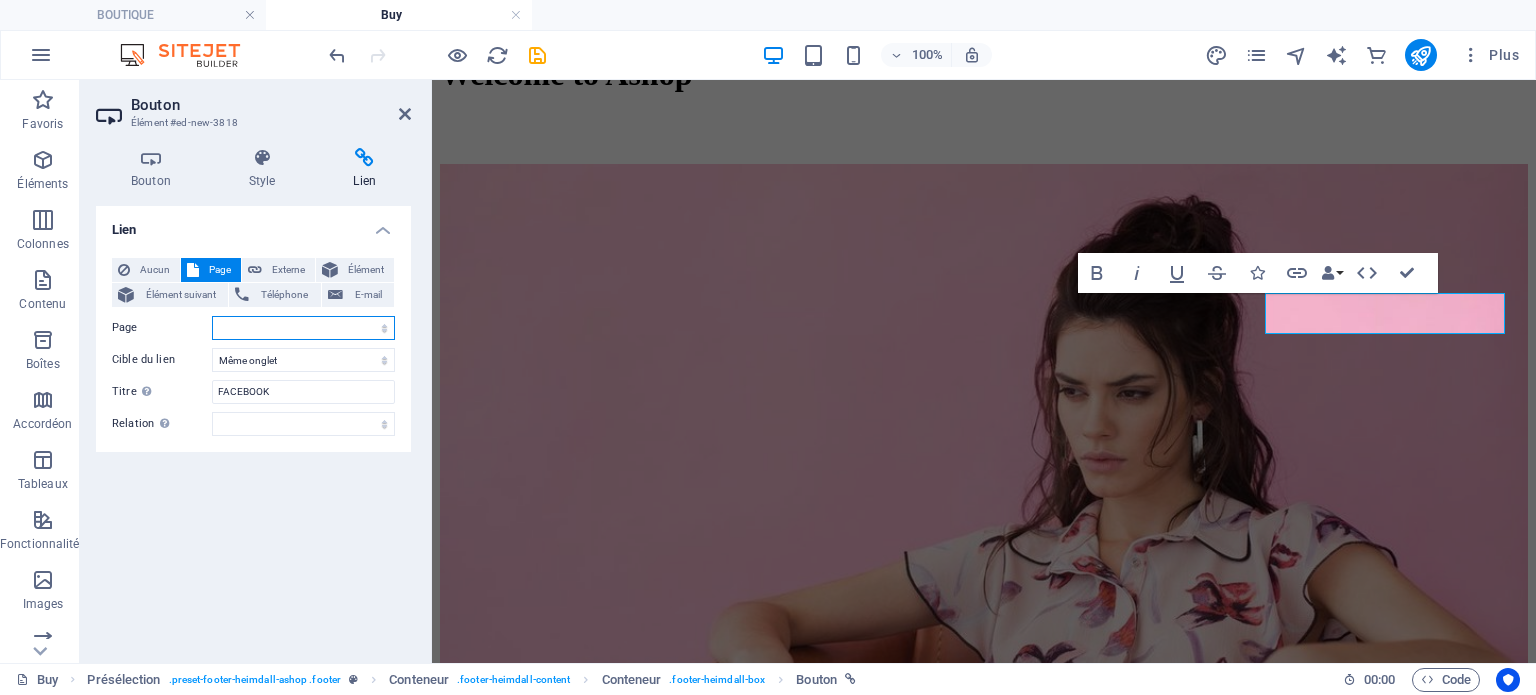 click on "Buy ACCUEIL BOUTIQUE FAQ CONTACT À PROPOS" at bounding box center [303, 328] 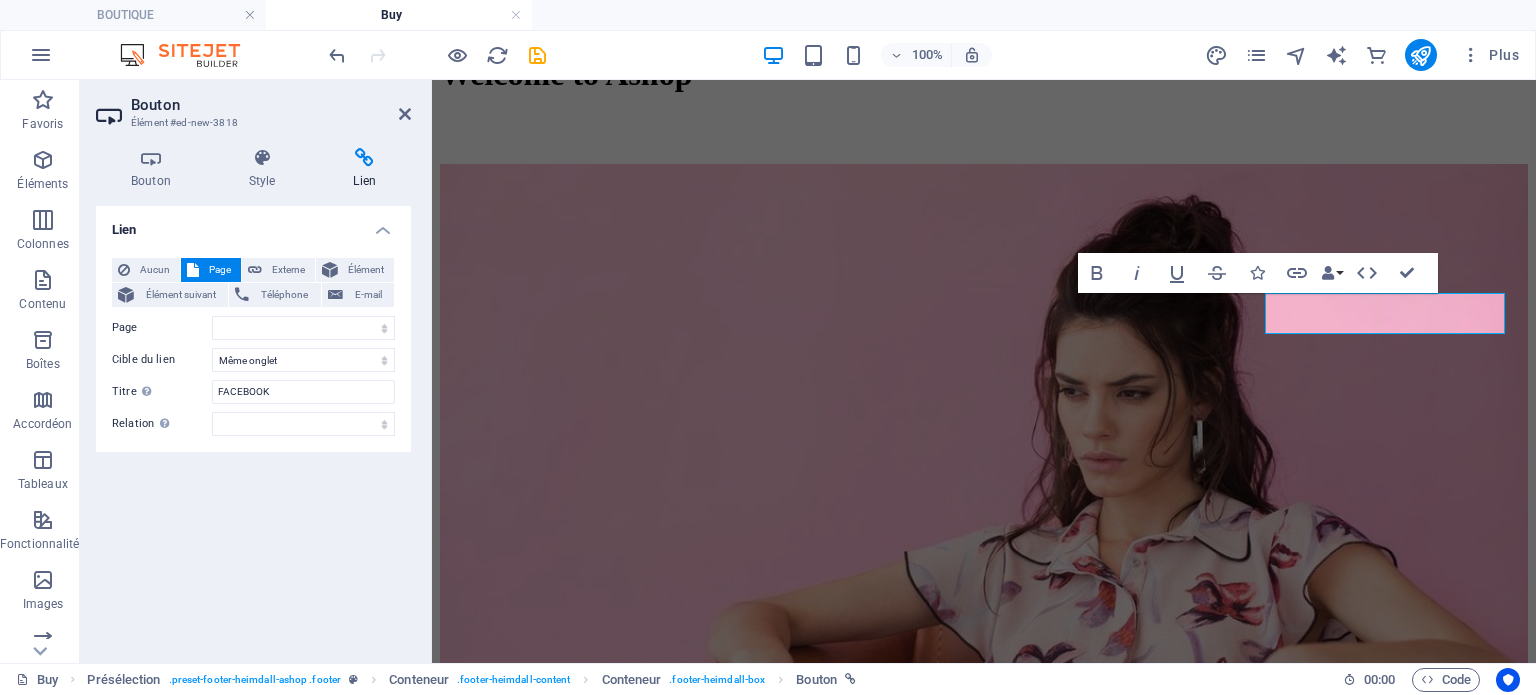 click on "Aucun Page Externe Élément Élément suivant Téléphone E-mail Page Buy ACCUEIL BOUTIQUE FAQ CONTACT À PROPOS Élément URL https://www.facebook.com/profile.php?id=[ID] Téléphone E-mail Cible du lien Nouvel onglet Même onglet Superposition Titre Description supplémentaire du lien. Celle-ci doit être différente du texte du lien. Le titre est souvent affiché comme Texte infobulle lorsque la souris passe sur l'élément. Laissez vide en cas de doute. FACEBOOK Relation Définit la relation entre ce lien et la cible du lien . Par exemple, la valeur "nofollow" indique aux moteurs de recherche de ne pas suivre le lien. Vous pouvez le laisser vide. alternate author bookmark external help license next nofollow noreferrer noopener prev search tag" at bounding box center (253, 347) 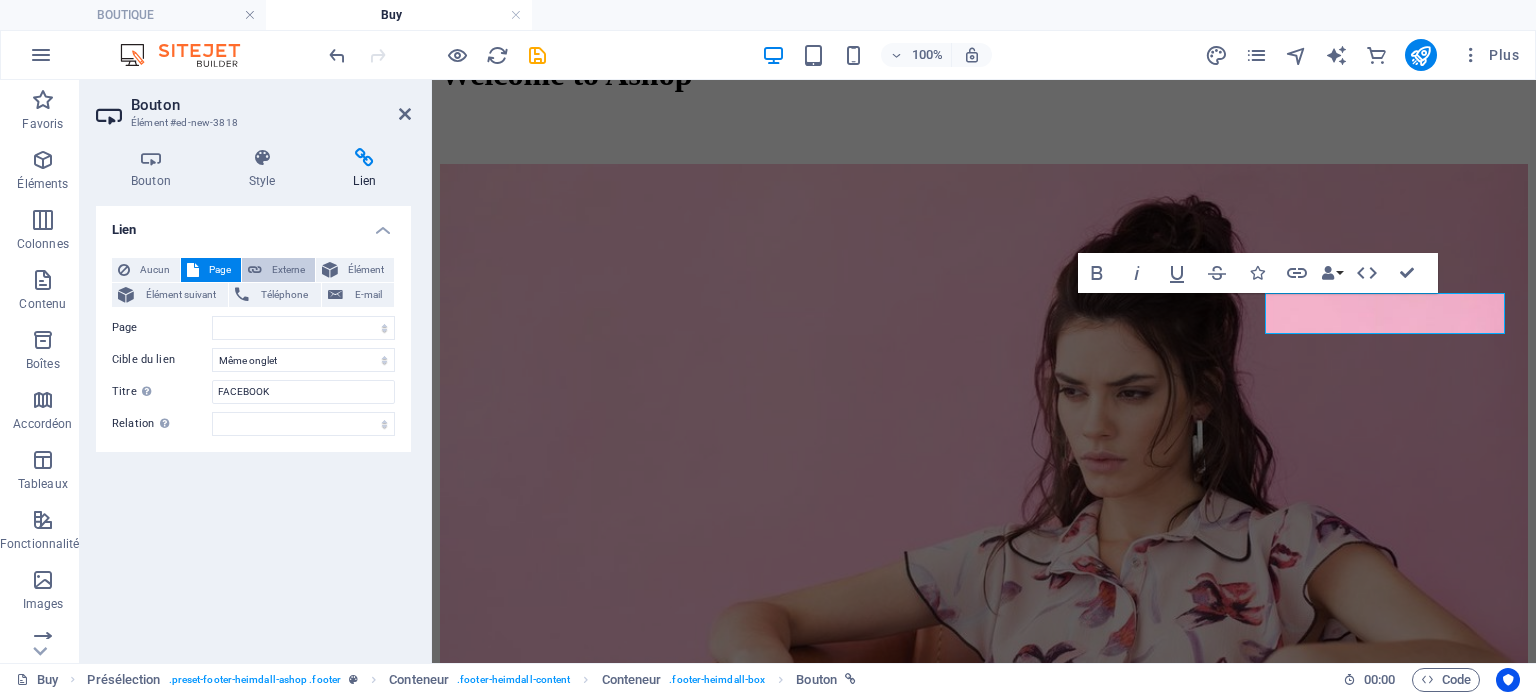click on "Externe" at bounding box center (288, 270) 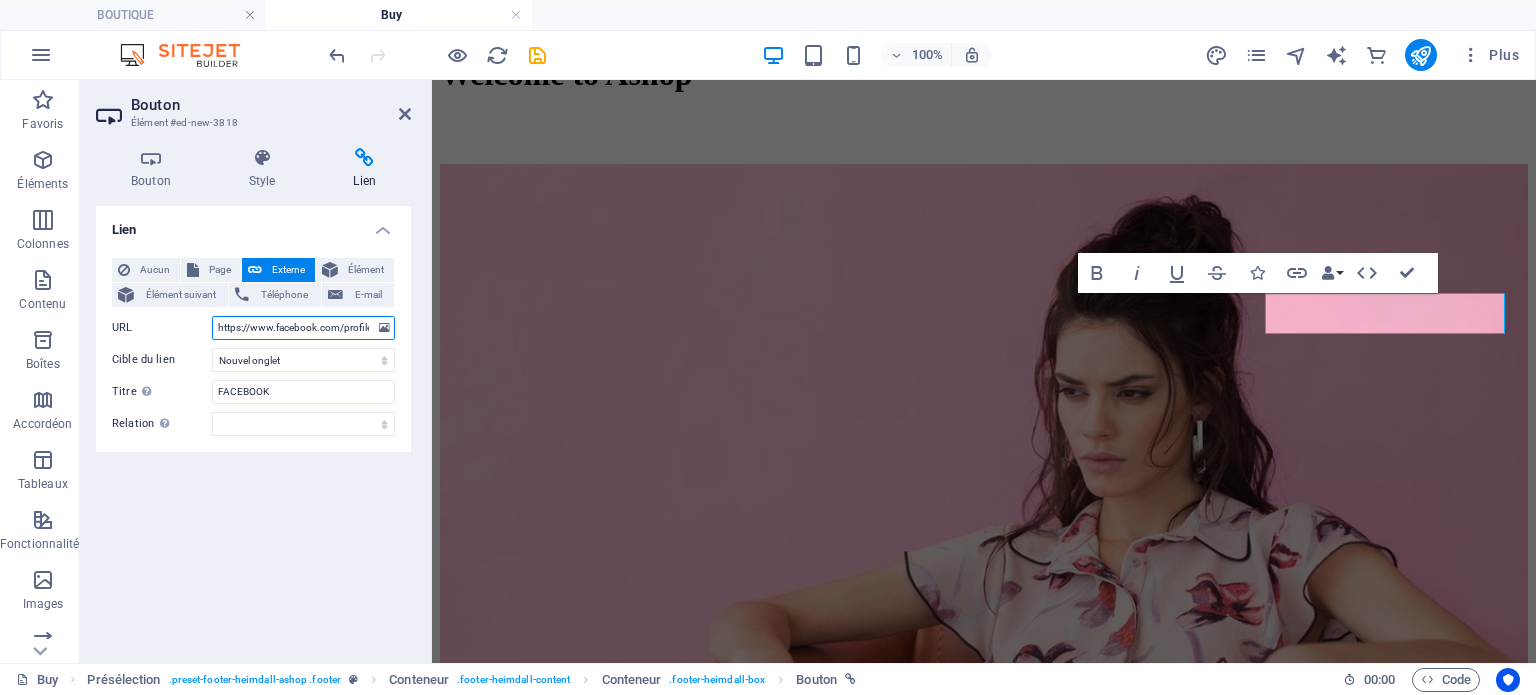 scroll, scrollTop: 0, scrollLeft: 117, axis: horizontal 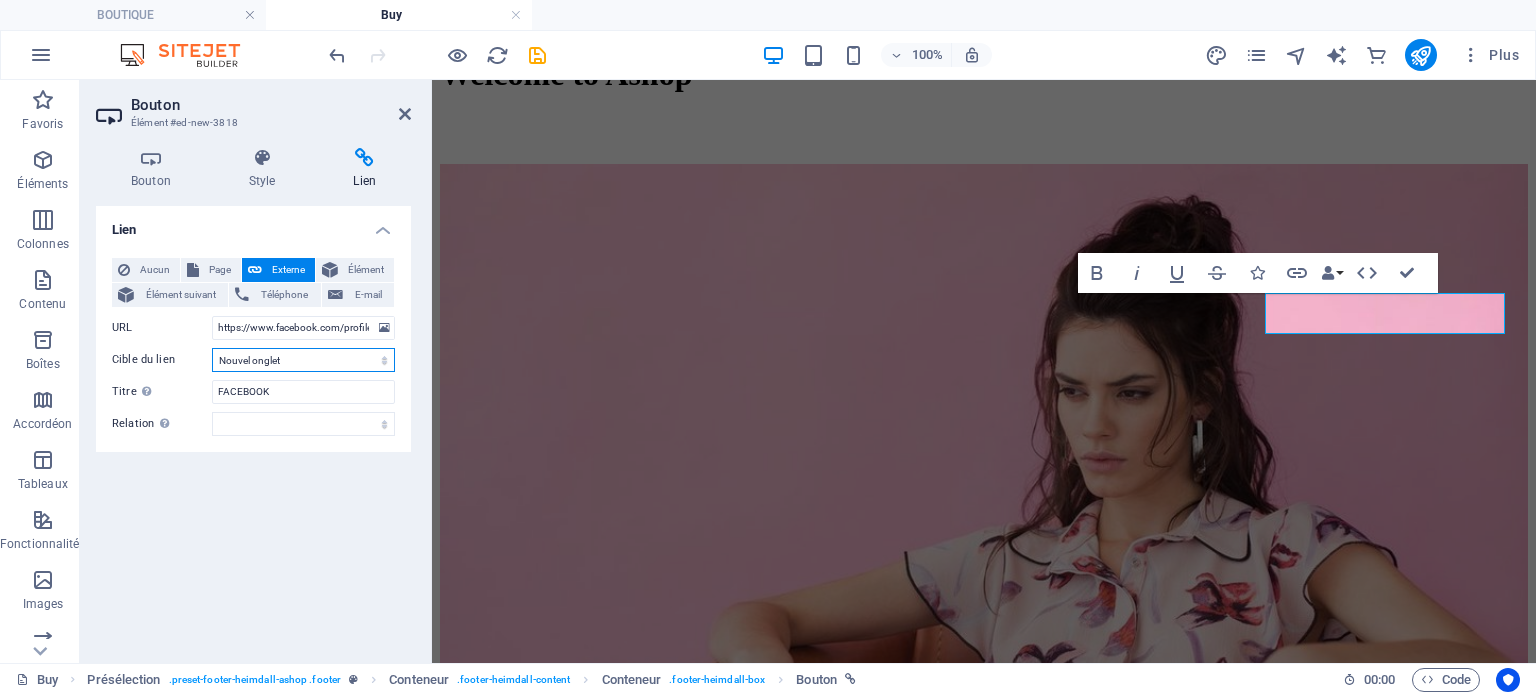 click on "Nouvel onglet Même onglet Superposition" at bounding box center [303, 360] 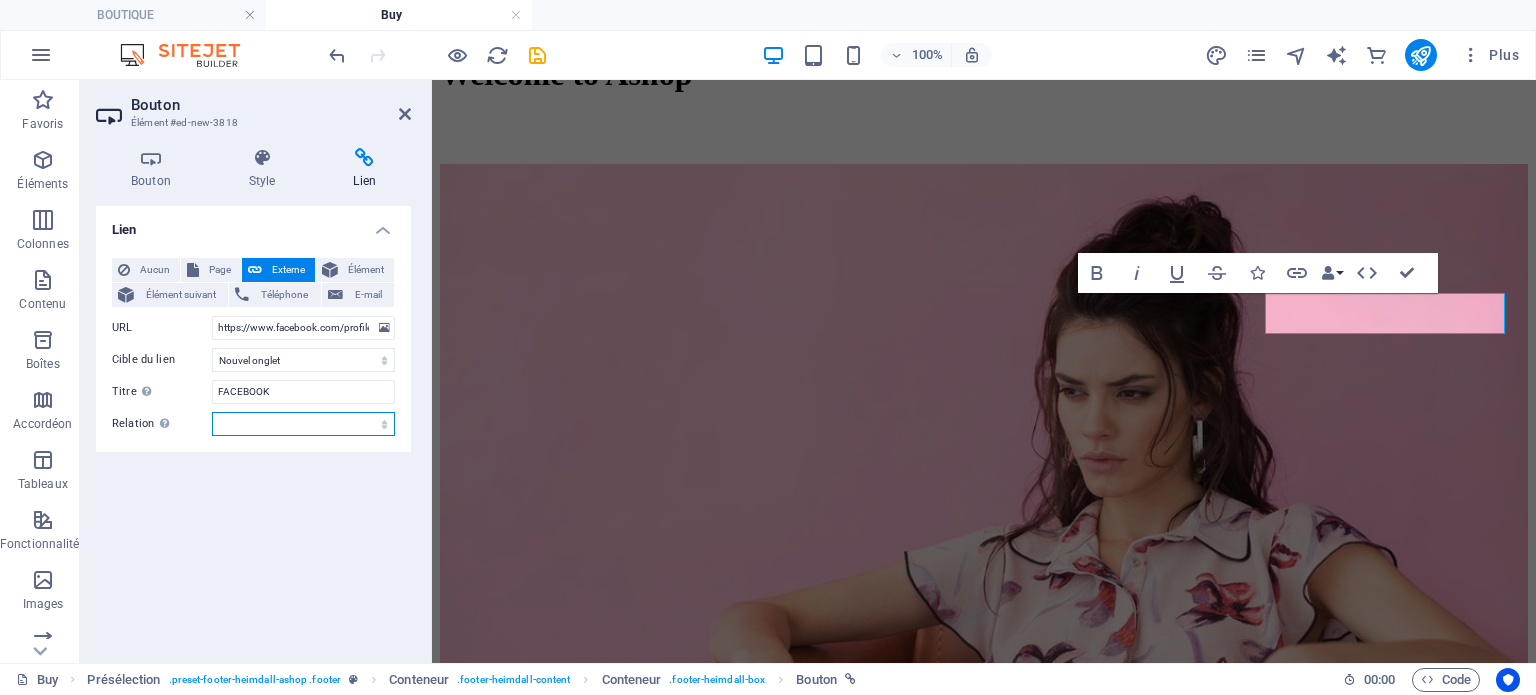 click on "alternate author bookmark external help license next nofollow noreferrer noopener prev search tag" at bounding box center [303, 424] 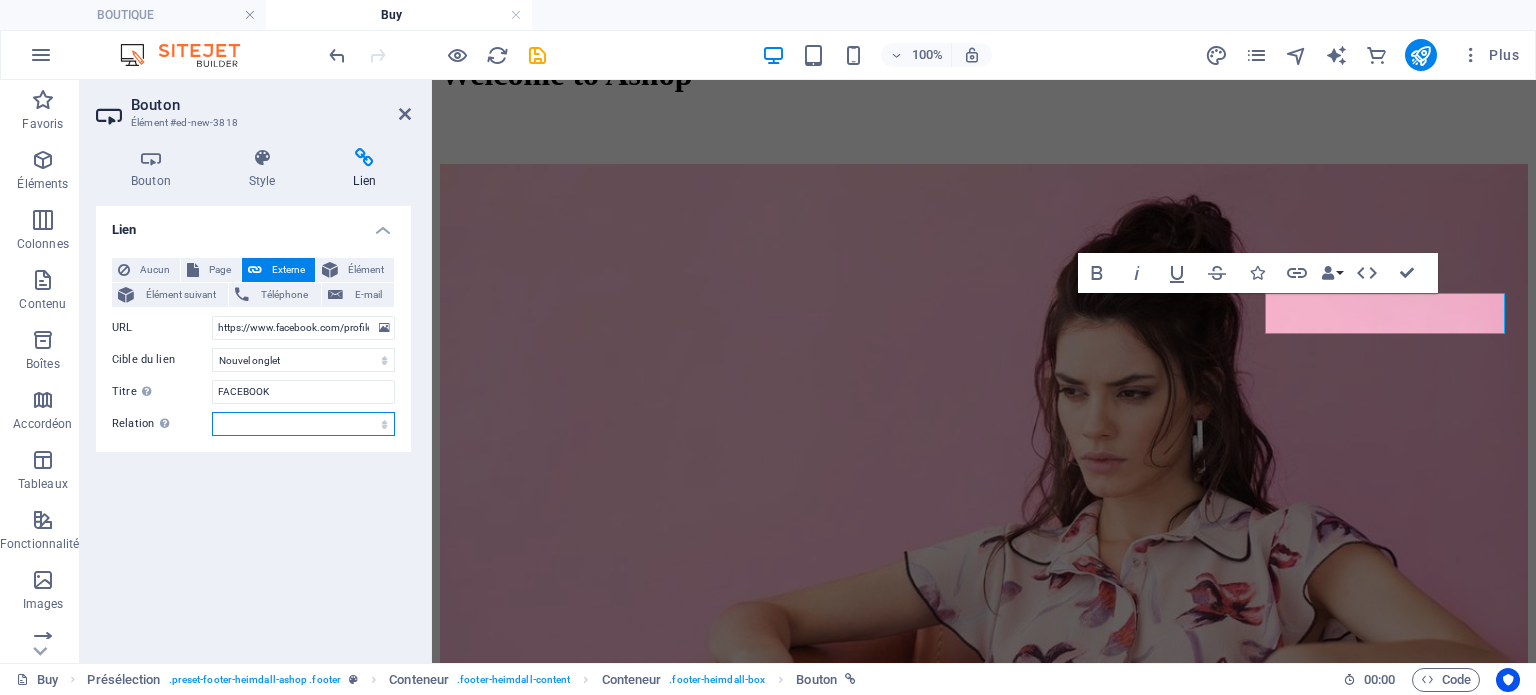 select on "external" 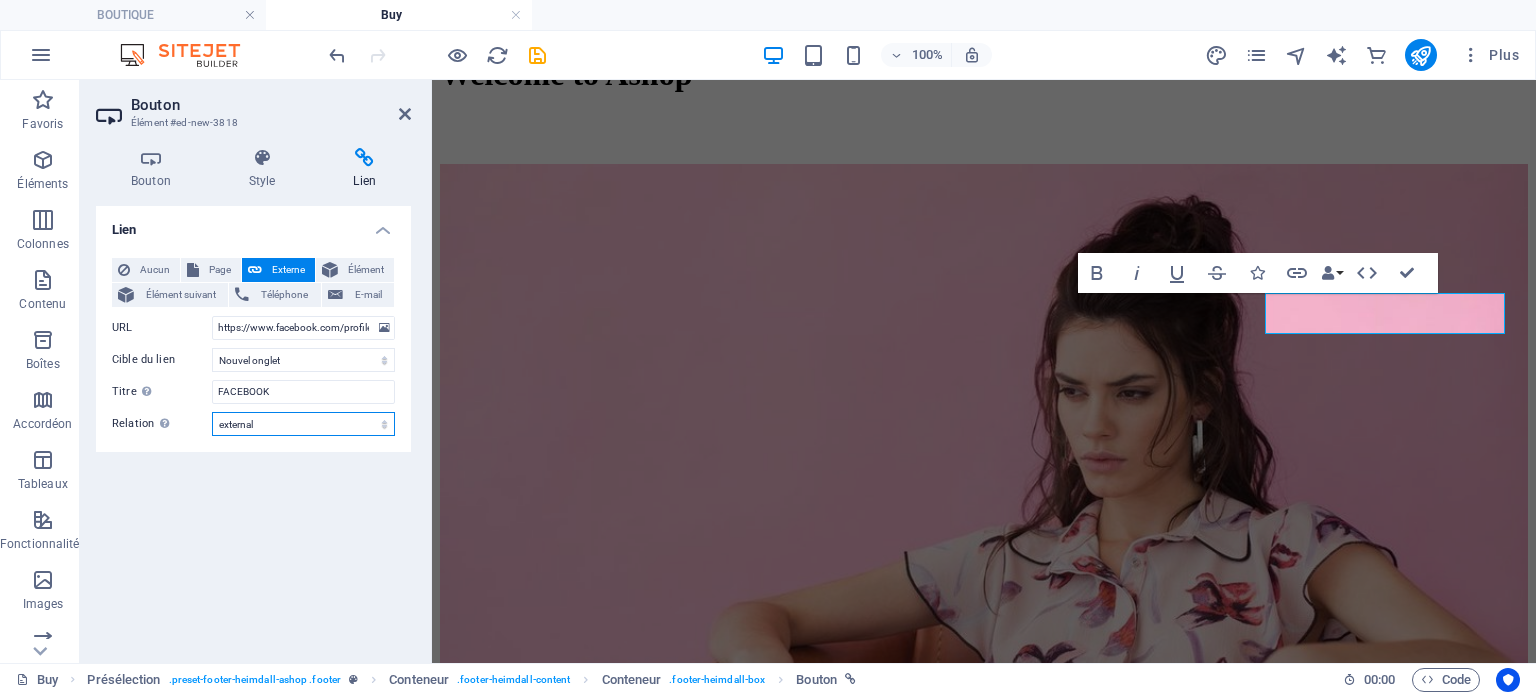 click on "alternate author bookmark external help license next nofollow noreferrer noopener prev search tag" at bounding box center [303, 424] 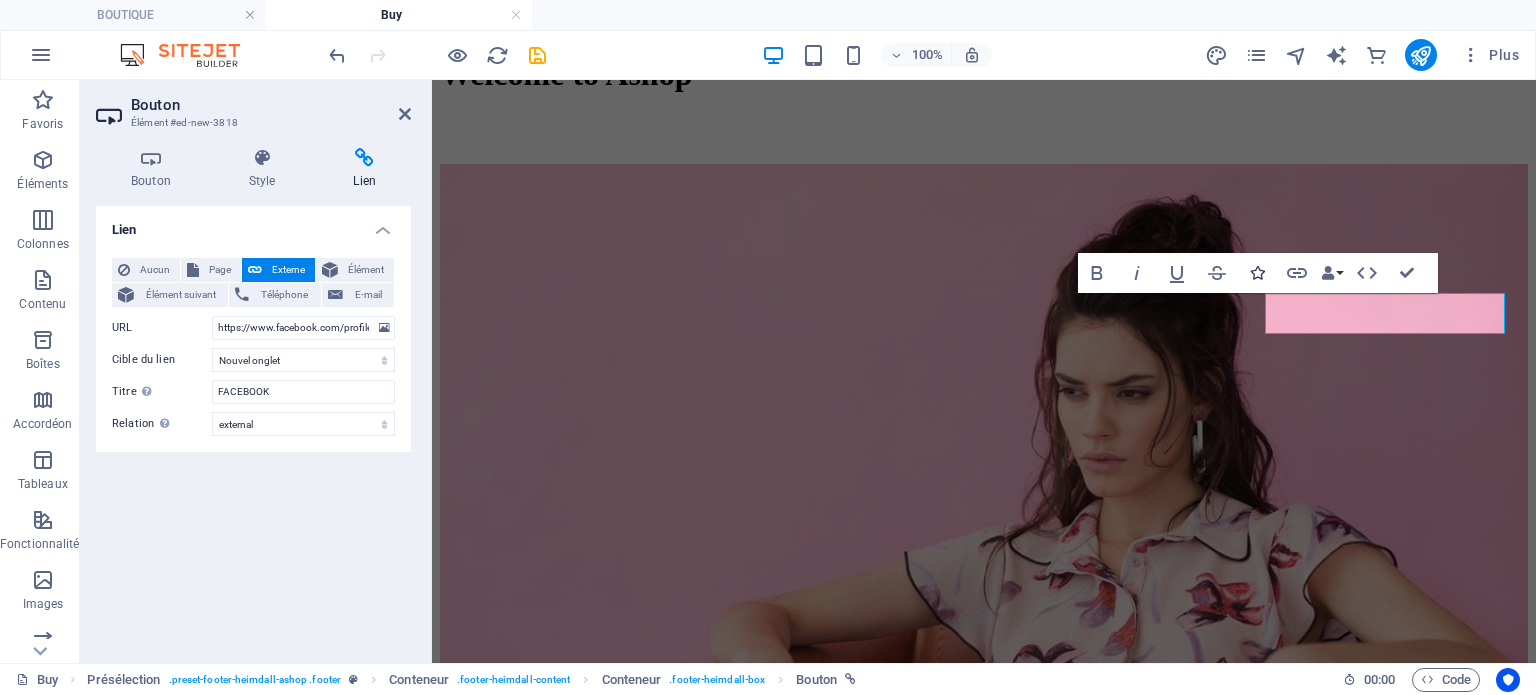 click at bounding box center [1257, 273] 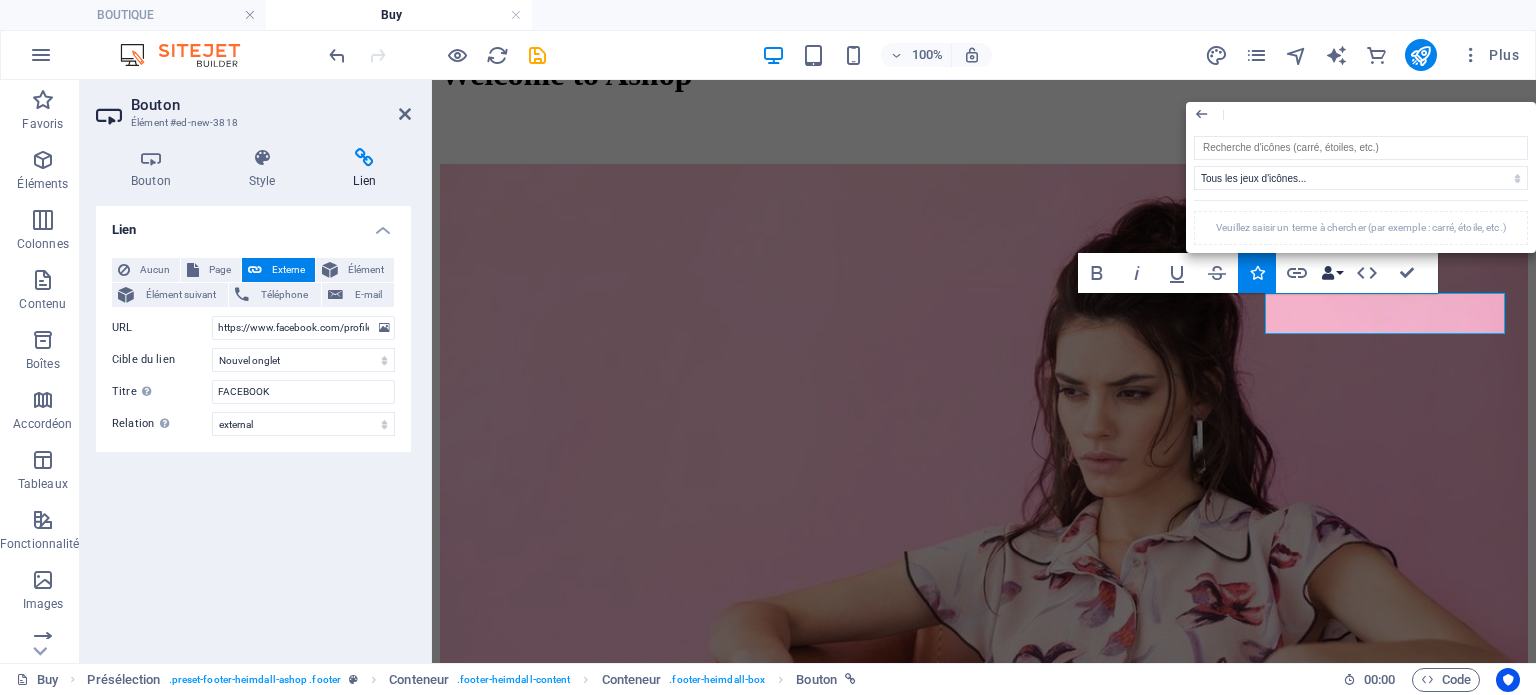 click on "Data Bindings" at bounding box center (1332, 273) 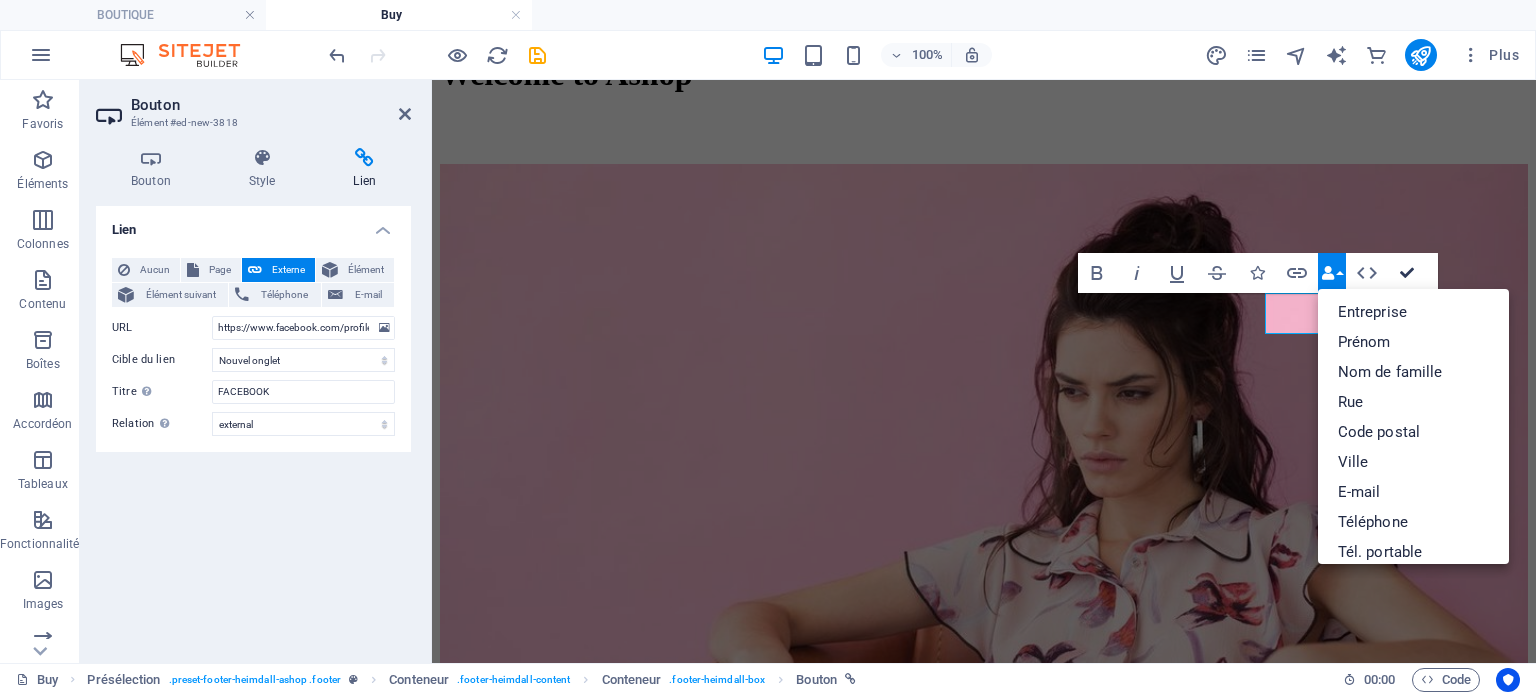 scroll, scrollTop: 2873, scrollLeft: 0, axis: vertical 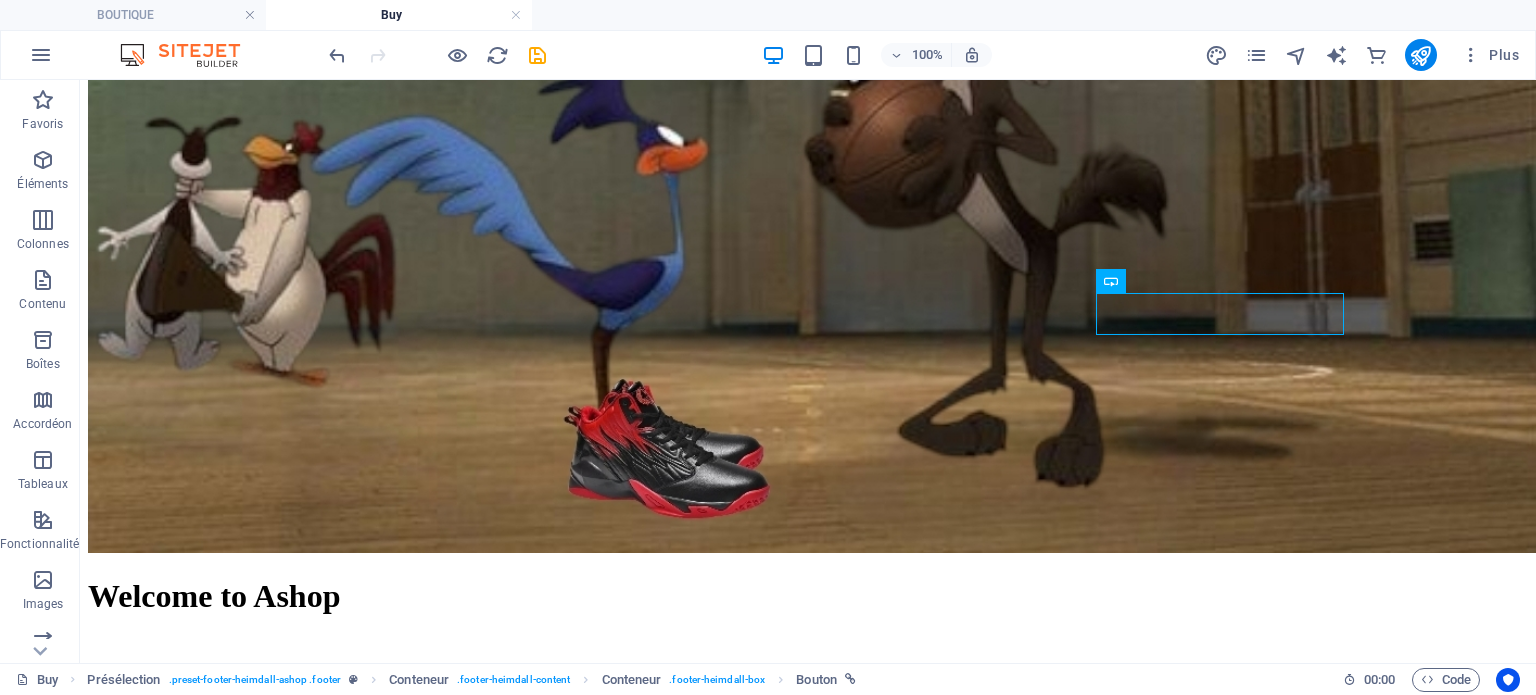 click at bounding box center [437, 55] 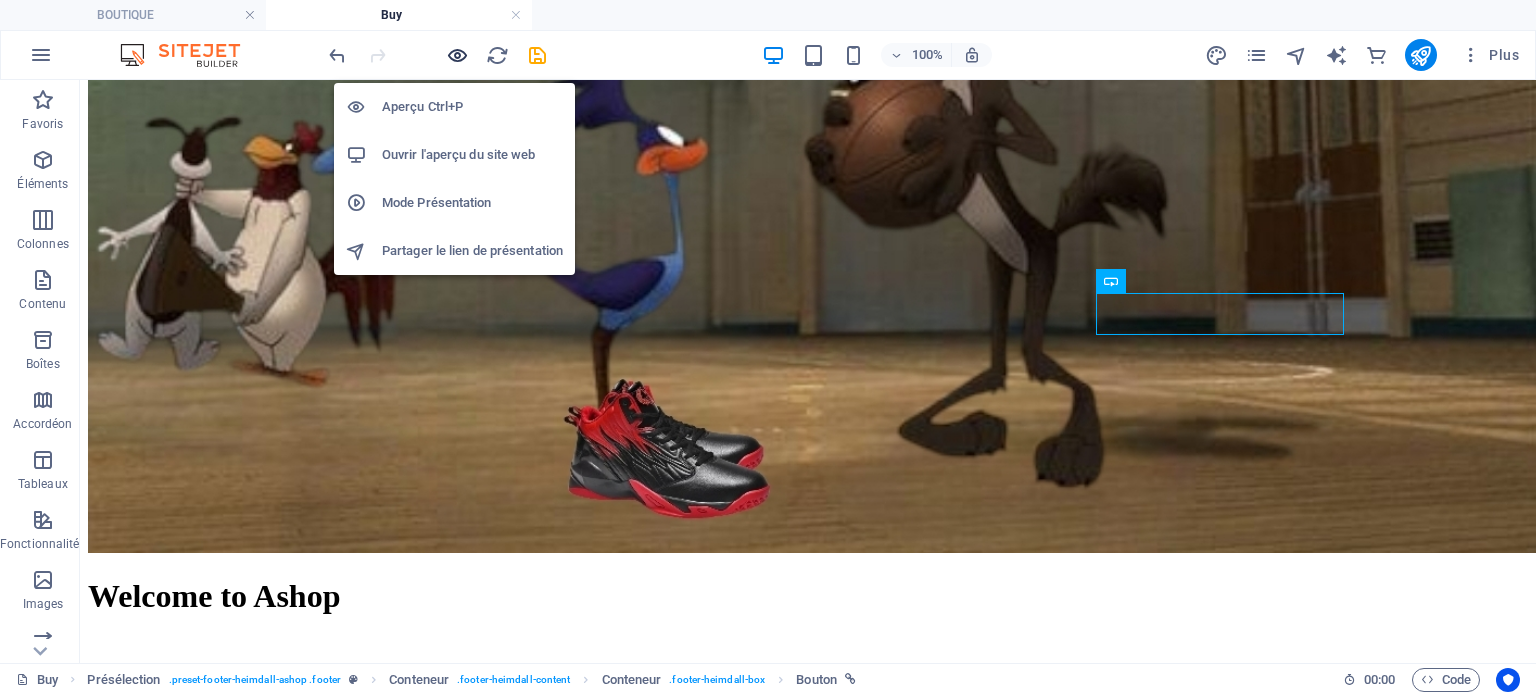 click at bounding box center [457, 55] 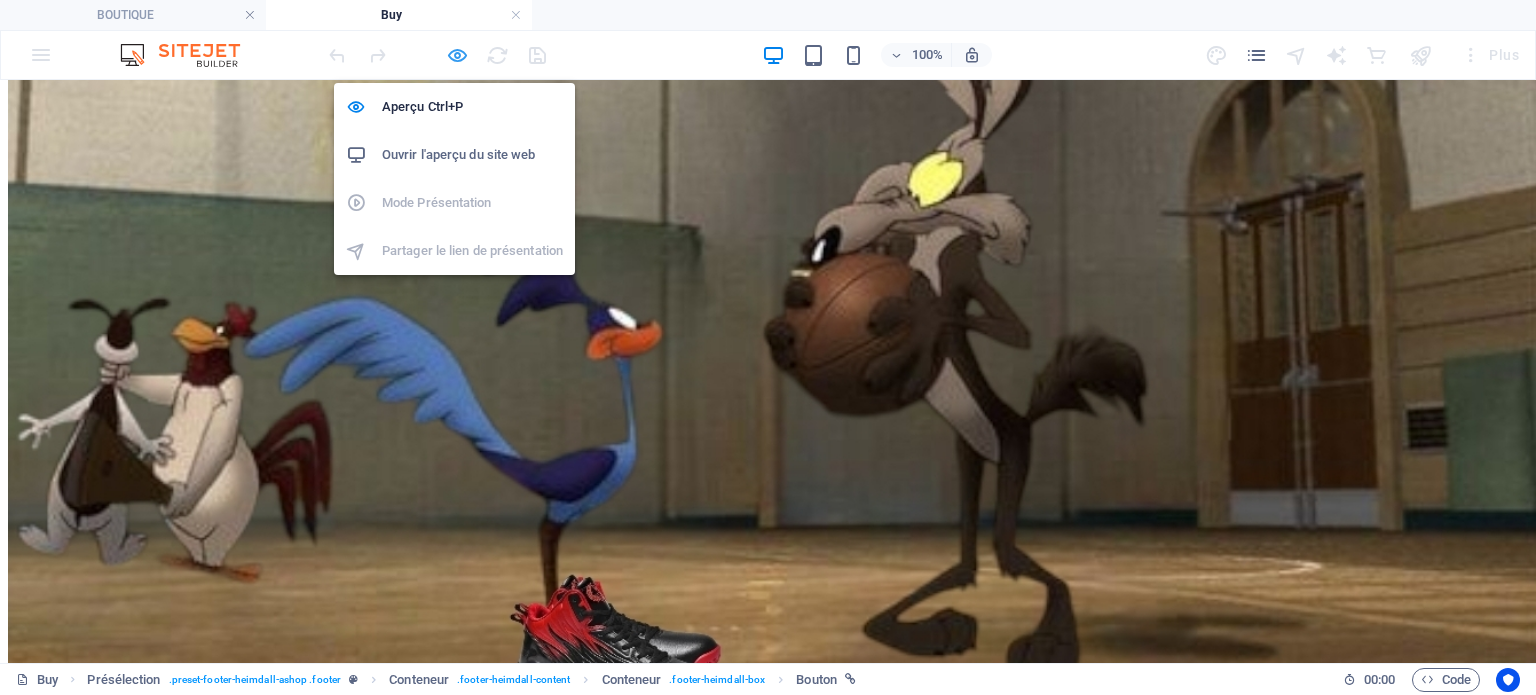 click at bounding box center [457, 55] 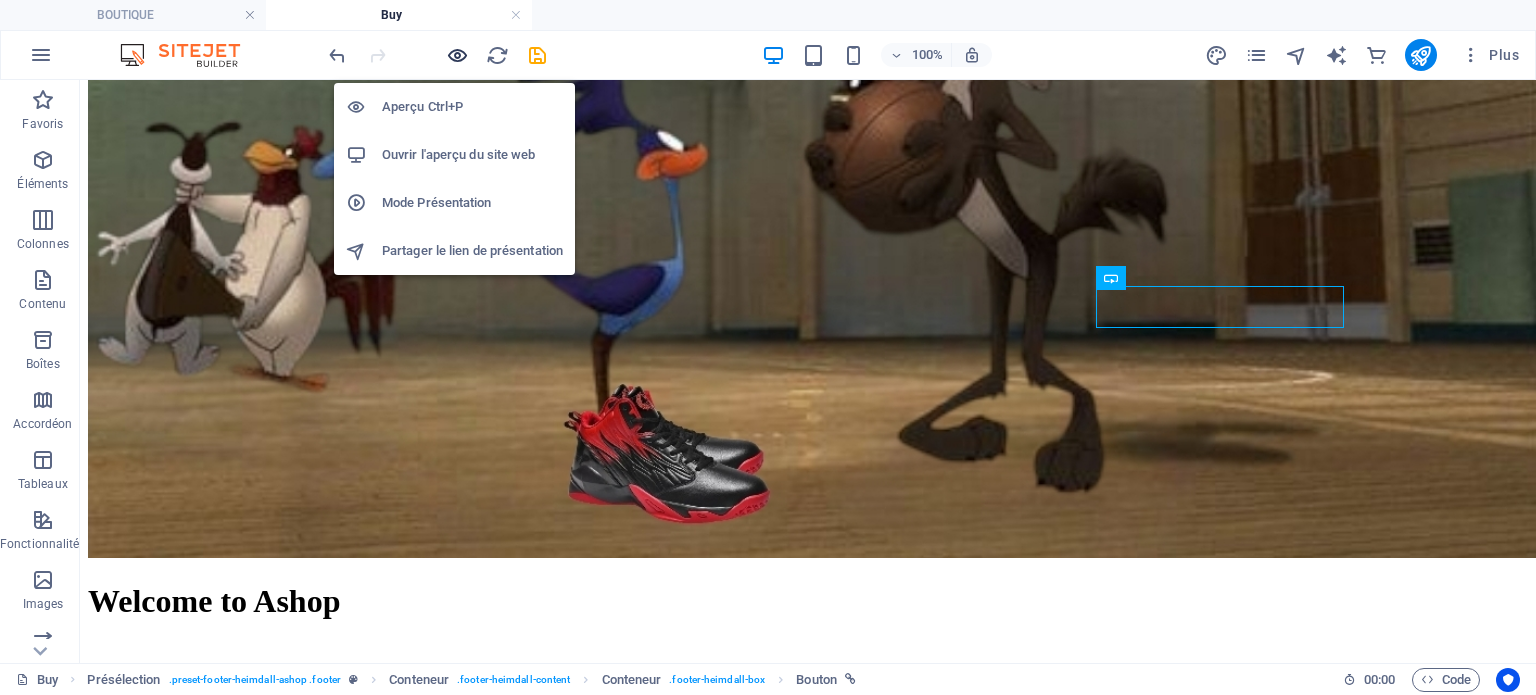 scroll, scrollTop: 2873, scrollLeft: 0, axis: vertical 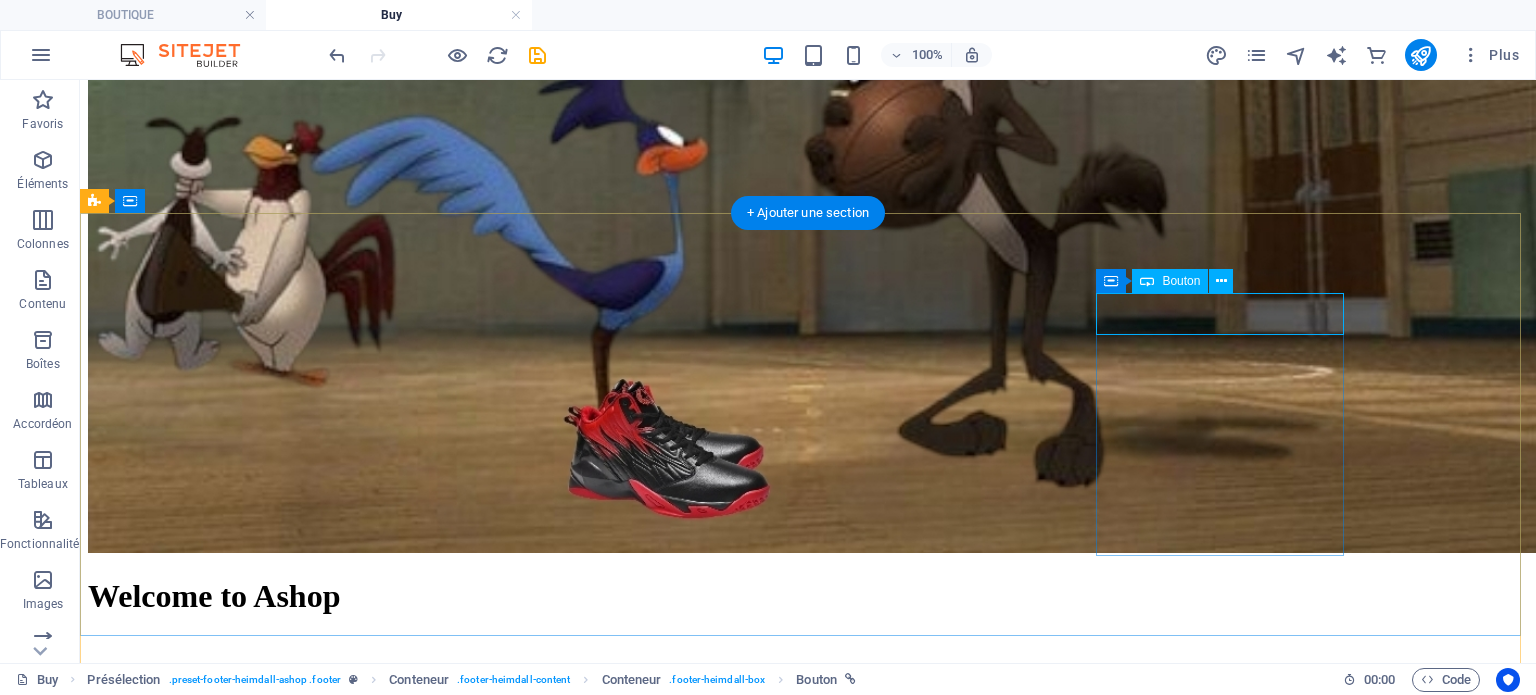 click on "Intitulé du bouton" at bounding box center [808, 15274] 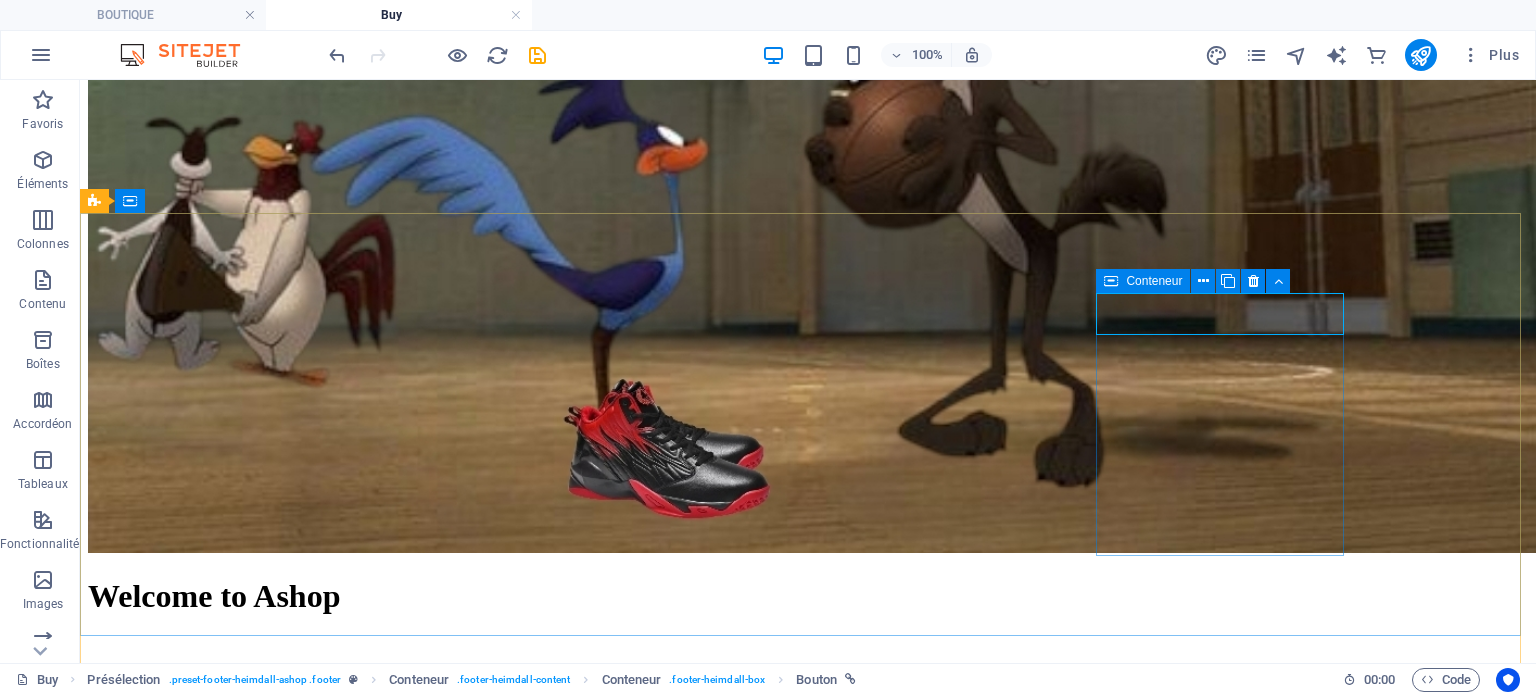 drag, startPoint x: 1239, startPoint y: 349, endPoint x: 1159, endPoint y: 267, distance: 114.56003 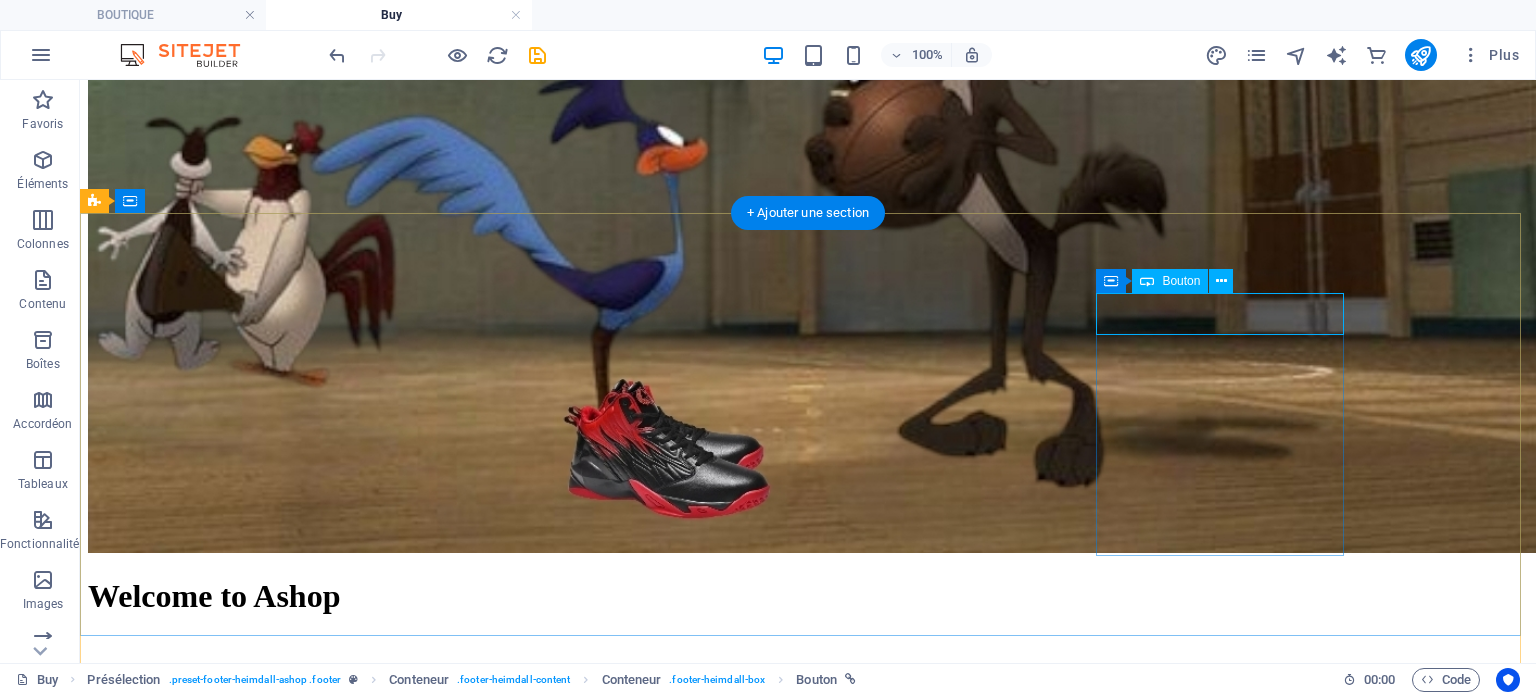 click on "Intitulé du bouton" at bounding box center (808, 15274) 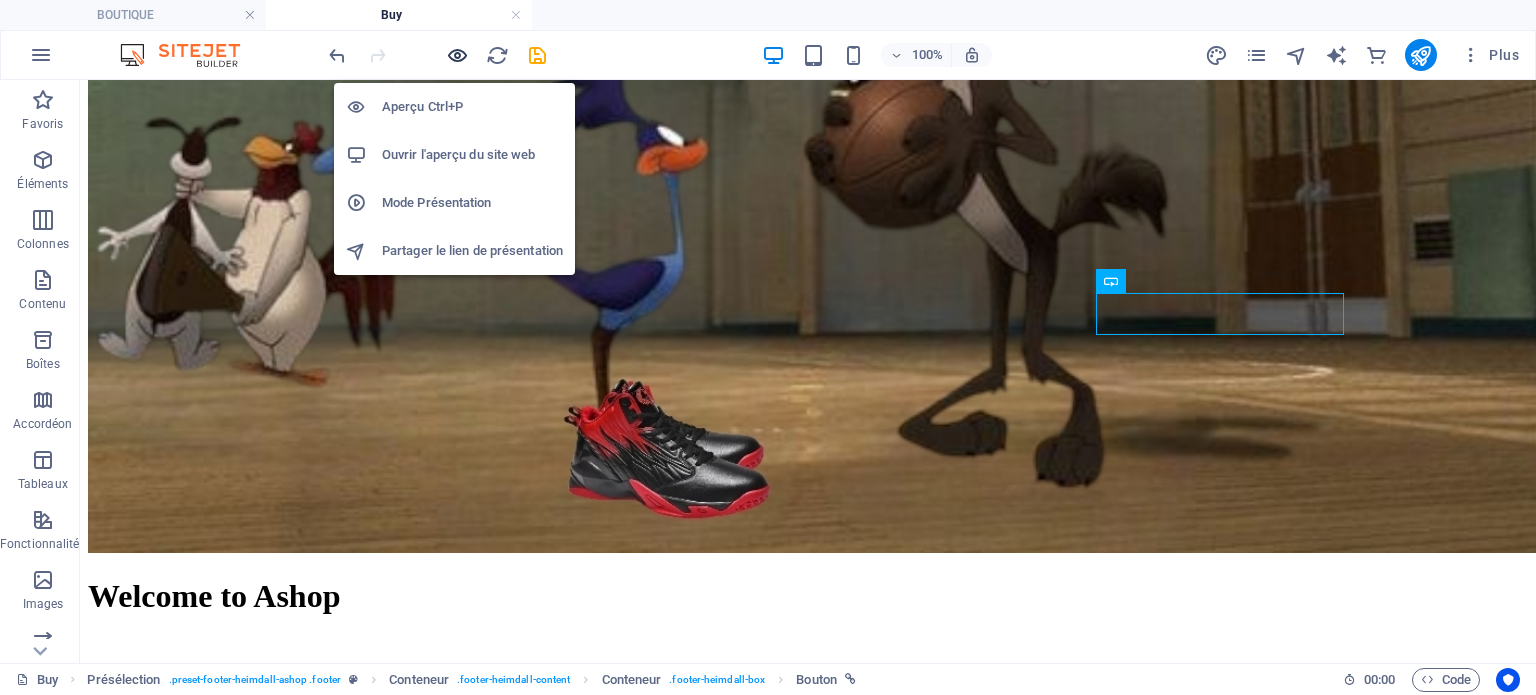 click at bounding box center (457, 55) 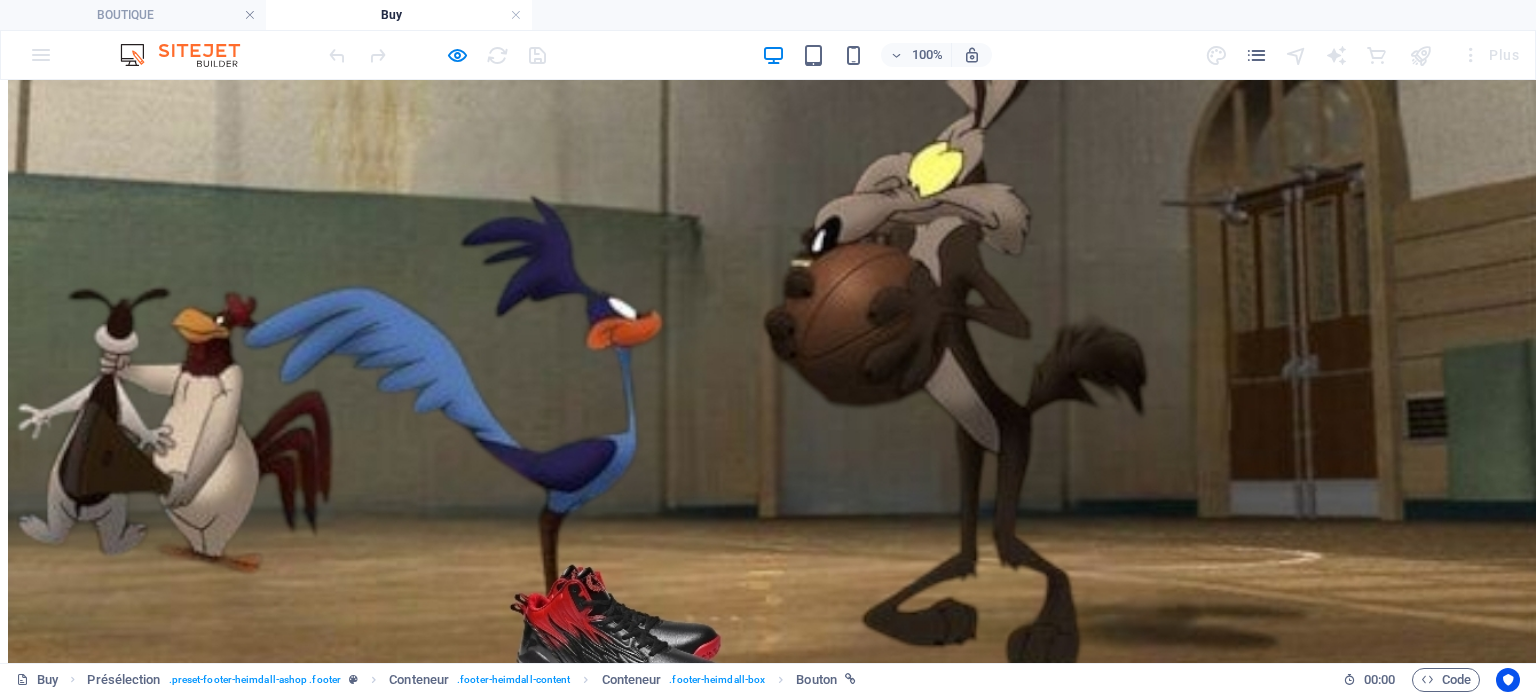 scroll, scrollTop: 2821, scrollLeft: 0, axis: vertical 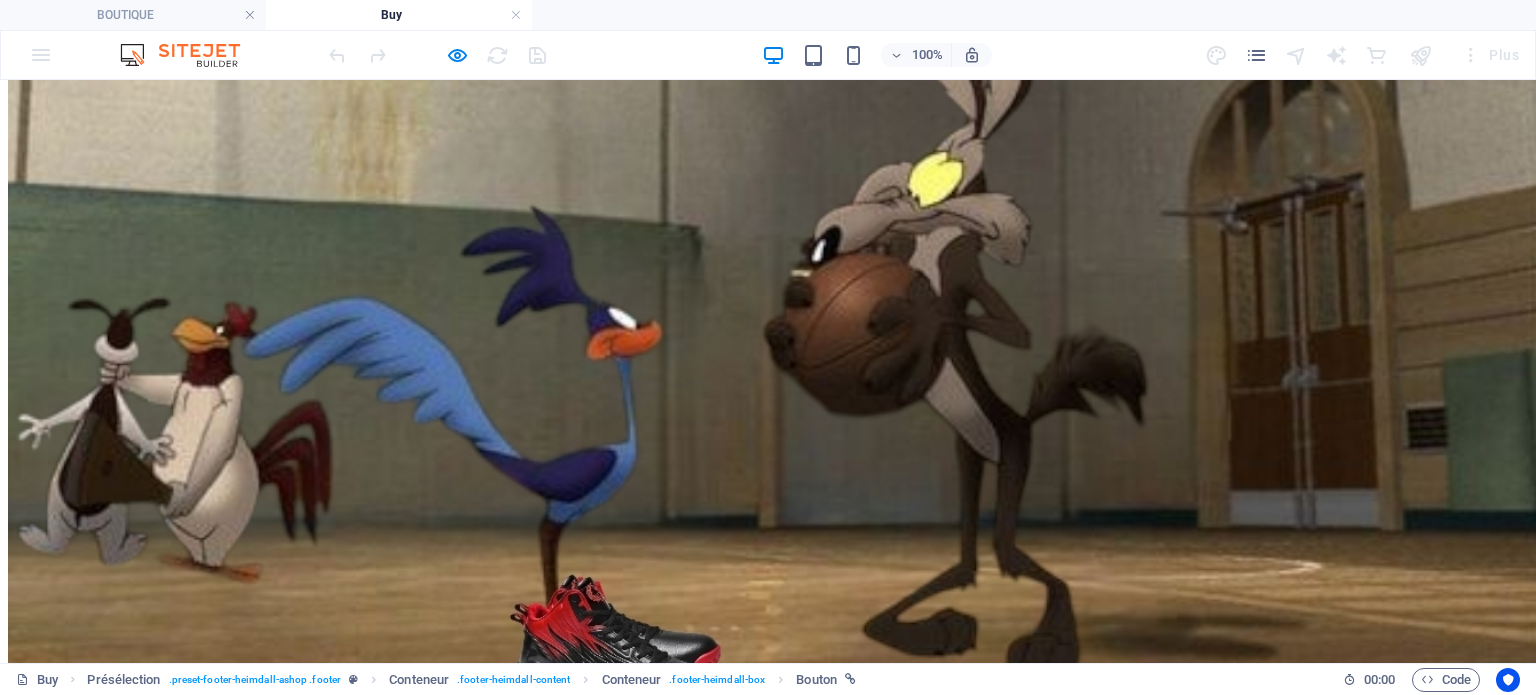 click on "Intitulé du bouton" at bounding box center (65, 16157) 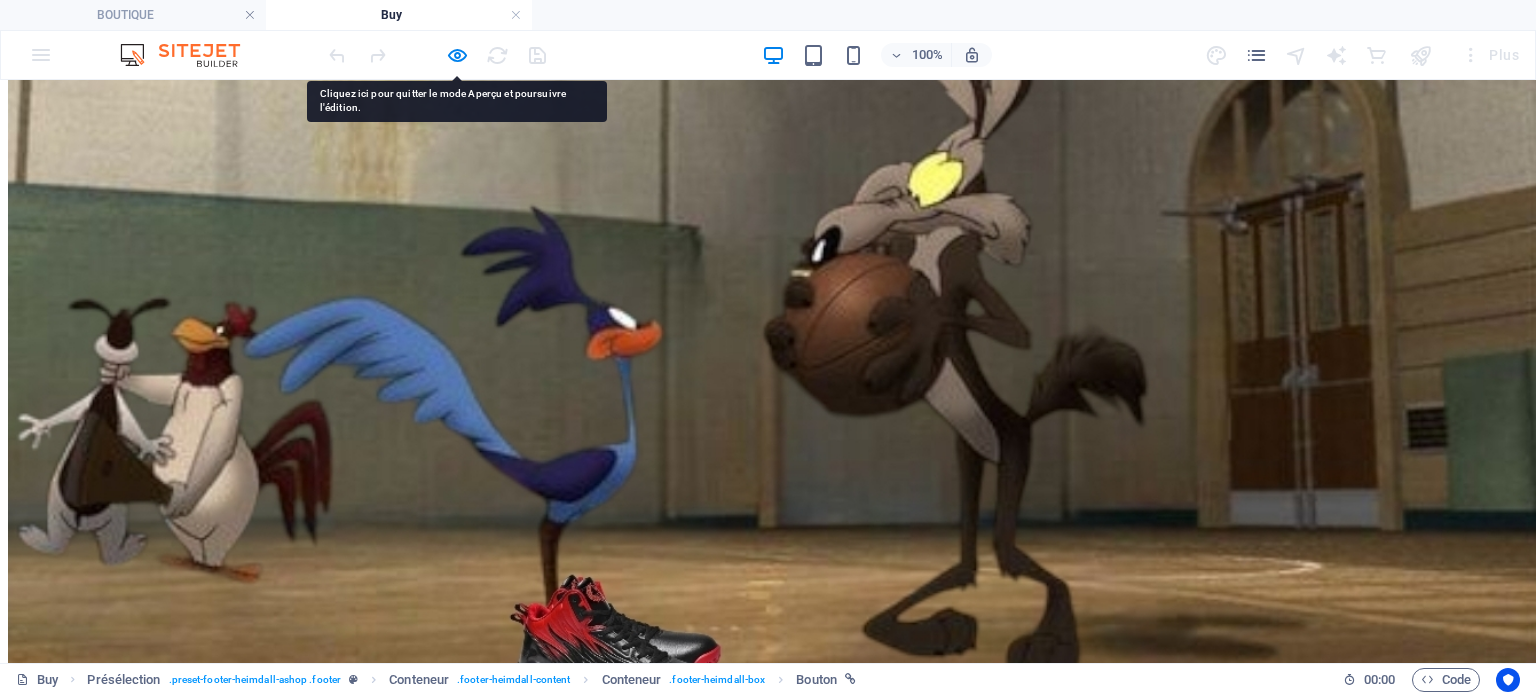 drag, startPoint x: 1148, startPoint y: 281, endPoint x: 1044, endPoint y: 327, distance: 113.71895 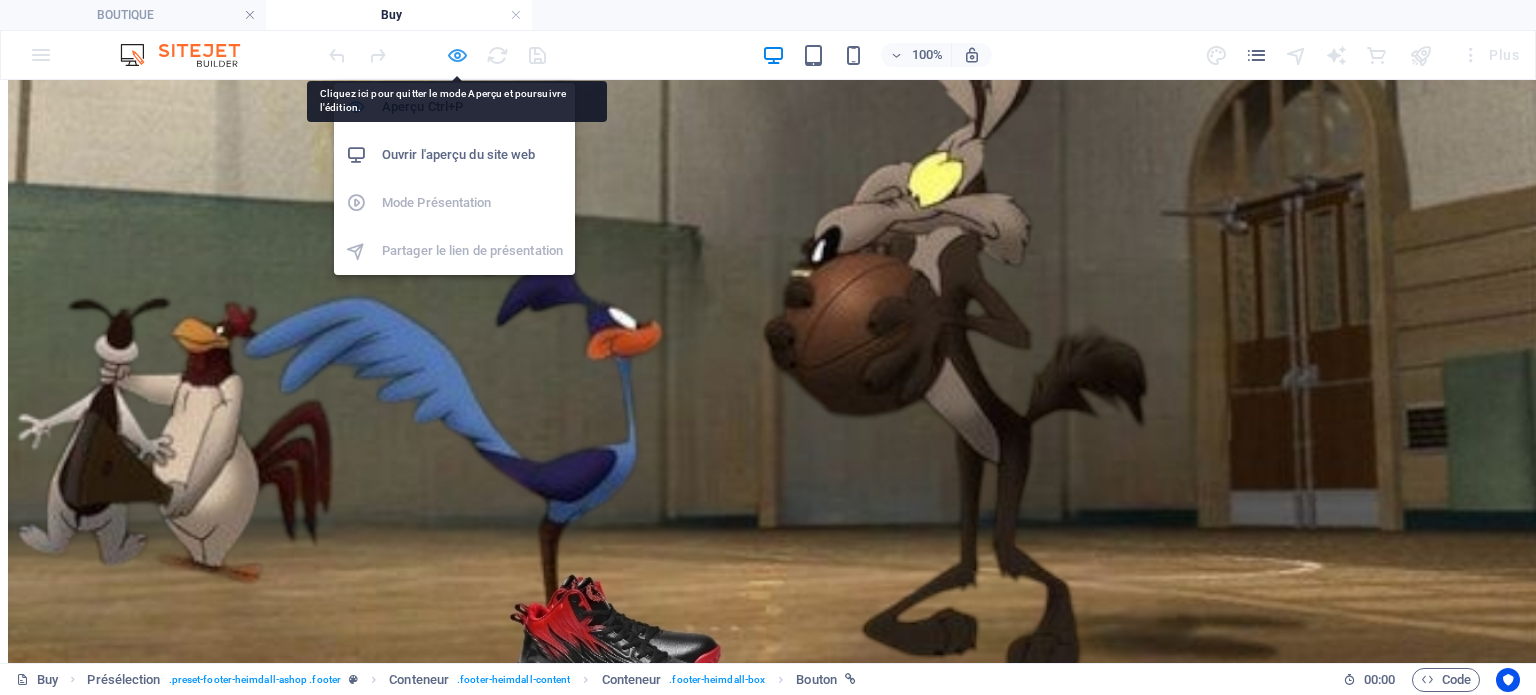 click at bounding box center (457, 55) 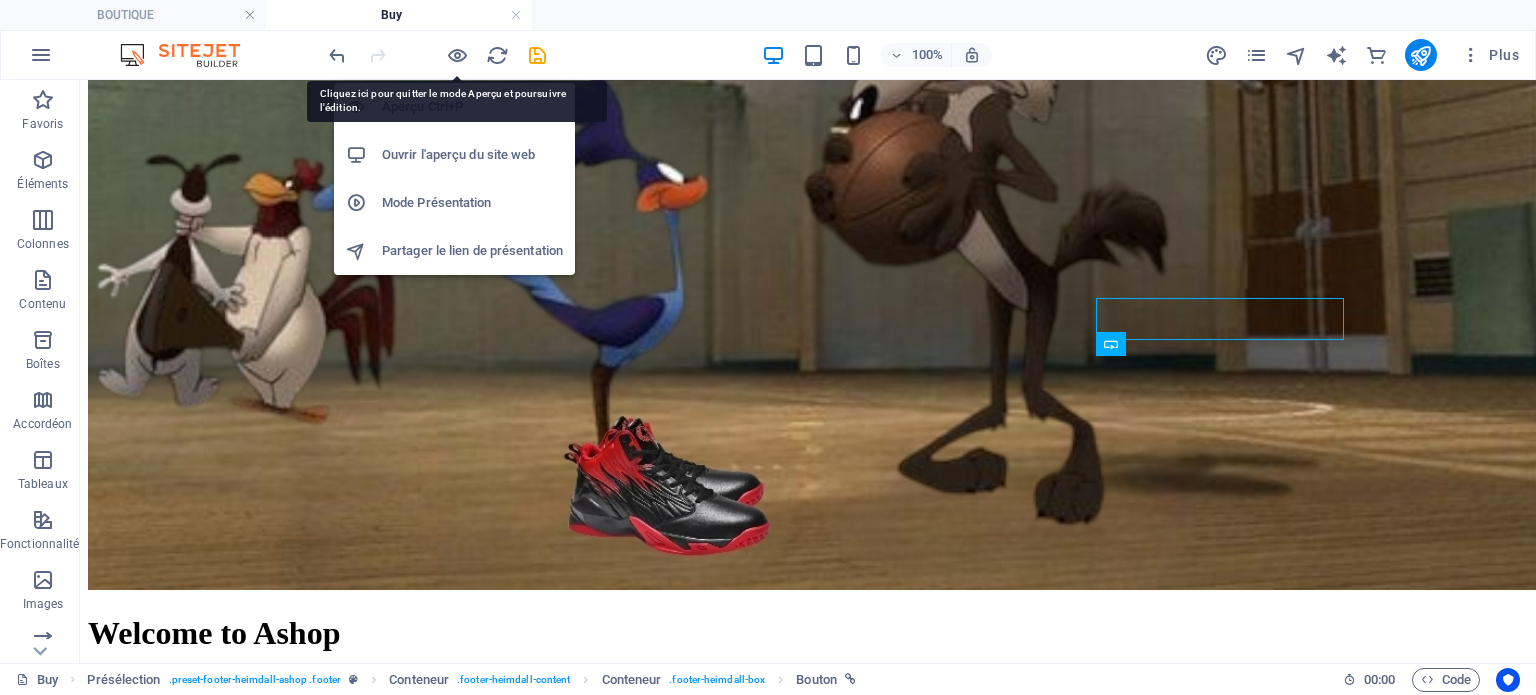 scroll, scrollTop: 2840, scrollLeft: 0, axis: vertical 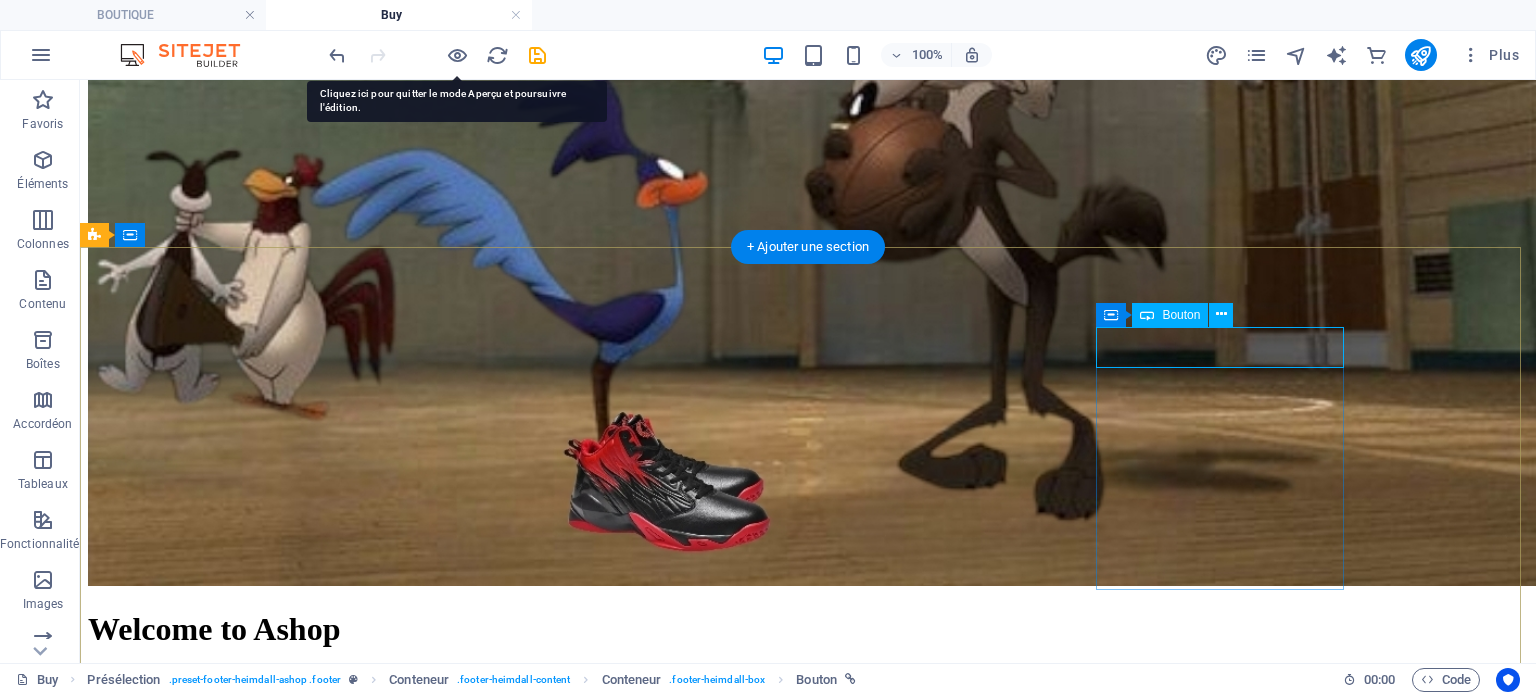 click on "Intitulé du bouton" at bounding box center [808, 15307] 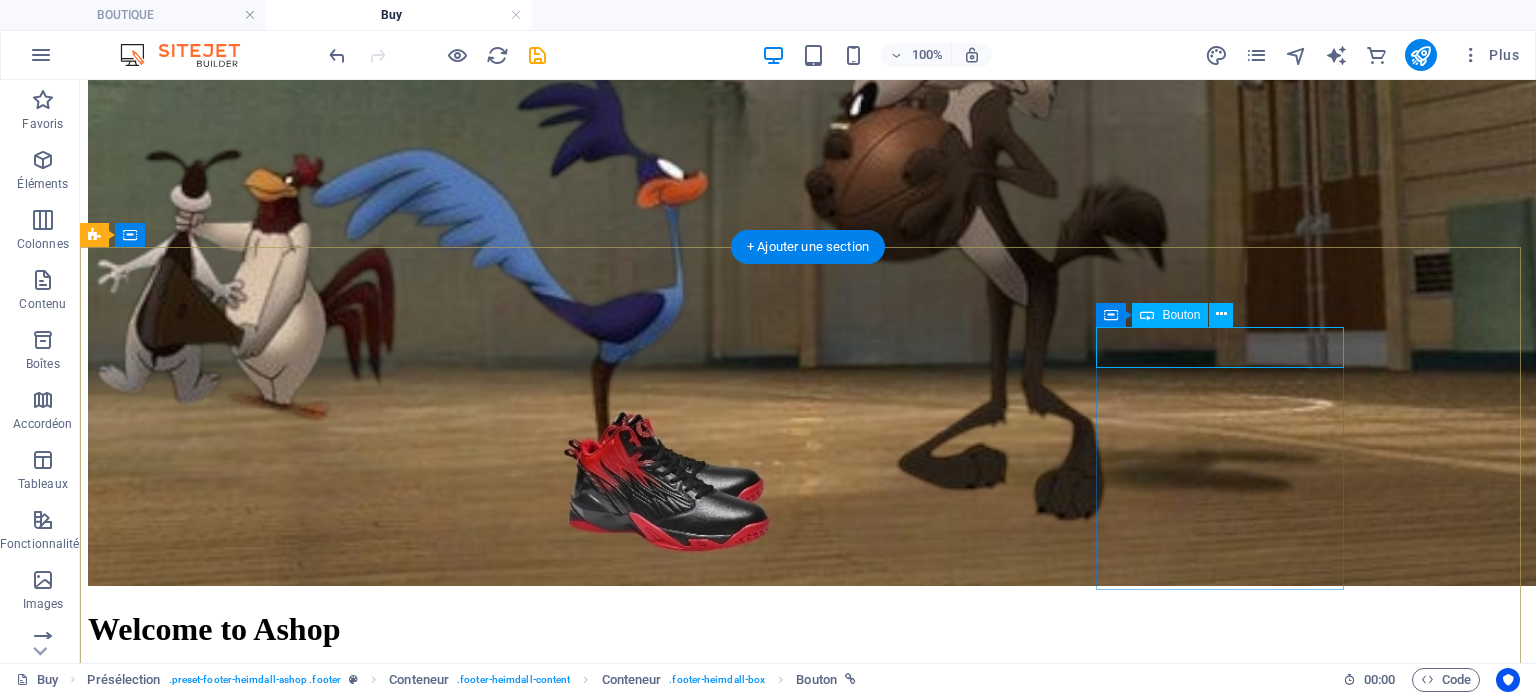 click on "Intitulé du bouton" at bounding box center [808, 15307] 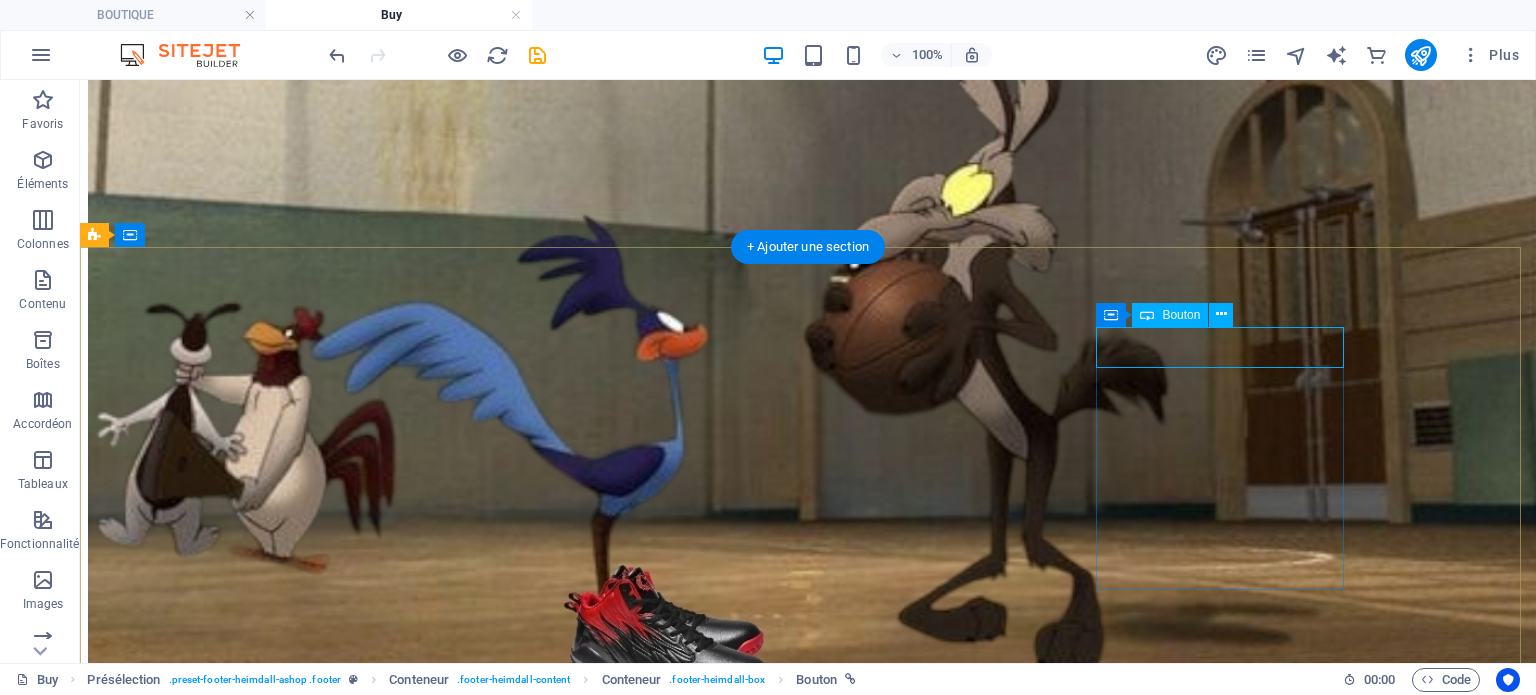click on "Lorem ipsum dolor sit amet conse ctetur adipisicing elit, sed do eiusmod tempor incididunt ut labore et dolore. Contact [CITY], [STATE], [COUNTRY], Info@[DOMAIN].ca Information About us FAQ Legal notice Privacy Intitulé du bouton" at bounding box center (808, 15173) 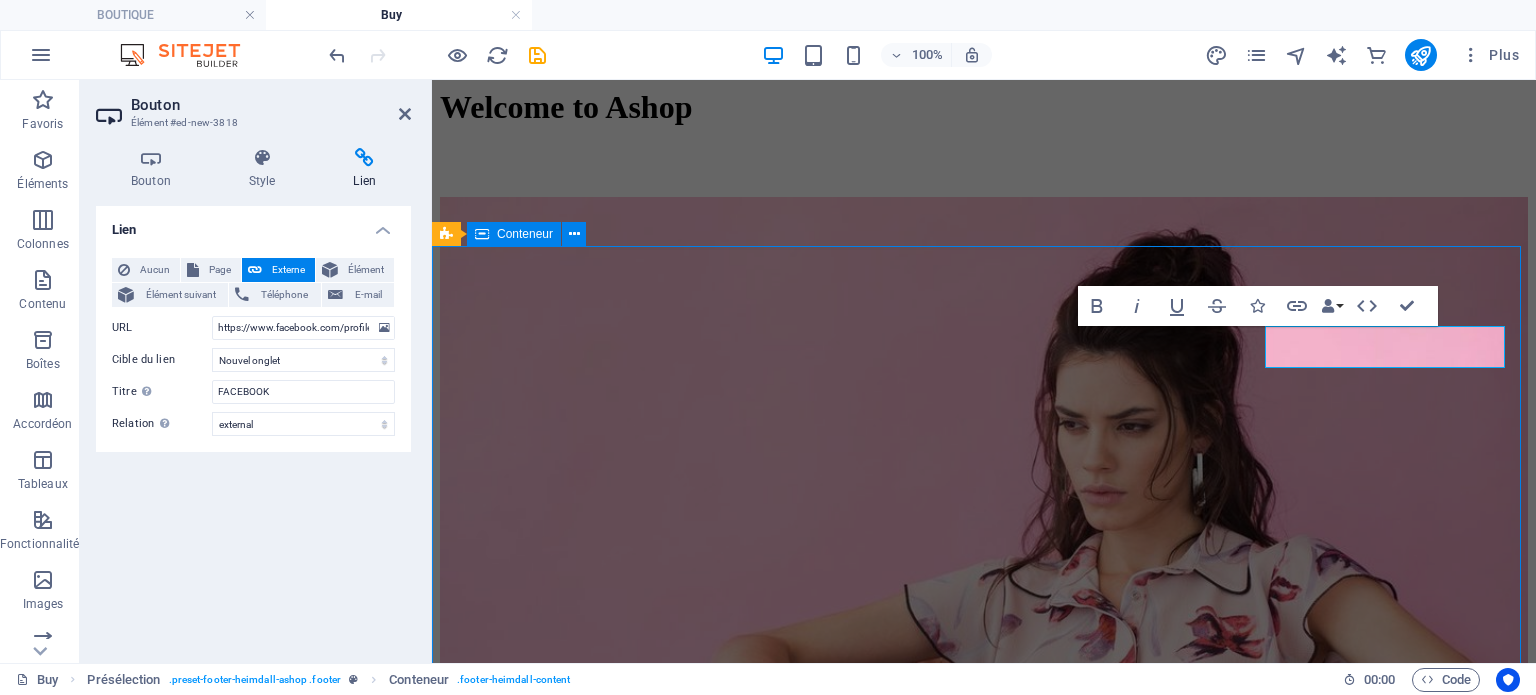 scroll, scrollTop: 2840, scrollLeft: 0, axis: vertical 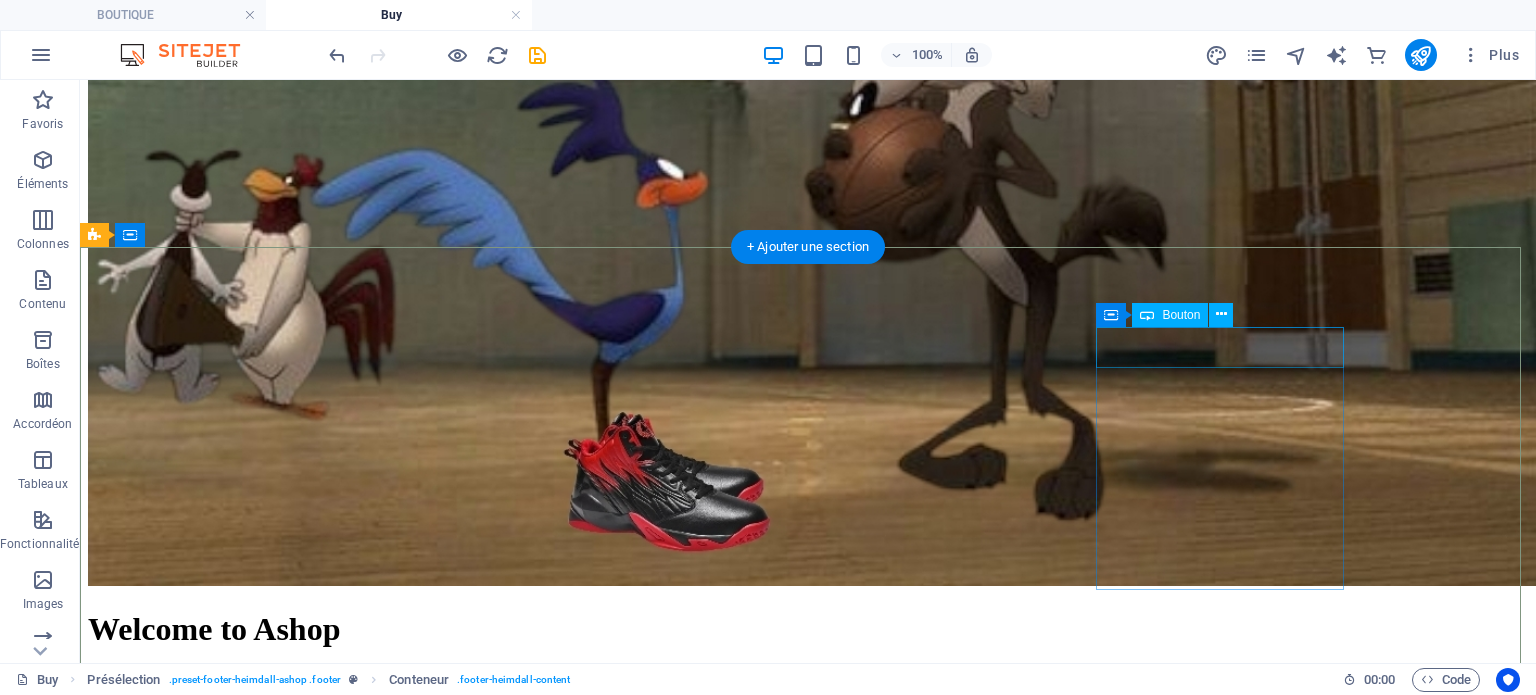 click on "Intitulé du bouton" at bounding box center (808, 15307) 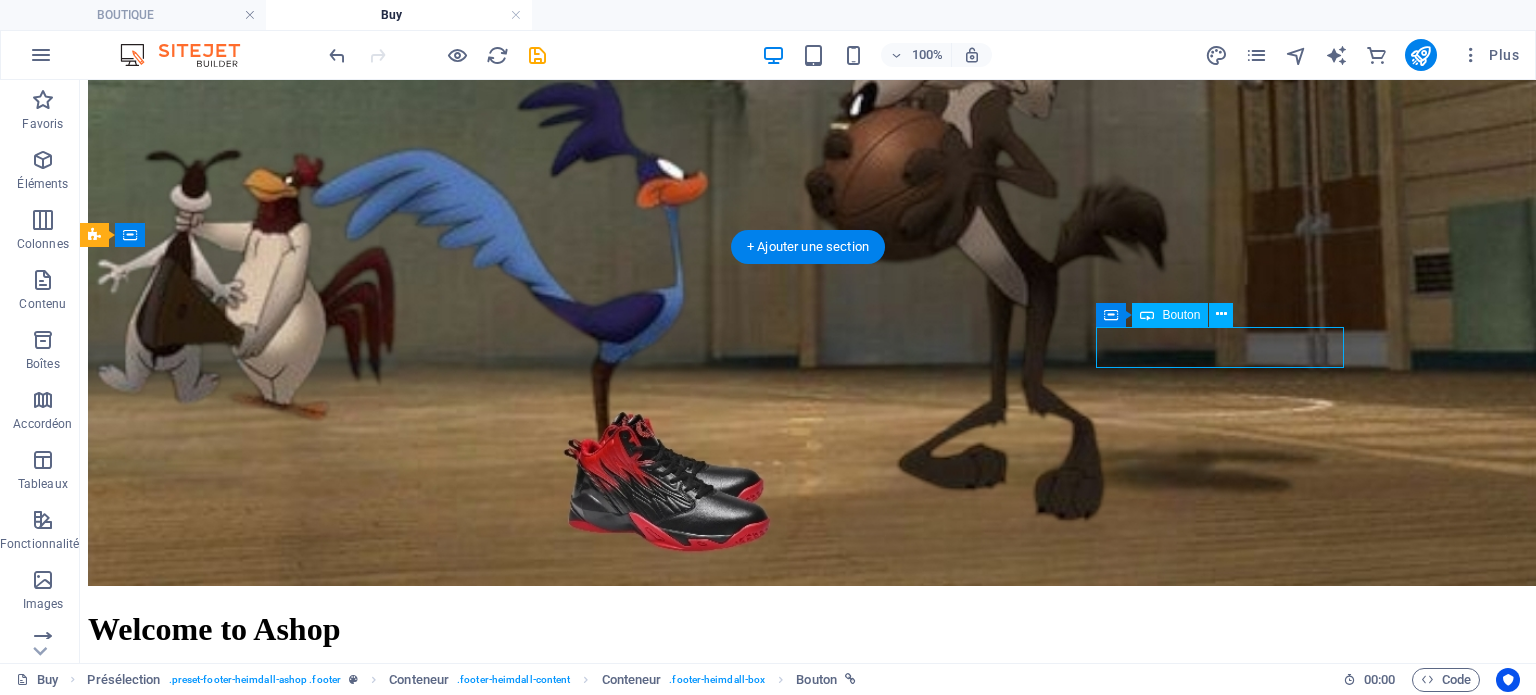 click on "Intitulé du bouton" at bounding box center (808, 15307) 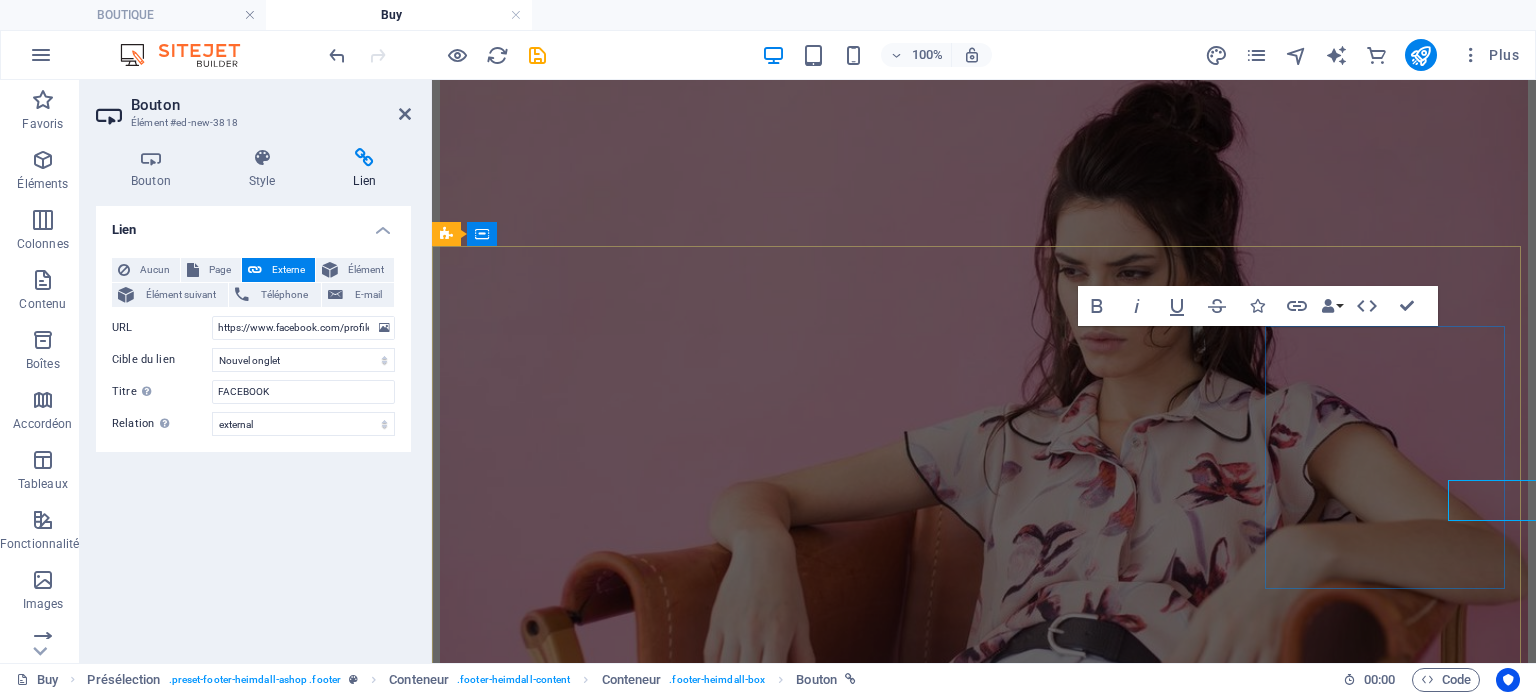 scroll, scrollTop: 2687, scrollLeft: 0, axis: vertical 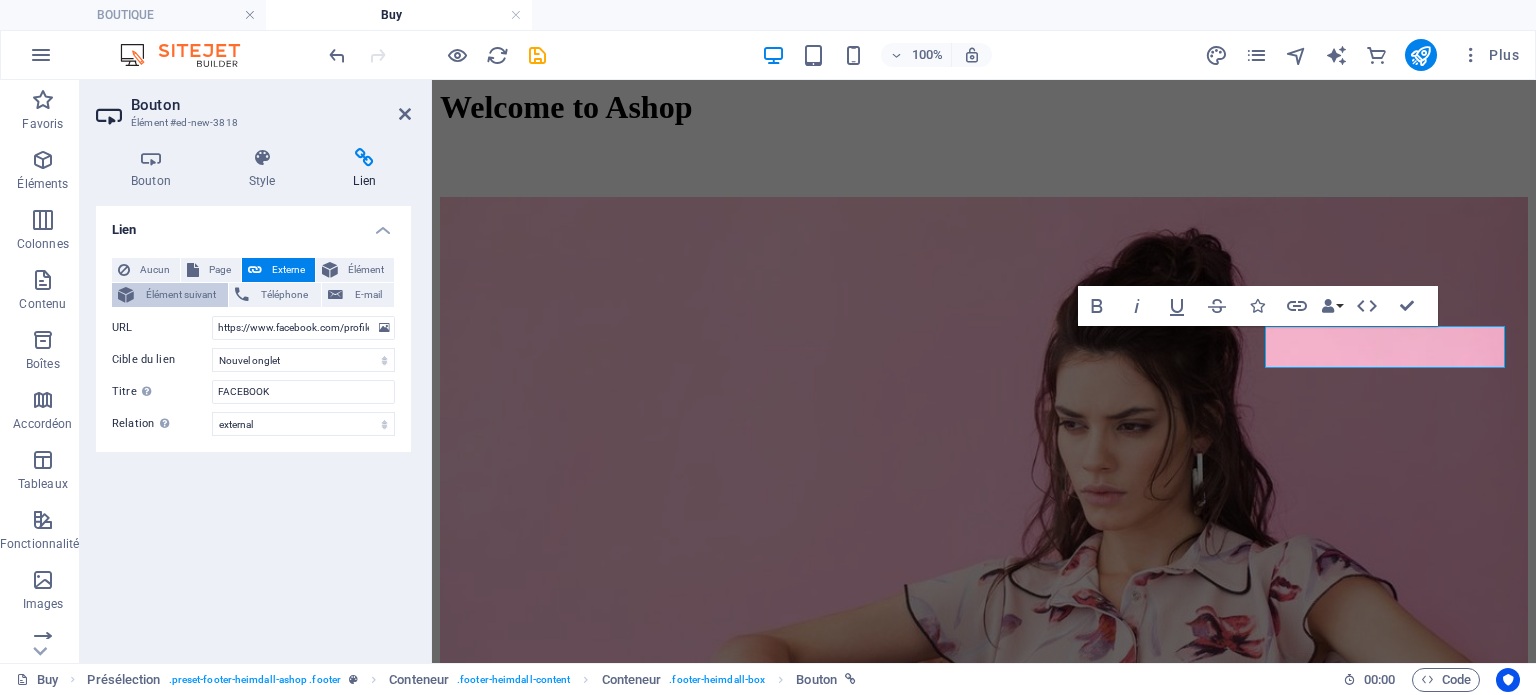 click on "Élément suivant" at bounding box center [181, 295] 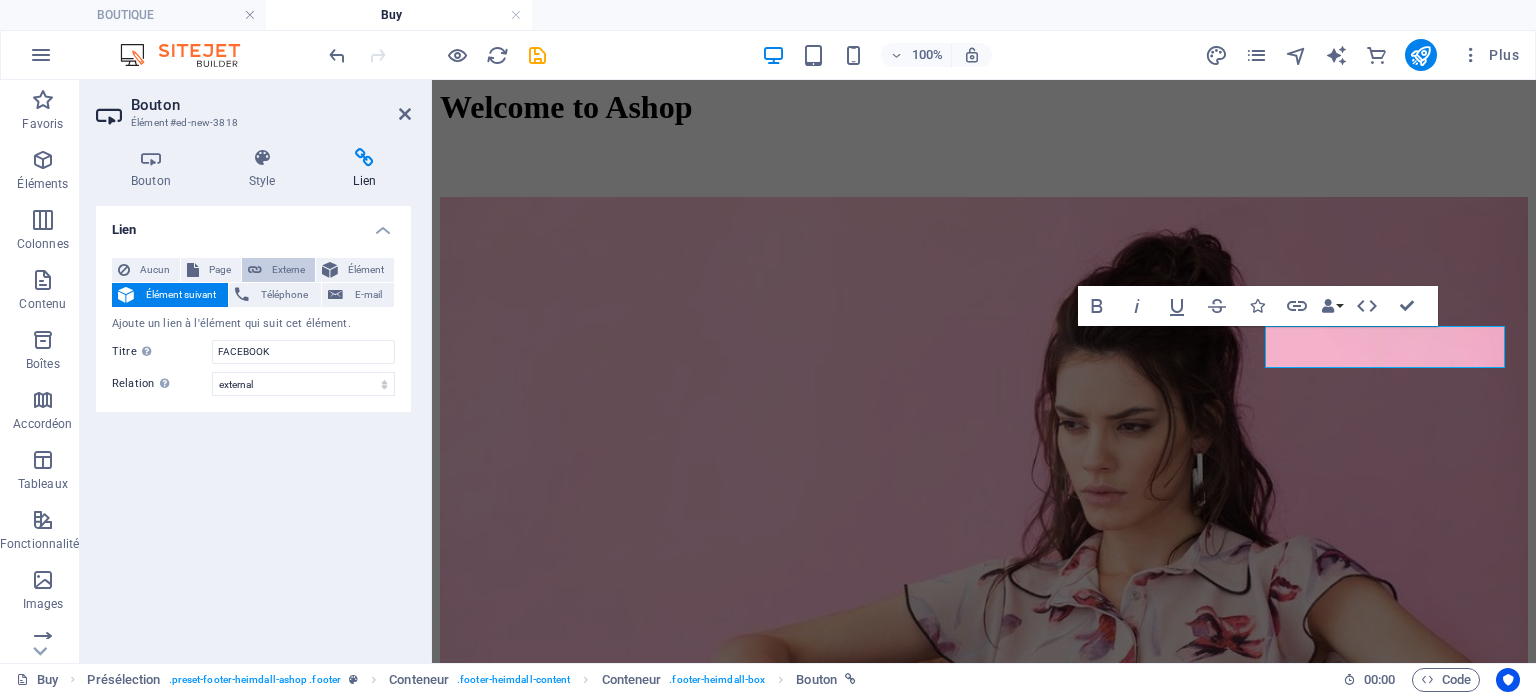 click on "Externe" at bounding box center (288, 270) 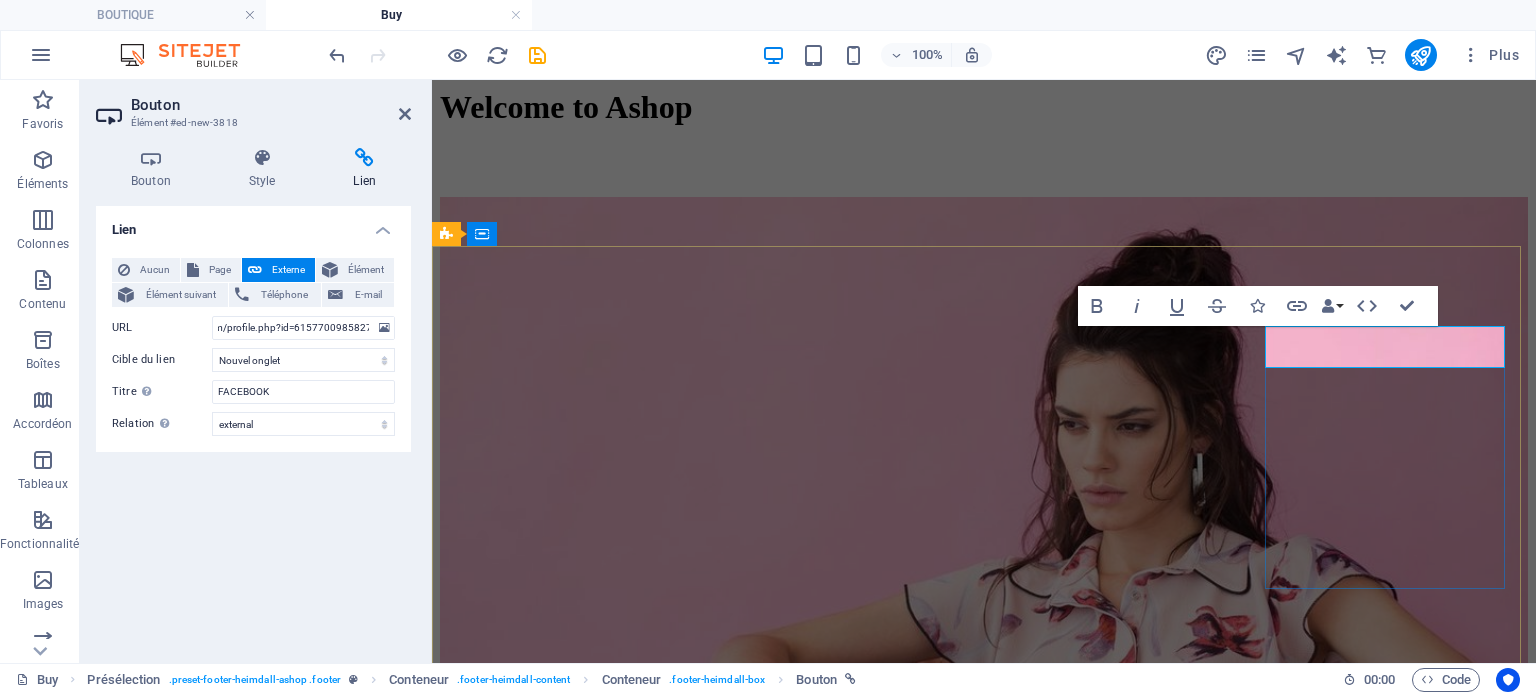 scroll, scrollTop: 0, scrollLeft: 0, axis: both 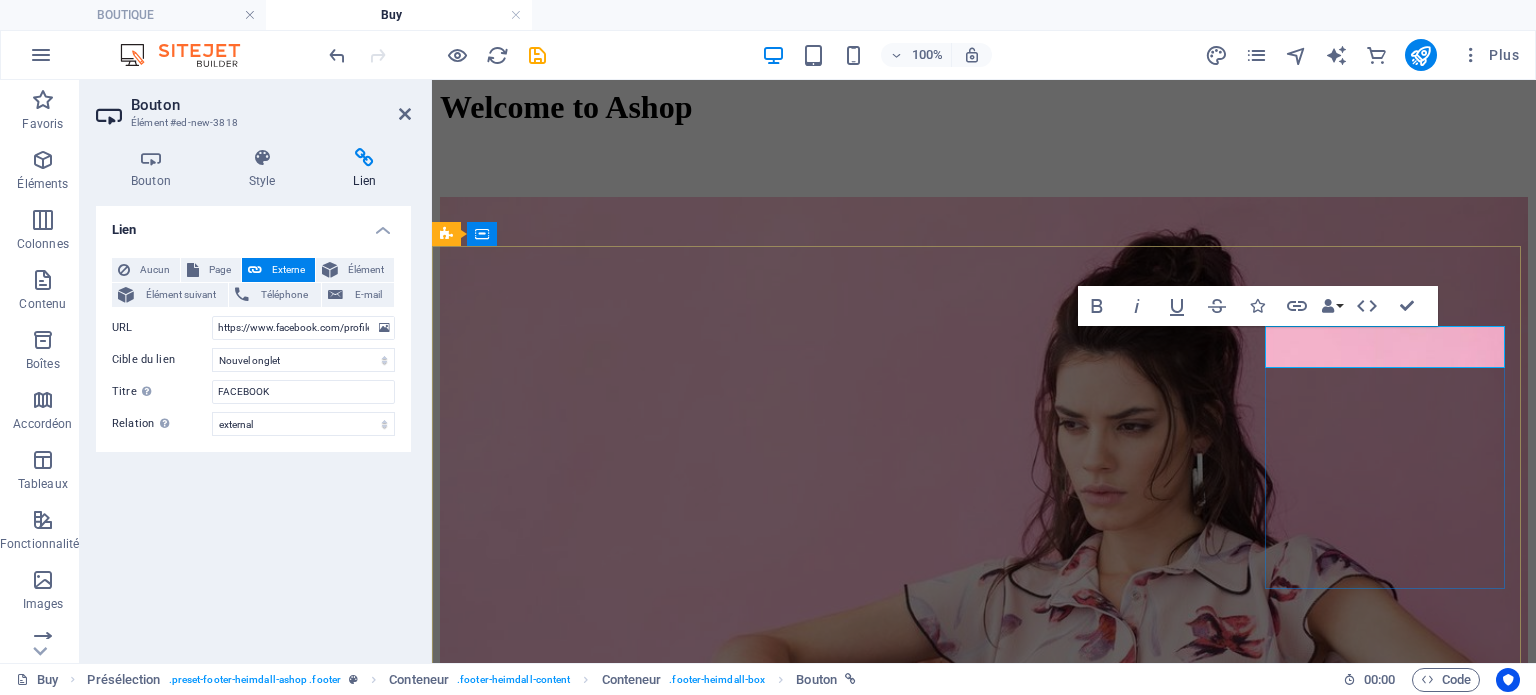 click on "Intitulé du bouton" at bounding box center [984, 11800] 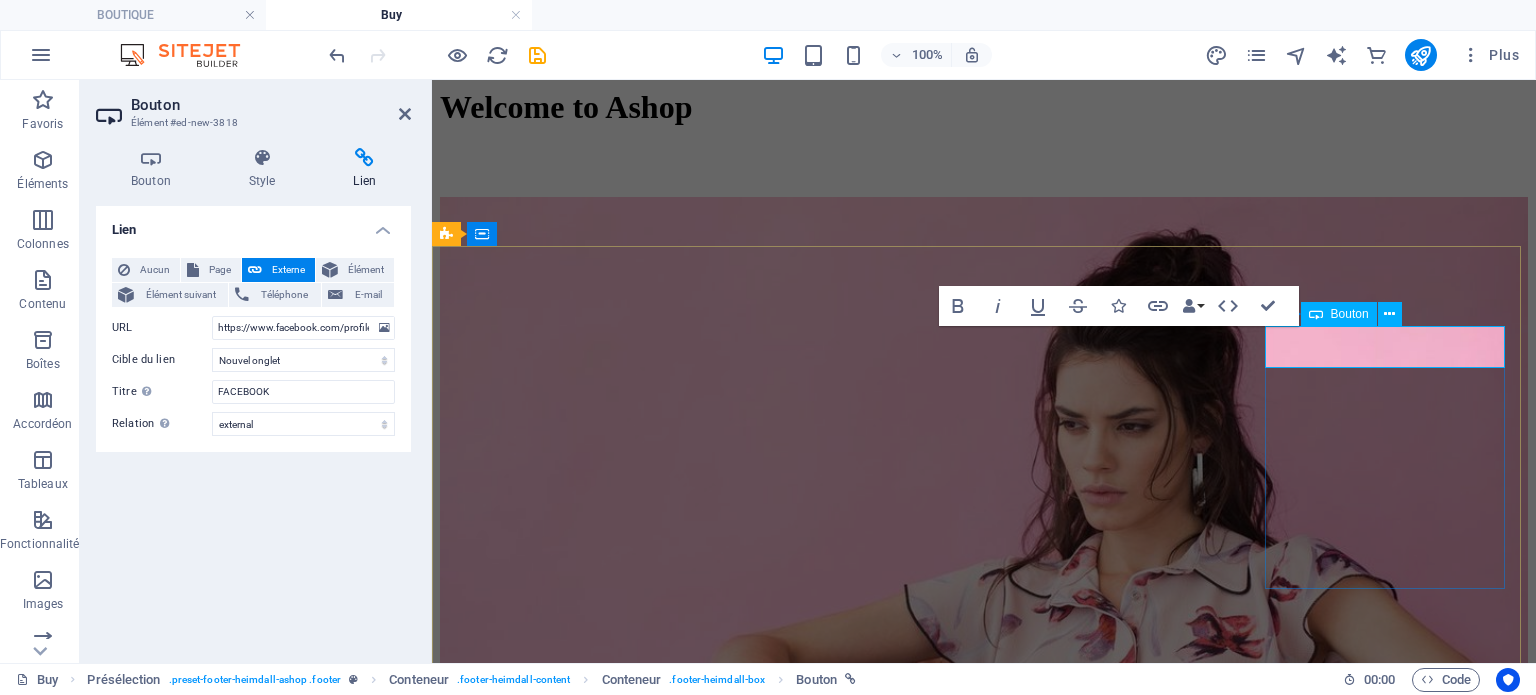 type 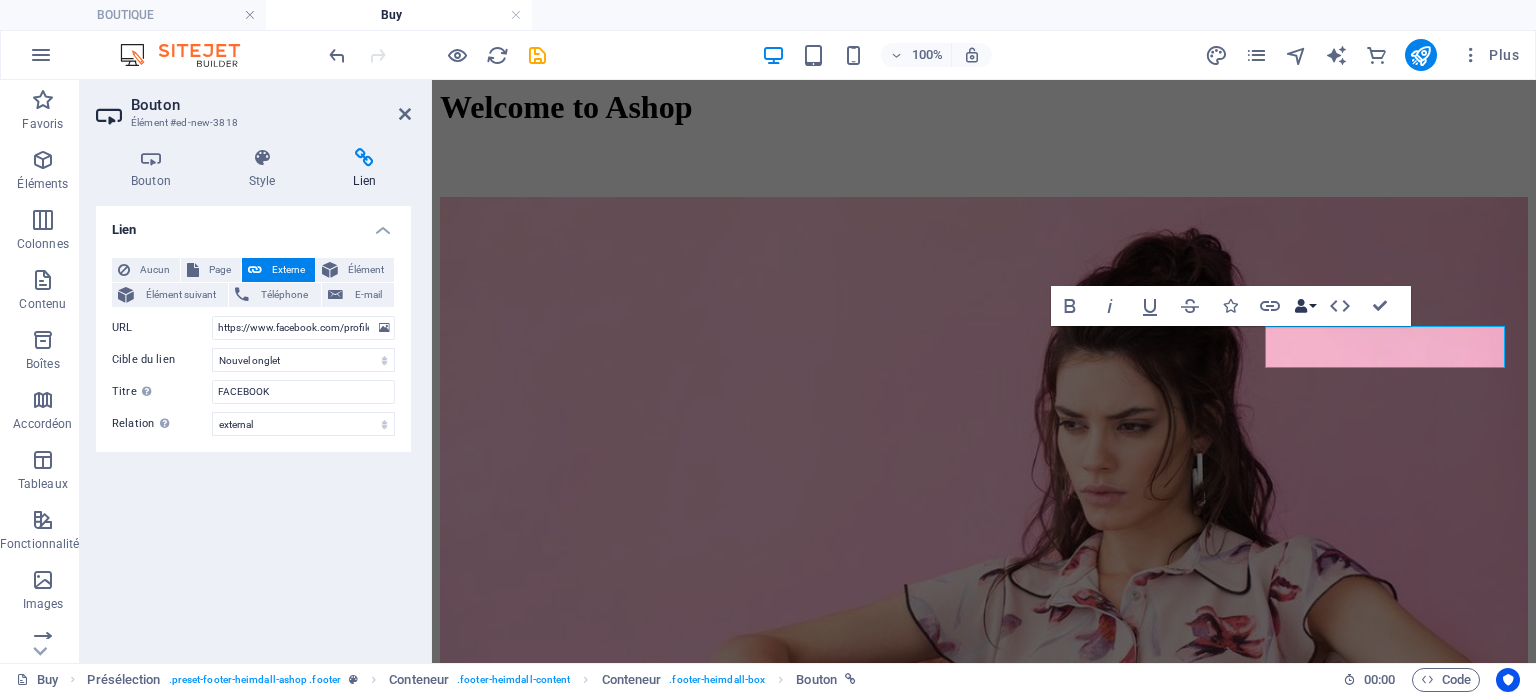 click on "Data Bindings" at bounding box center [1305, 306] 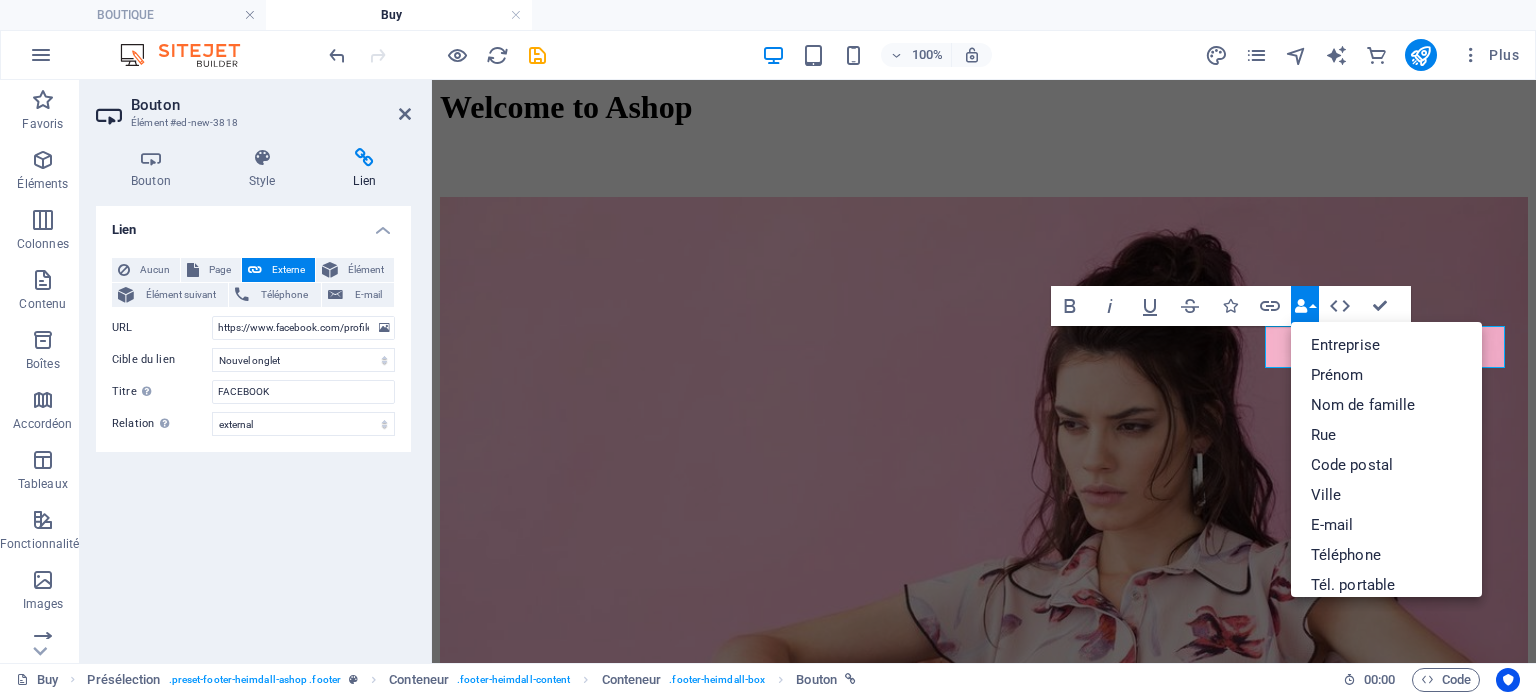 click on "Data Bindings" at bounding box center (1305, 306) 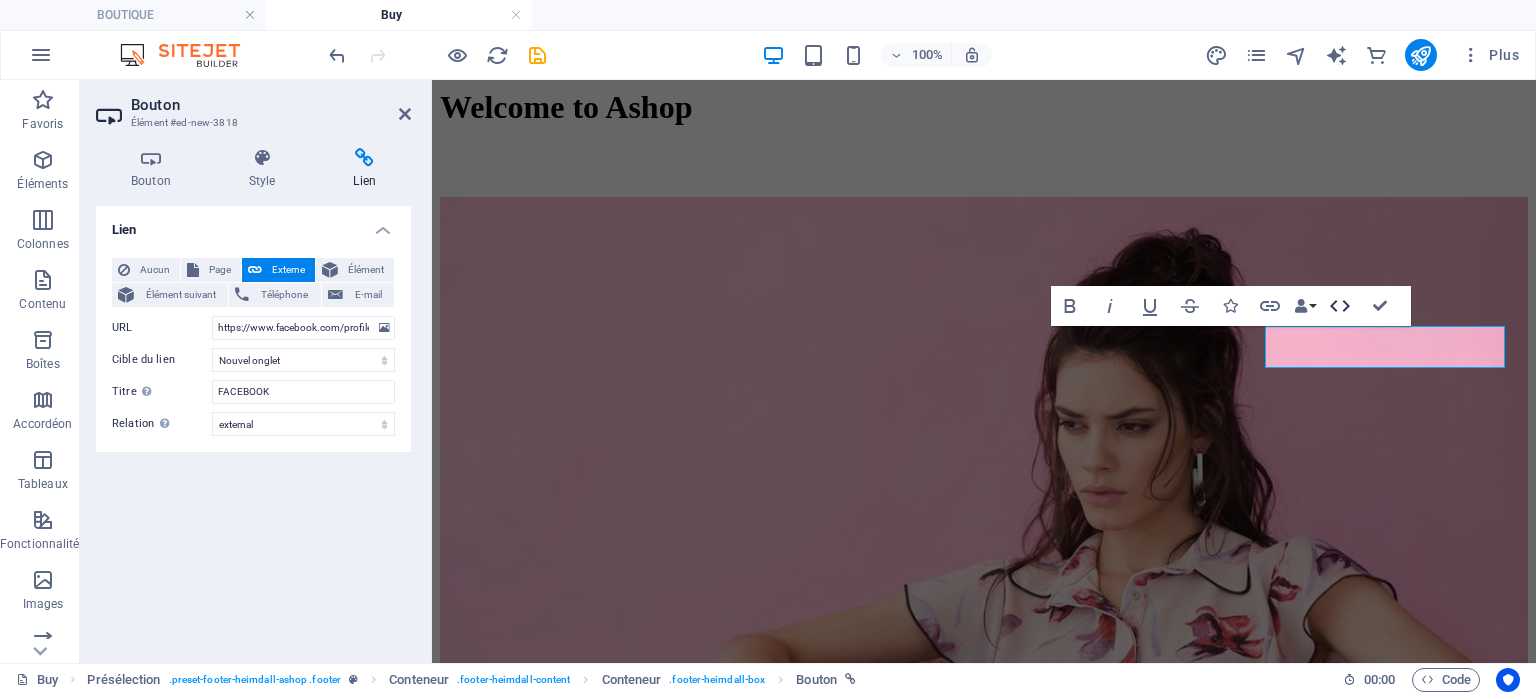 click 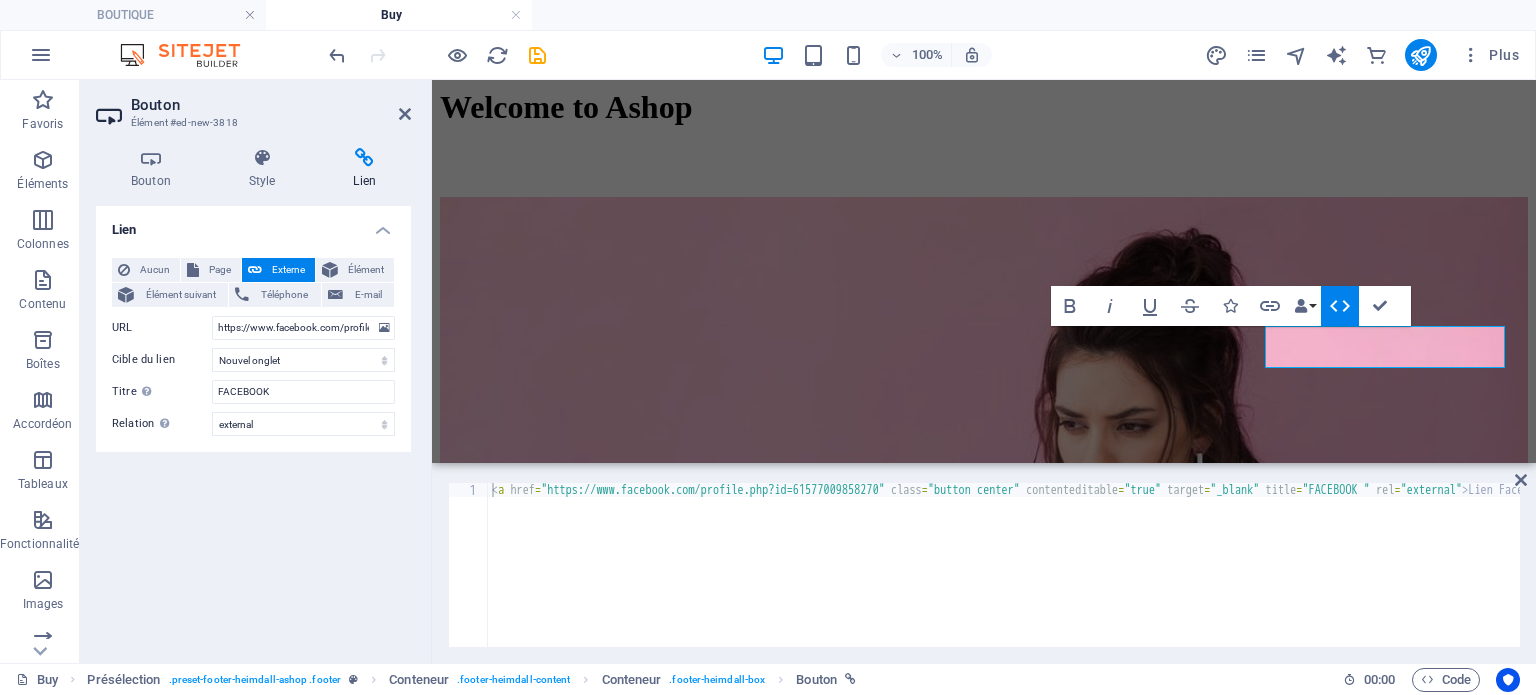 click 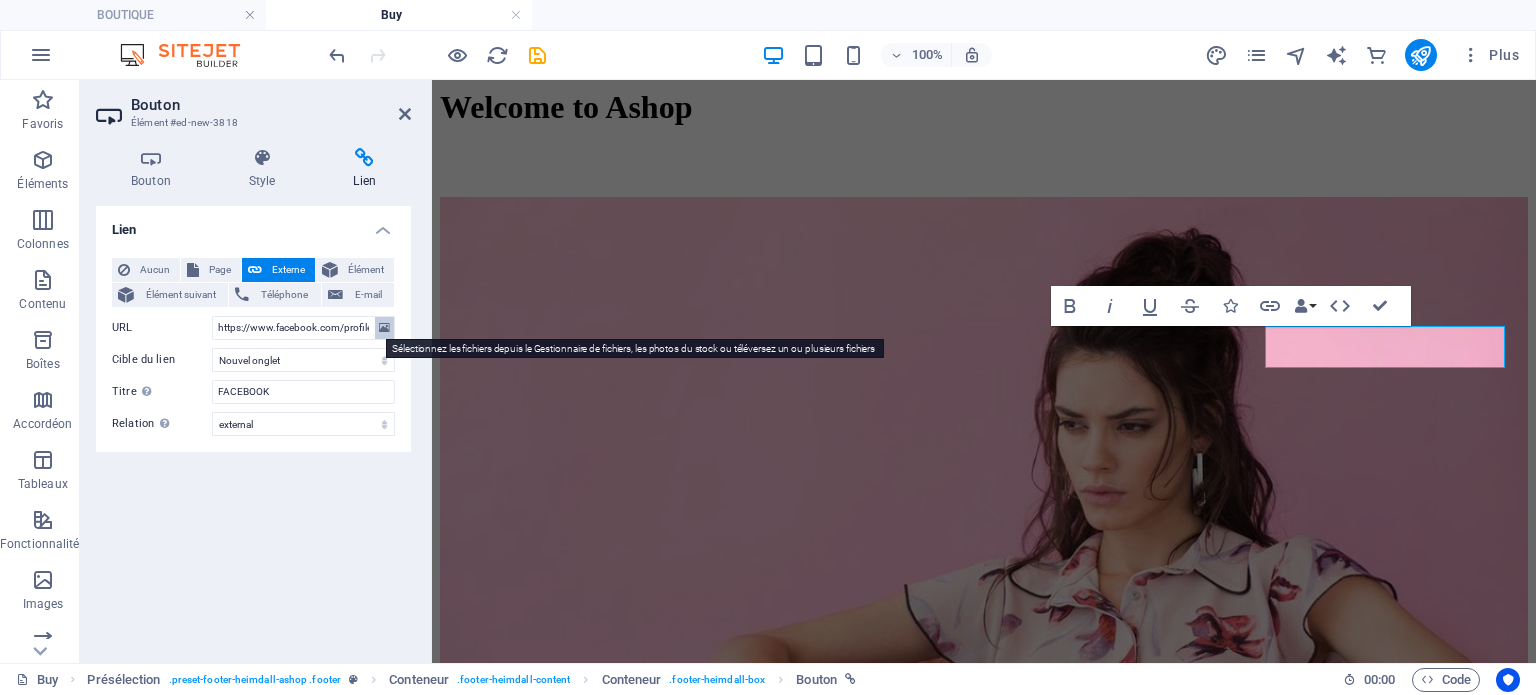 click at bounding box center (384, 328) 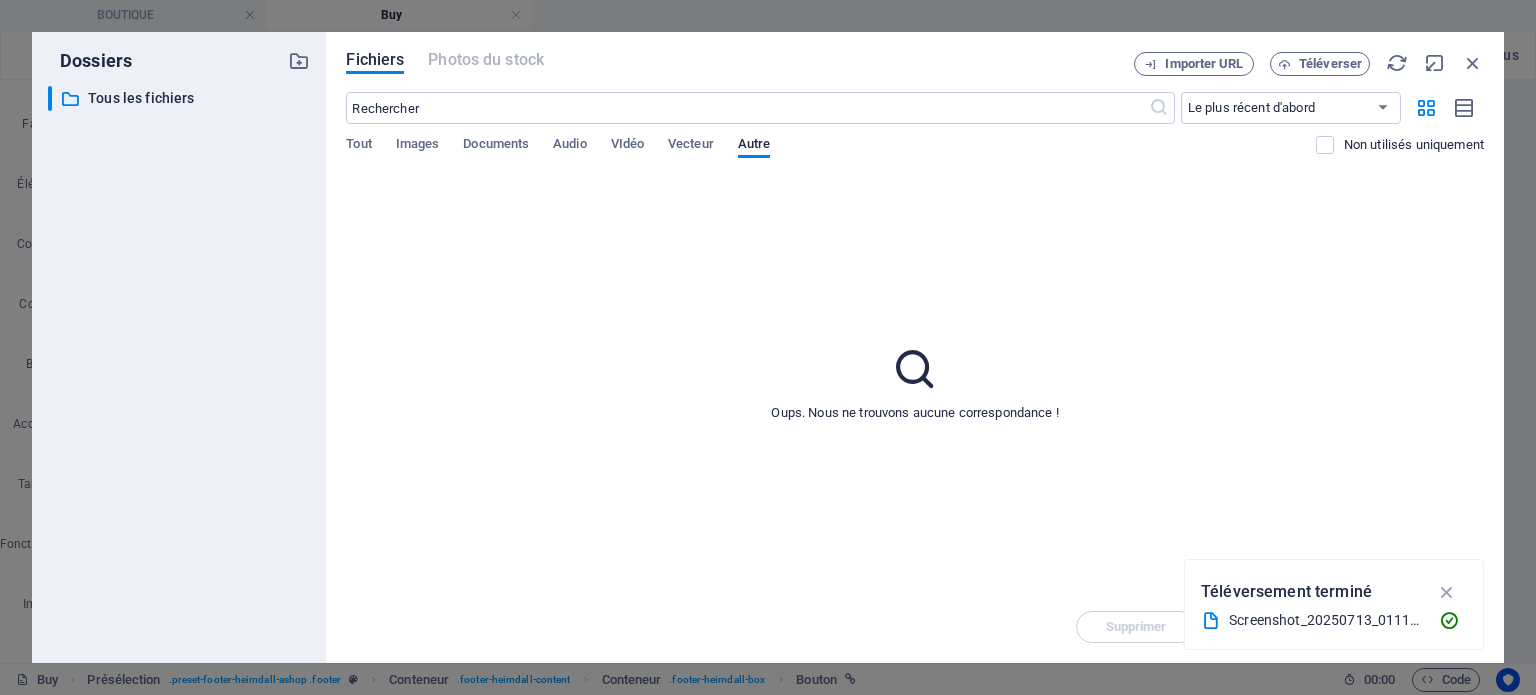 click on "Fichiers Photos du stock Importer URL Téléverser ​ Le plus récent d'abord Le plus ancien d'abord Nom (A-Z) Nom (Z-A) Taille (0-9) Taille (9-0) Résolution (0-9) Résolution (9-0) Tout Images Documents Audio VIdéo Vecteur Autre Non utilisés uniquement Oups. Nous ne trouvons aucune correspondance ! Supprimer Déplacer Insérer" at bounding box center (915, 347) 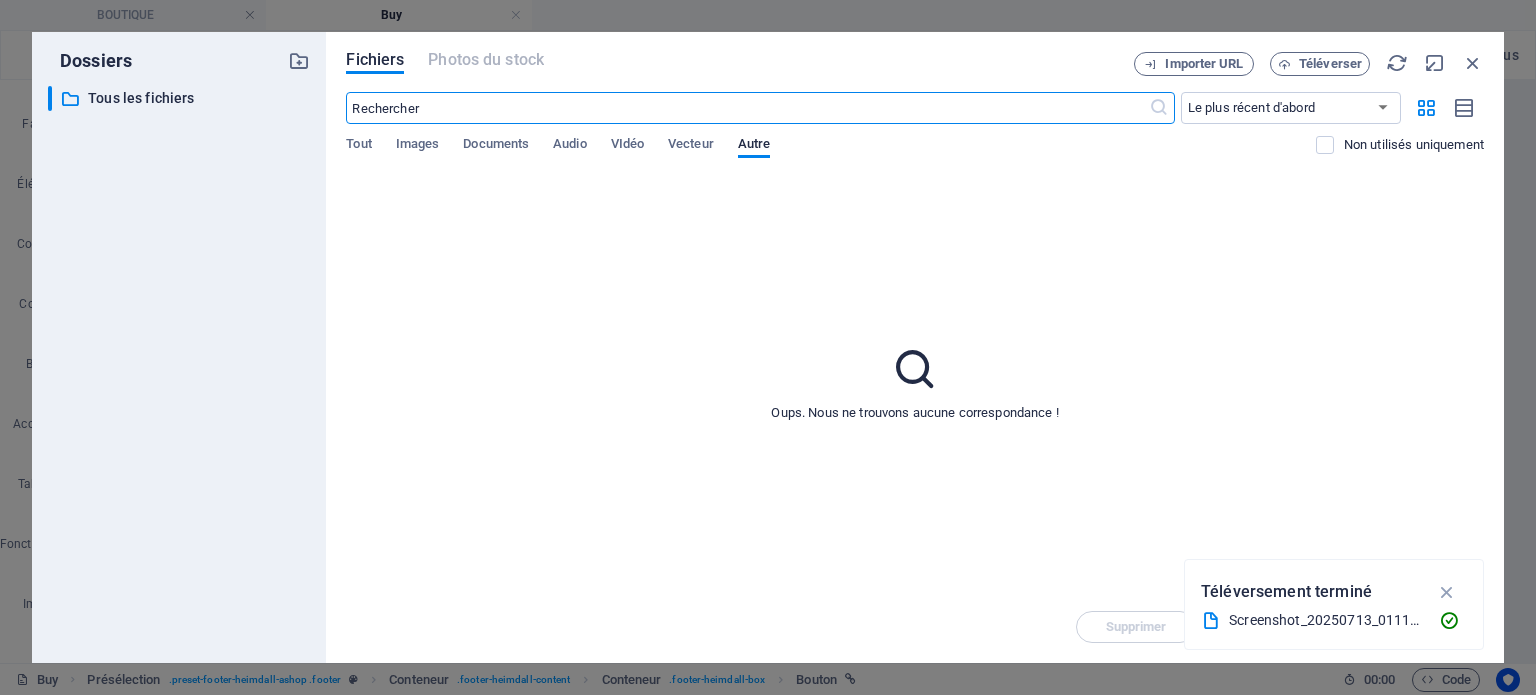 click at bounding box center [747, 108] 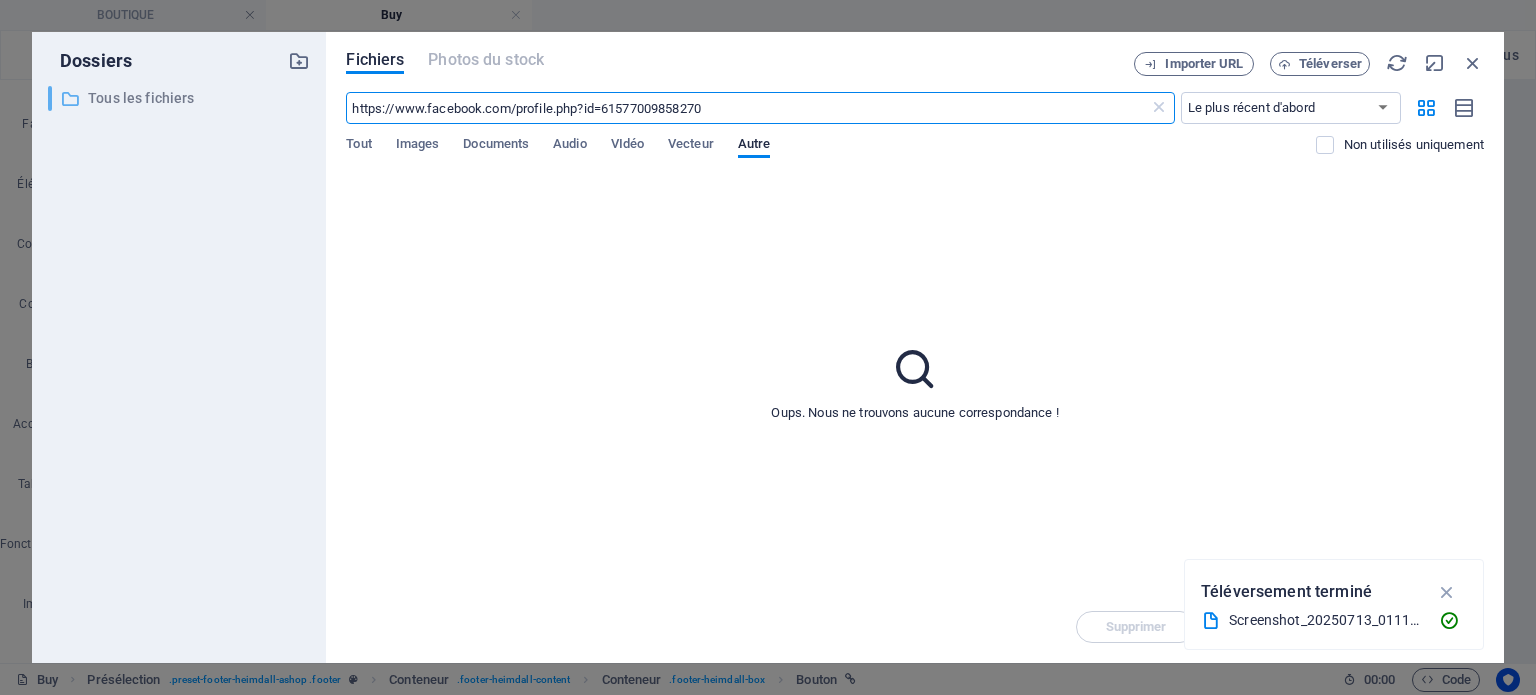 drag, startPoint x: 818, startPoint y: 111, endPoint x: 172, endPoint y: 92, distance: 646.27936 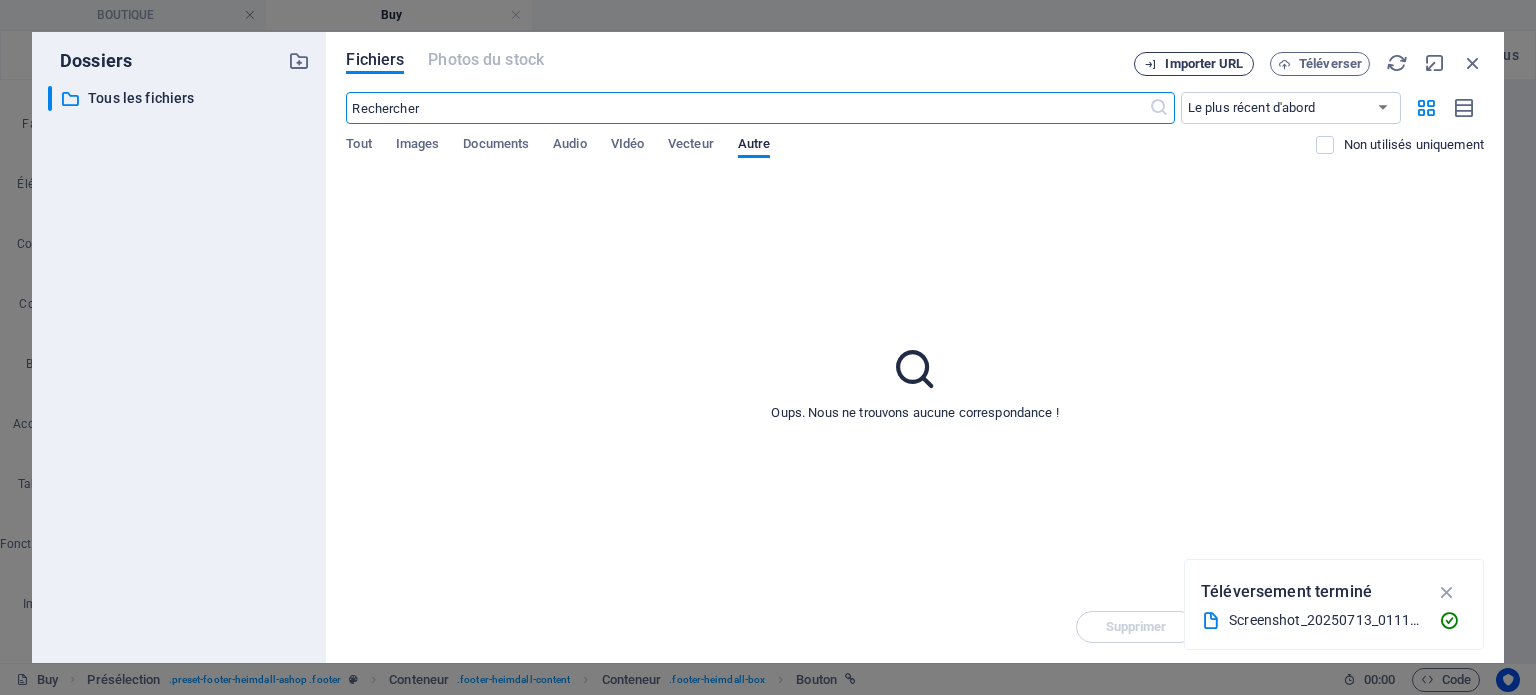 click on "Importer URL" at bounding box center (1204, 64) 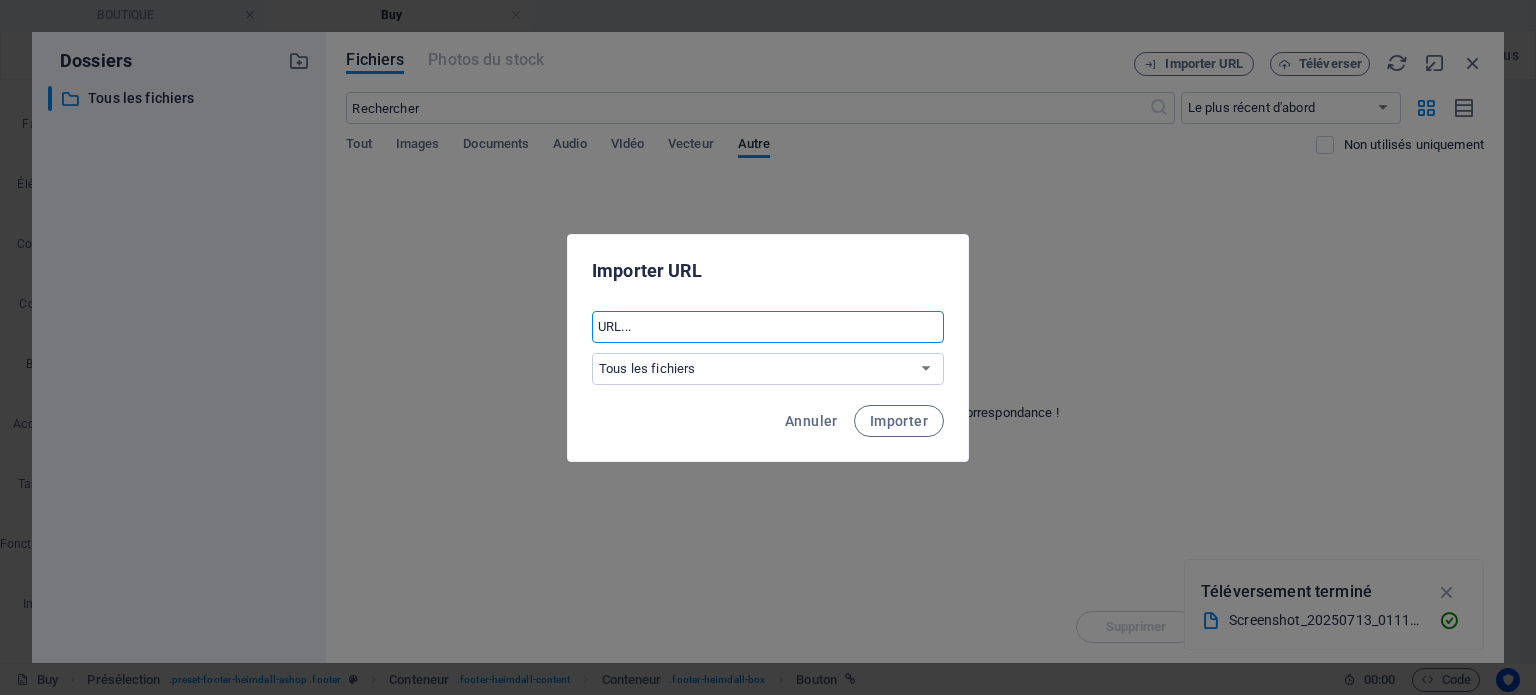click at bounding box center (768, 327) 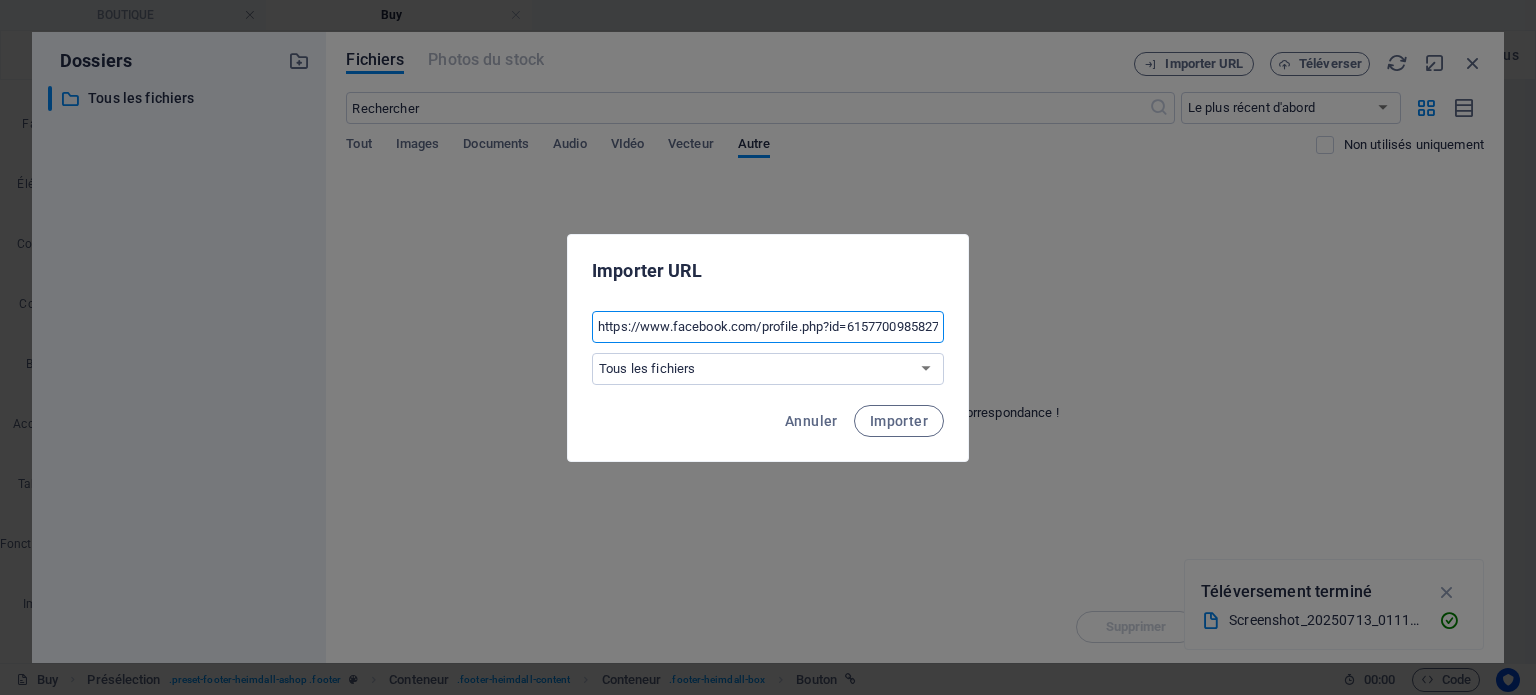 scroll, scrollTop: 0, scrollLeft: 18, axis: horizontal 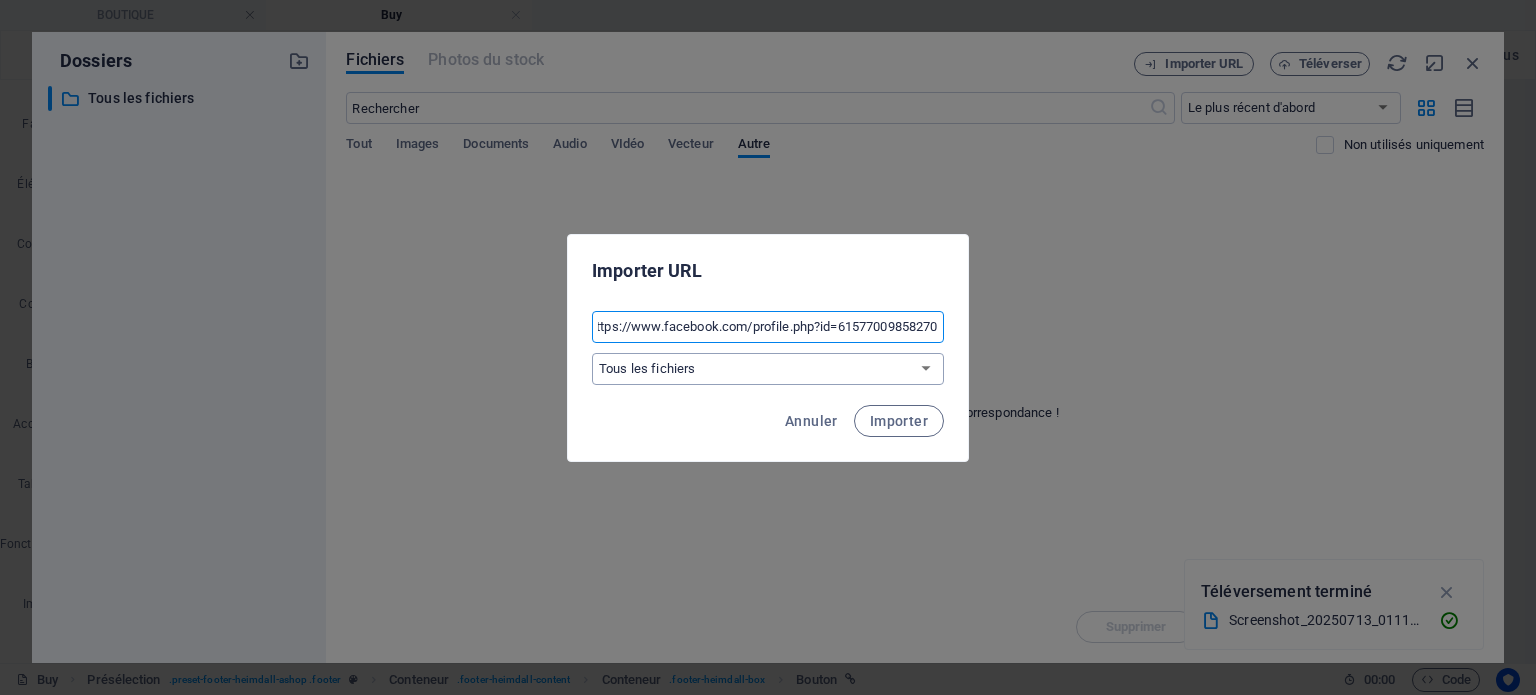type on "https://www.facebook.com/profile.php?id=61577009858270" 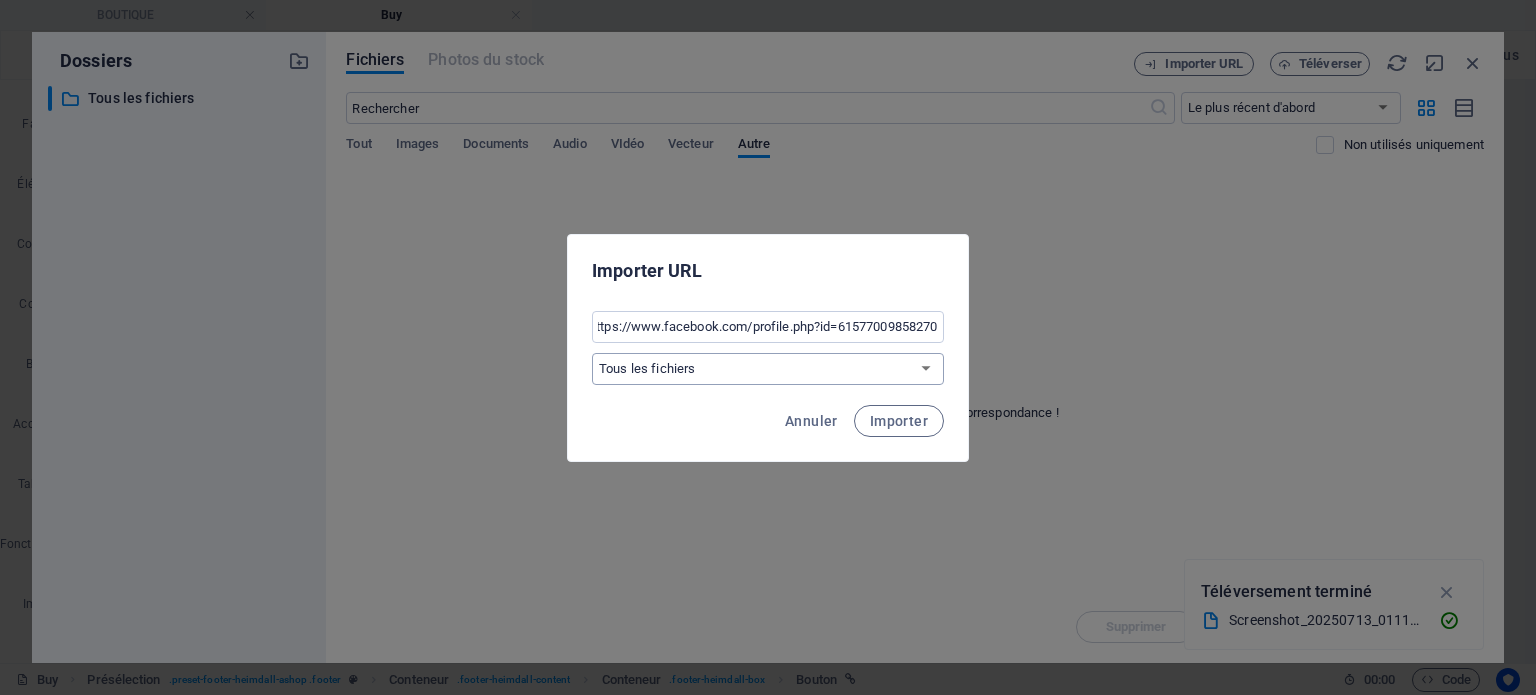 scroll, scrollTop: 0, scrollLeft: 0, axis: both 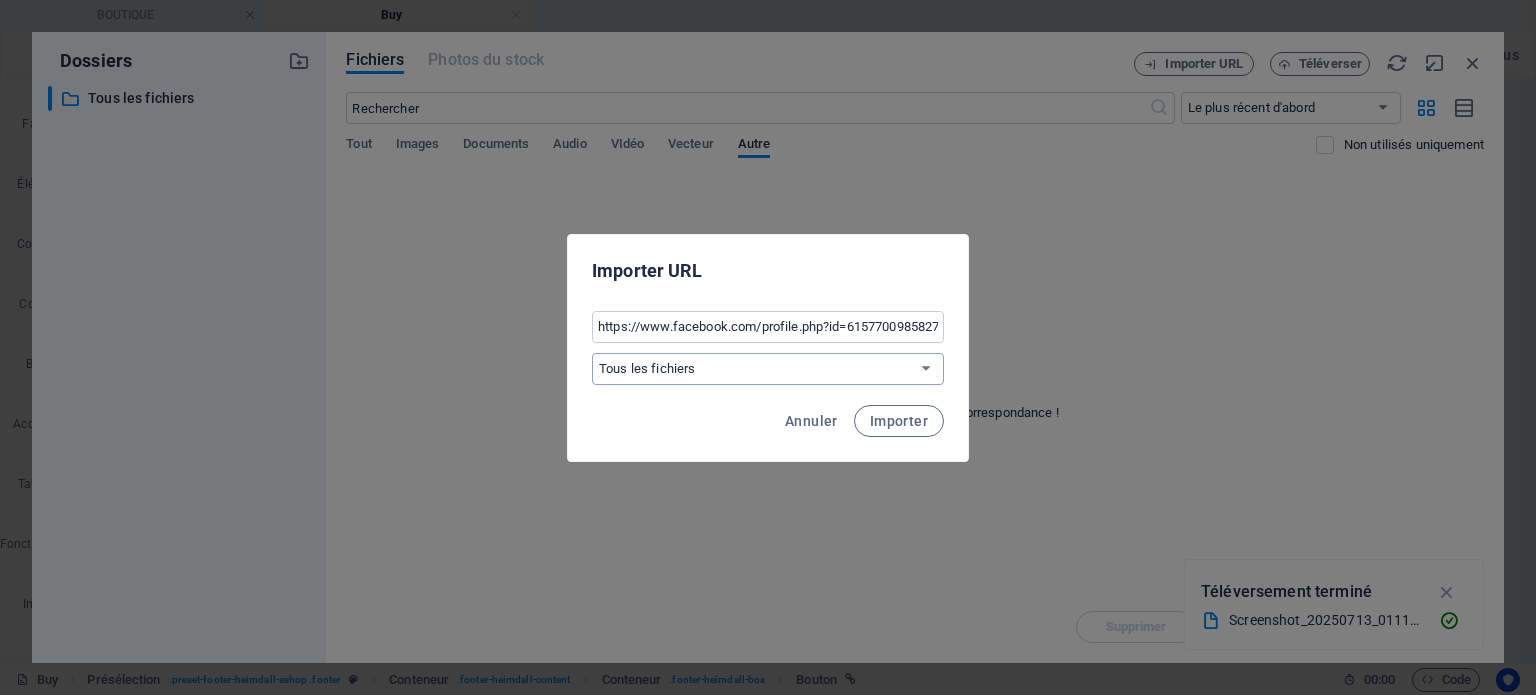 click on "Tous les fichiers" at bounding box center (768, 369) 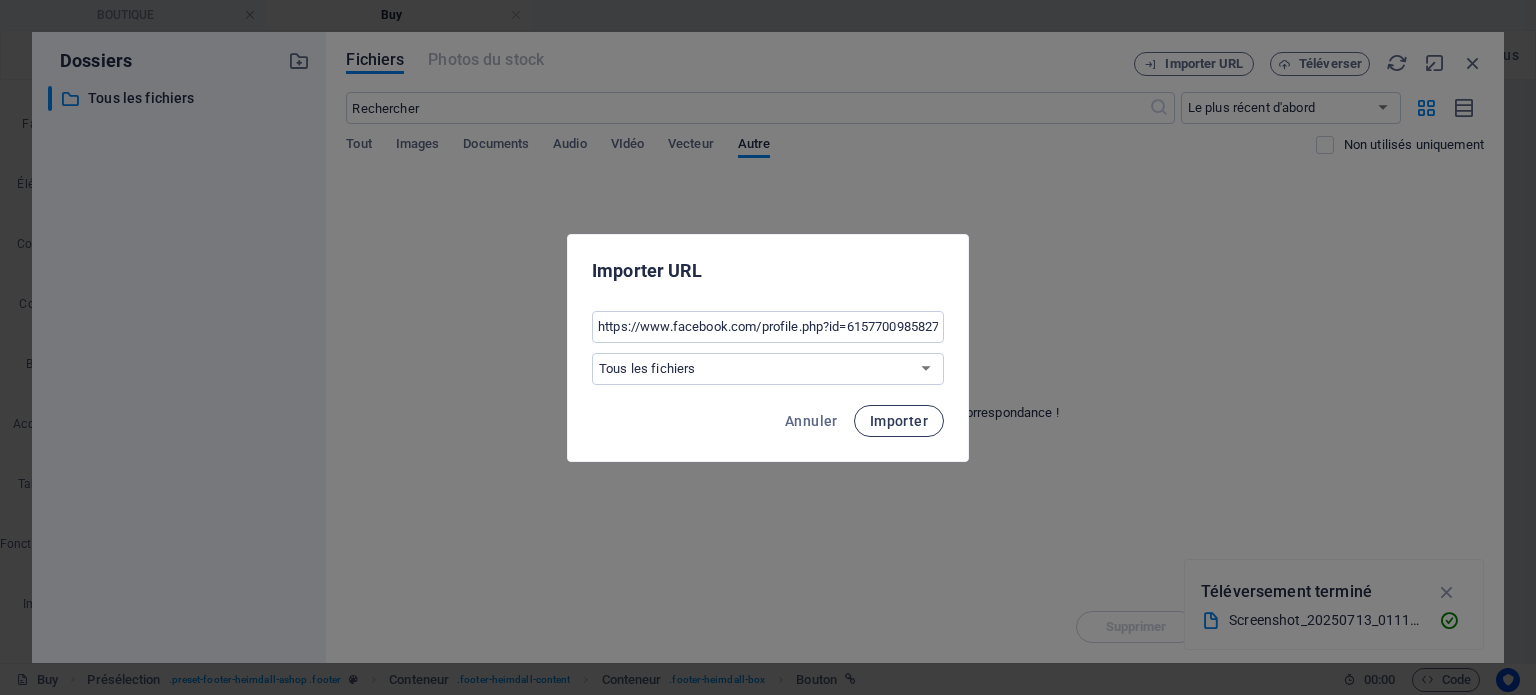 click on "Importer" at bounding box center [899, 421] 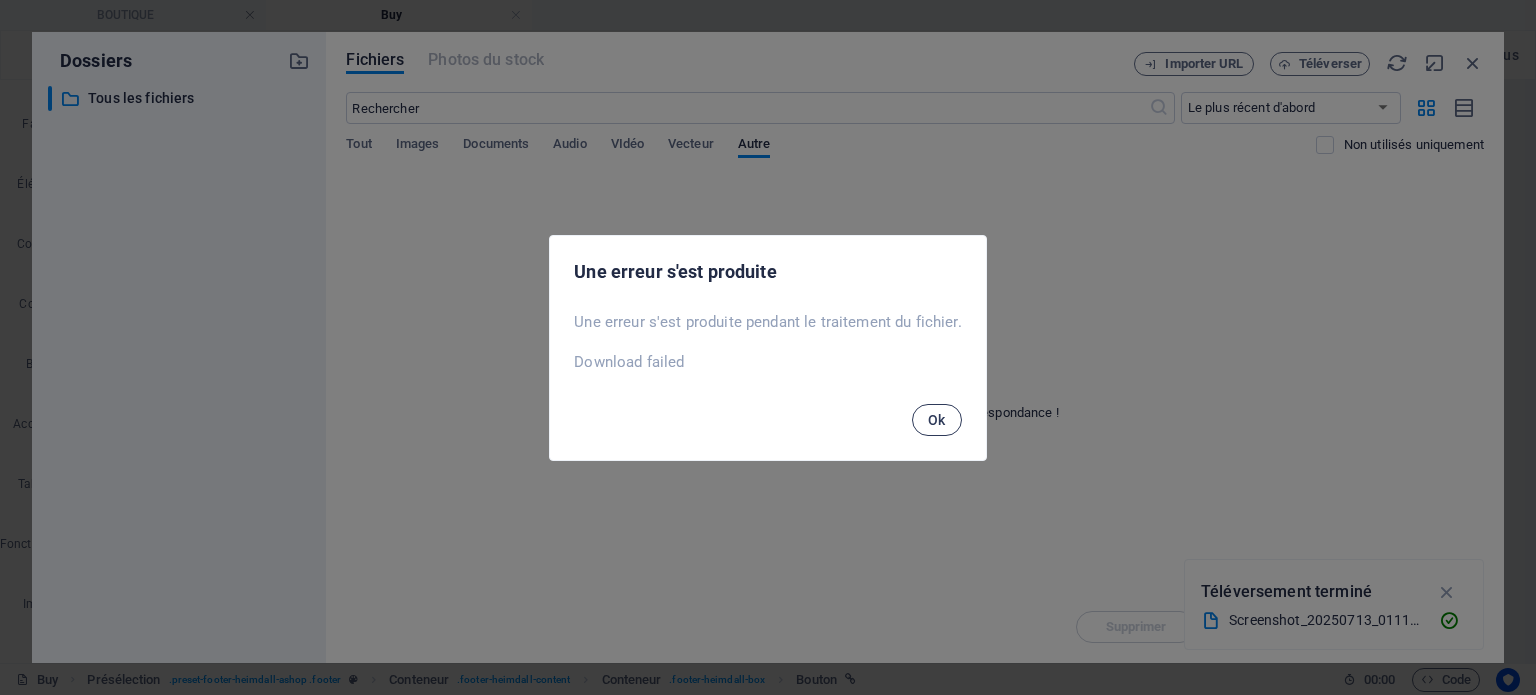 click on "Ok" at bounding box center [937, 420] 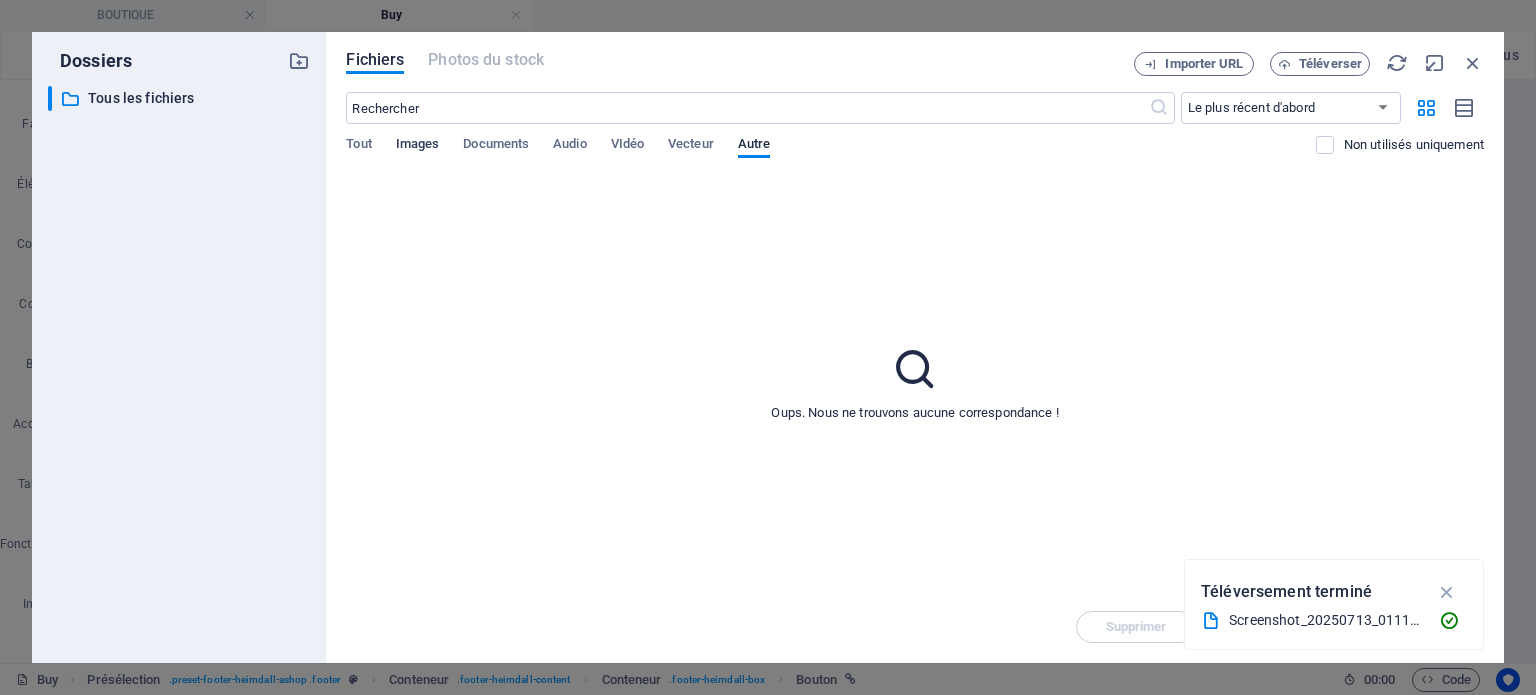 click on "Images" at bounding box center [418, 146] 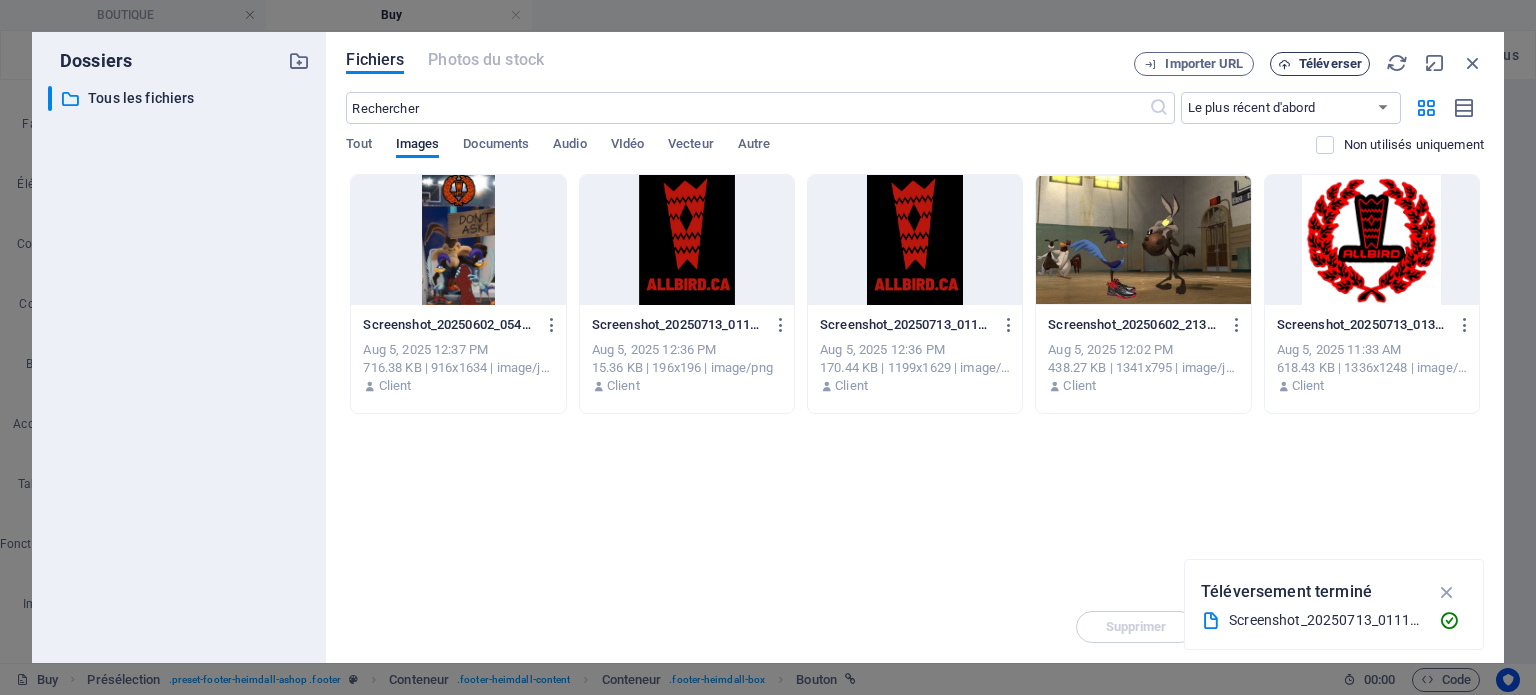 click on "Téléverser" at bounding box center [1320, 64] 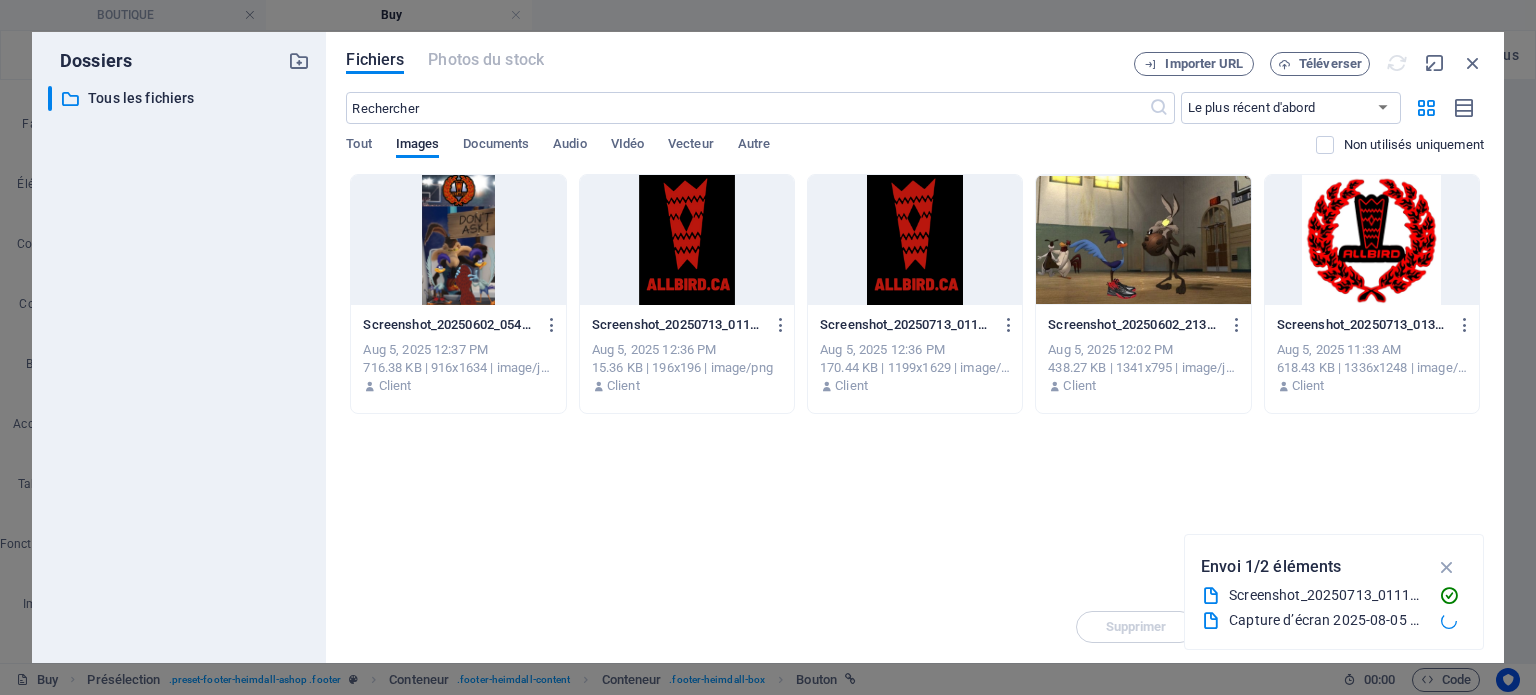 type on "https://cdn1.site-media.eu/images/0/18164158/Capturedcran2025-08-05152121-u2mrZAtqjQH_awRICyMEMA.png" 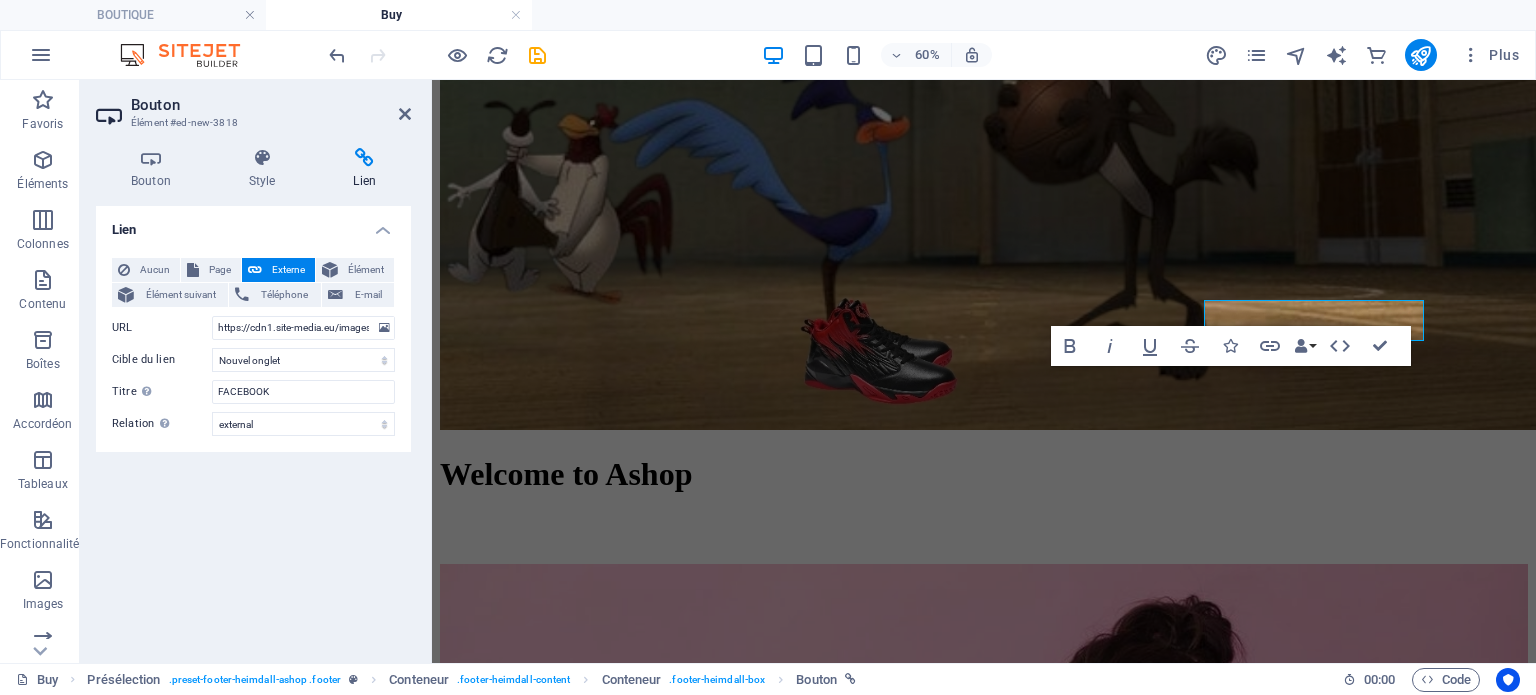 scroll, scrollTop: 2687, scrollLeft: 0, axis: vertical 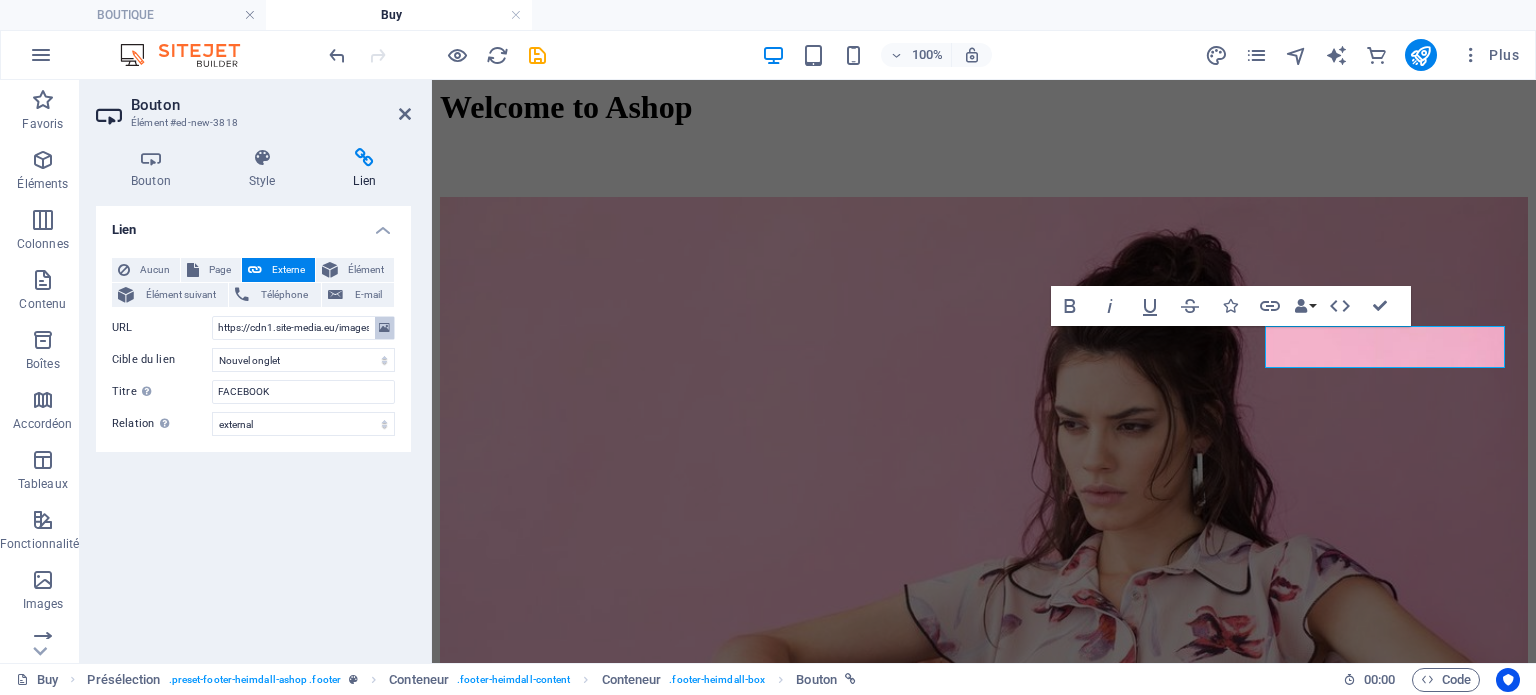 click at bounding box center (384, 328) 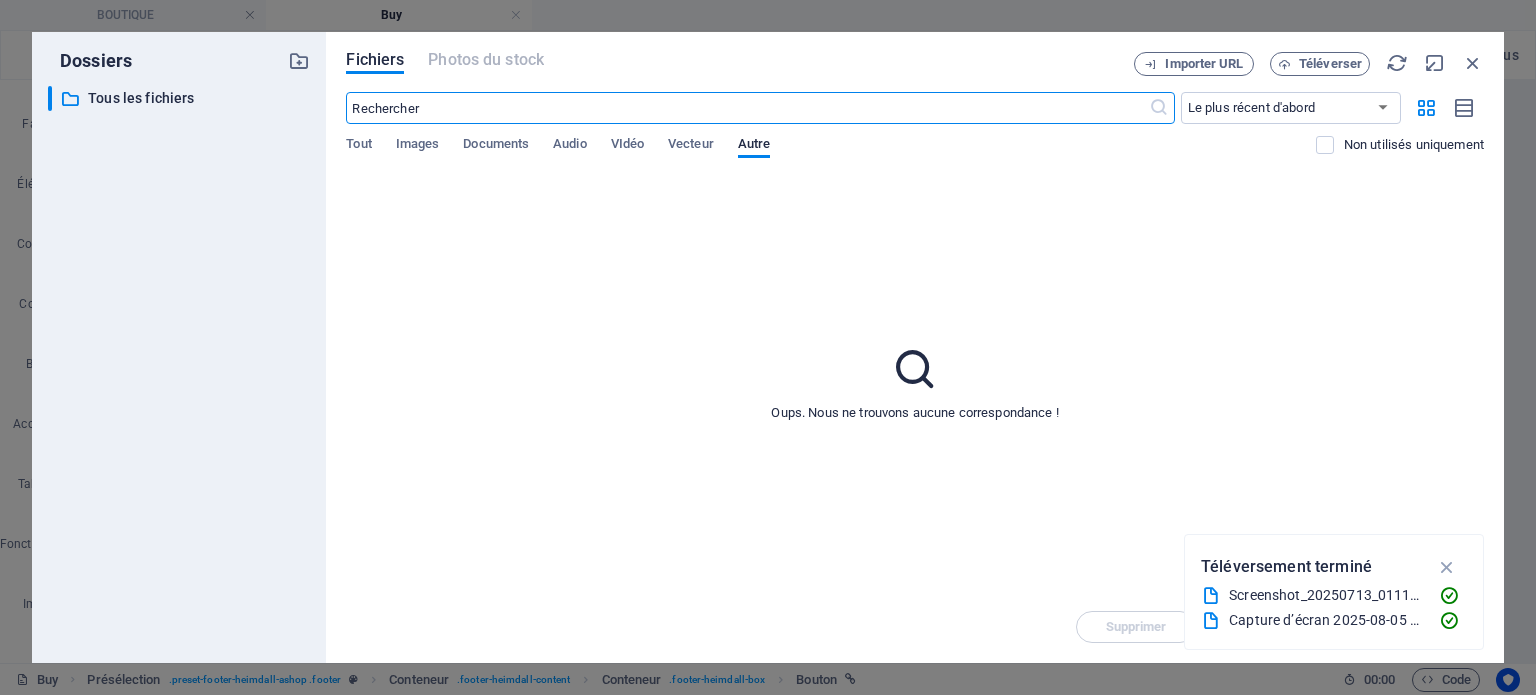 scroll, scrollTop: 2320, scrollLeft: 0, axis: vertical 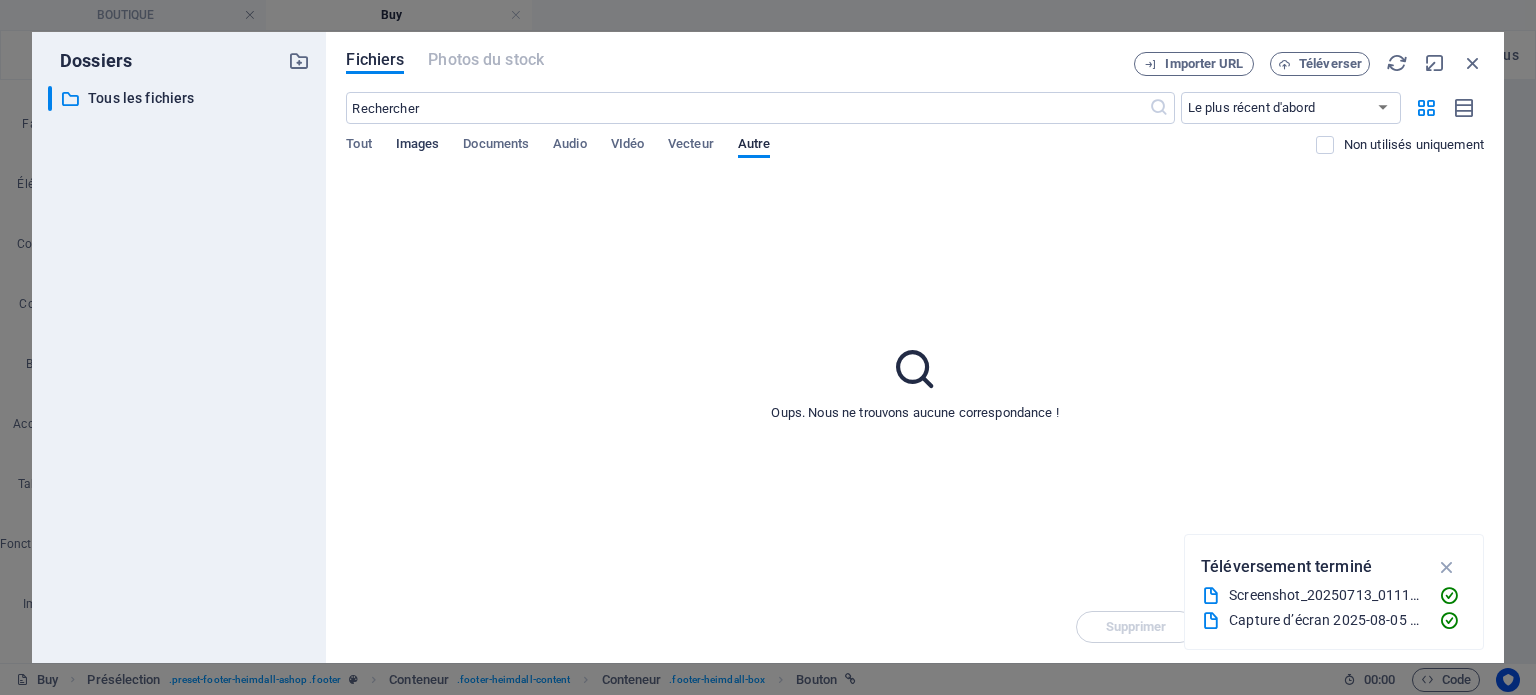 click on "Tout Images Documents Audio VIdéo Vecteur Autre" at bounding box center (830, 155) 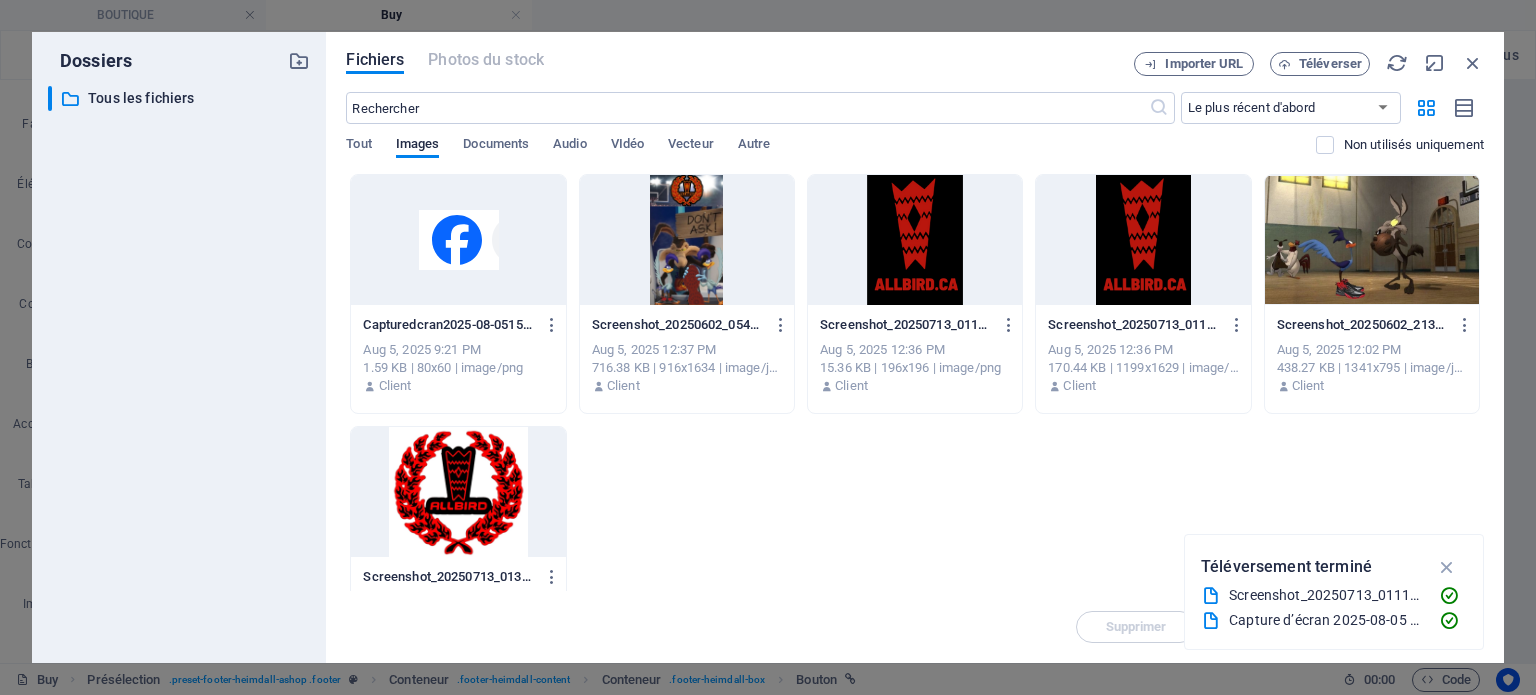 click at bounding box center (458, 240) 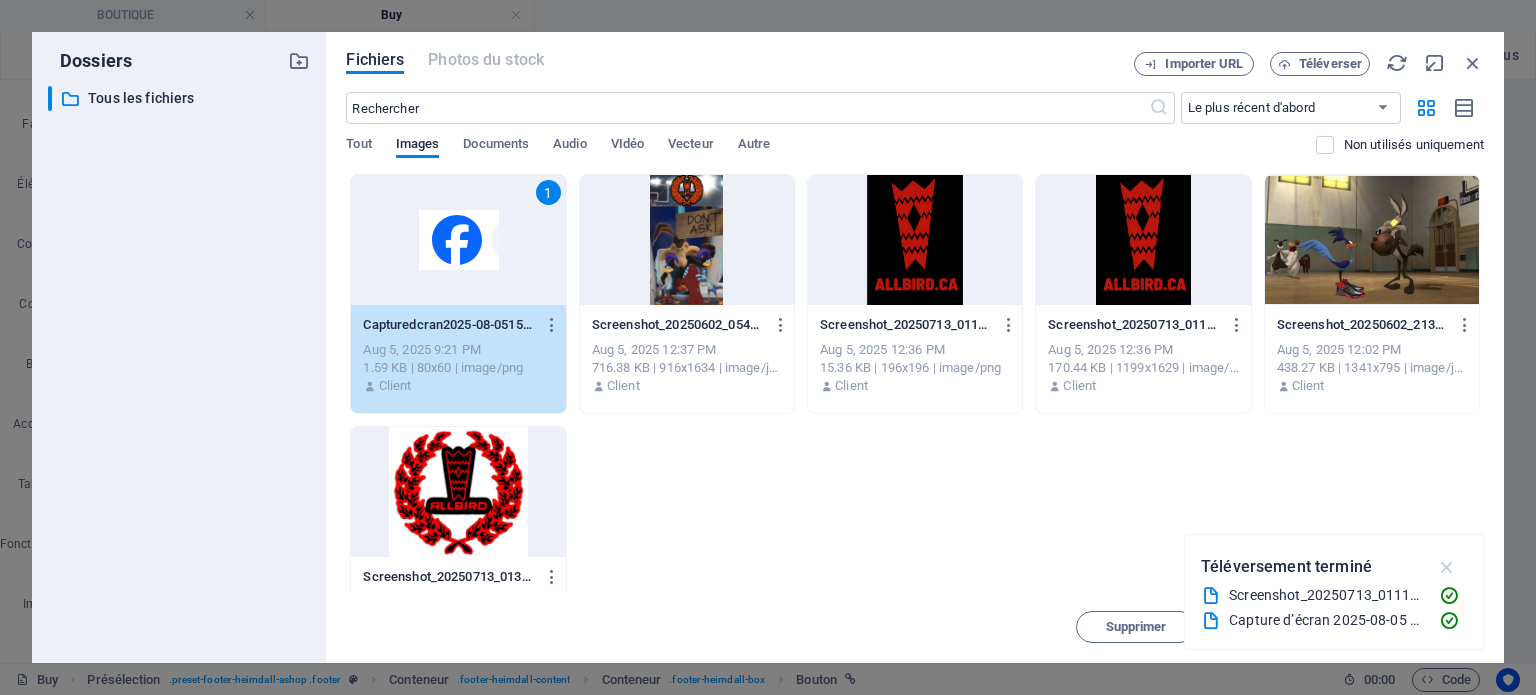 click at bounding box center [1447, 567] 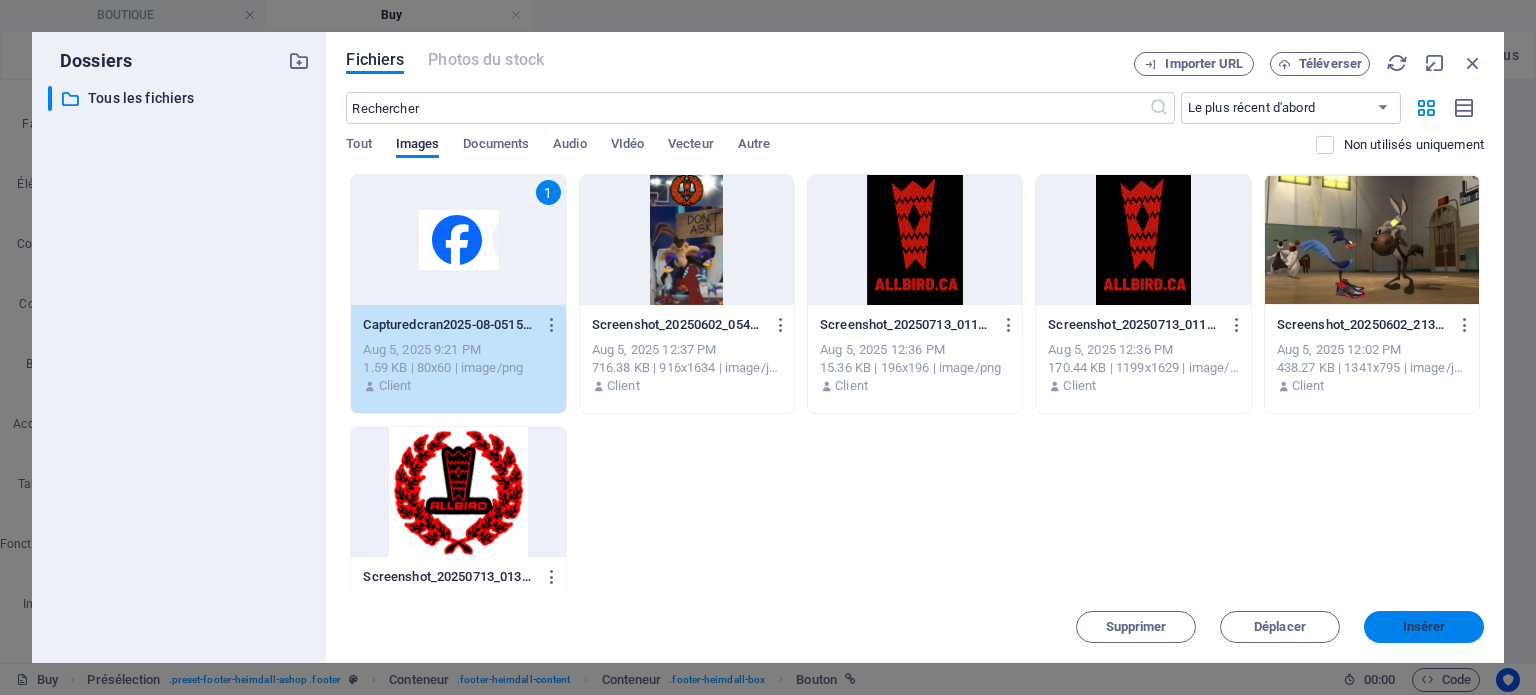 click on "Insérer" at bounding box center (1424, 627) 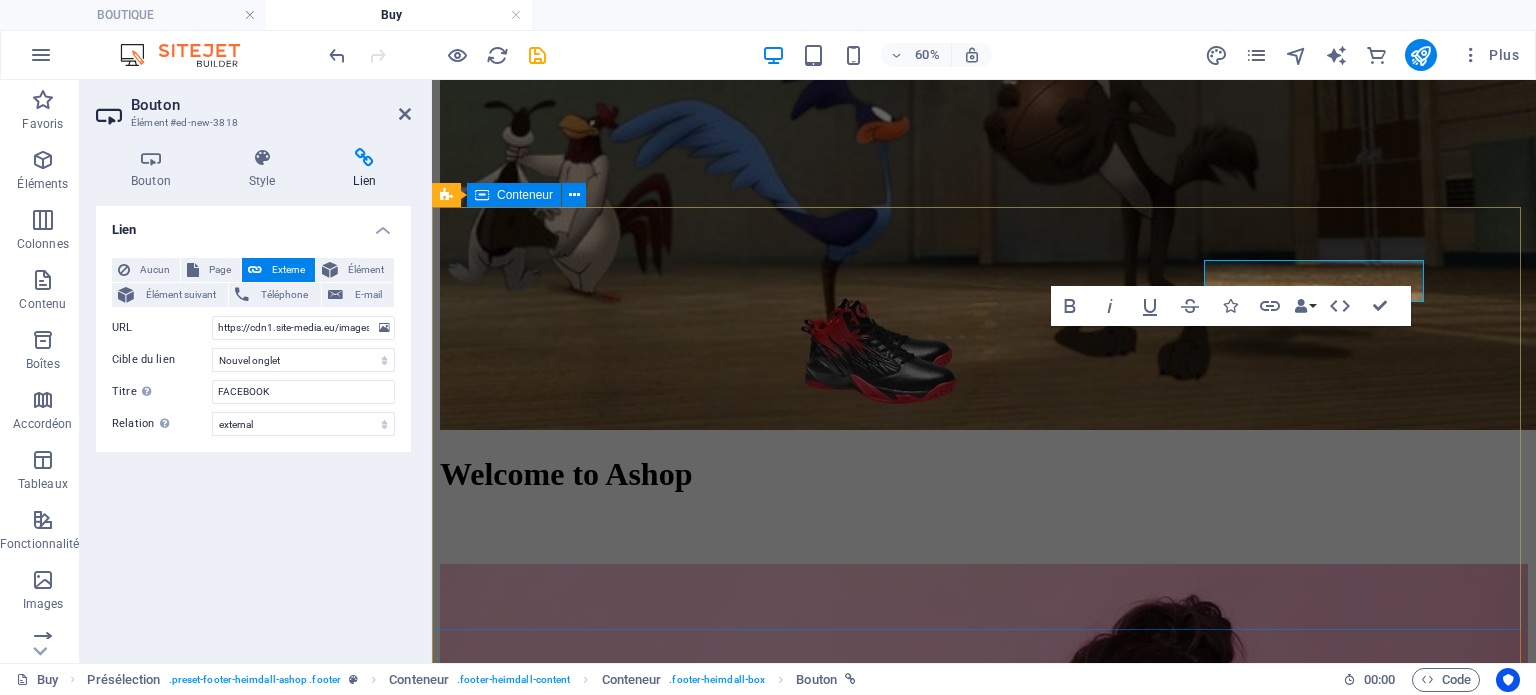 scroll, scrollTop: 2687, scrollLeft: 0, axis: vertical 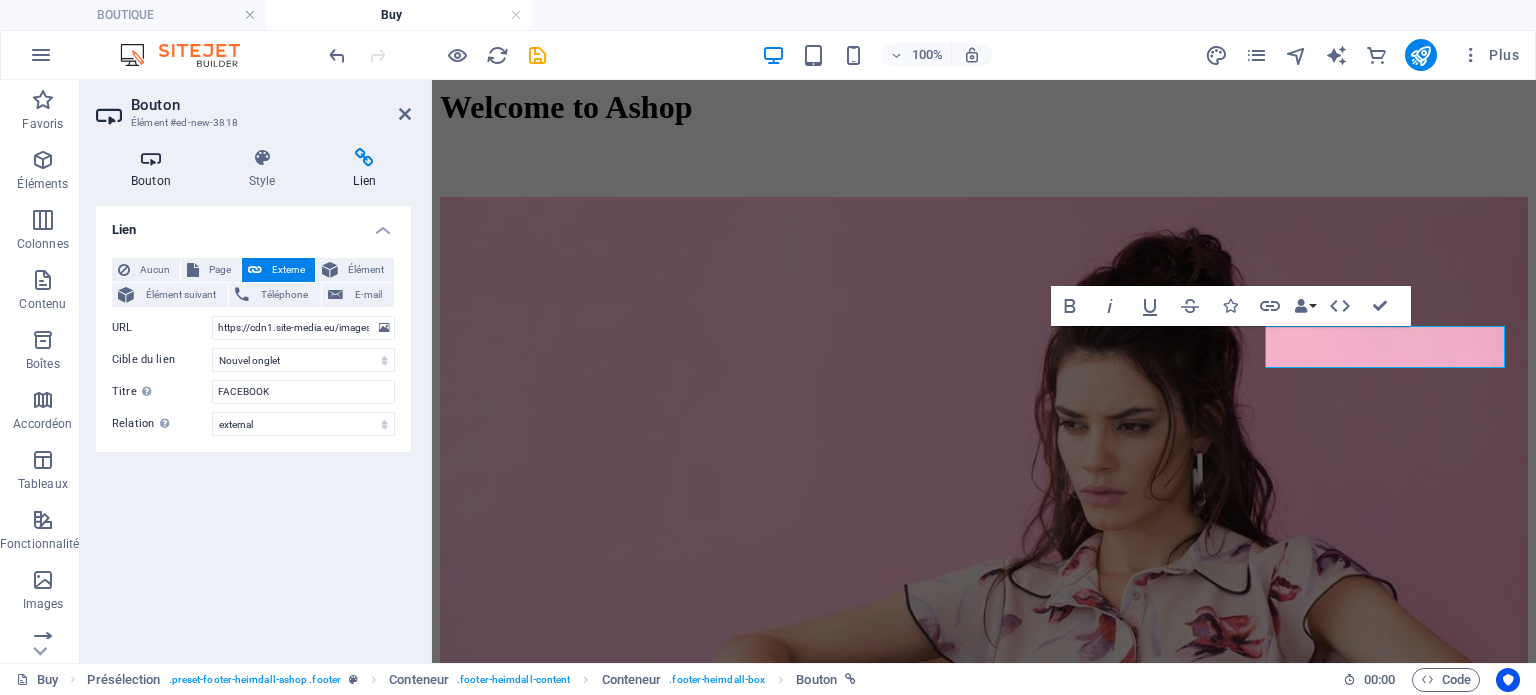click at bounding box center (151, 158) 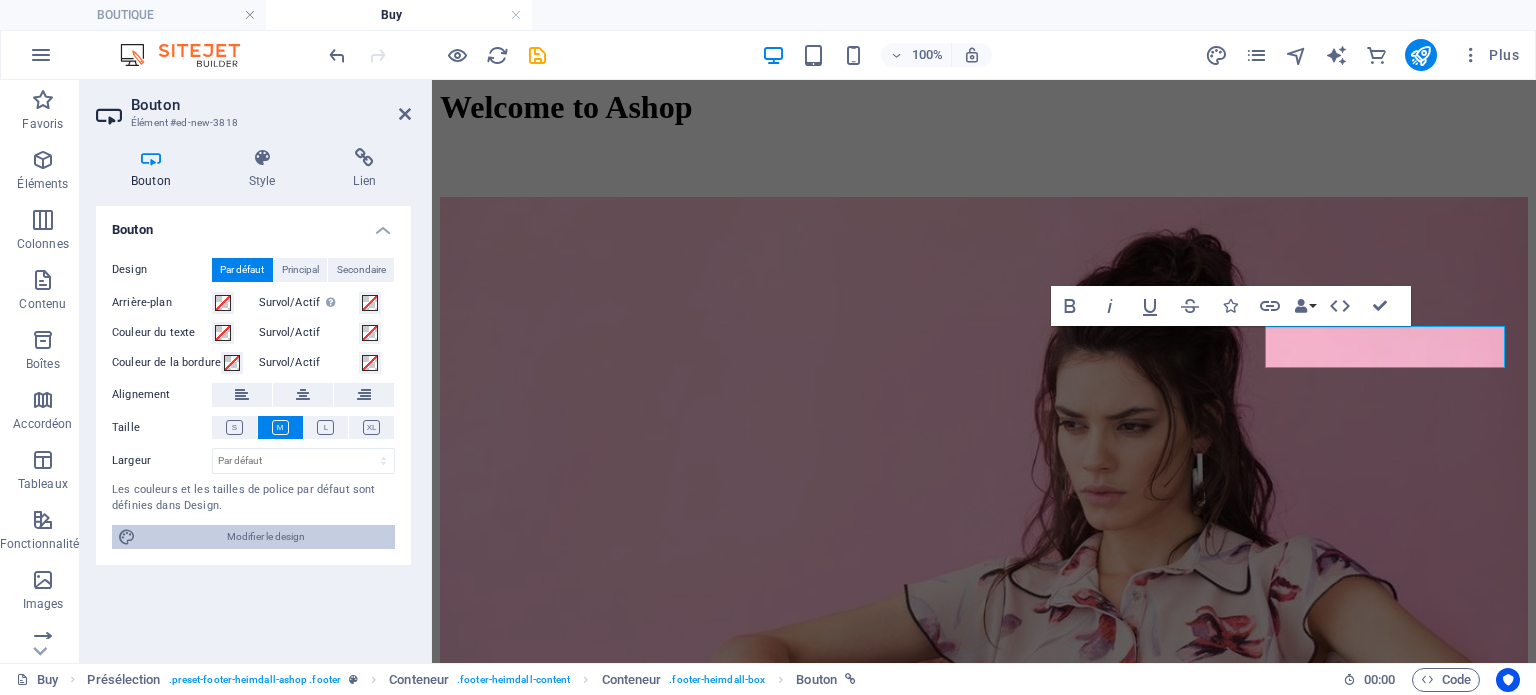 click on "Modifier le design" at bounding box center (265, 537) 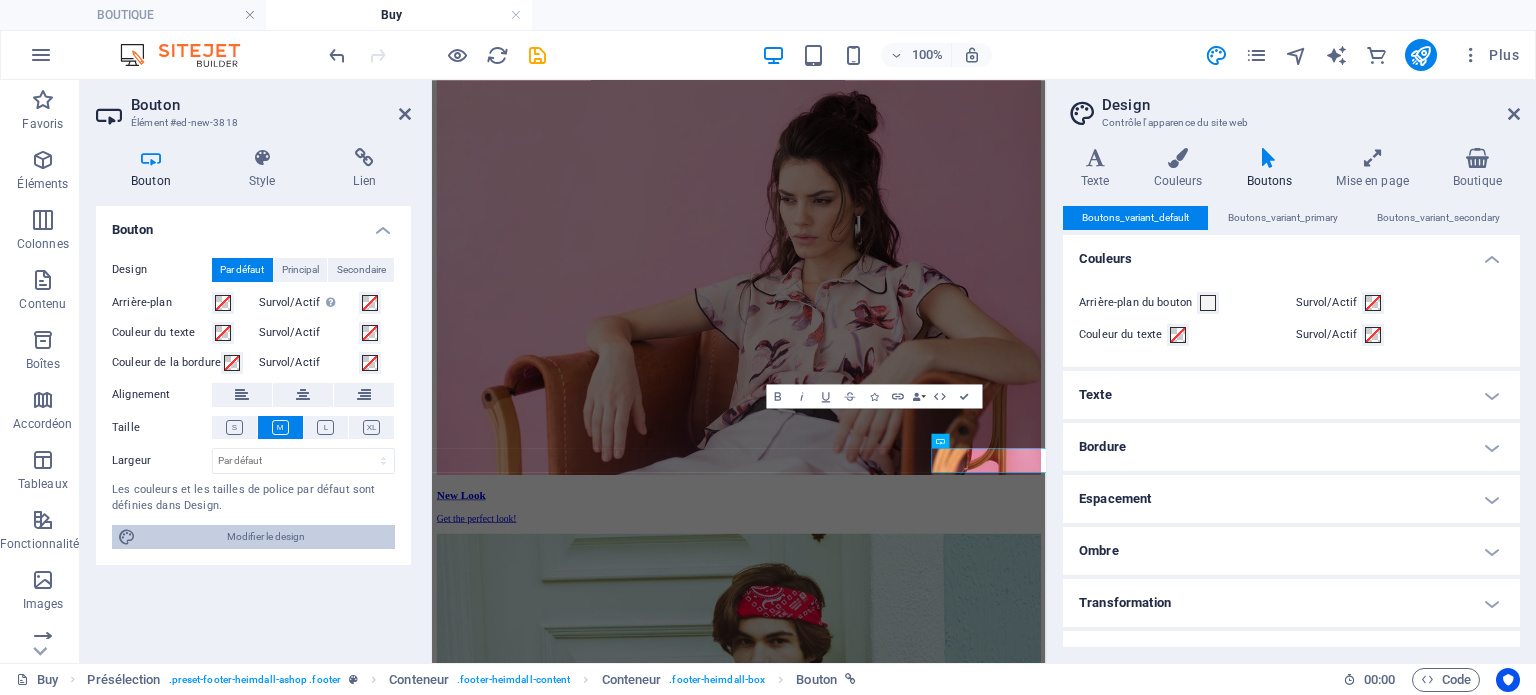 scroll, scrollTop: 2320, scrollLeft: 0, axis: vertical 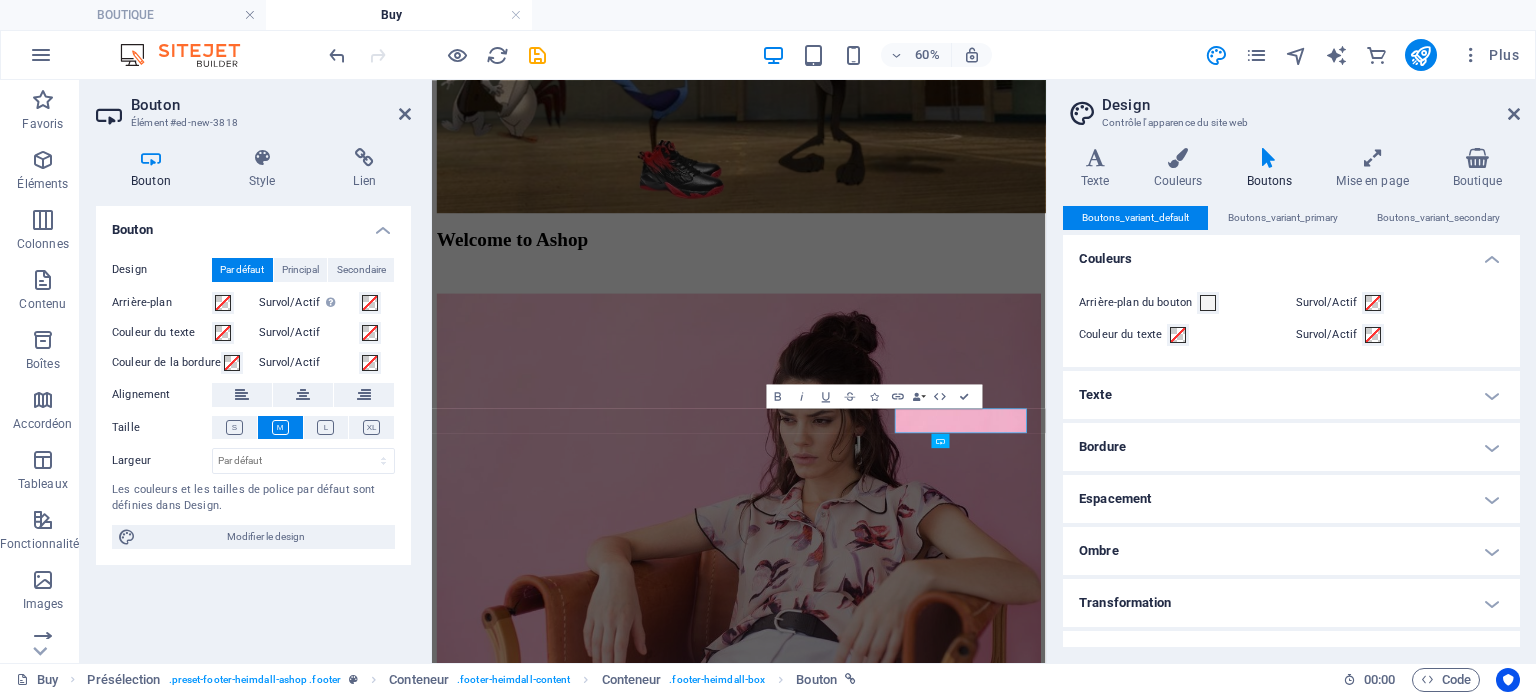 click on "Variantes  Texte  Couleurs  Boutons  Mise en page  Boutique Texte Standard Bold Links Couleur de la police Police Poppins Taille de la police 16 rem px Hauteur de ligne 1.5 Épaisseur de la police Pour afficher correctement l'épaisseur de la police, celle-ci doit être activée.  Gérer les polices Mince, 100 Extra-léger, 200 Léger, 300 Normal, 400 Medium, 500 Demi-gras, 600 Gras, 700 Extra-gras, 800 Noir, 900 Espacement des lettres 0 rem px Style de police Transformation du texte Tt TT tt Alignement du texte Épaisseur de la police Pour afficher correctement l'épaisseur de la police, celle-ci doit être activée.  Gérer les polices Mince, 100 Extra-léger, 200 Léger, 300 Normal, 400 Medium, 500 Demi-gras, 600 Gras, 700 Extra-gras, 800 Noir, 900 Default Hover / Active Couleur de la police Couleur de la police Décoration Aucun Décoration Aucun Durée de la transition 0.3 s Fonction de transition  Lissage de vitesse Lissage à l'approche Lissage à l'éloignement Linéaire Titres principaux Tous H2 H3 0" at bounding box center (1291, 397) 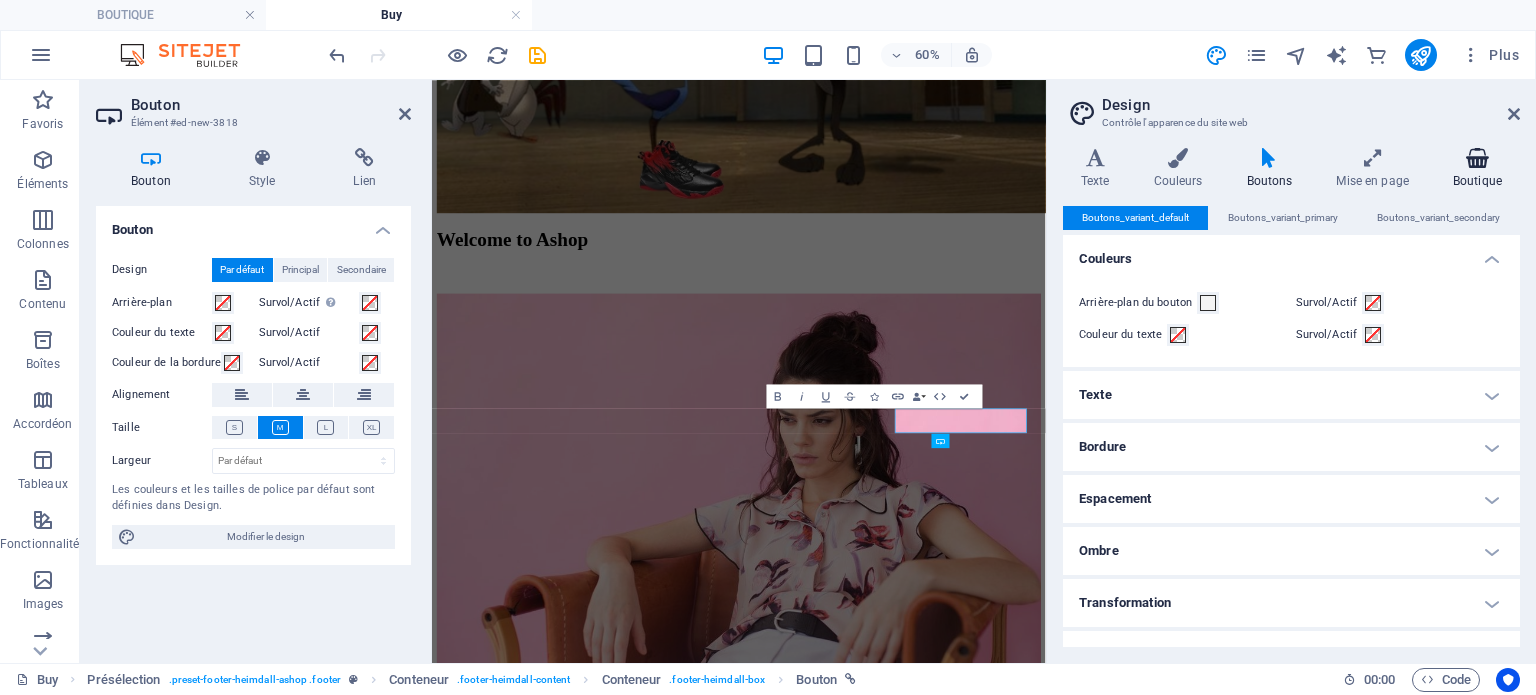 click at bounding box center [1477, 158] 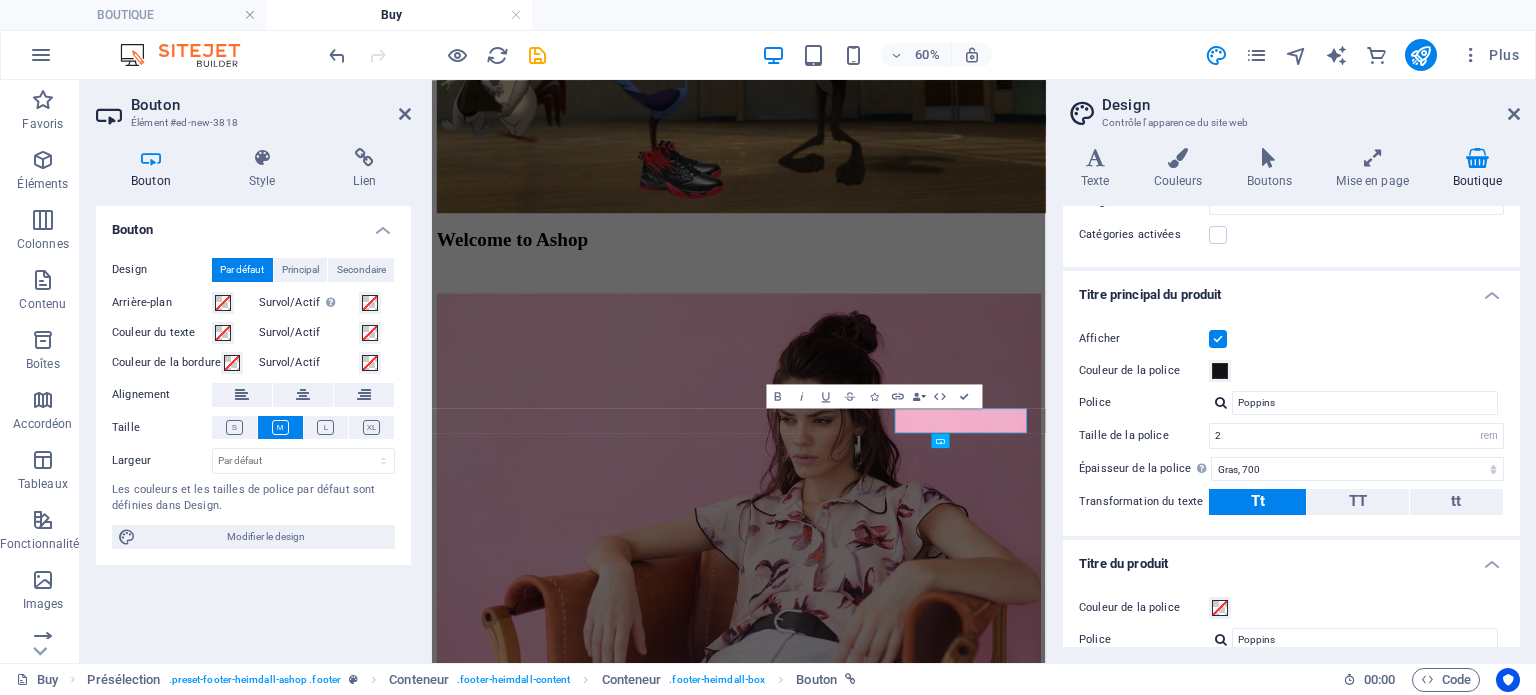 scroll, scrollTop: 0, scrollLeft: 0, axis: both 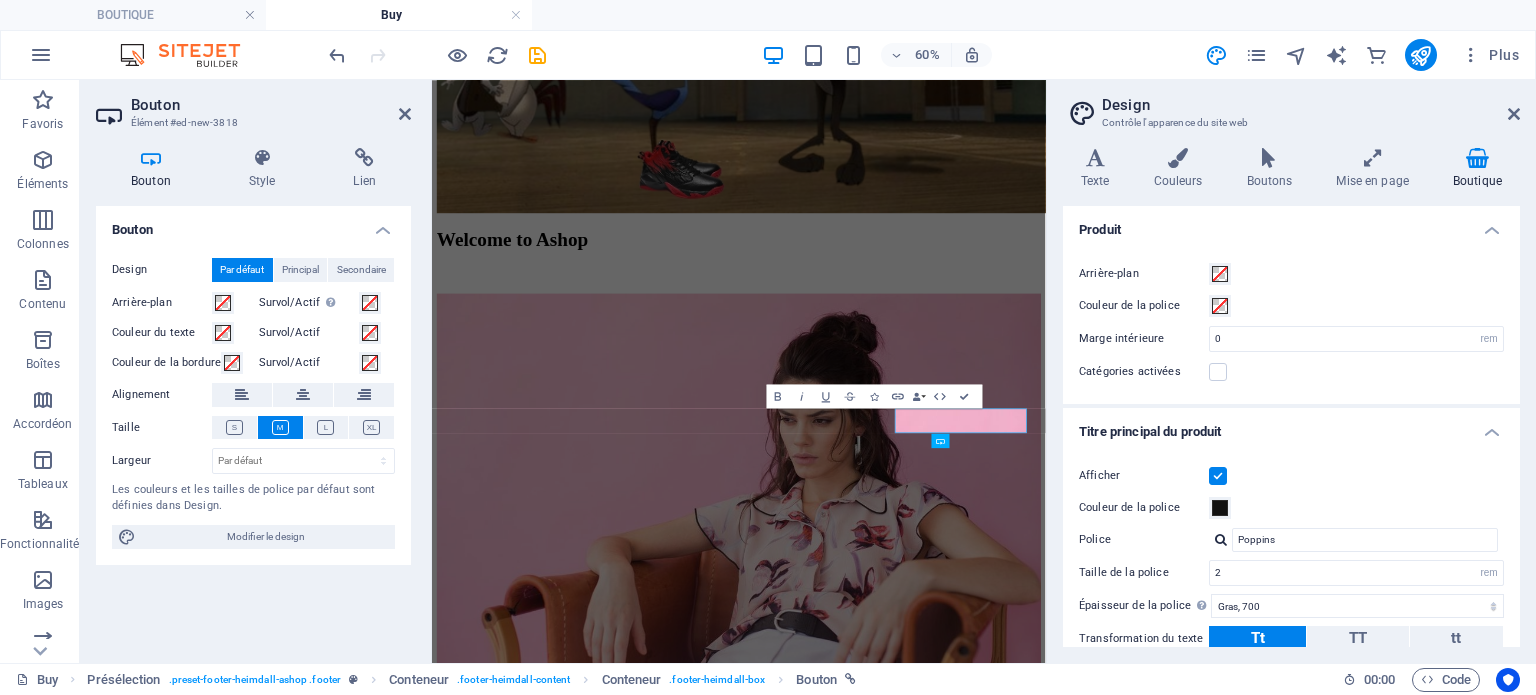 click on "Design" at bounding box center (1311, 105) 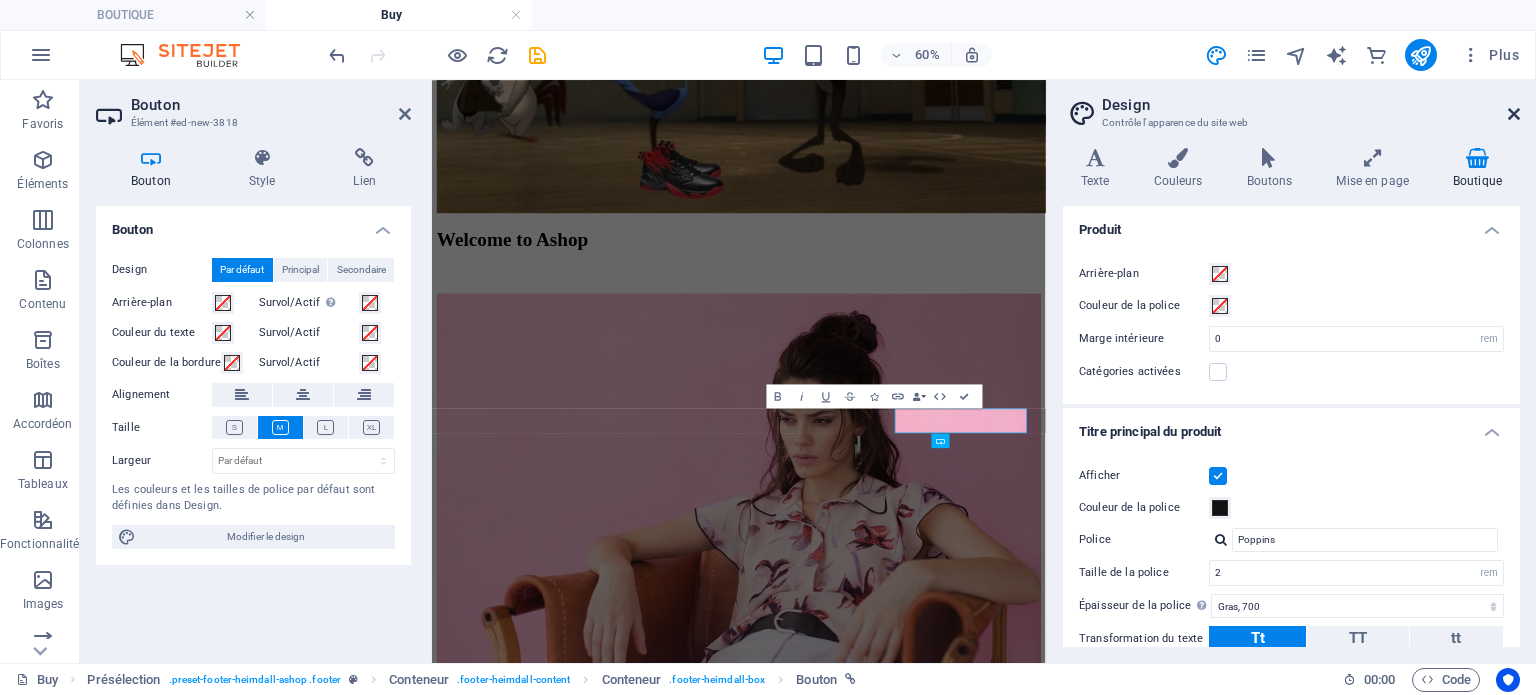 click at bounding box center (1514, 114) 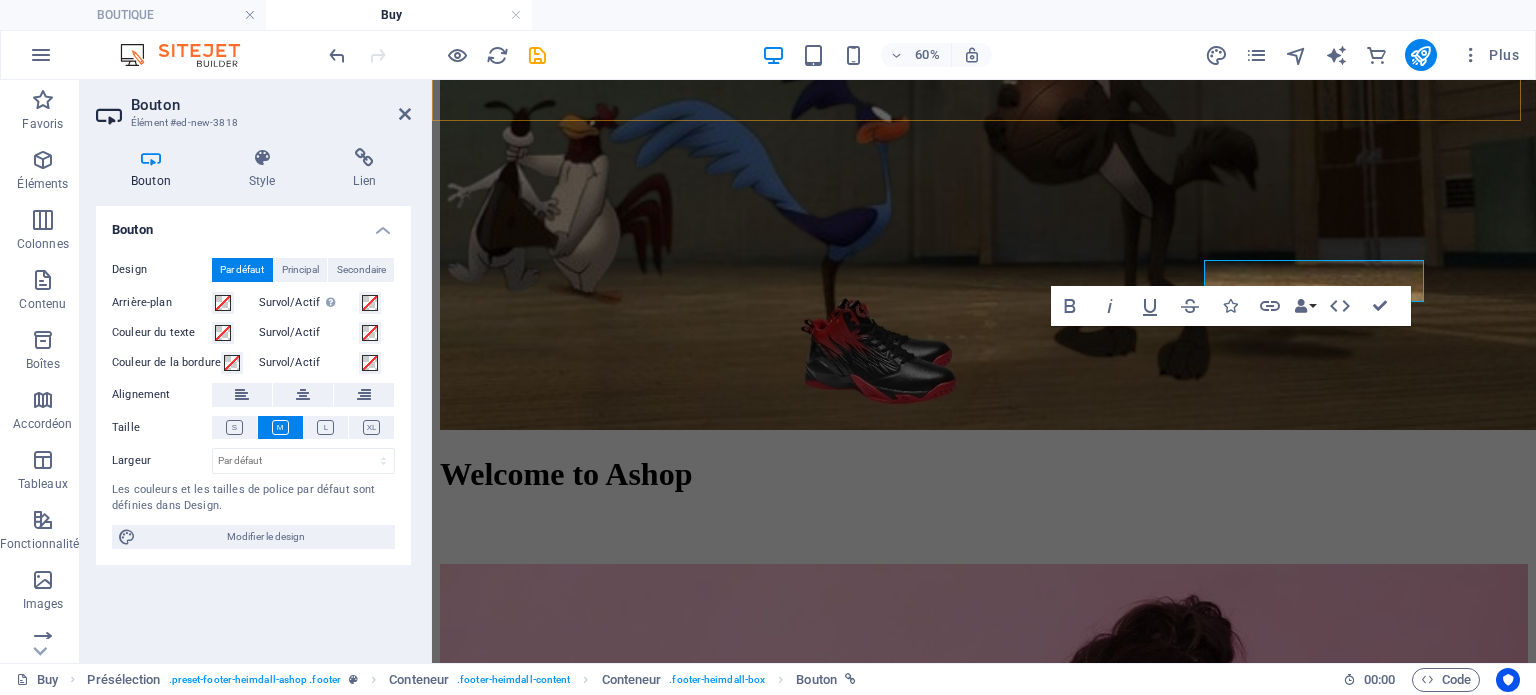 scroll, scrollTop: 2687, scrollLeft: 0, axis: vertical 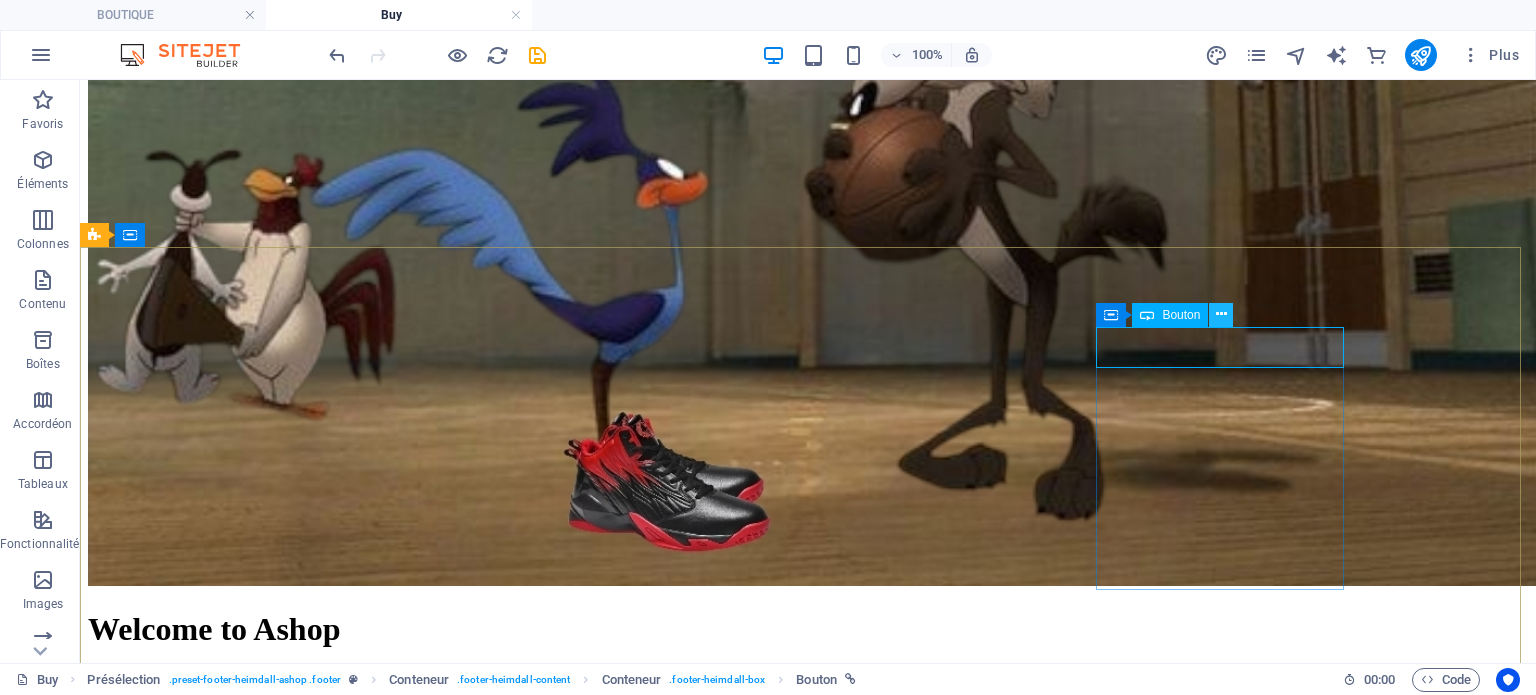 click at bounding box center (1221, 314) 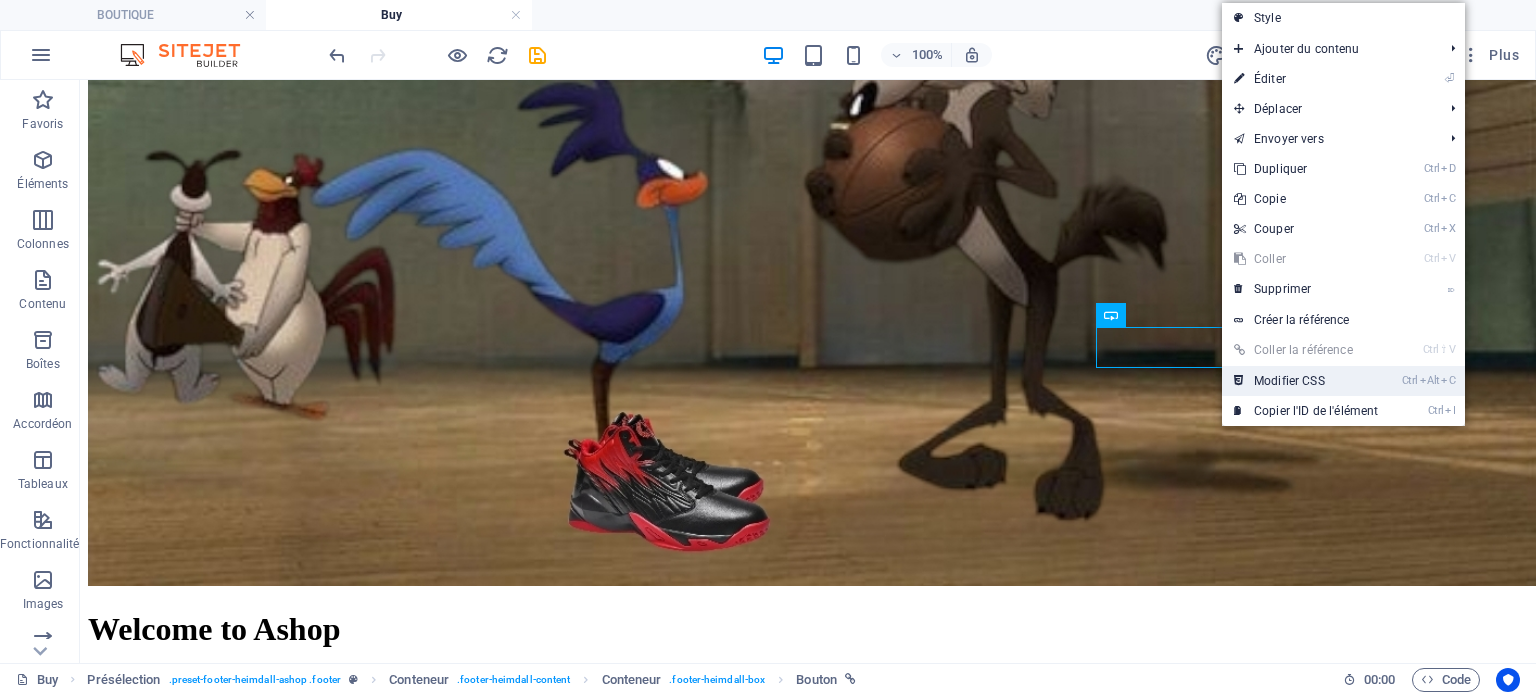 click on "Ctrl Alt C  Modifier CSS" at bounding box center [1306, 381] 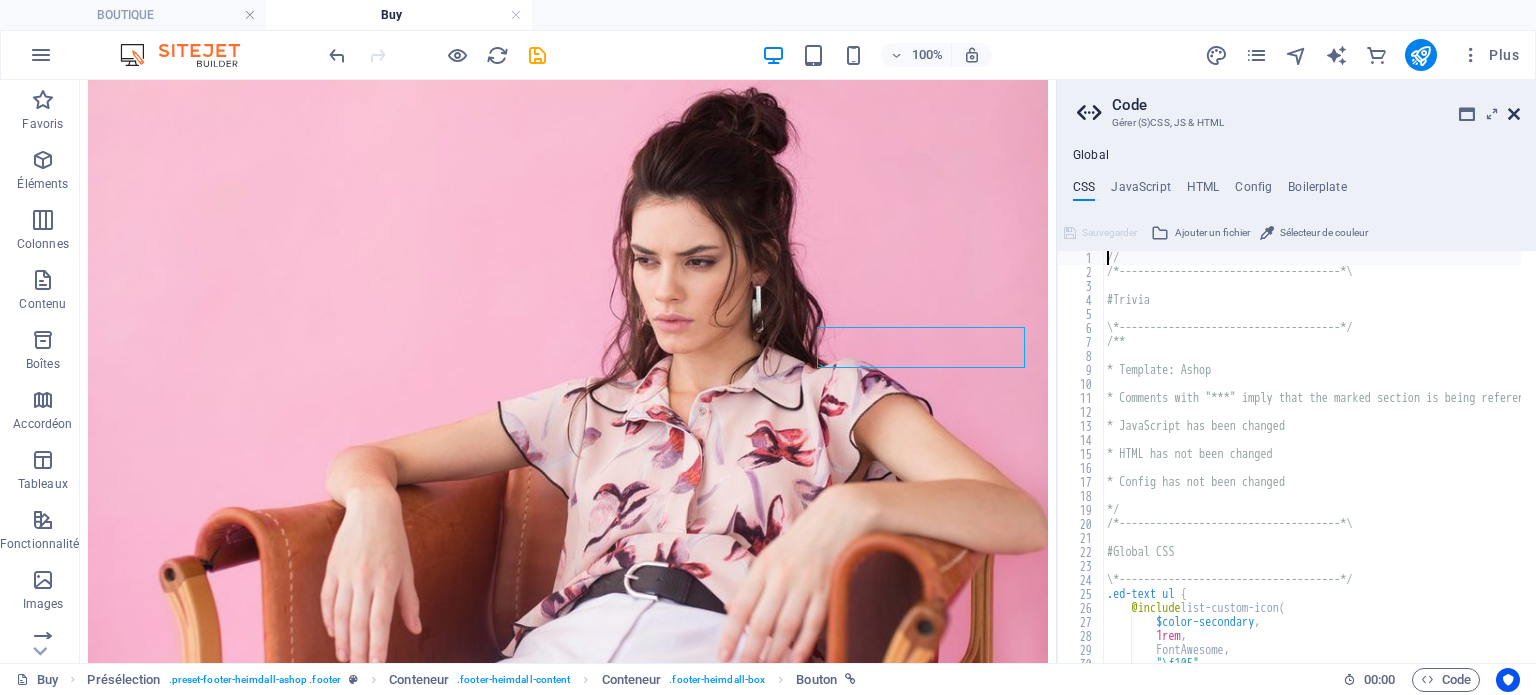 click at bounding box center [1514, 114] 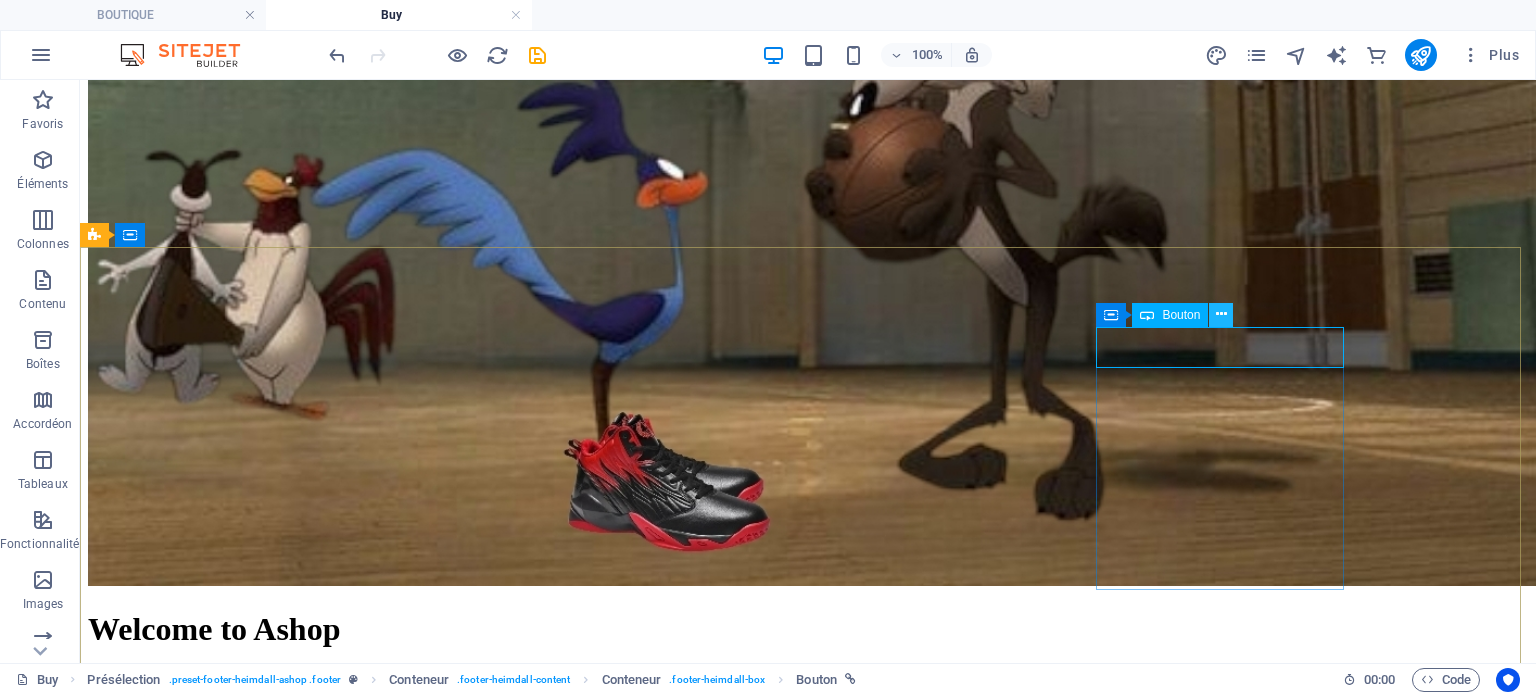 click at bounding box center [1221, 314] 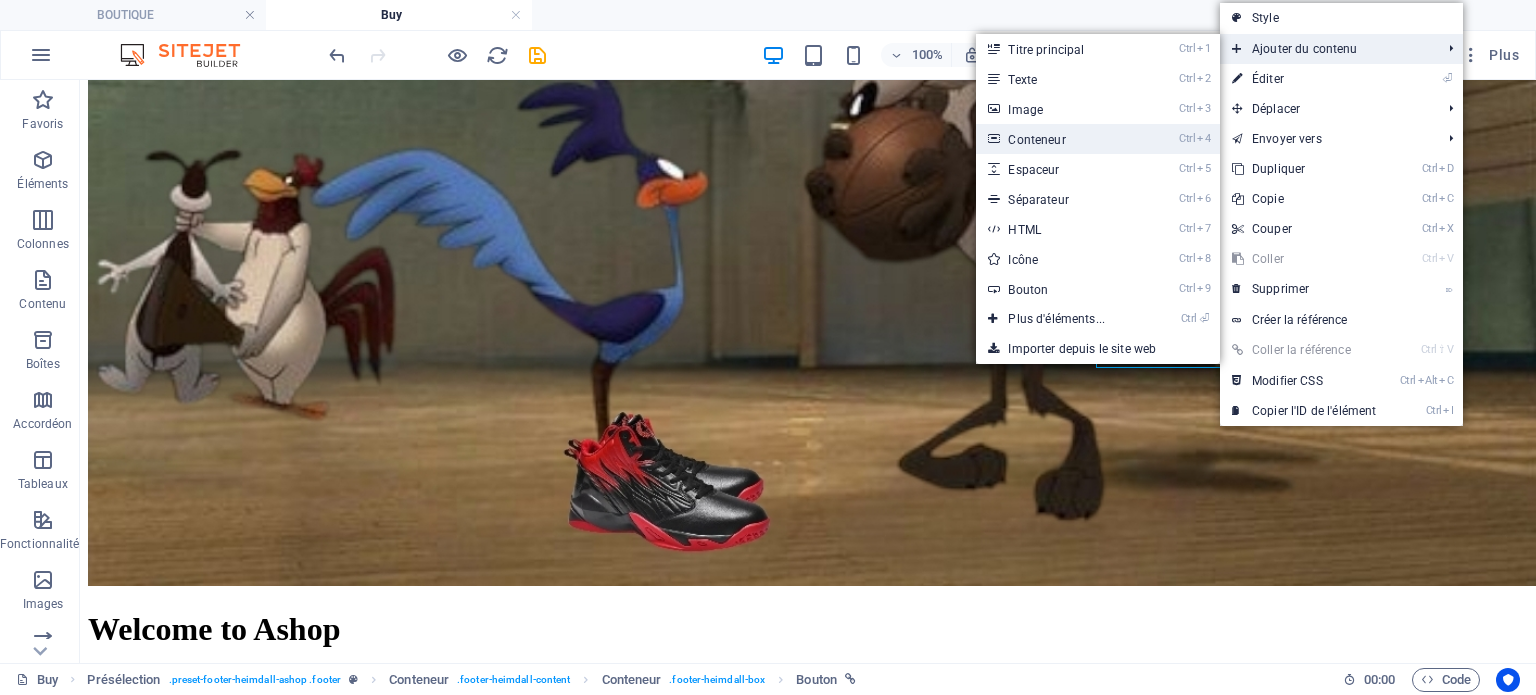 click on "Ctrl 4  Conteneur" at bounding box center [1060, 139] 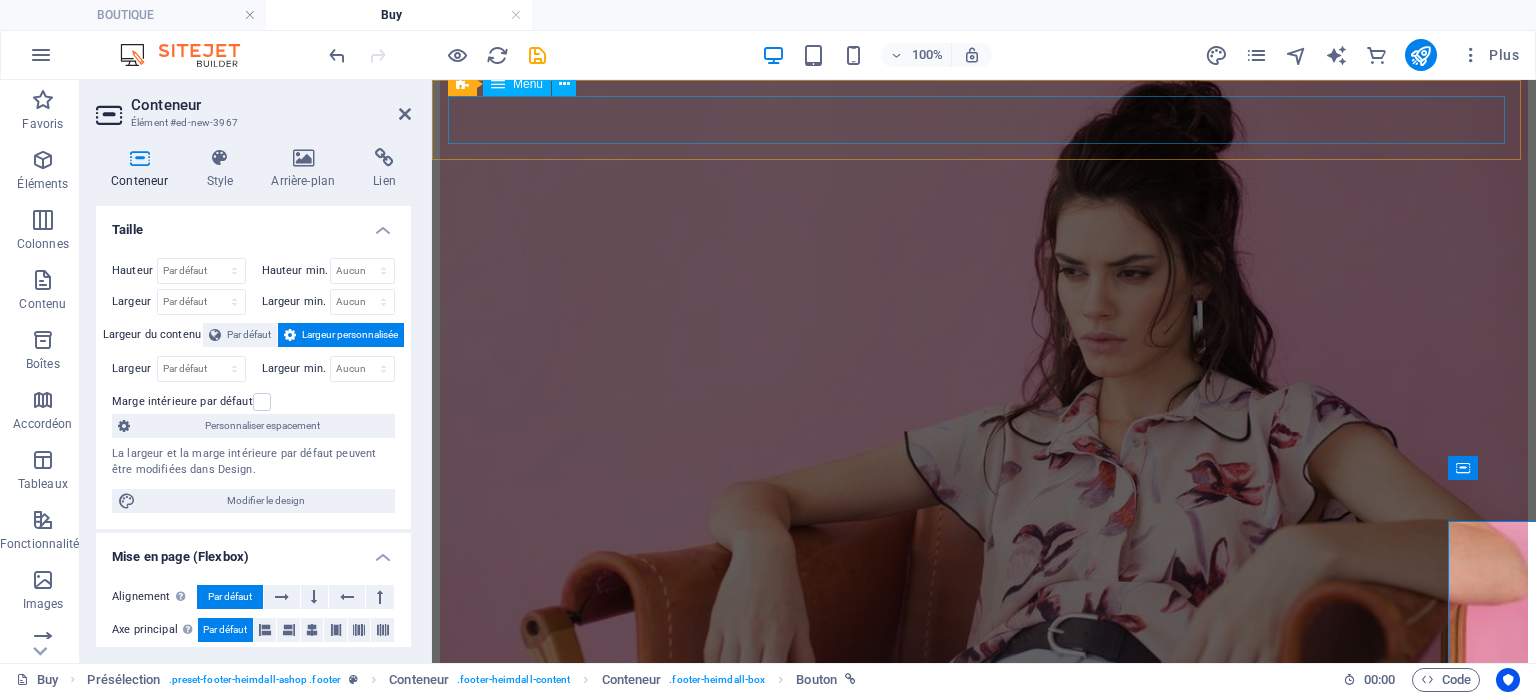 scroll, scrollTop: 2687, scrollLeft: 0, axis: vertical 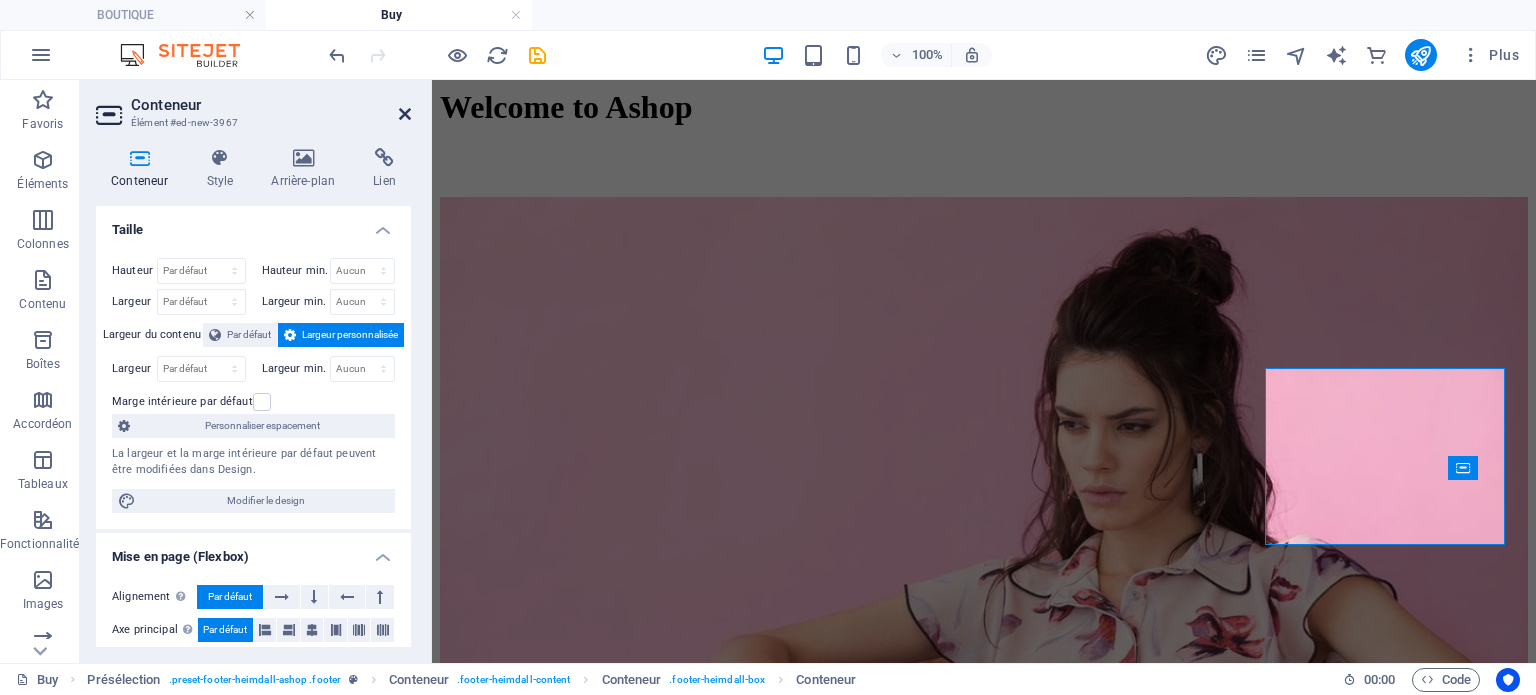 click at bounding box center [405, 114] 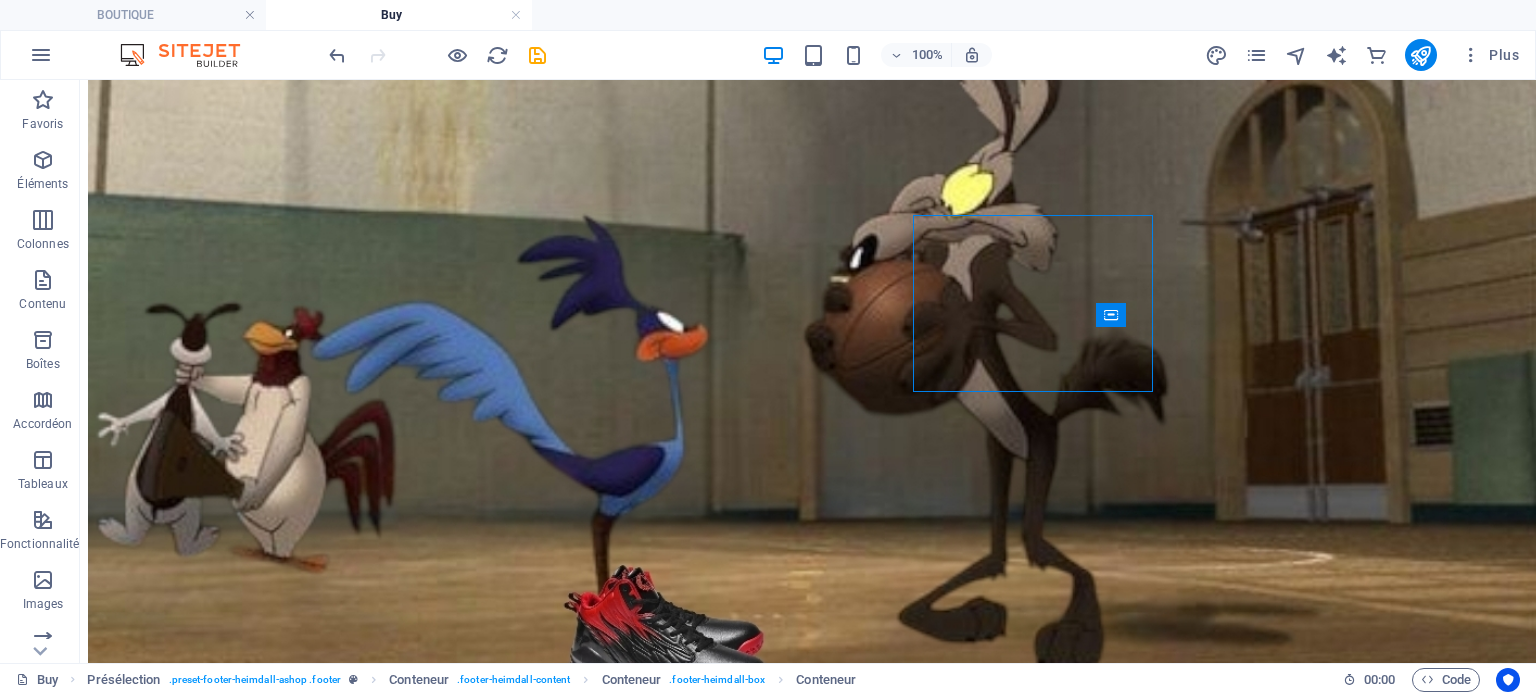 scroll, scrollTop: 2840, scrollLeft: 0, axis: vertical 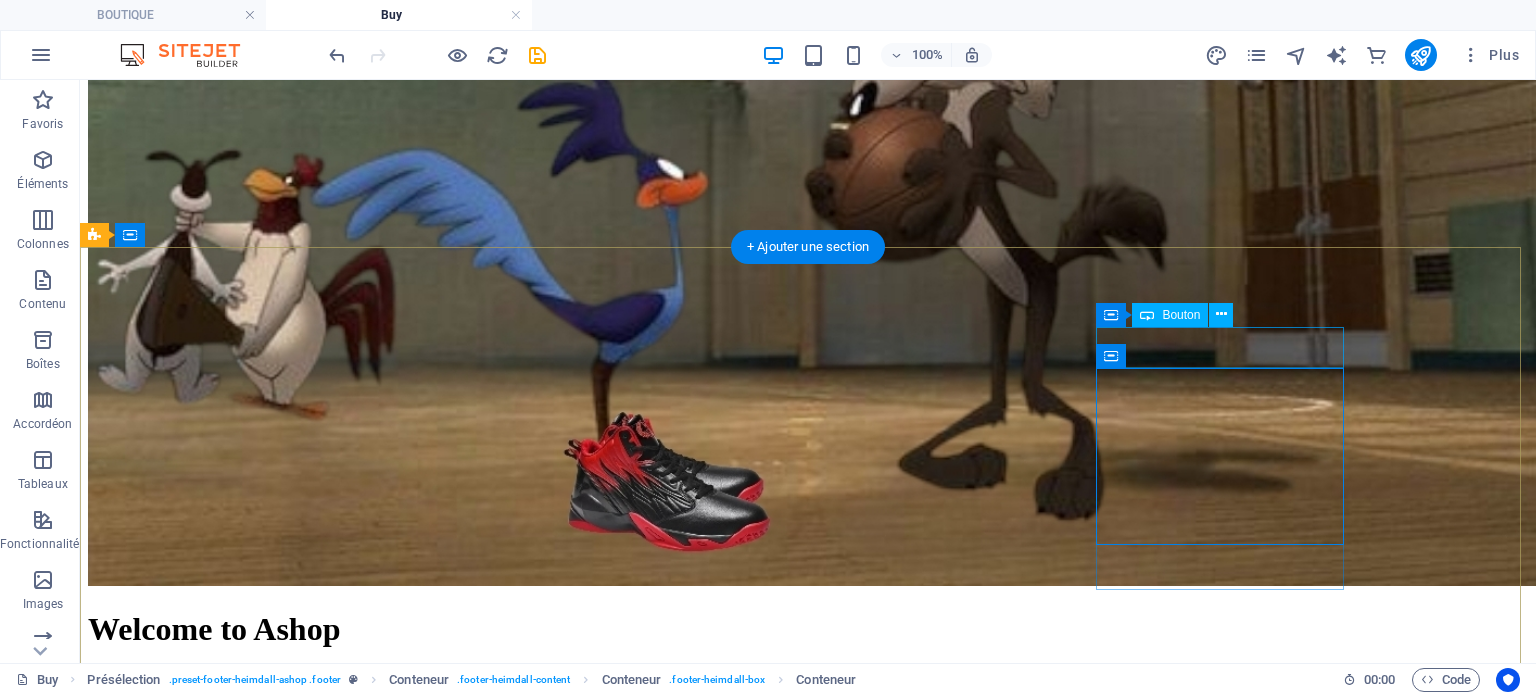 click on "Lien Facebook" at bounding box center (808, 15307) 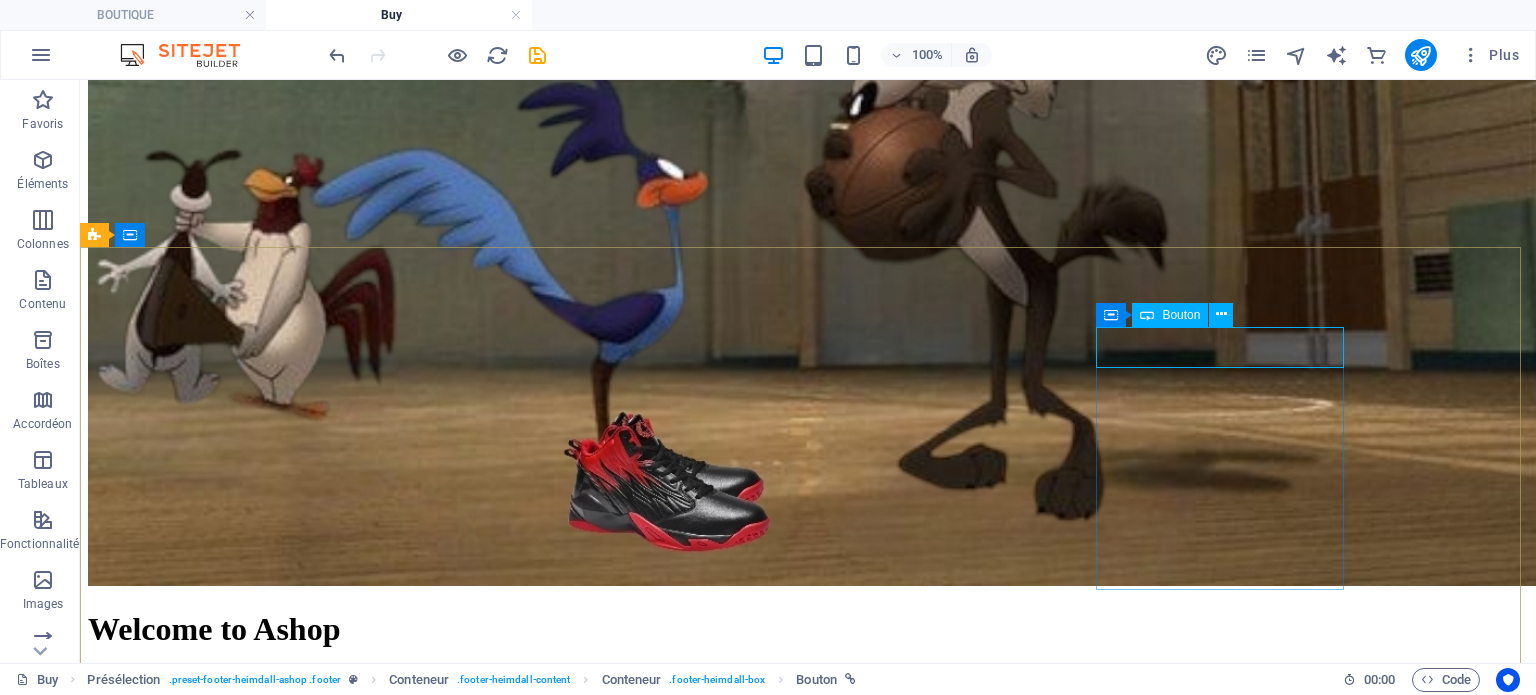 click on "Bouton" at bounding box center [1170, 315] 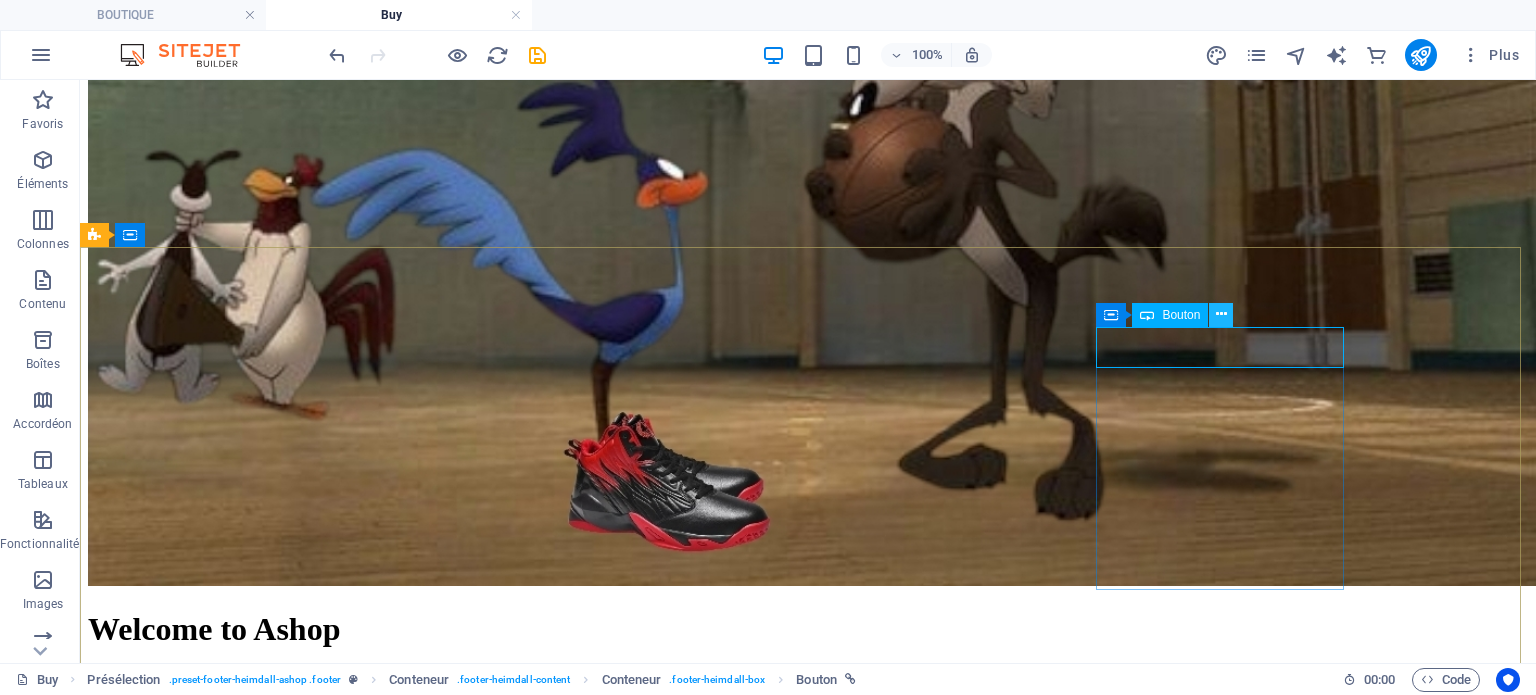 click at bounding box center [1221, 314] 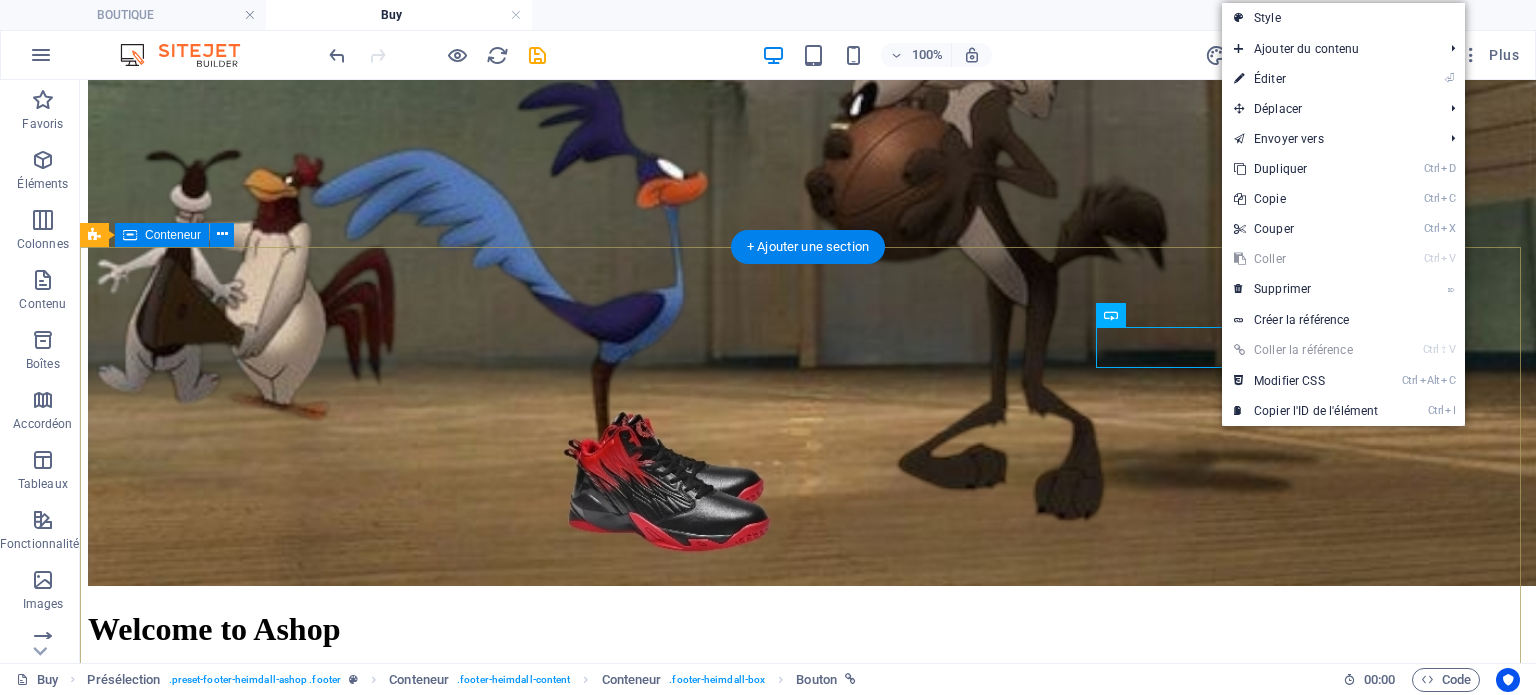click on "Lorem ipsum dolor sit amet conse ctetur adipisicing elit, sed do eiusmod tempor incididunt ut labore et dolore. Contact [CITY], [STATE], [COUNTRY], Info@[DOMAIN].ca Information About us FAQ Legal notice Privacy Lien Facebook Déposer le contenu ici ou Ajouter les éléments Coller le presse-papiers" at bounding box center [808, 15091] 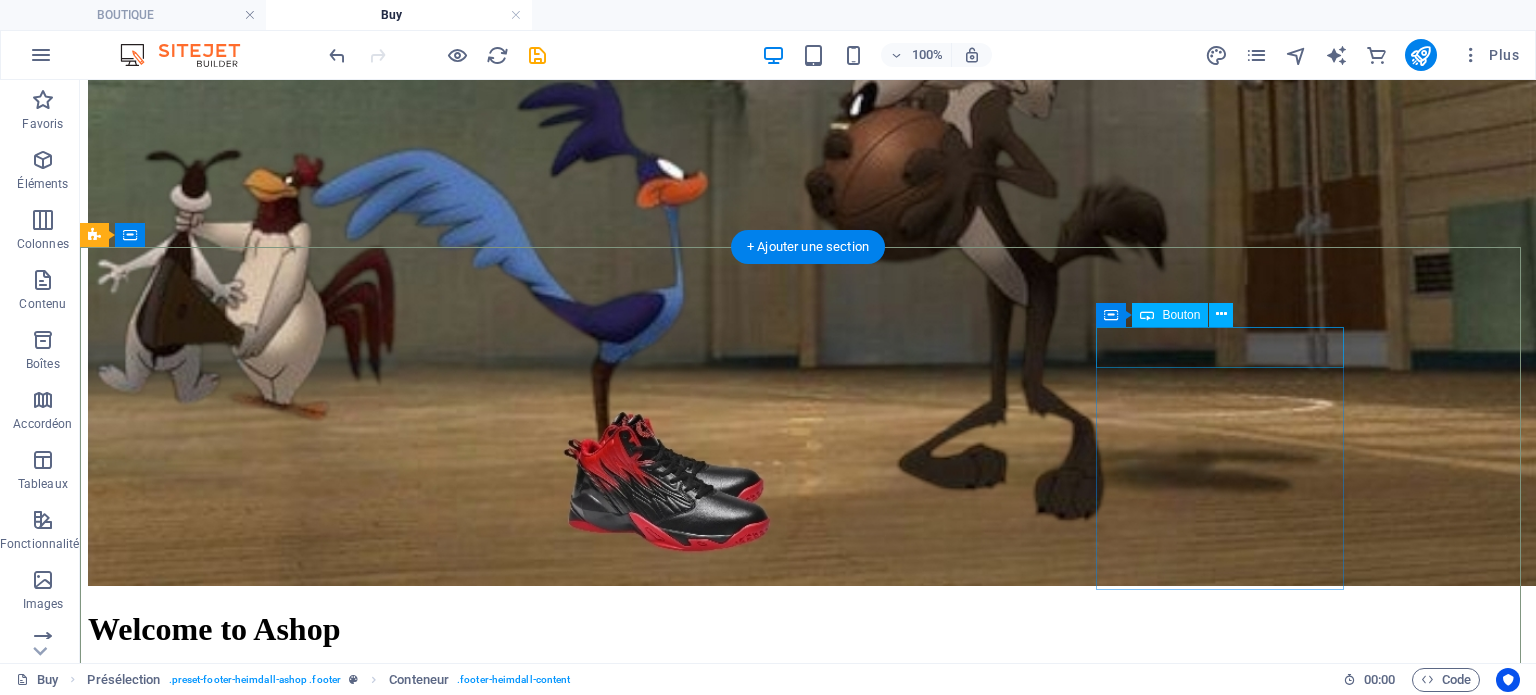 click on "Lien Facebook" at bounding box center [808, 15307] 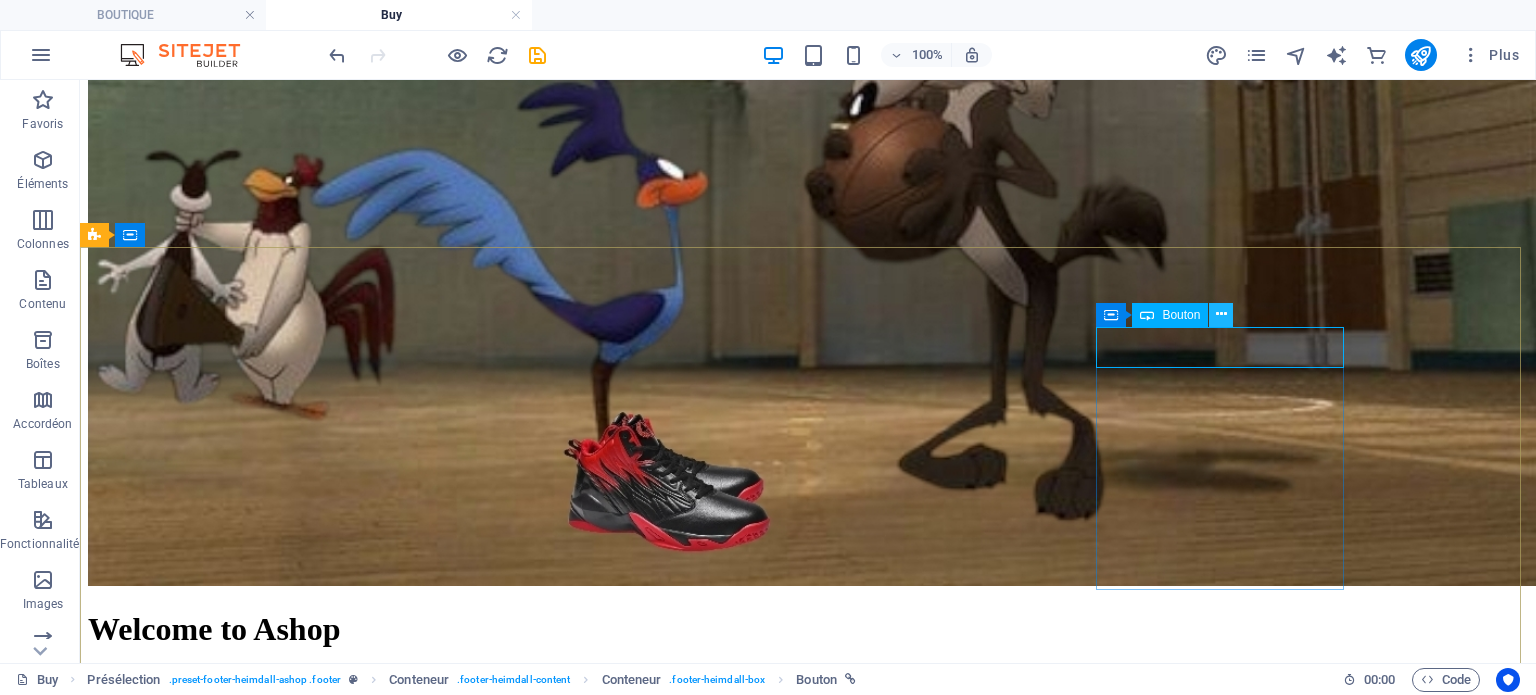 click at bounding box center [1221, 314] 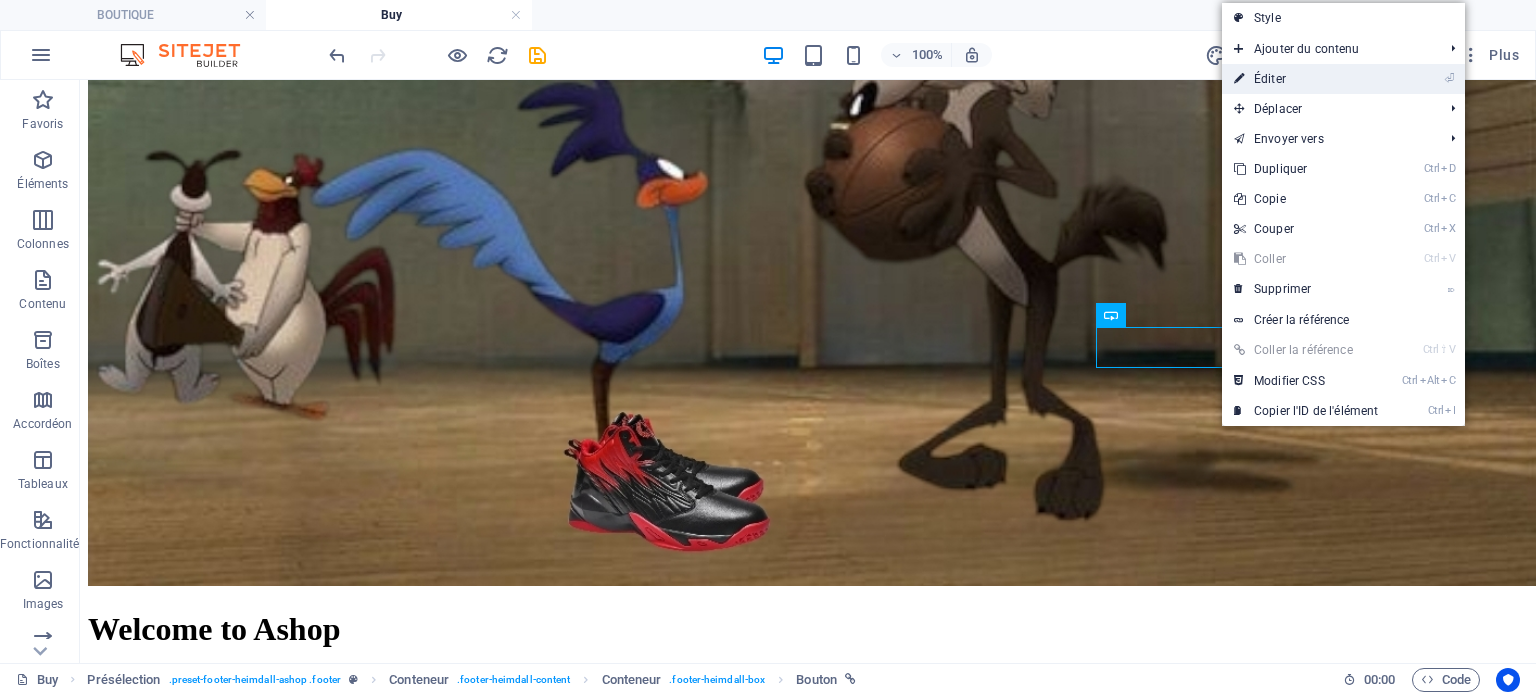 click on "⏎  Éditer" at bounding box center [1306, 79] 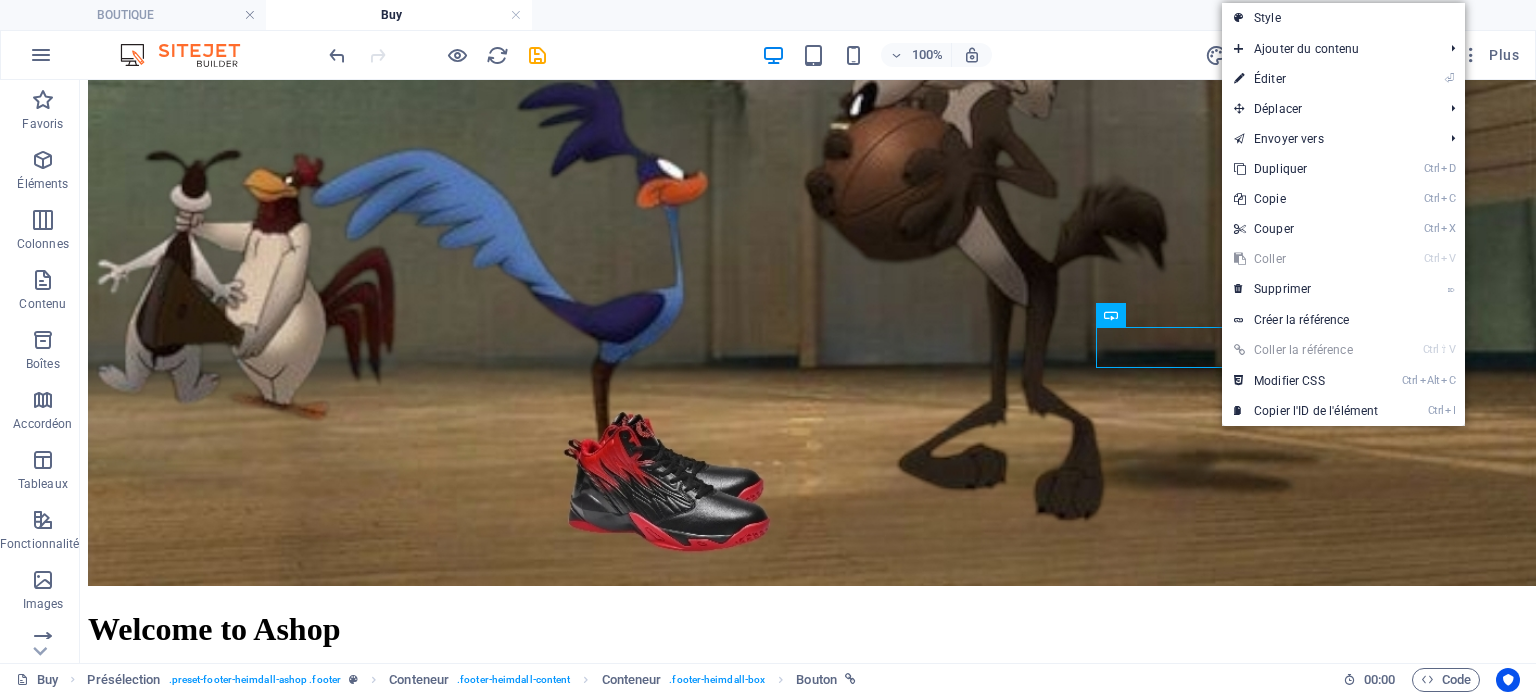 scroll, scrollTop: 2687, scrollLeft: 0, axis: vertical 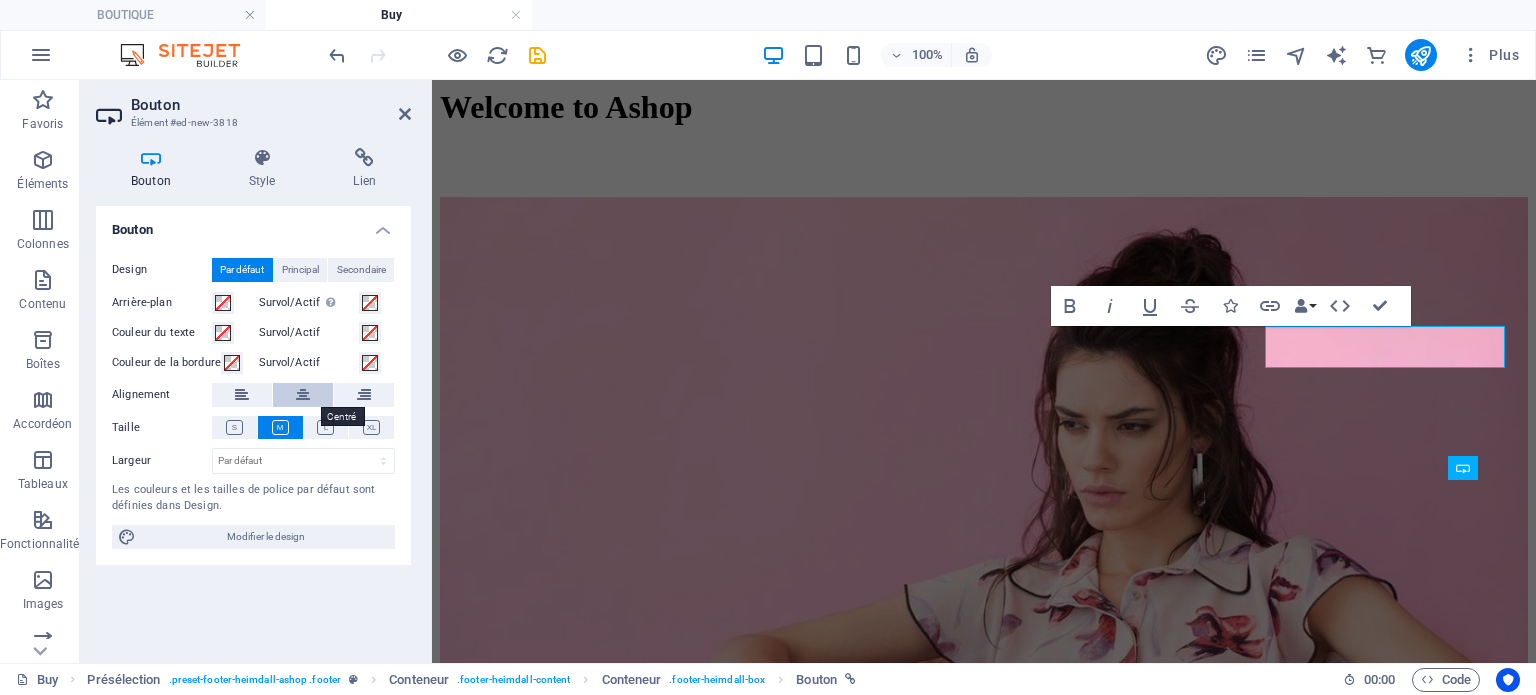 click at bounding box center [303, 395] 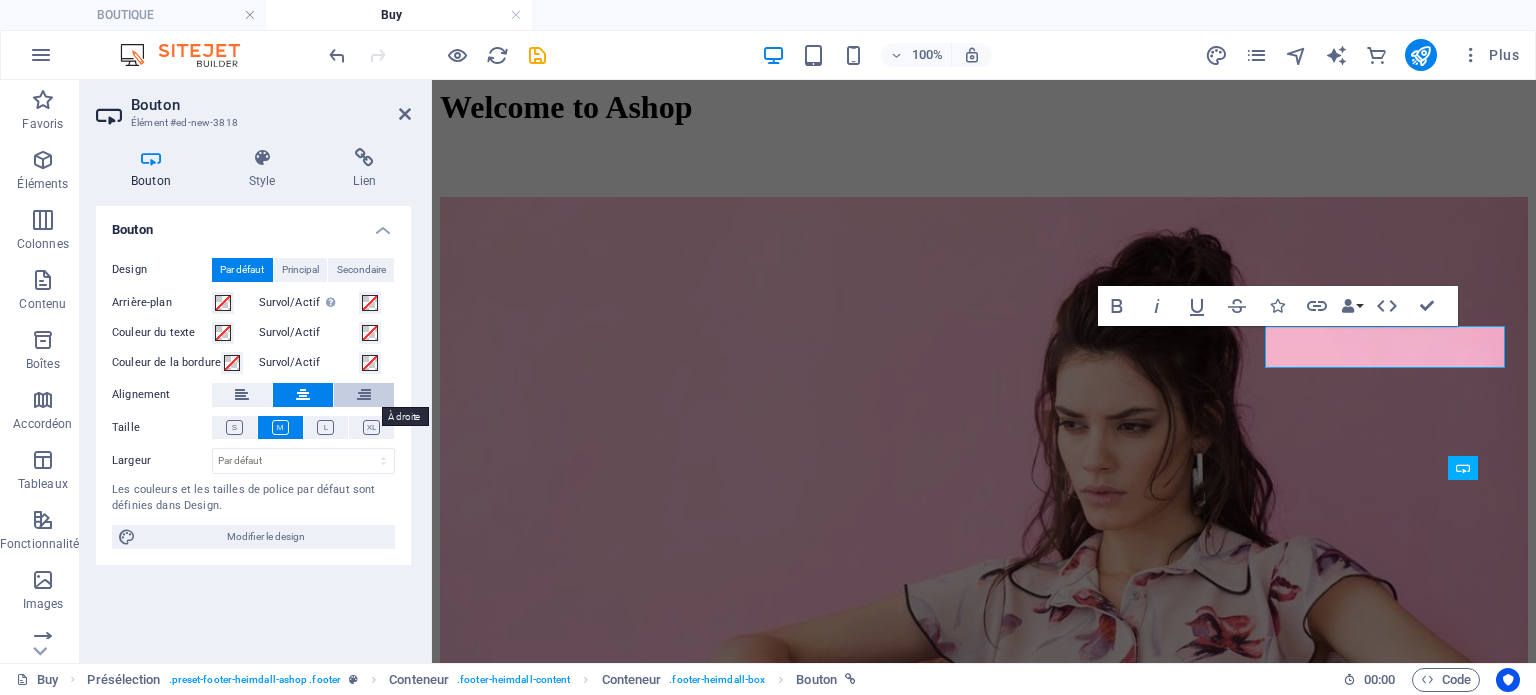 click at bounding box center [364, 395] 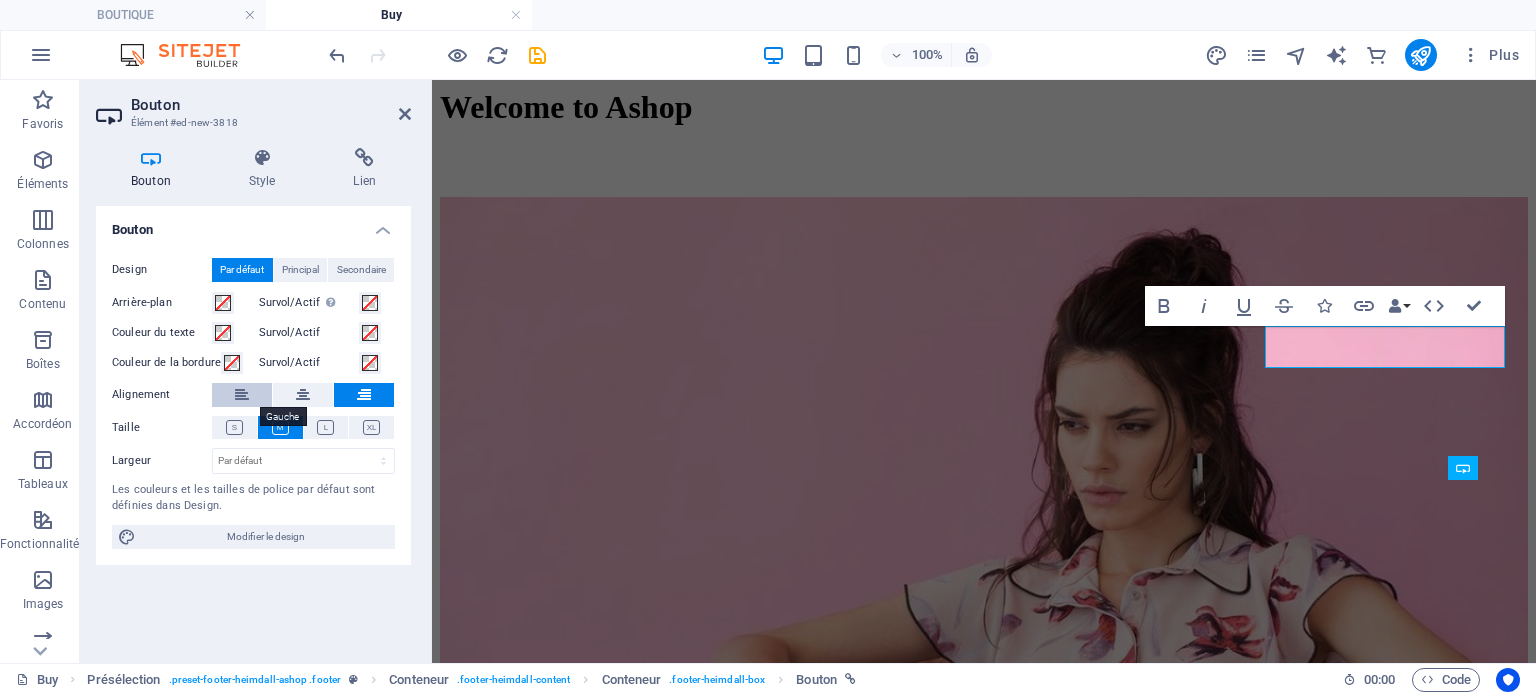 click at bounding box center [242, 395] 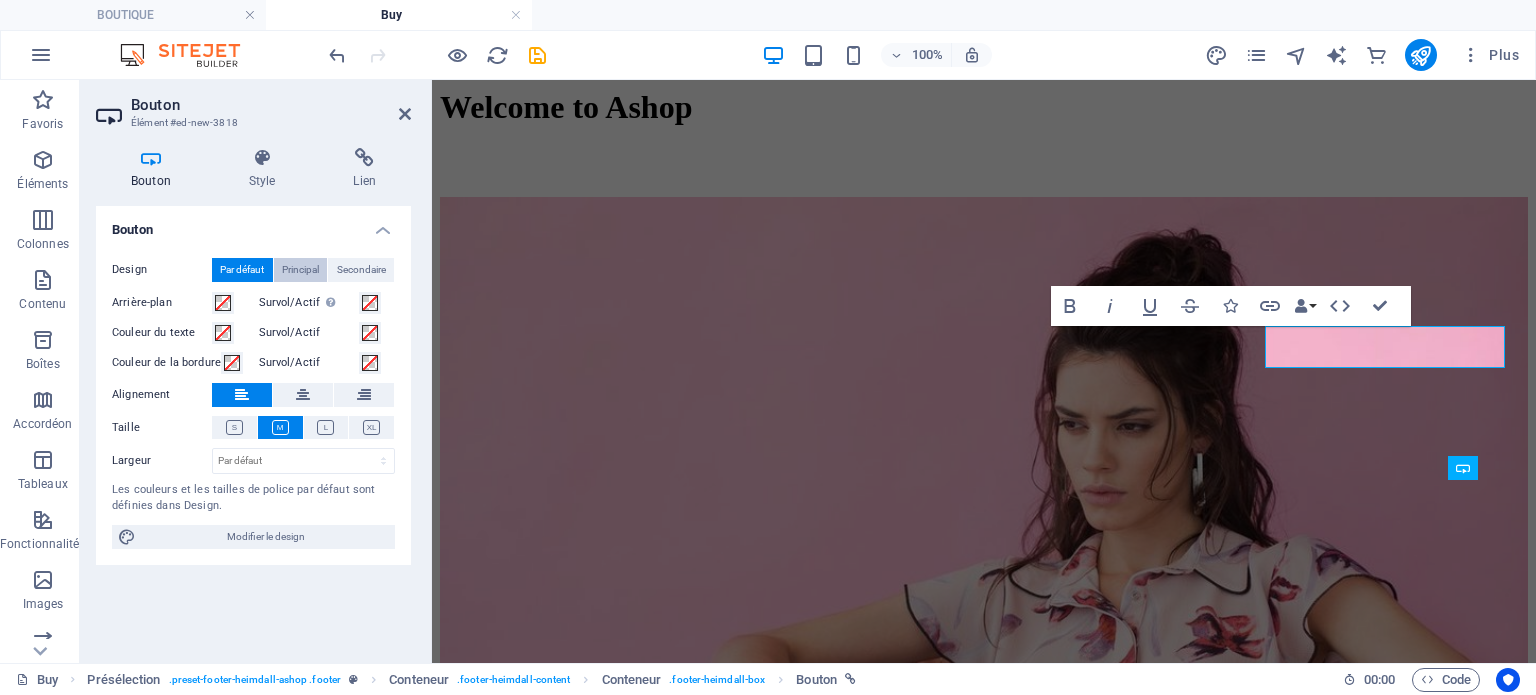 click on "Principal" at bounding box center [300, 270] 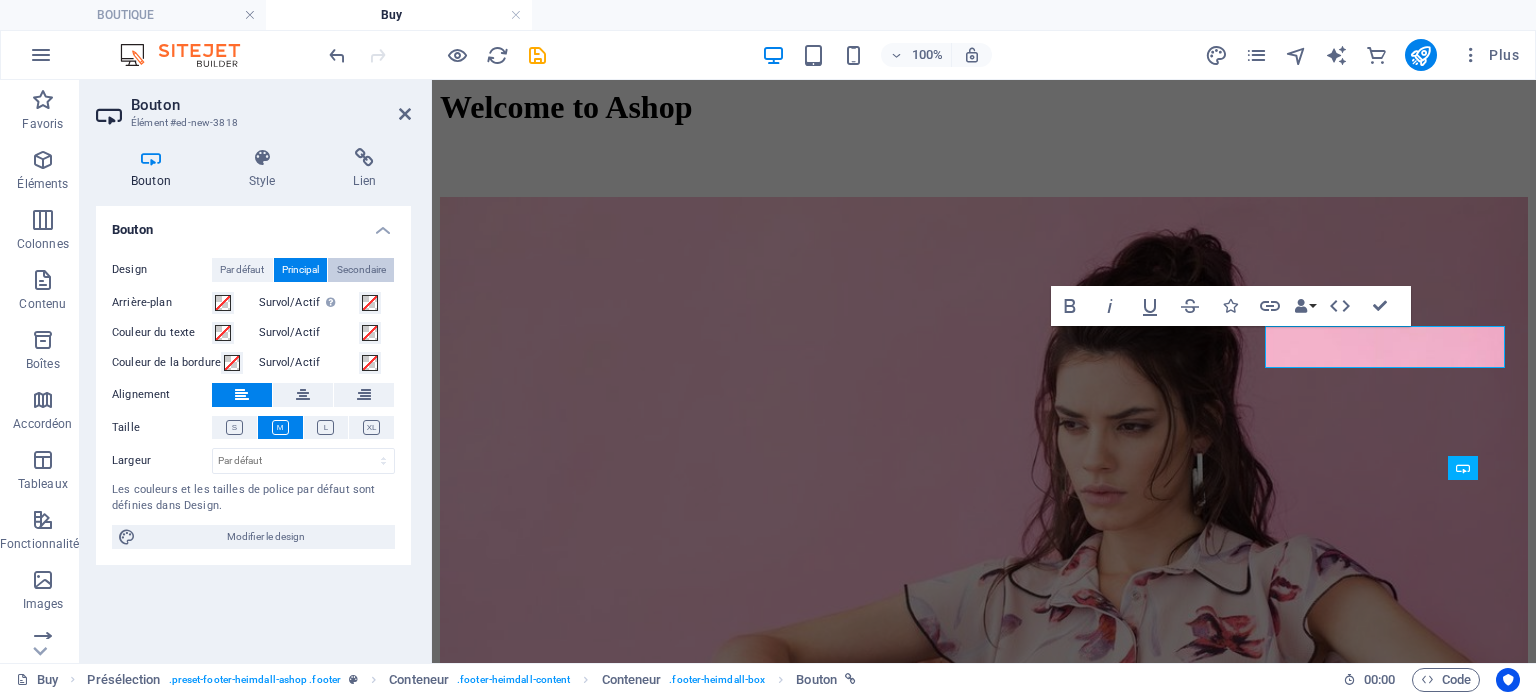 click on "Secondaire" at bounding box center [361, 270] 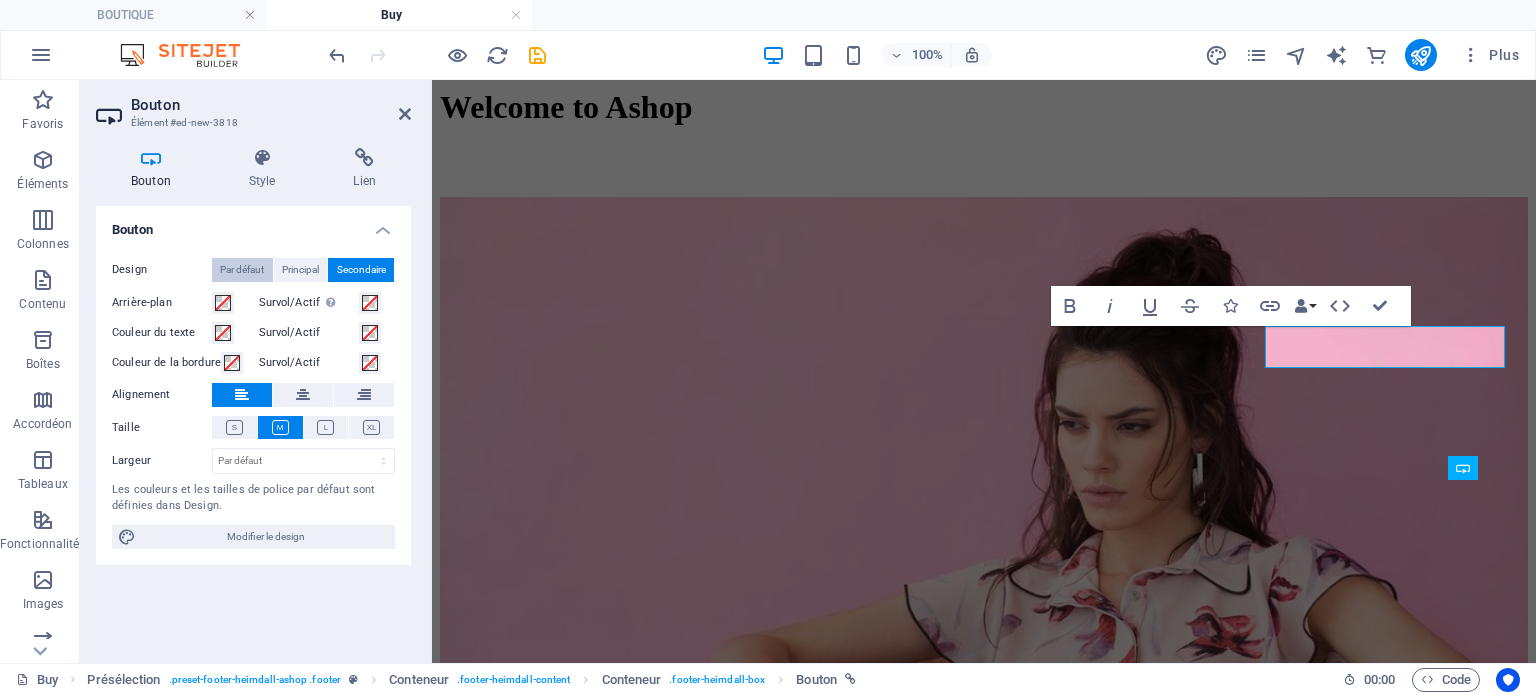 click on "Par défaut" at bounding box center [242, 270] 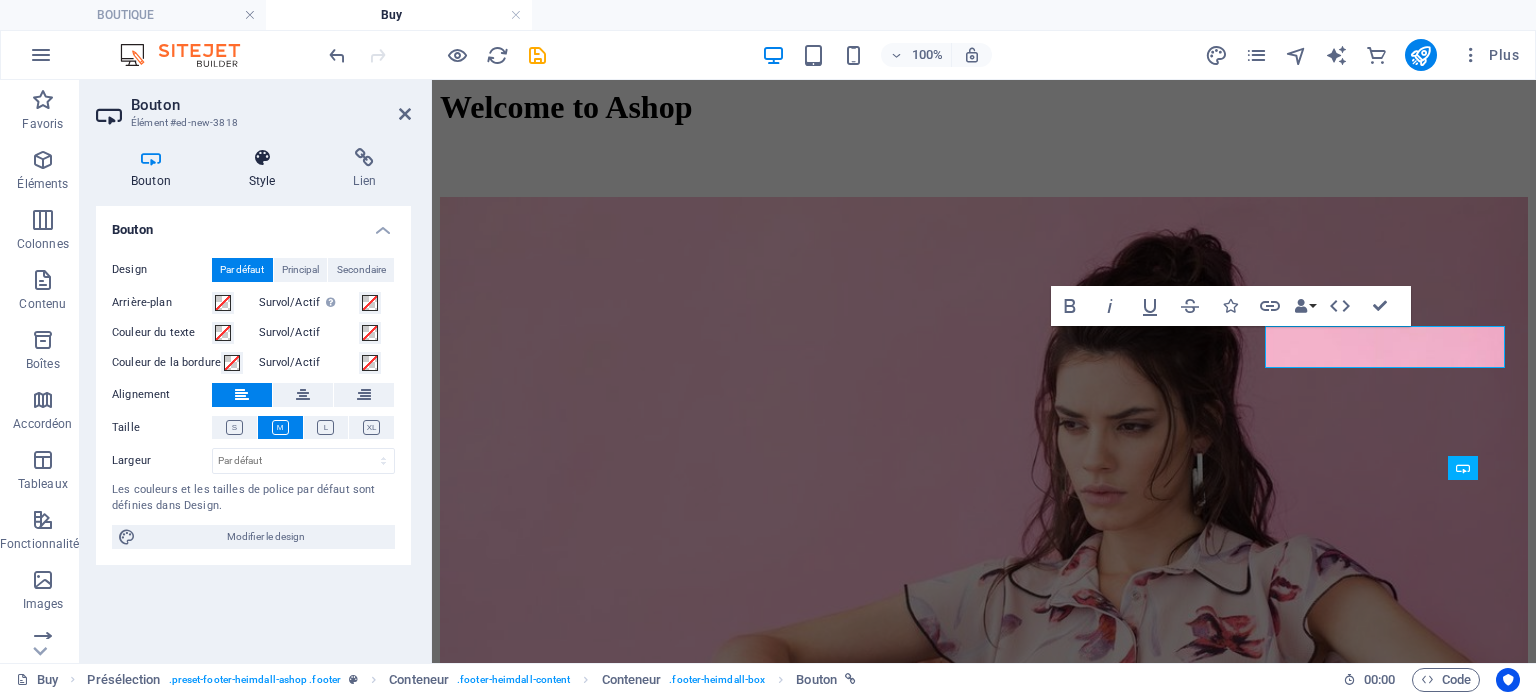 click at bounding box center (262, 158) 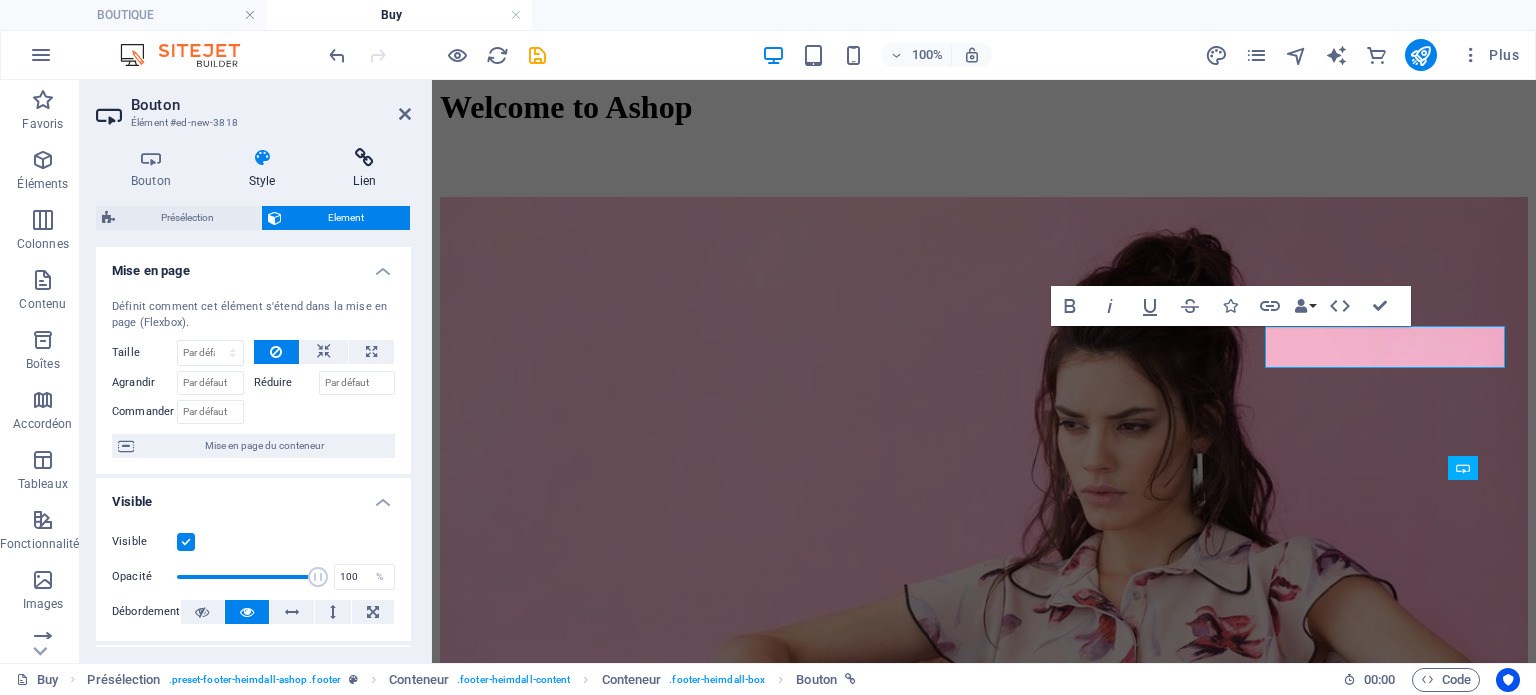 click on "Lien" at bounding box center (364, 169) 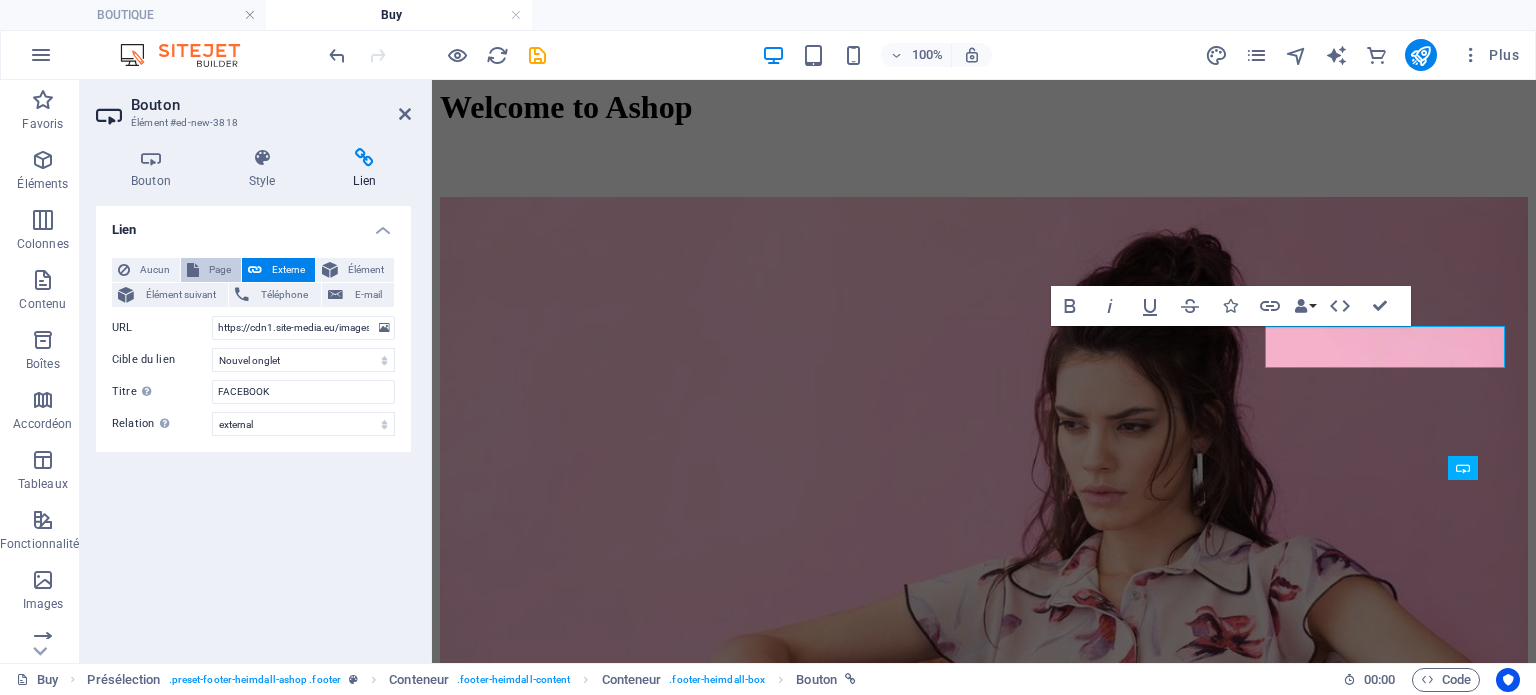 click on "Page" at bounding box center [220, 270] 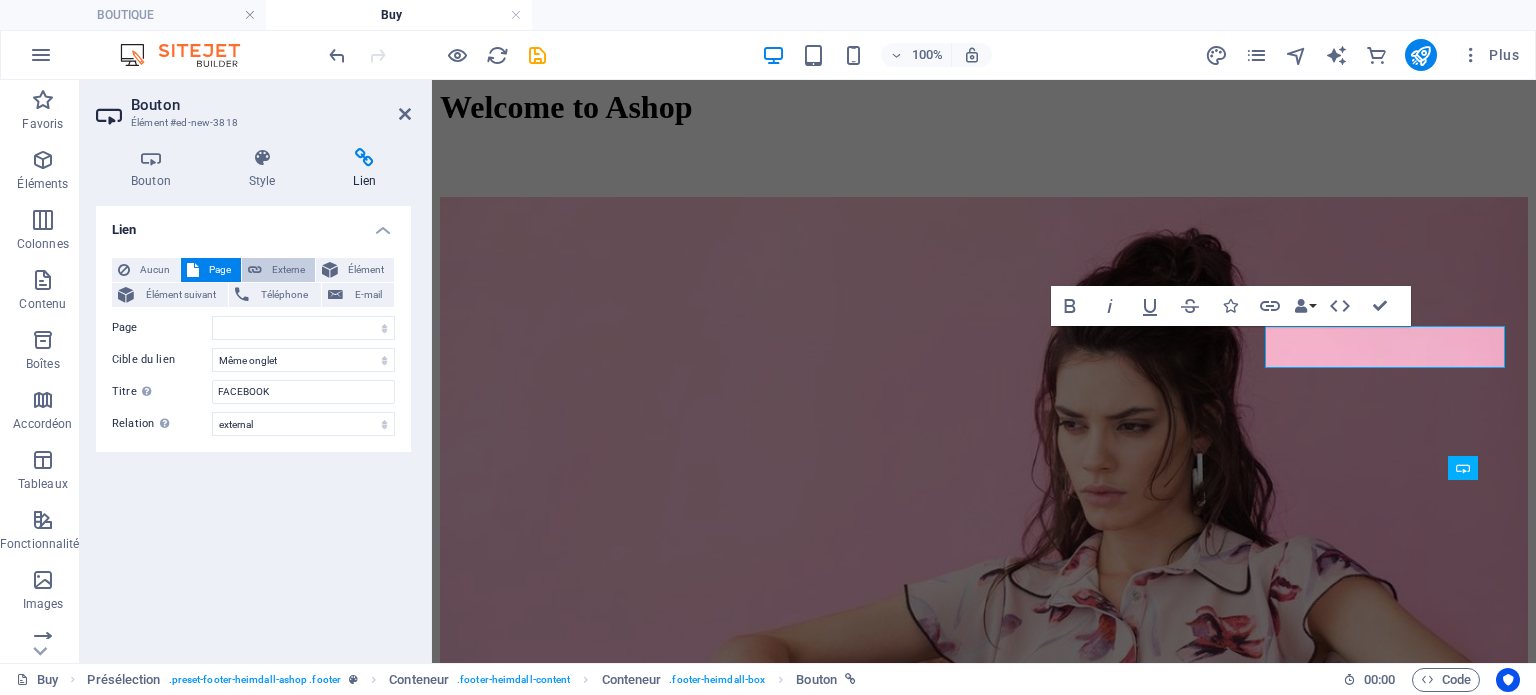 click on "Externe" at bounding box center (288, 270) 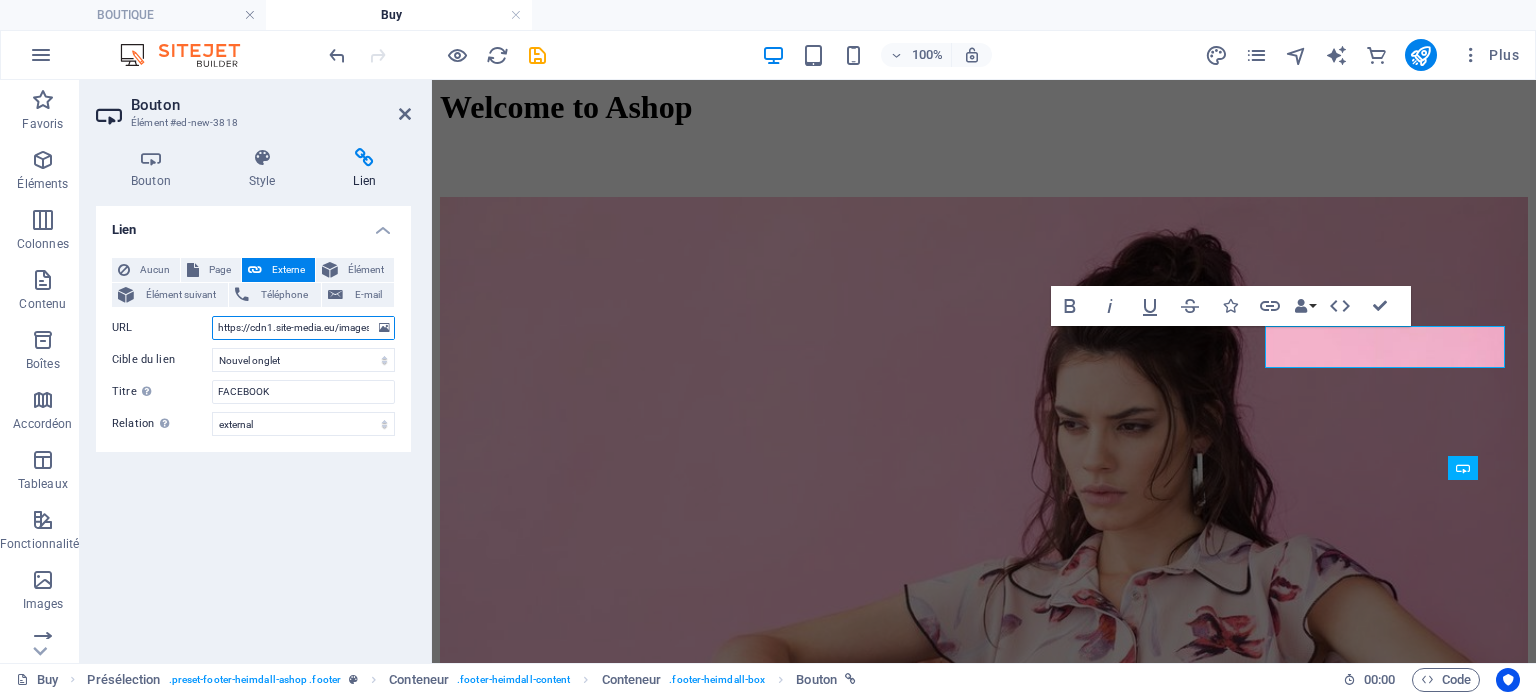 scroll, scrollTop: 0, scrollLeft: 360, axis: horizontal 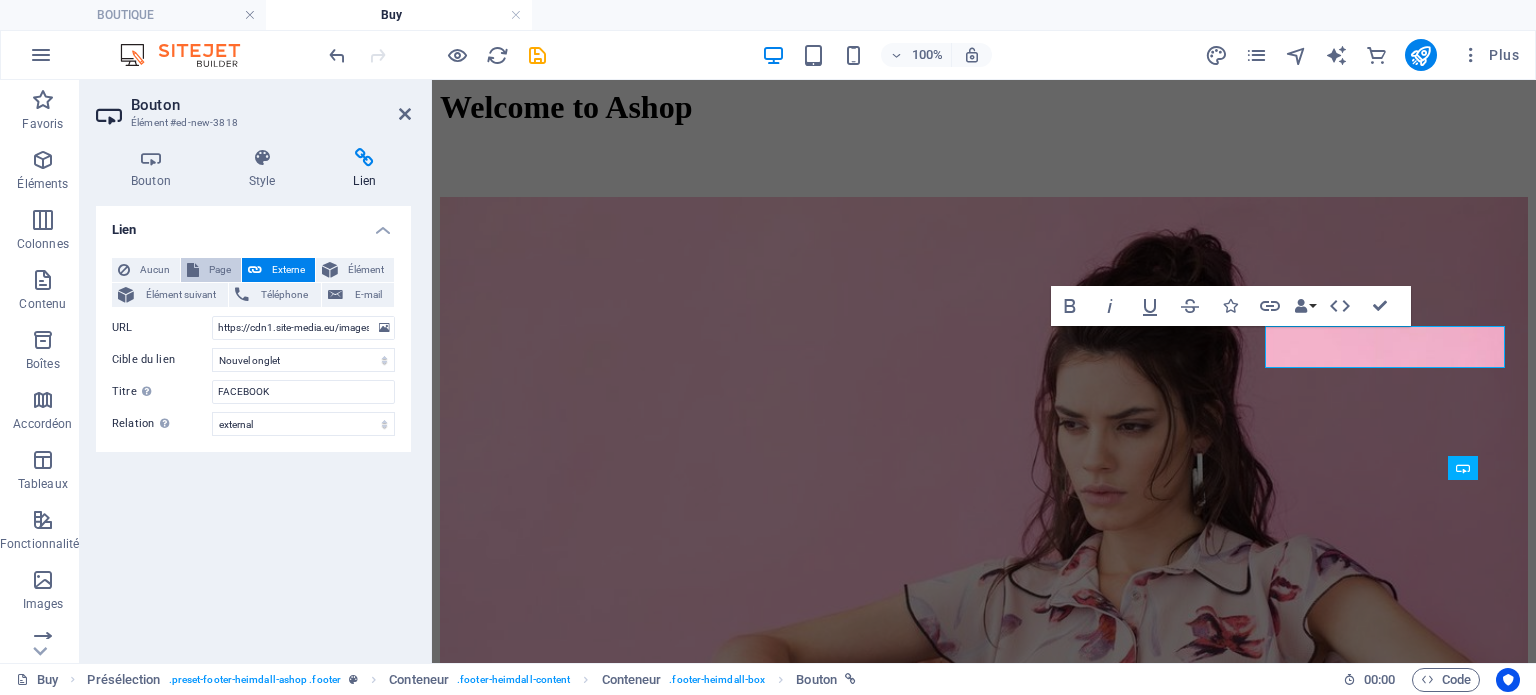 click on "Page" at bounding box center (220, 270) 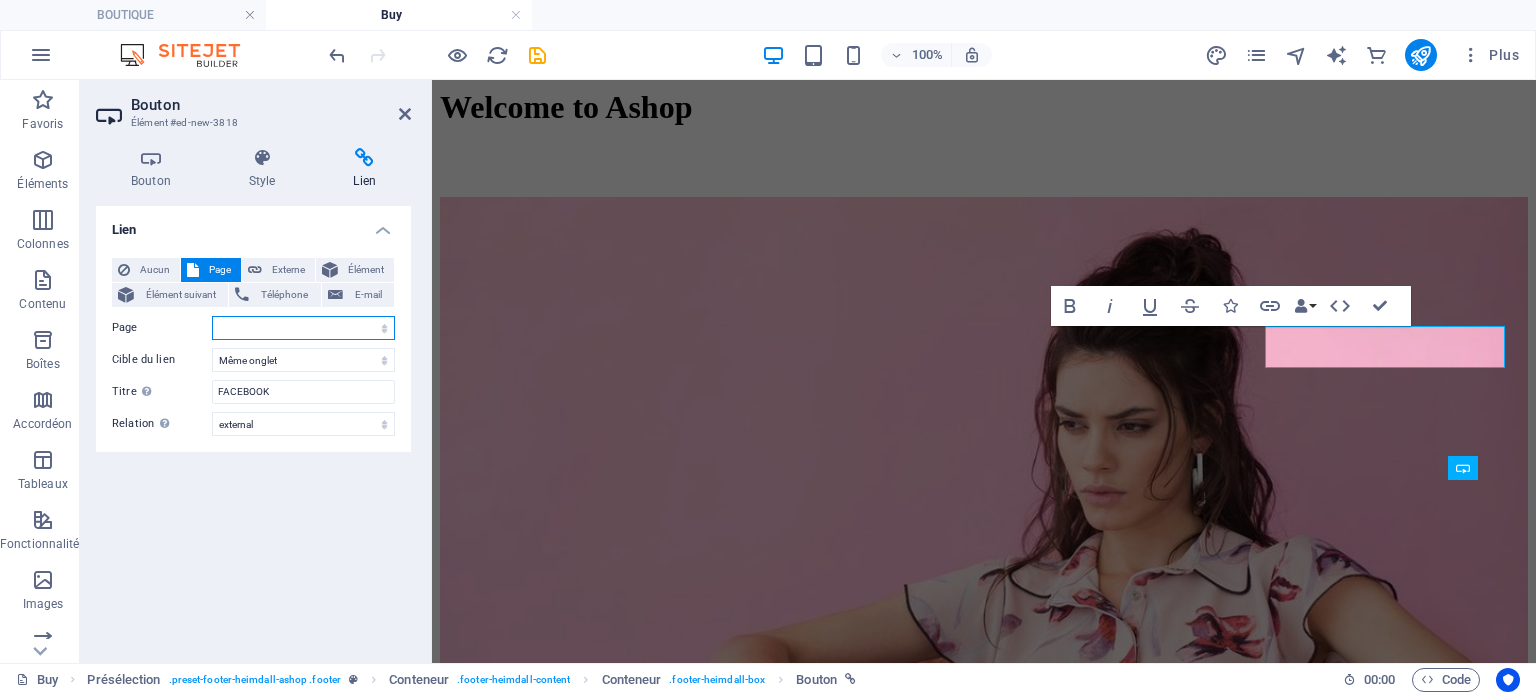 click on "Buy ACCUEIL BOUTIQUE FAQ CONTACT À PROPOS" at bounding box center (303, 328) 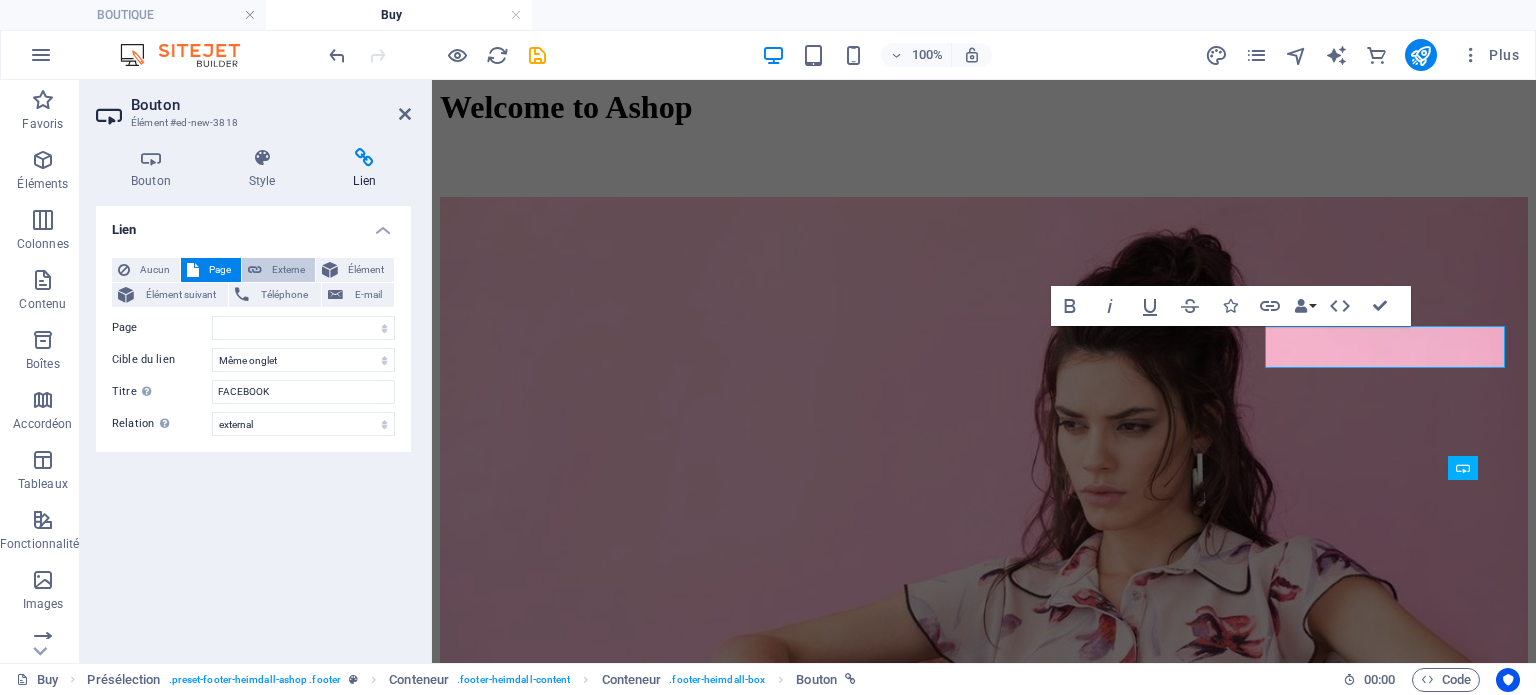 click on "Externe" at bounding box center [288, 270] 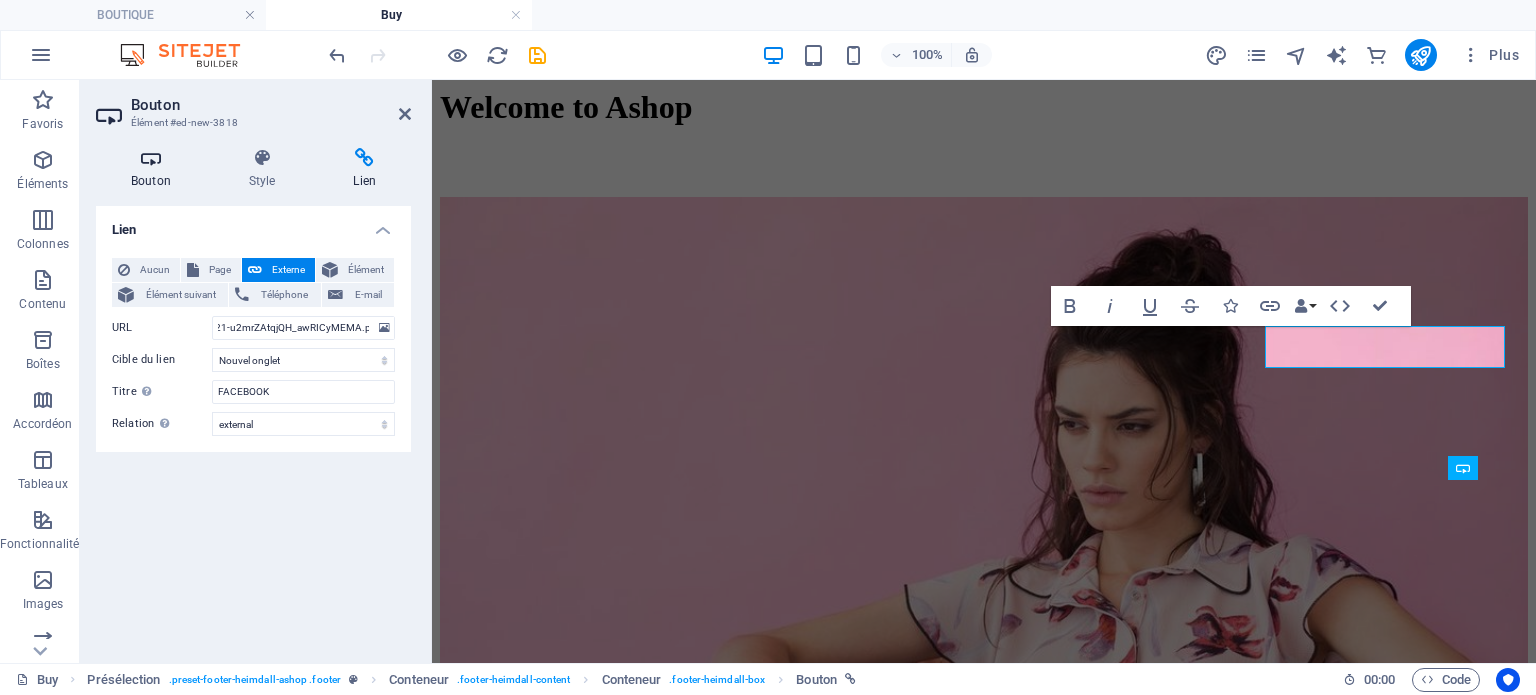 scroll, scrollTop: 0, scrollLeft: 0, axis: both 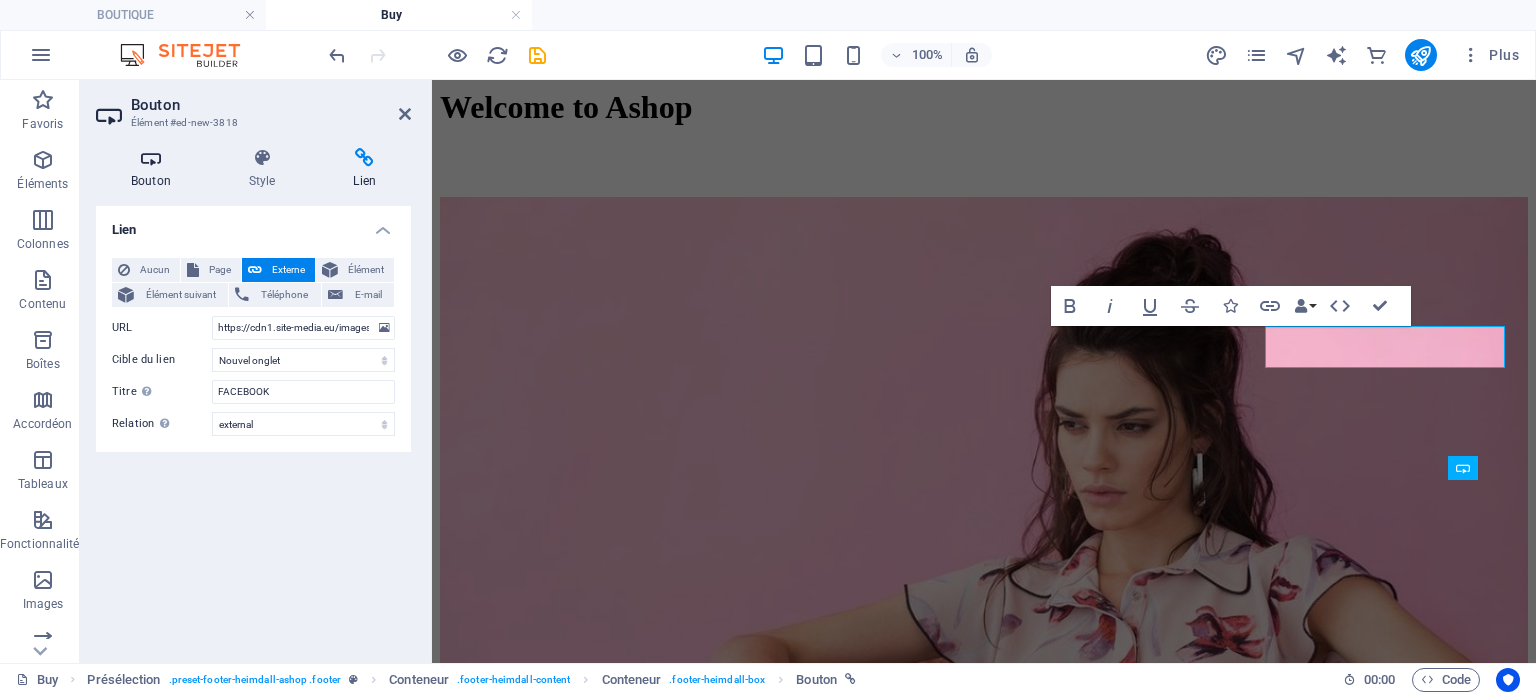click at bounding box center (151, 158) 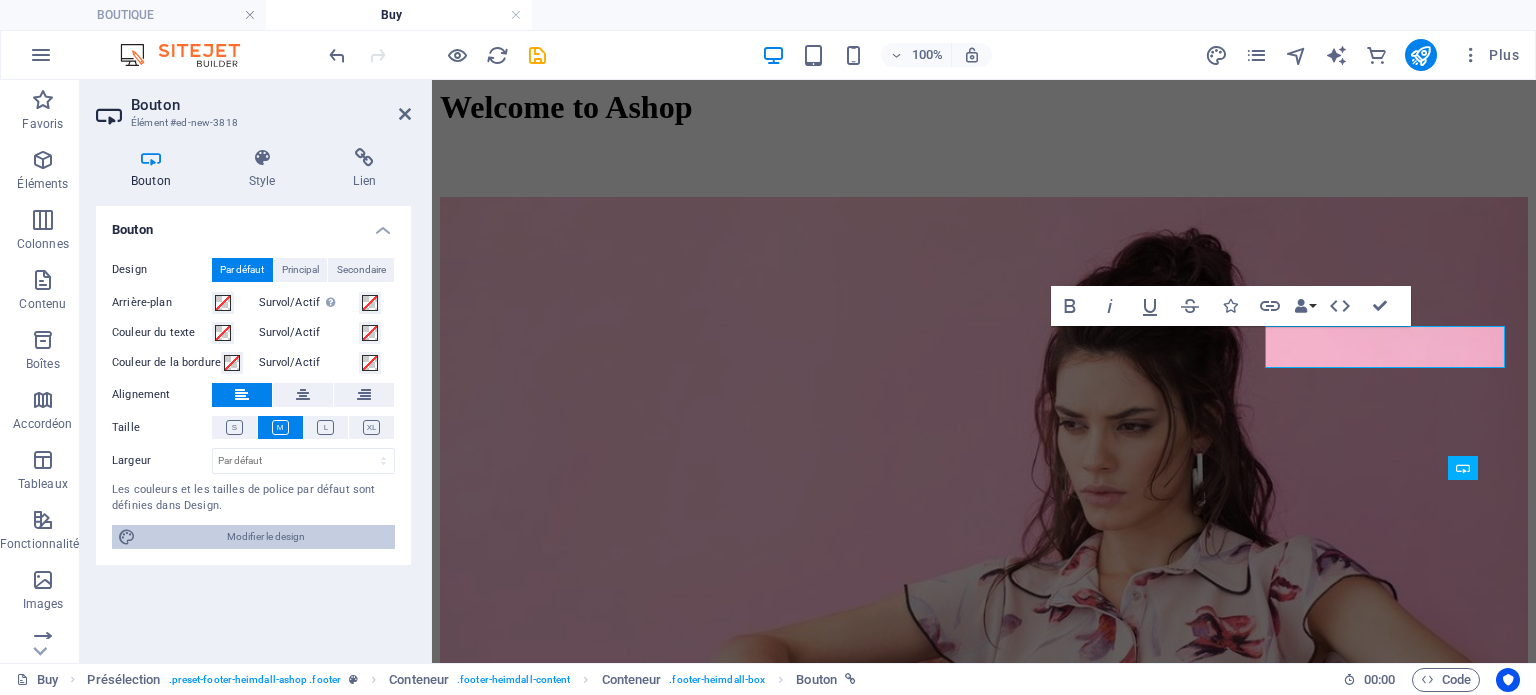 click on "Modifier le design" at bounding box center (265, 537) 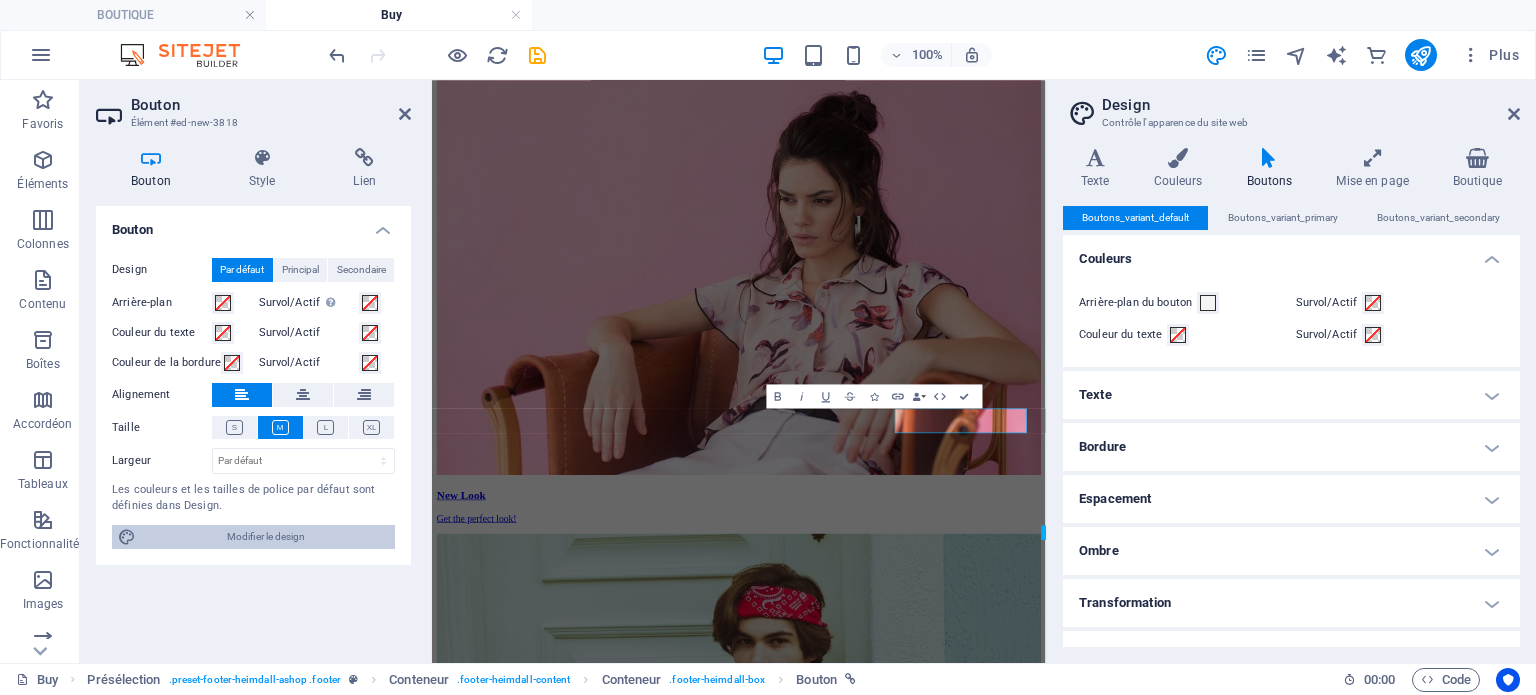 scroll, scrollTop: 2320, scrollLeft: 0, axis: vertical 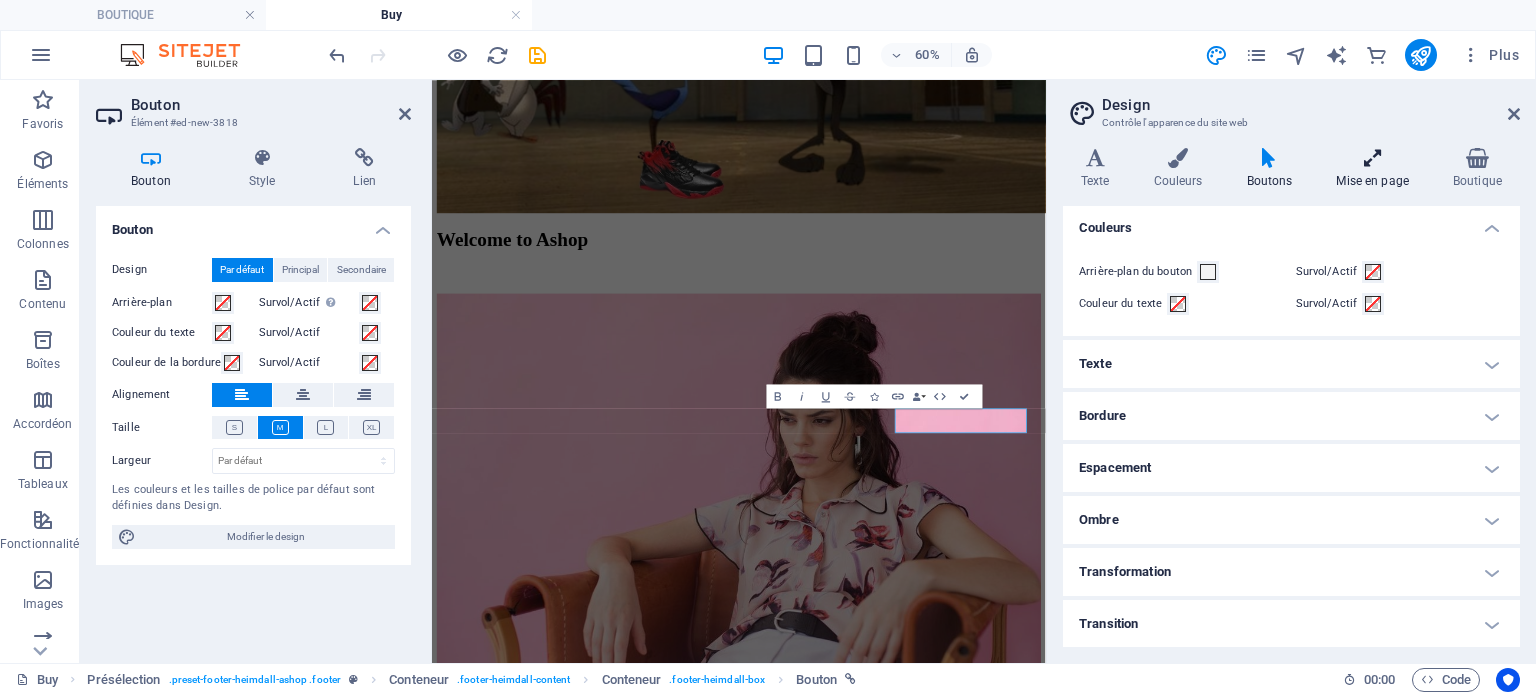 click at bounding box center (1372, 158) 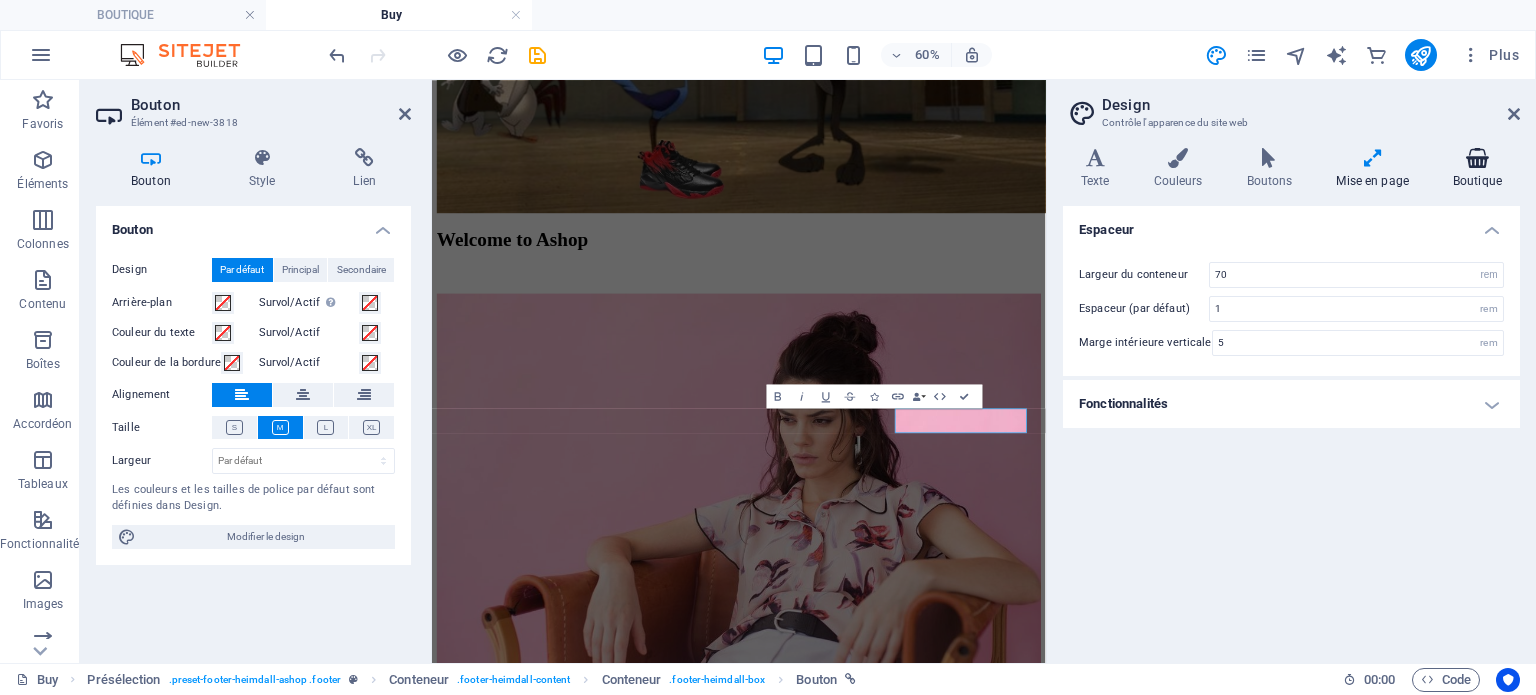 click on "Boutique" at bounding box center (1477, 169) 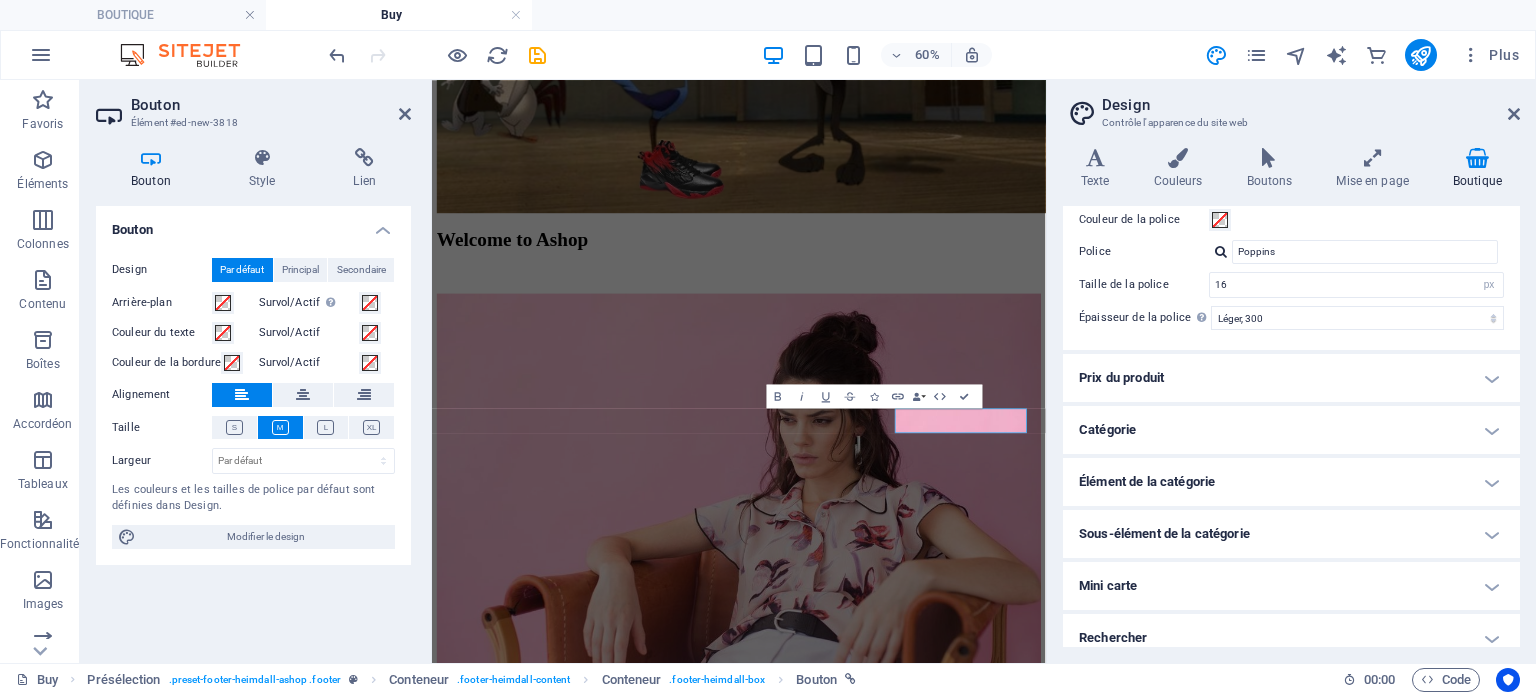 scroll, scrollTop: 537, scrollLeft: 0, axis: vertical 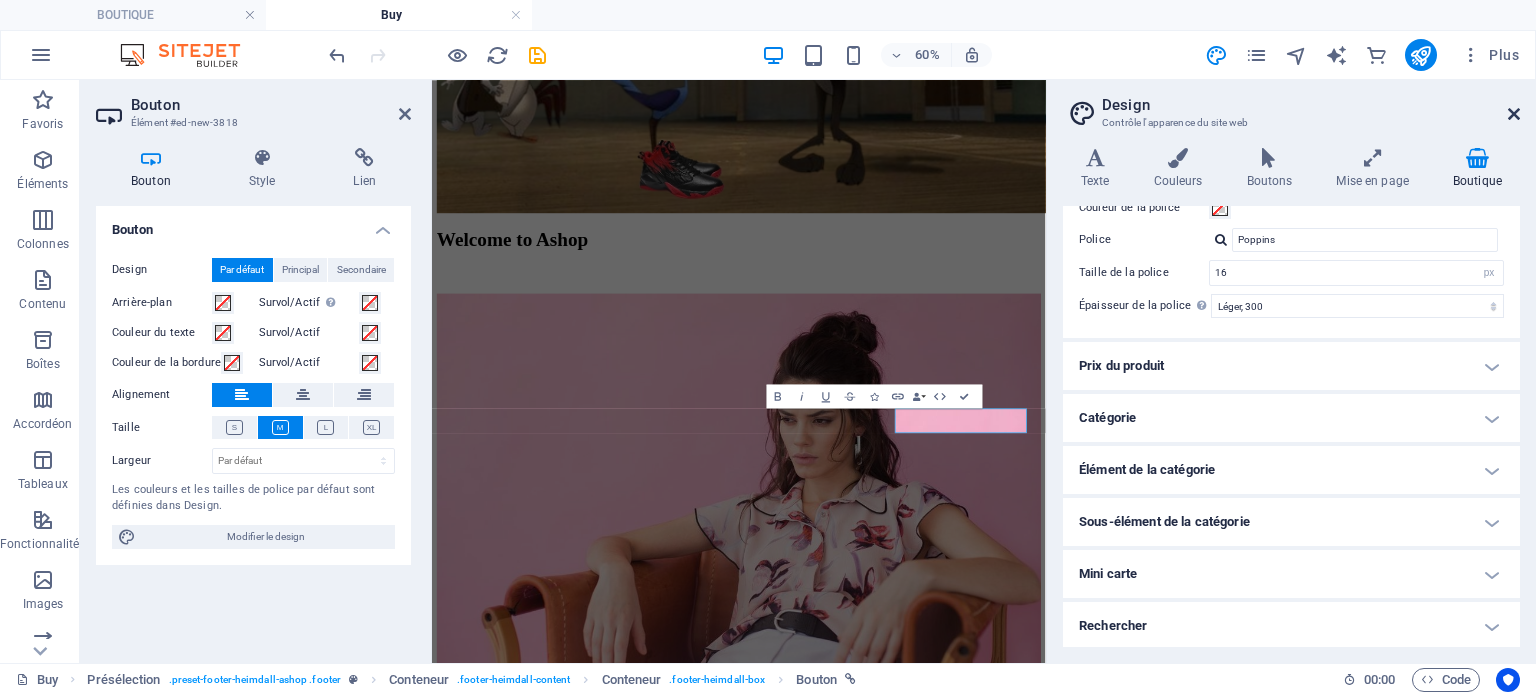 click at bounding box center [1514, 114] 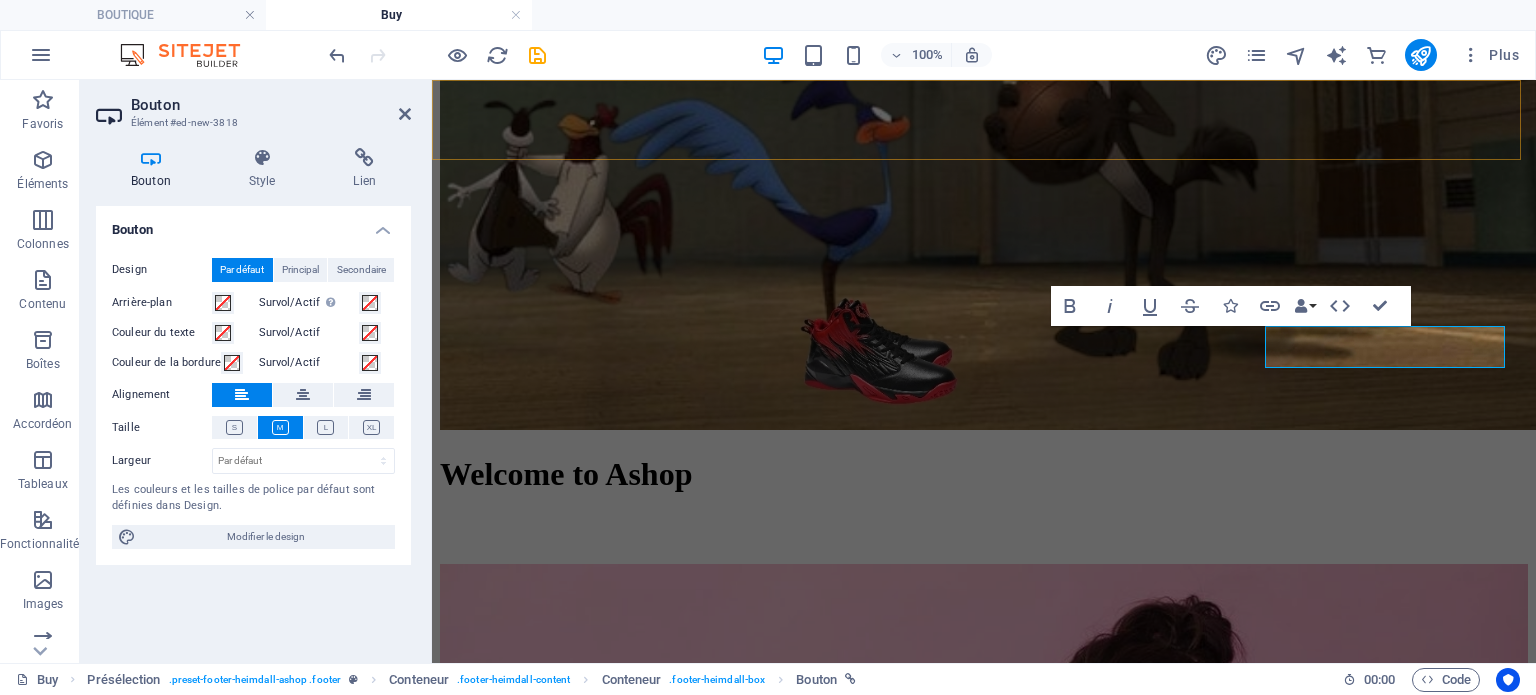 scroll, scrollTop: 2687, scrollLeft: 0, axis: vertical 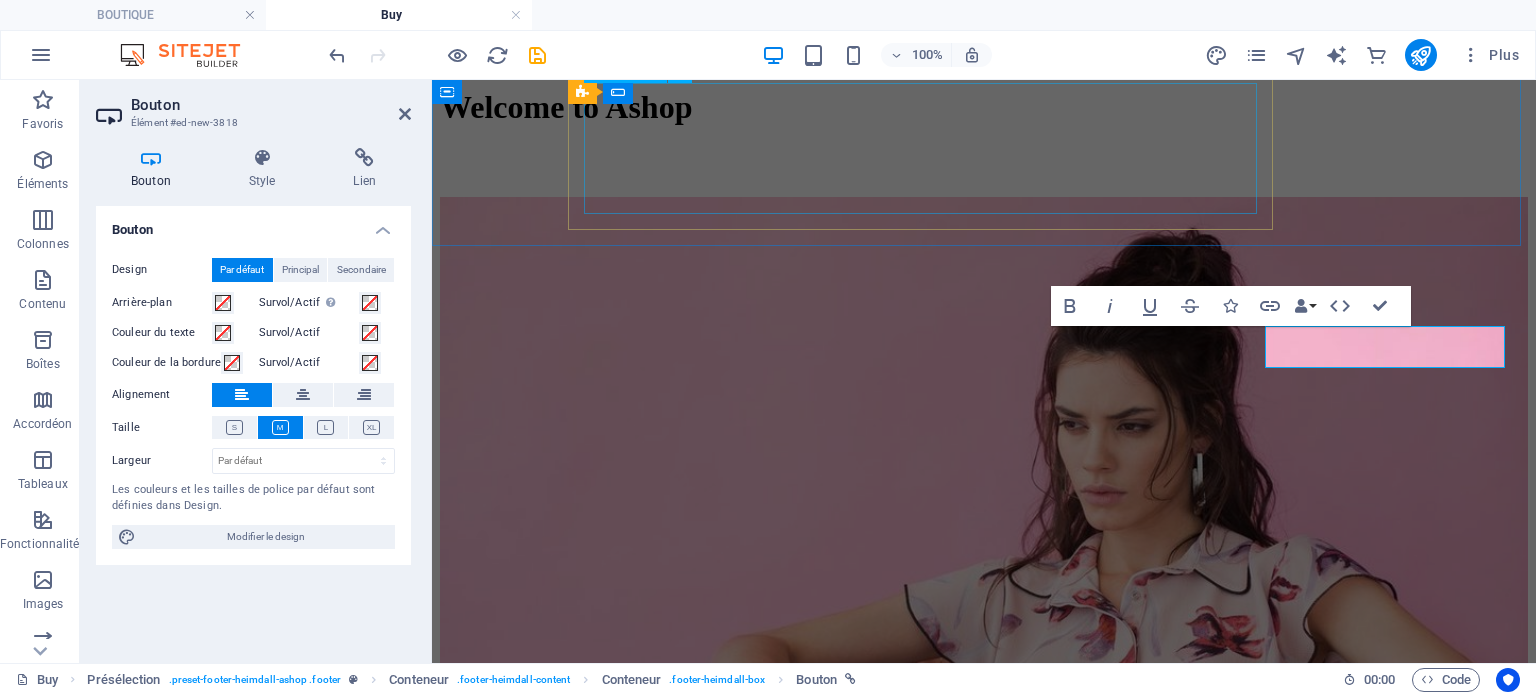 click on "Illisible ? Générer à nouveau." at bounding box center (984, 4906) 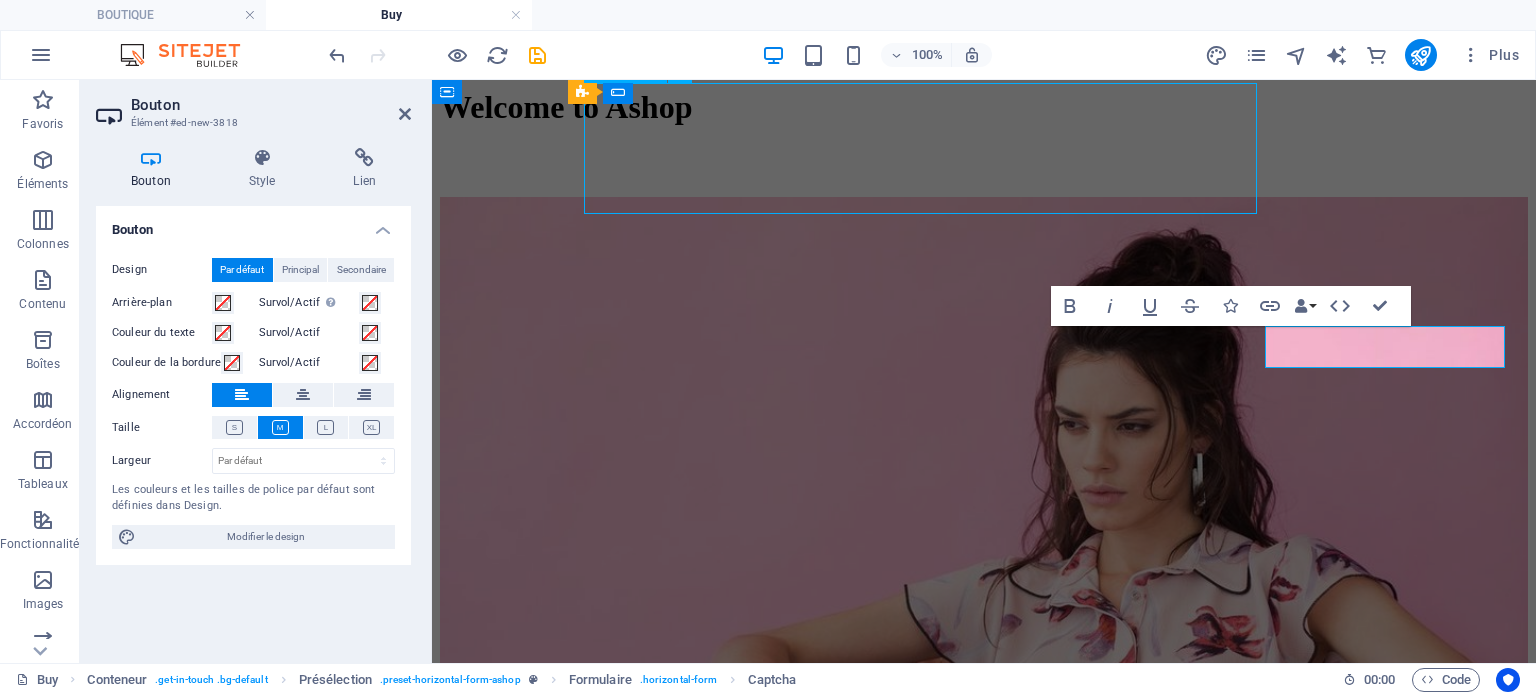 scroll, scrollTop: 2840, scrollLeft: 0, axis: vertical 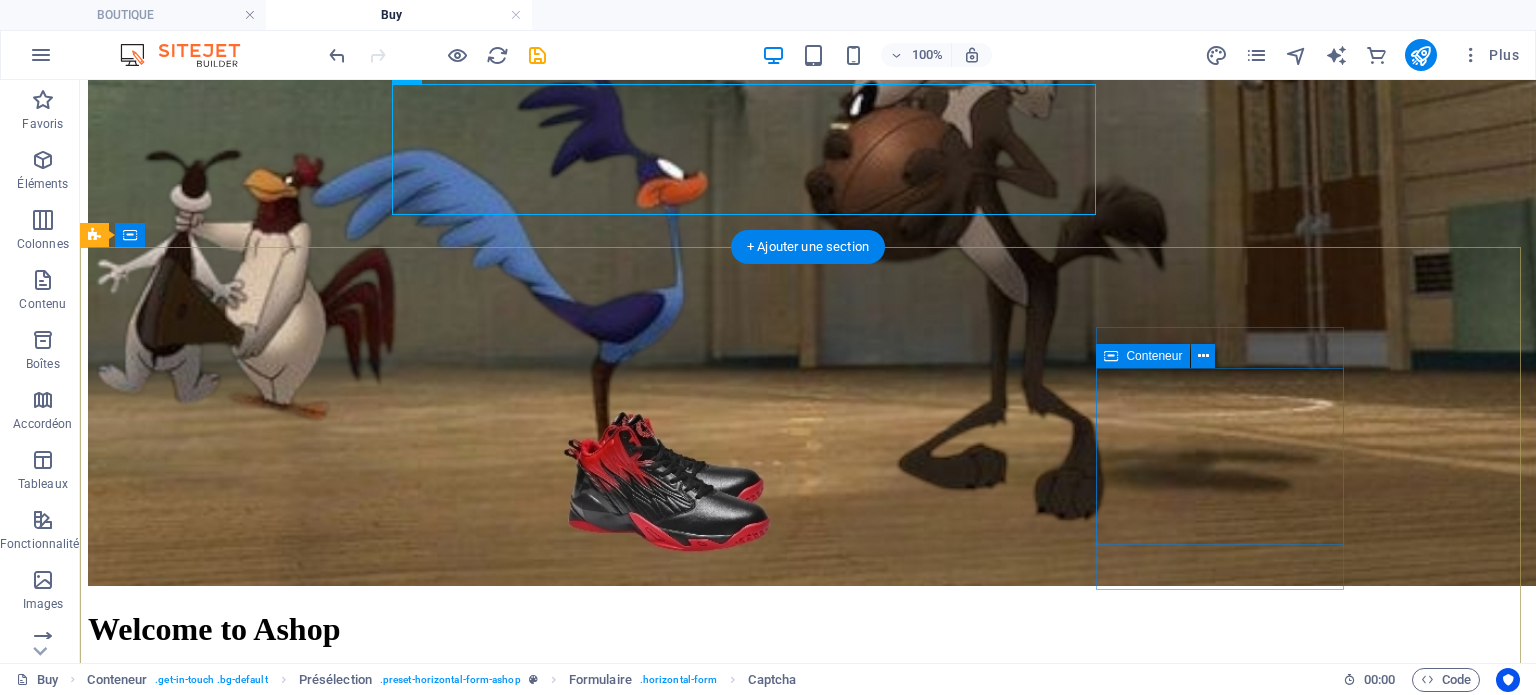 click on "Ajouter les éléments" at bounding box center (724, 15417) 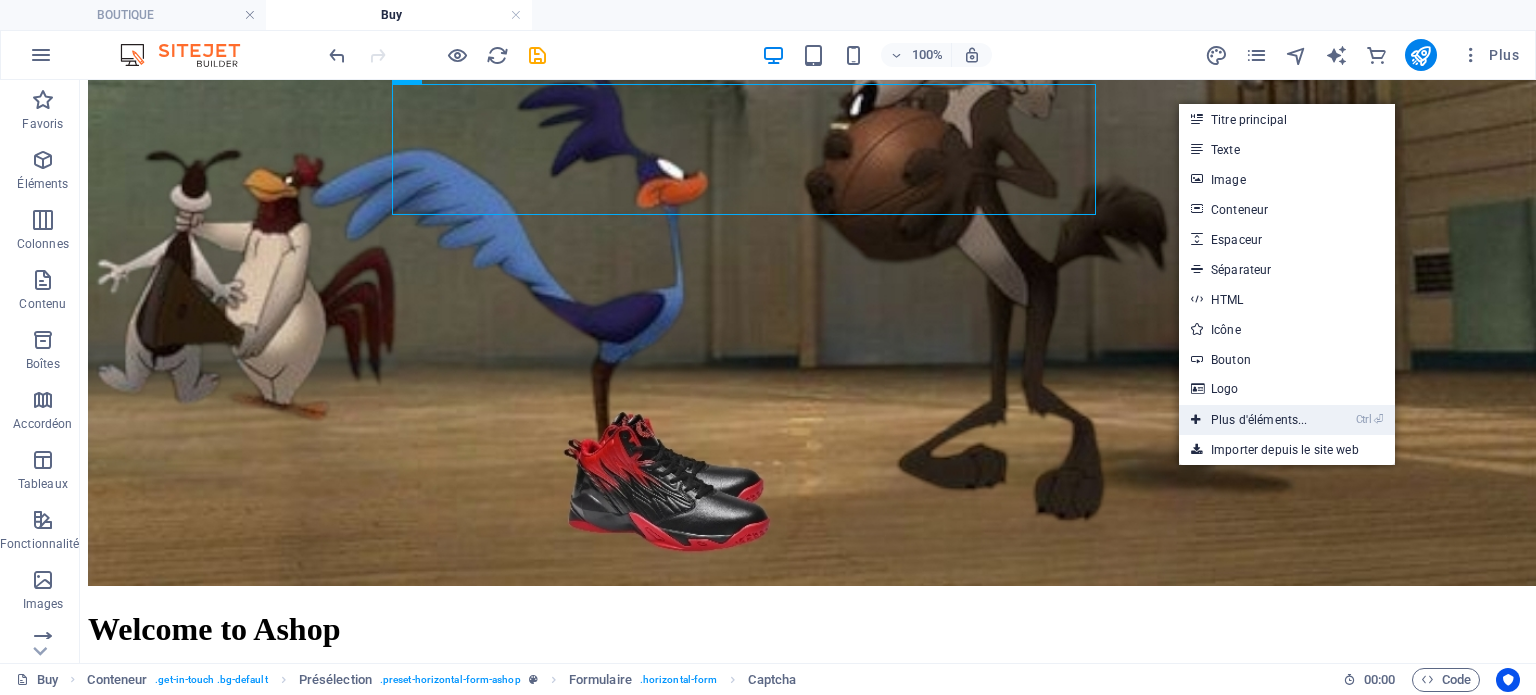 click on "Ctrl ⏎  Plus d'éléments..." at bounding box center [1249, 420] 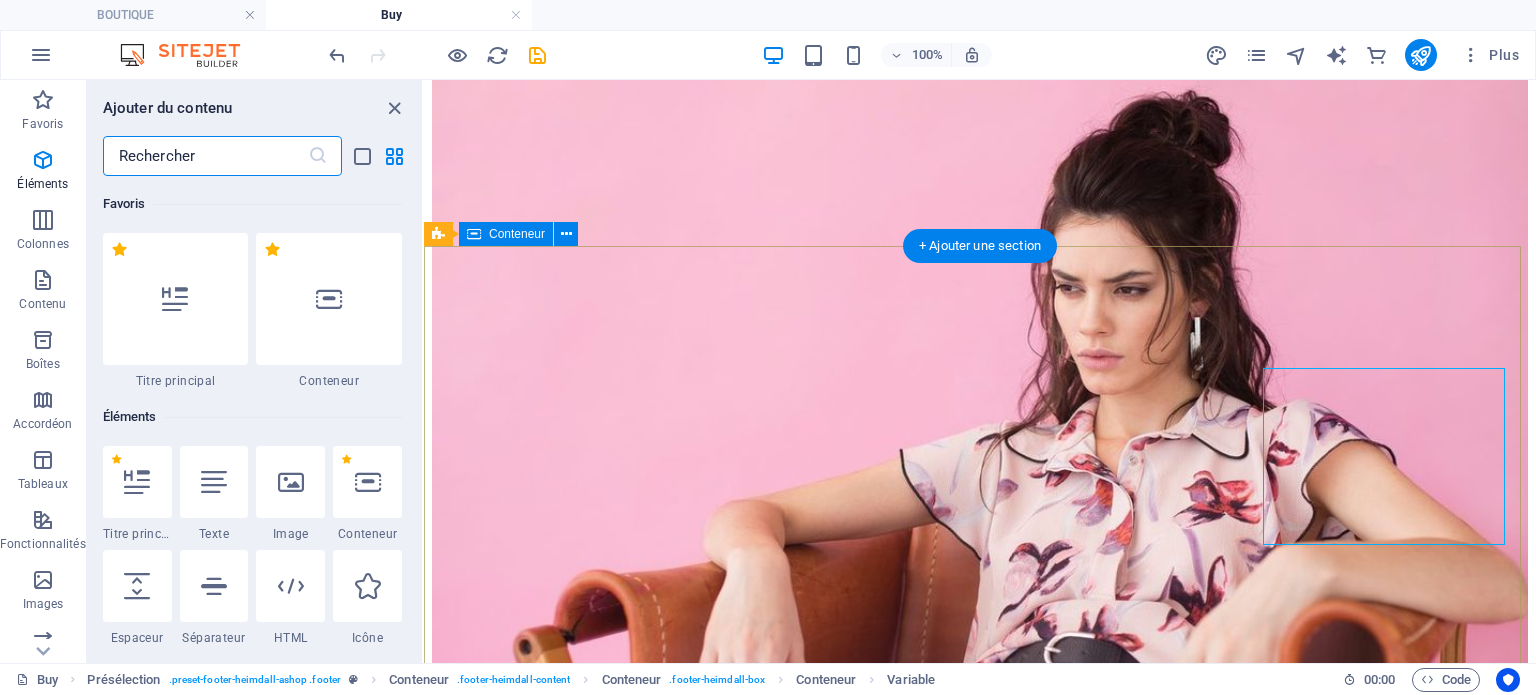 scroll, scrollTop: 2693, scrollLeft: 0, axis: vertical 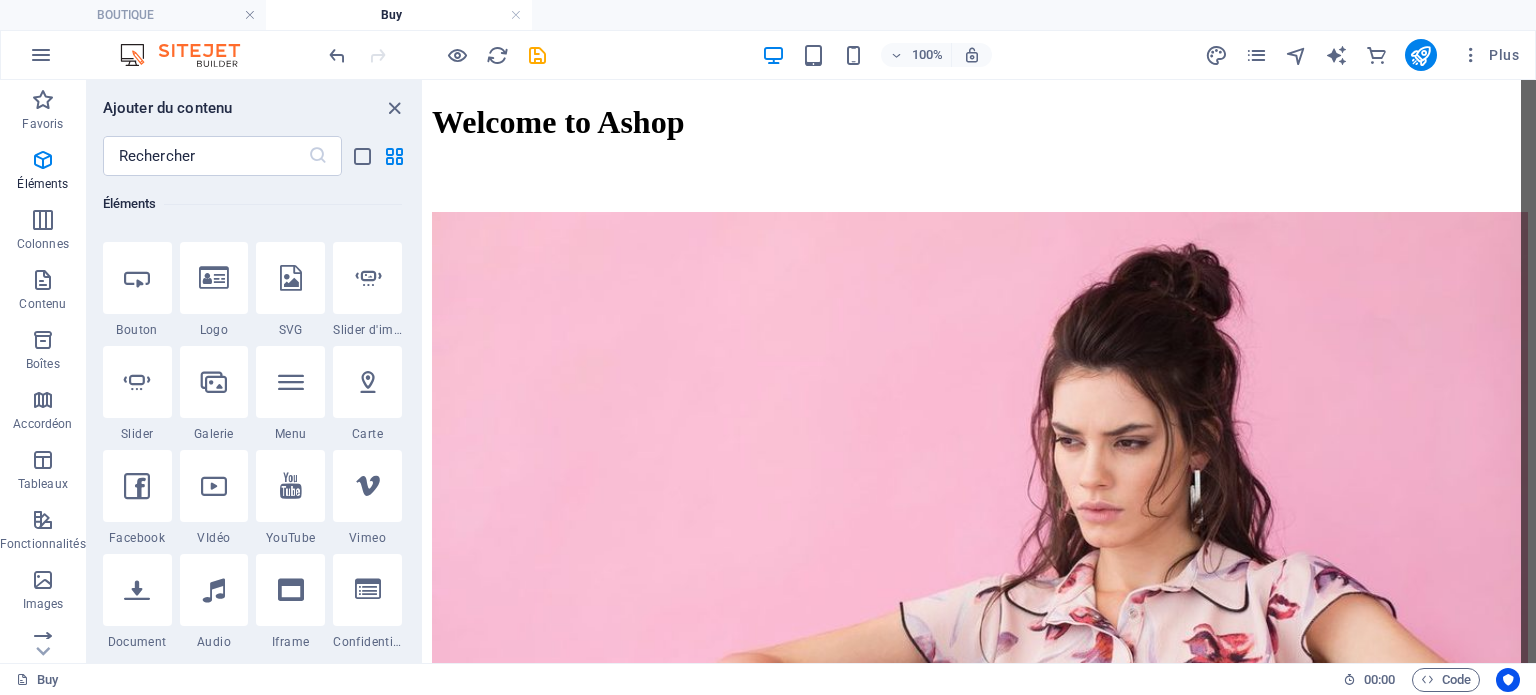select on "%" 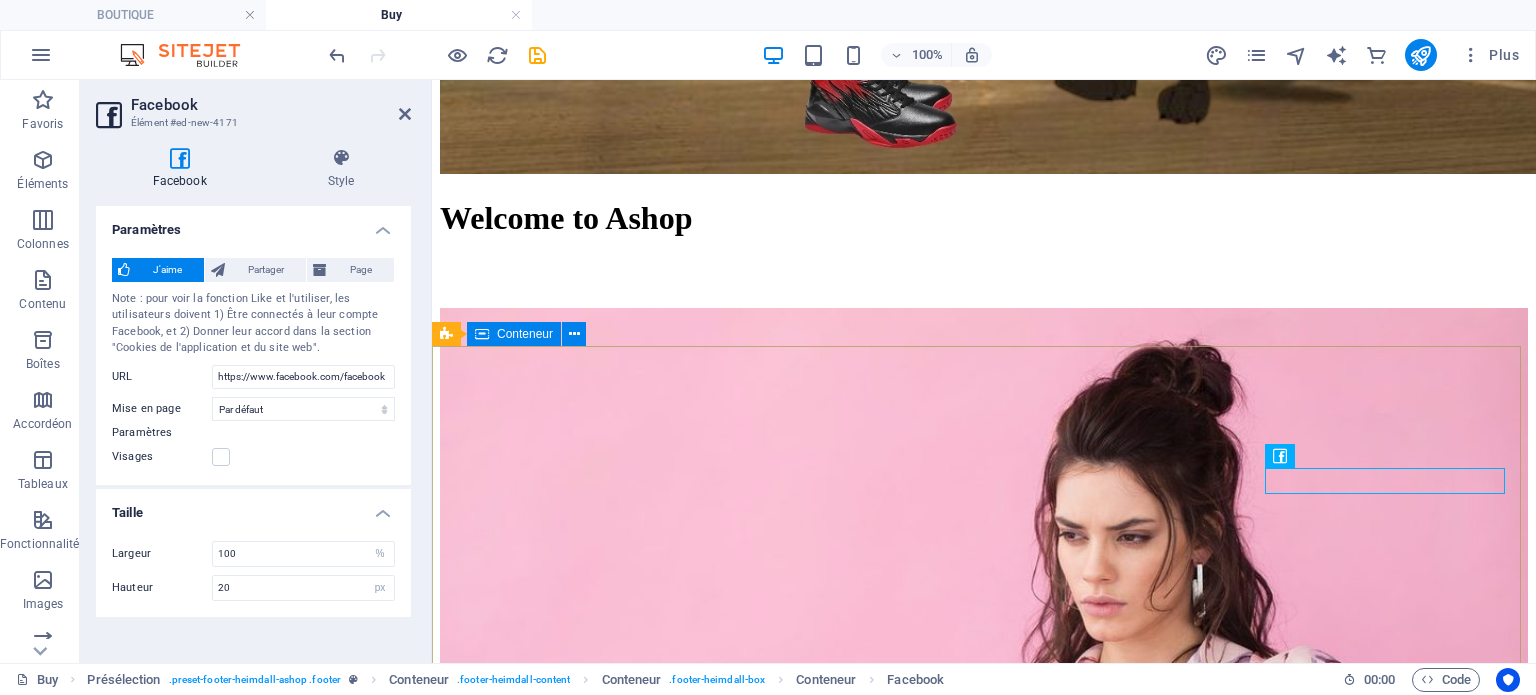 scroll, scrollTop: 2587, scrollLeft: 0, axis: vertical 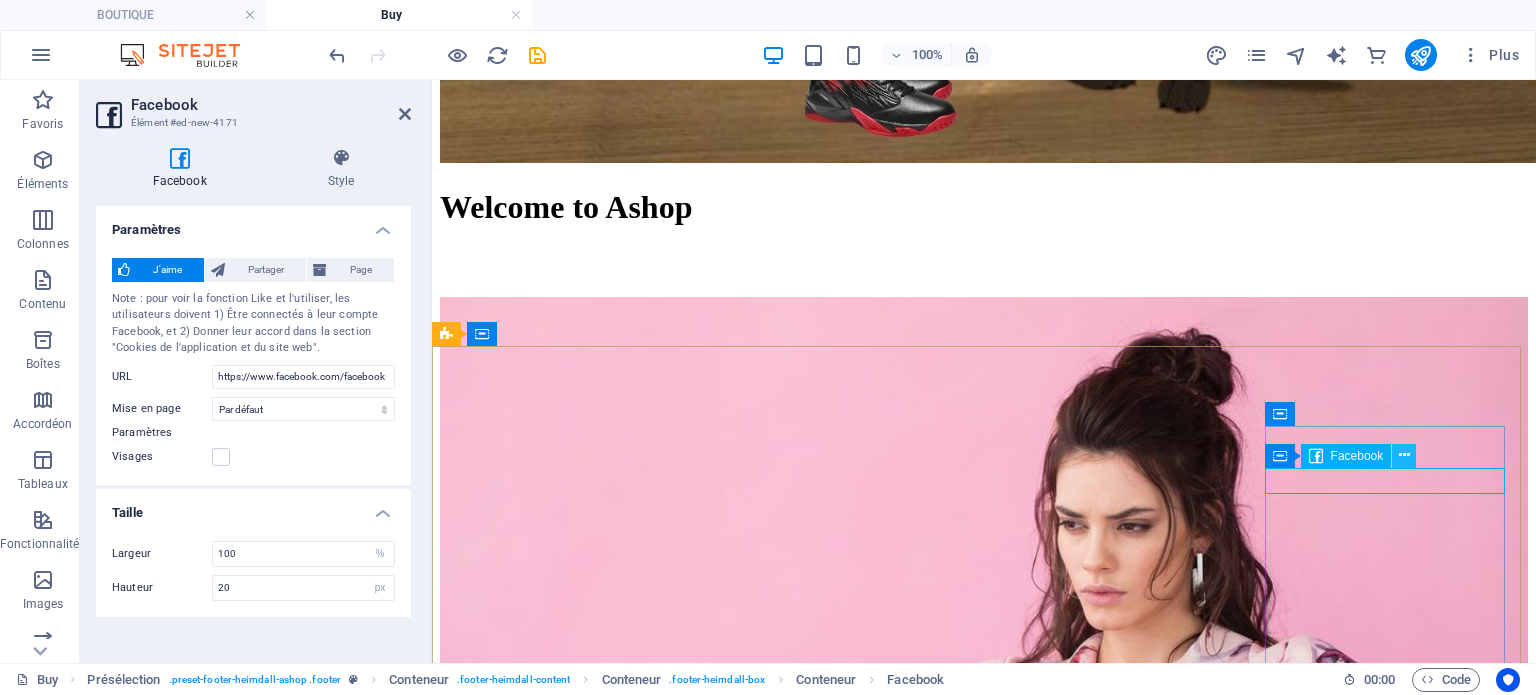 click at bounding box center (1404, 455) 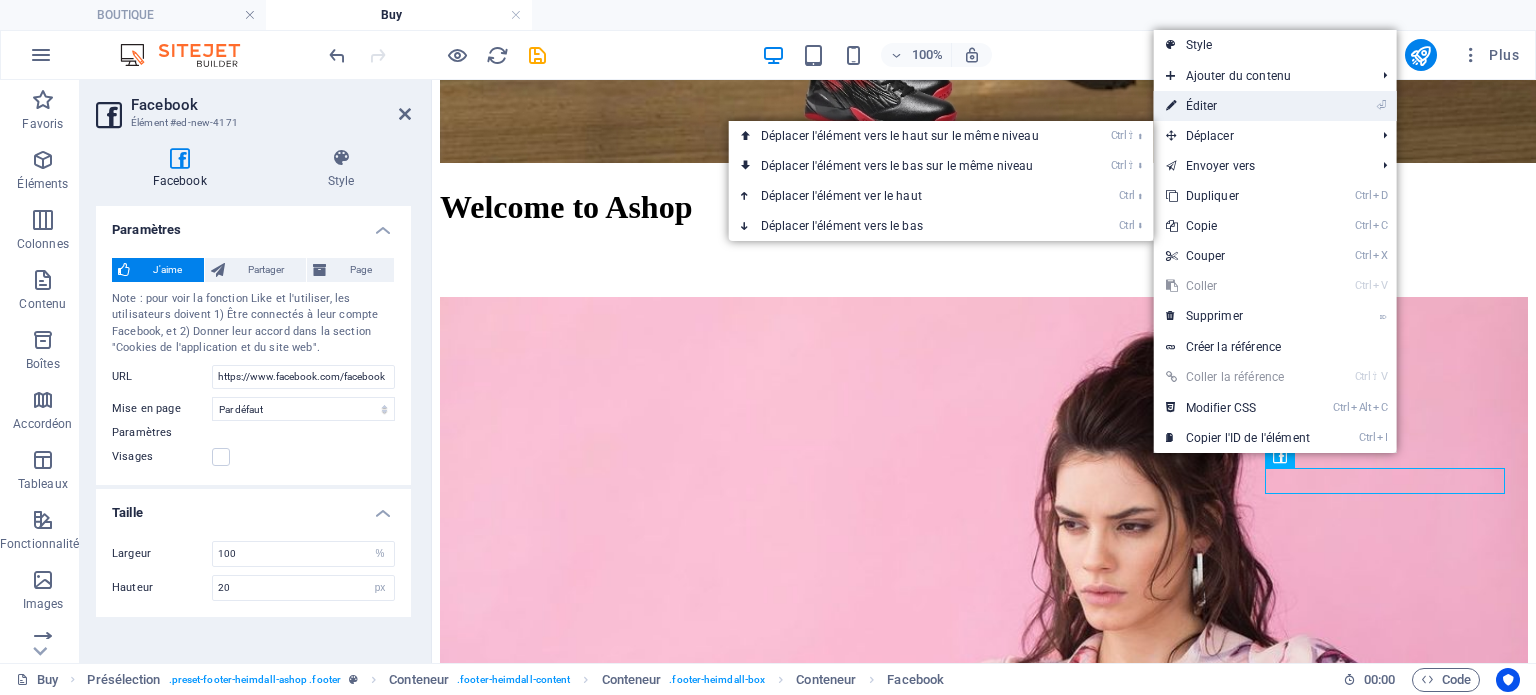 click on "⏎  Éditer" at bounding box center (1238, 106) 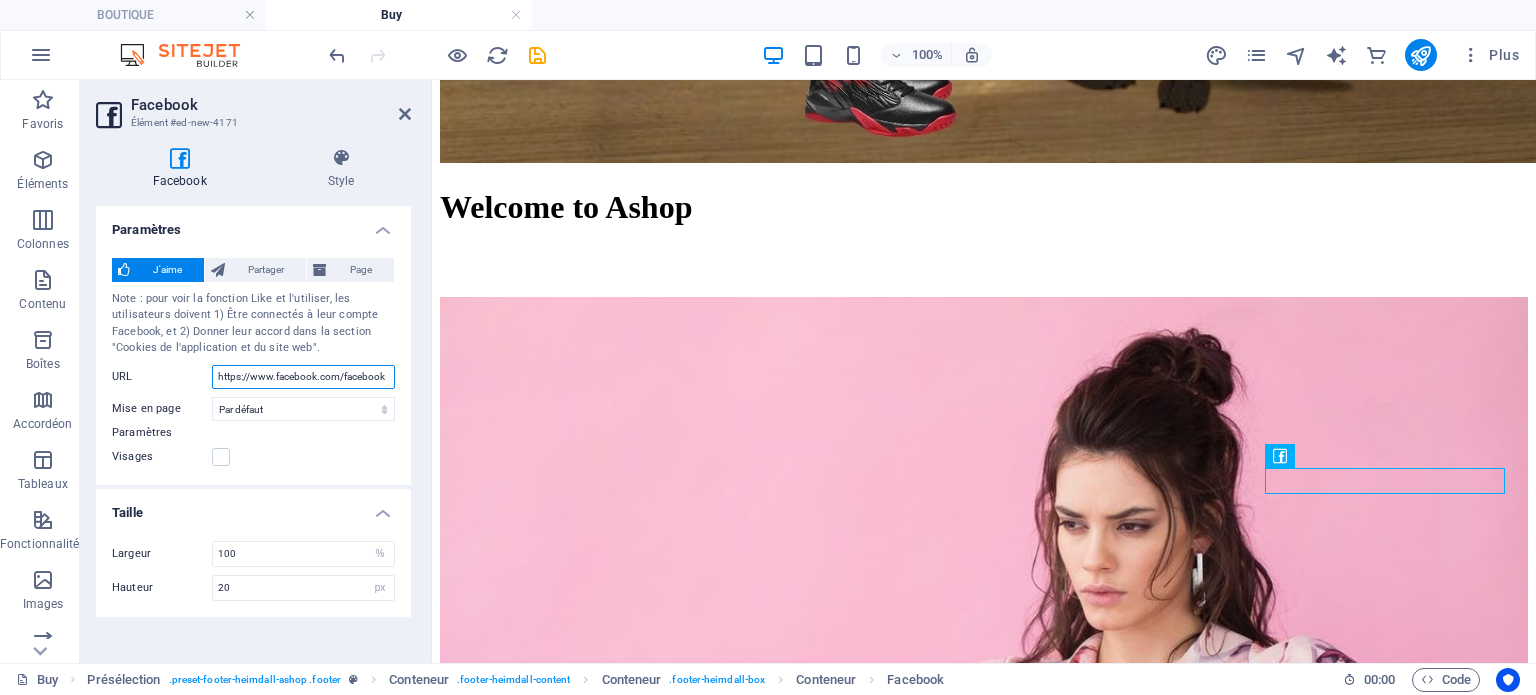 click on "https://www.facebook.com/facebook" at bounding box center [303, 377] 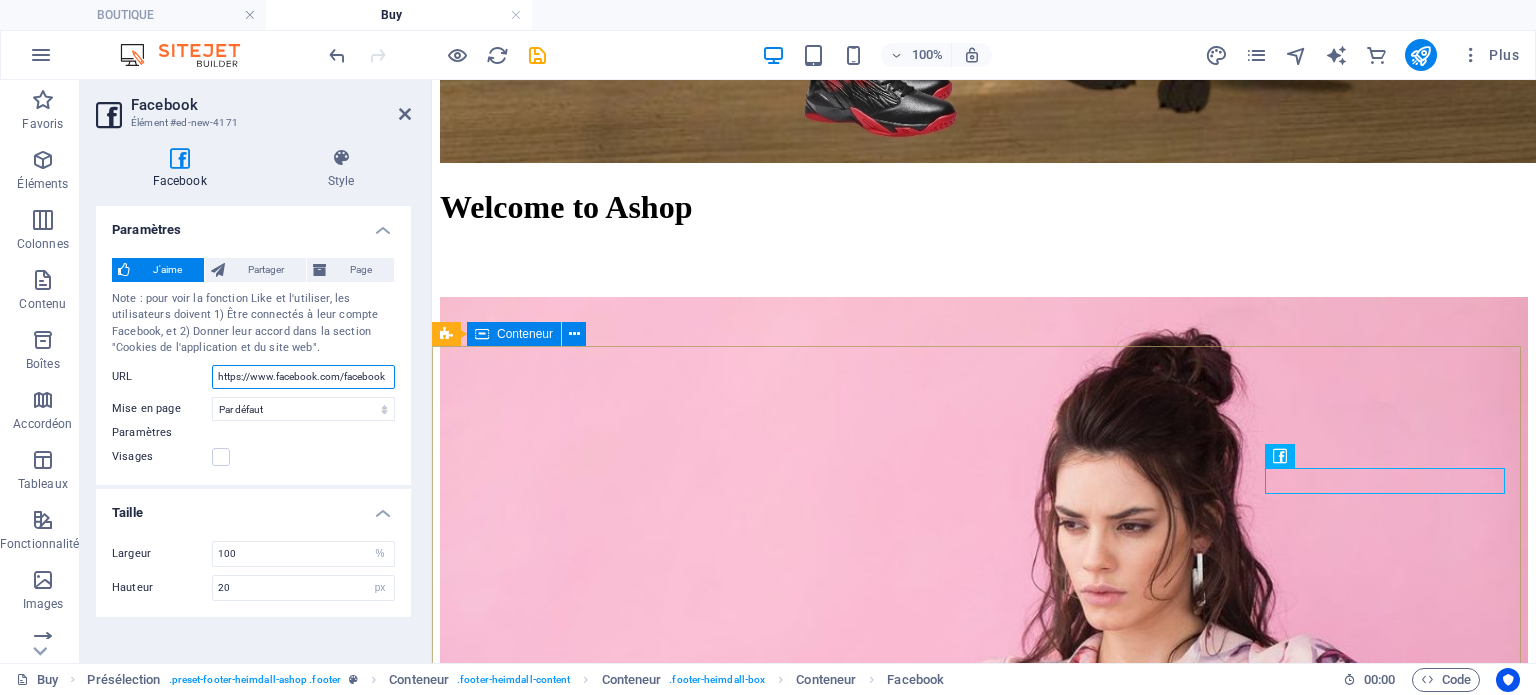 drag, startPoint x: 644, startPoint y: 458, endPoint x: 628, endPoint y: 391, distance: 68.88396 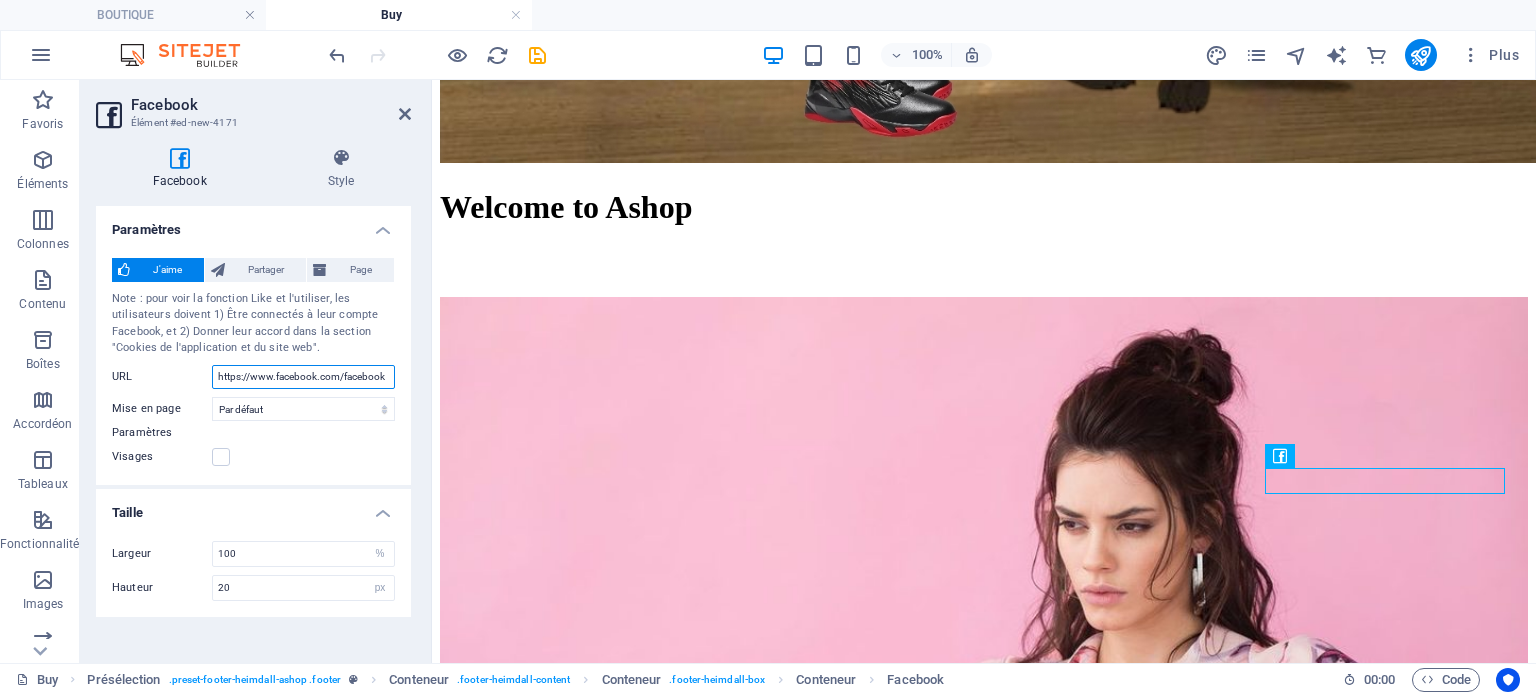 paste 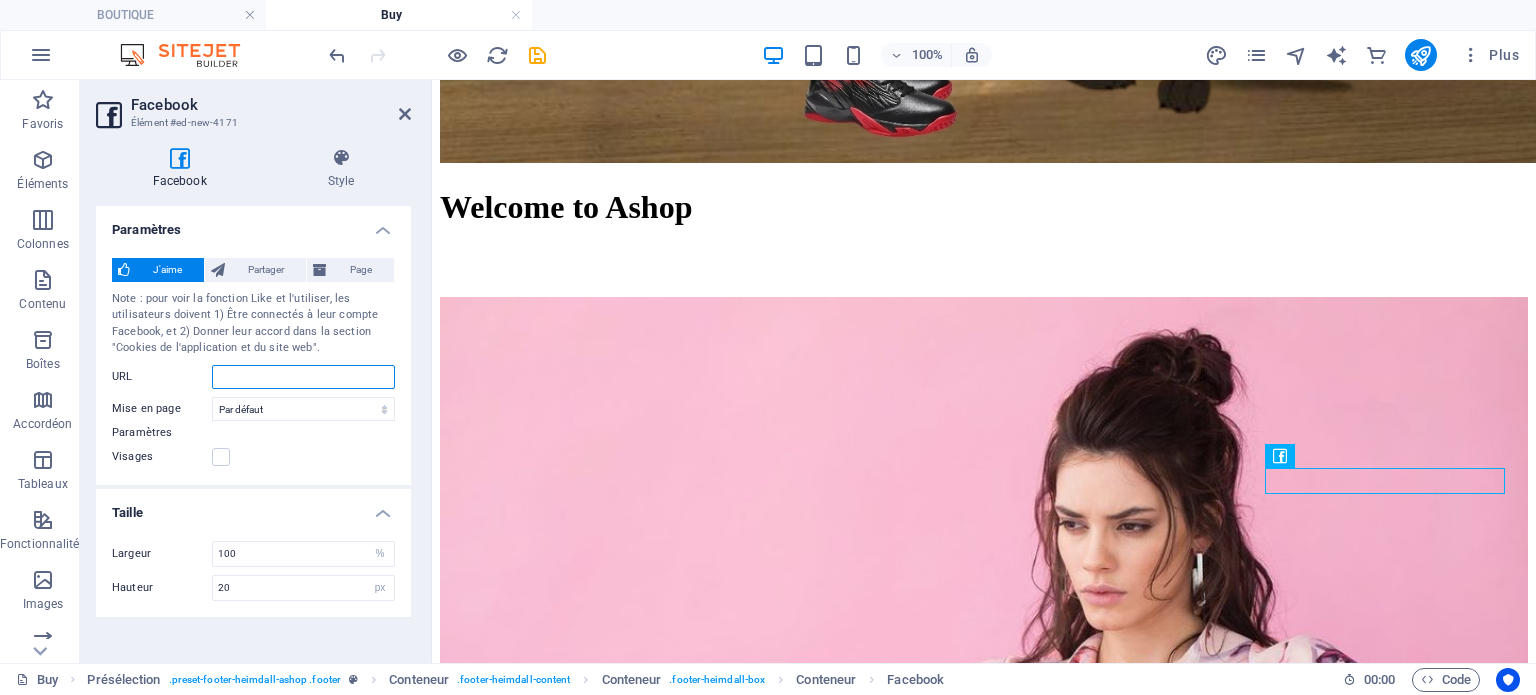 paste 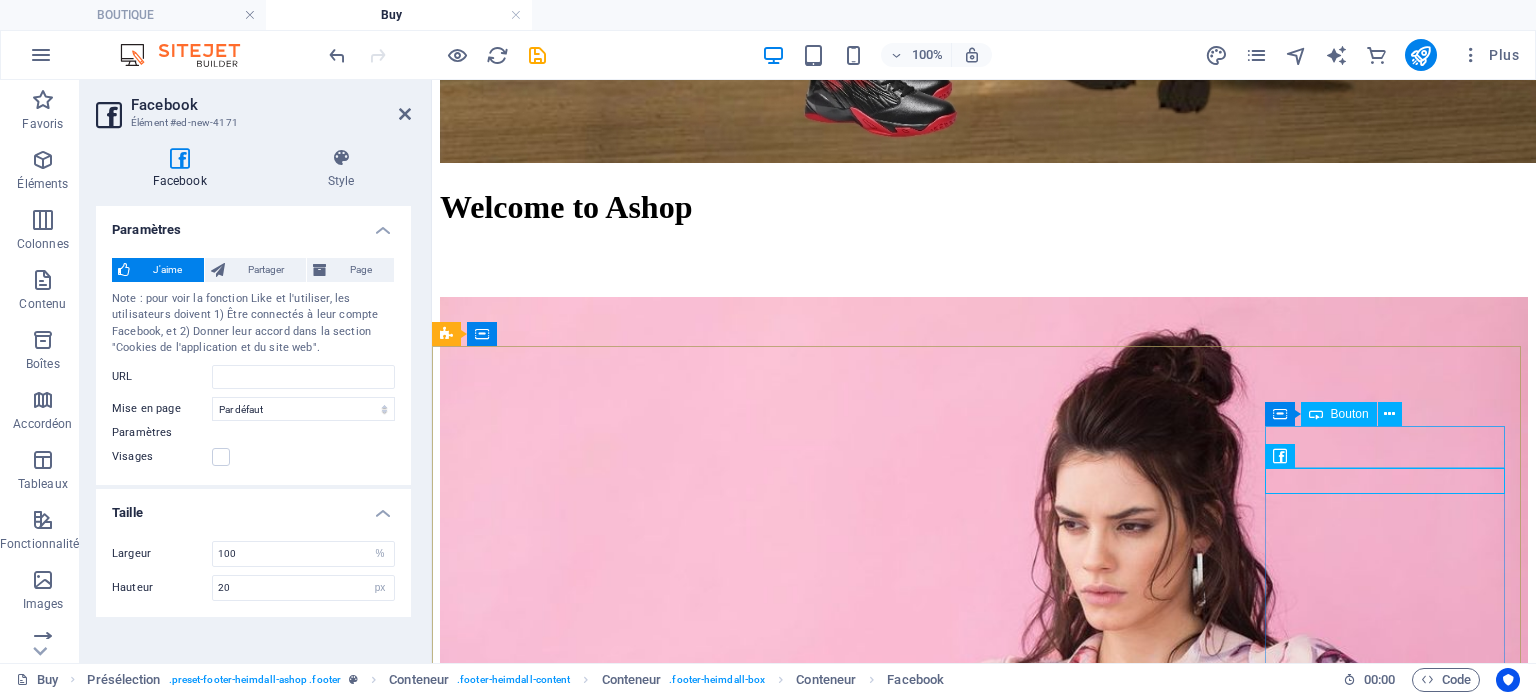 click on "Lien Facebook" at bounding box center (984, 11900) 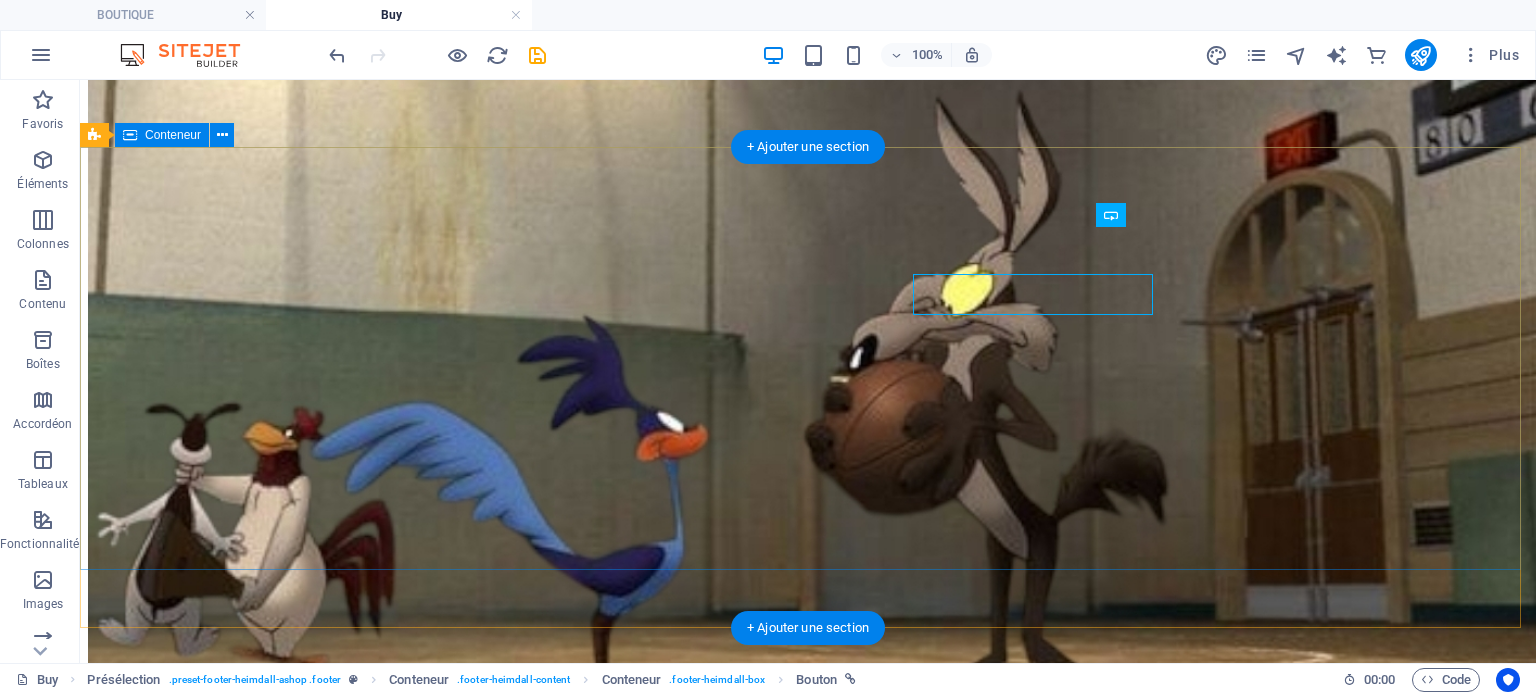 scroll, scrollTop: 2740, scrollLeft: 0, axis: vertical 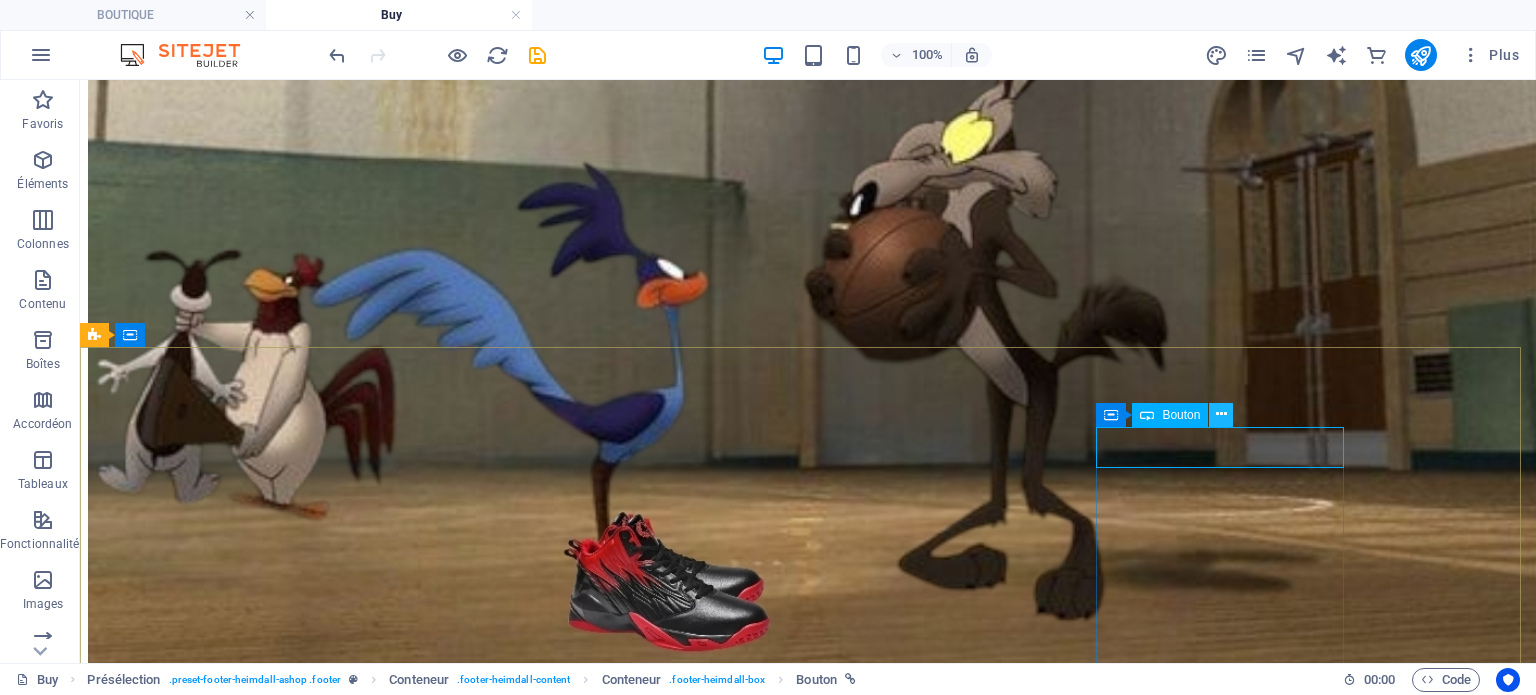 click at bounding box center (1221, 414) 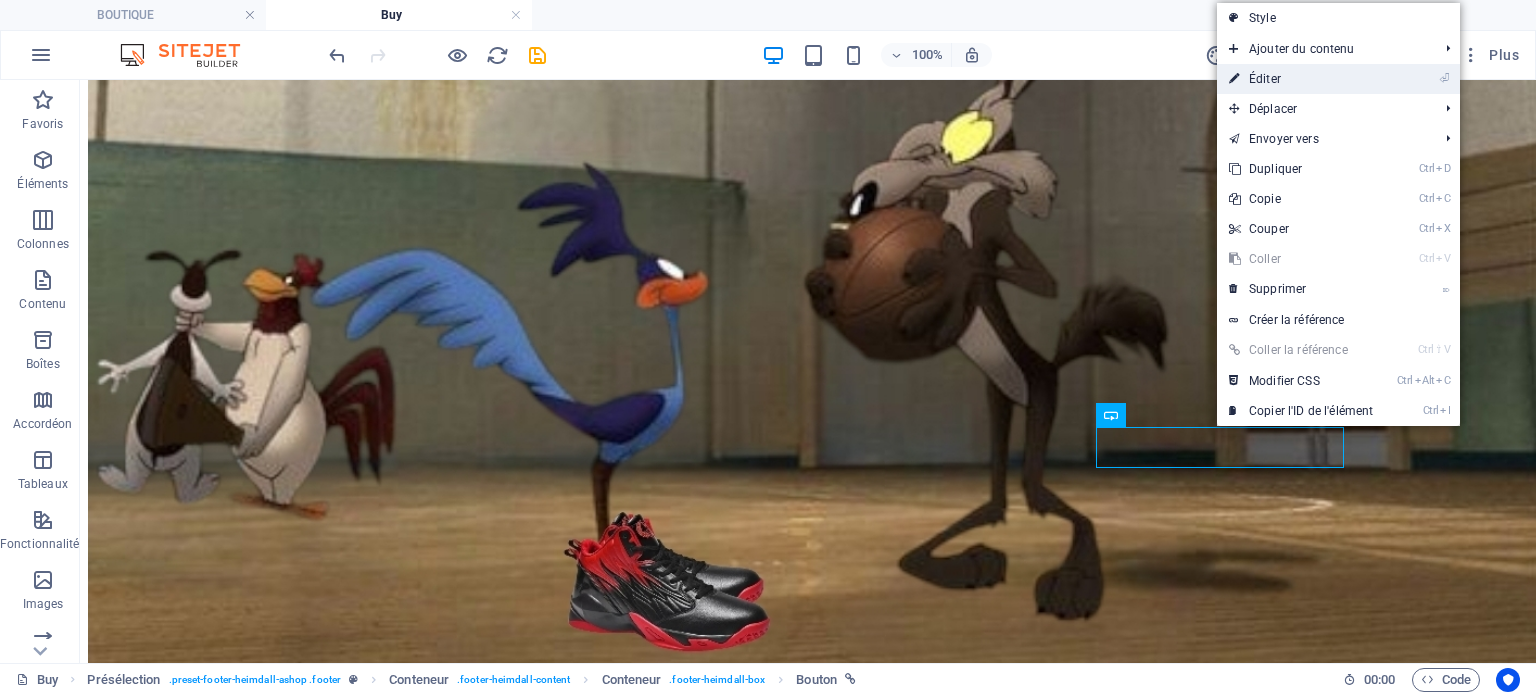drag, startPoint x: 1309, startPoint y: 86, endPoint x: 876, endPoint y: 6, distance: 440.32828 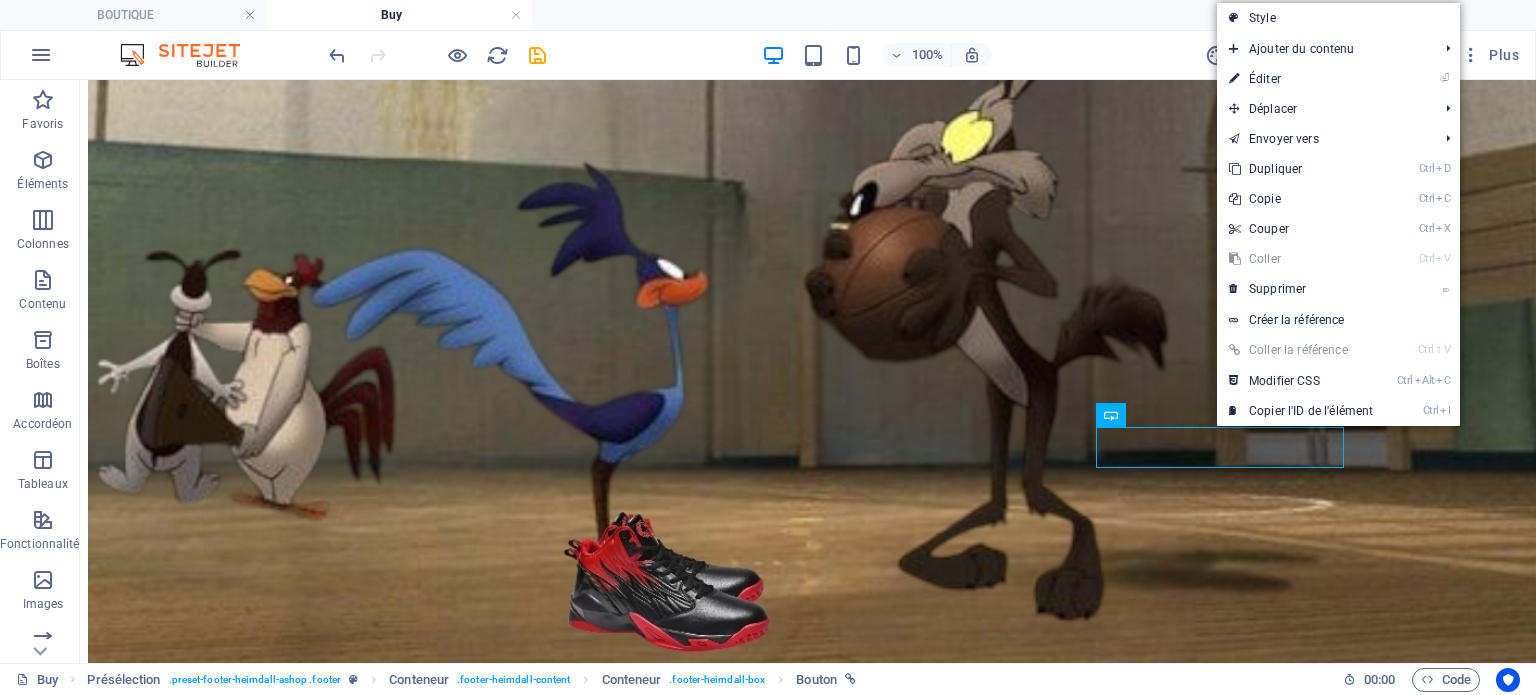 scroll, scrollTop: 2587, scrollLeft: 0, axis: vertical 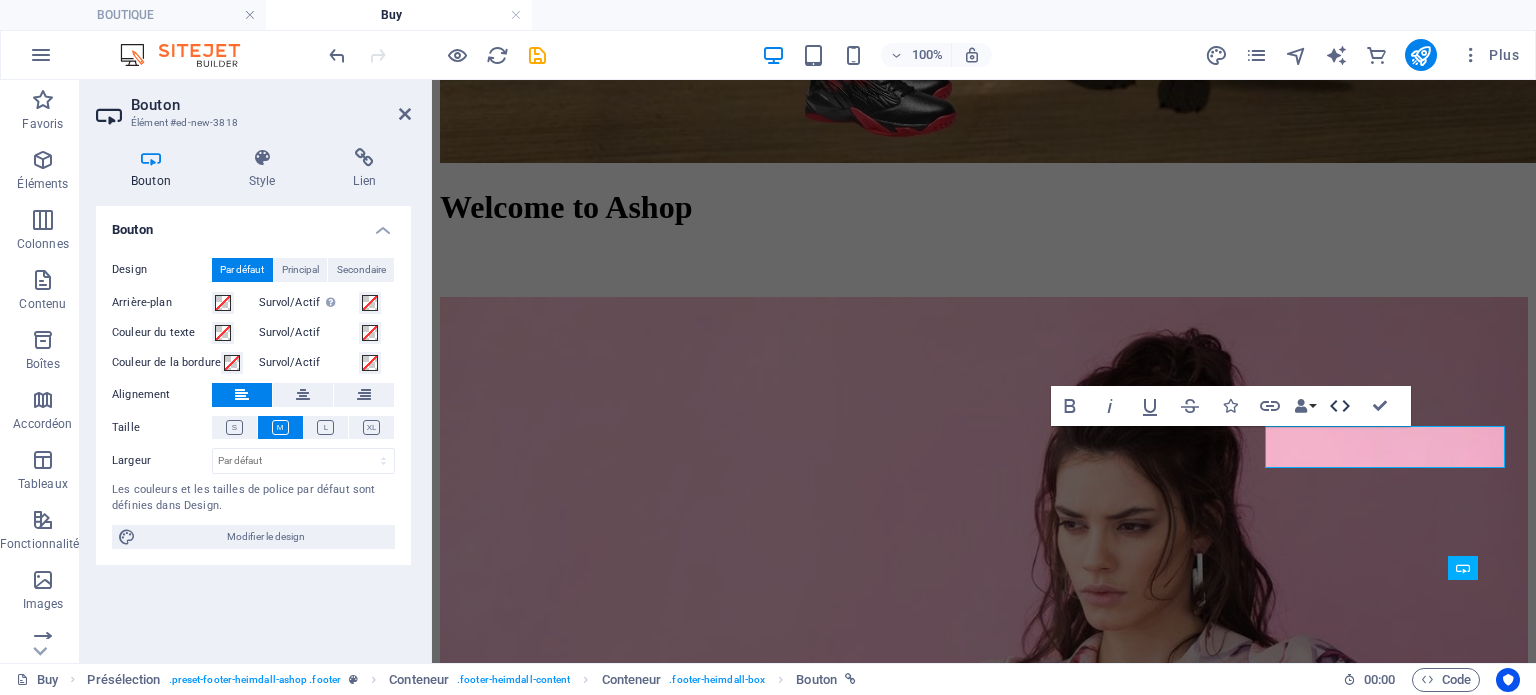 click 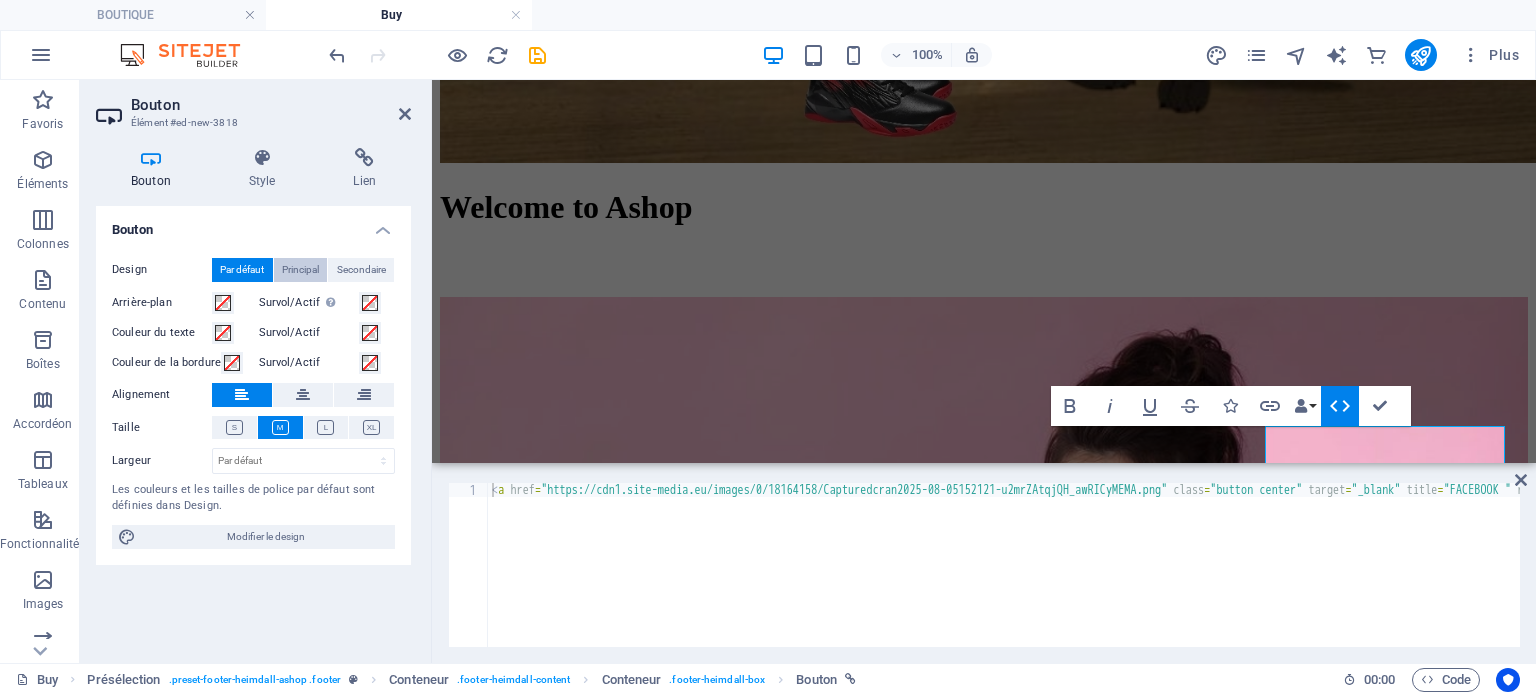 click on "Principal" at bounding box center (300, 270) 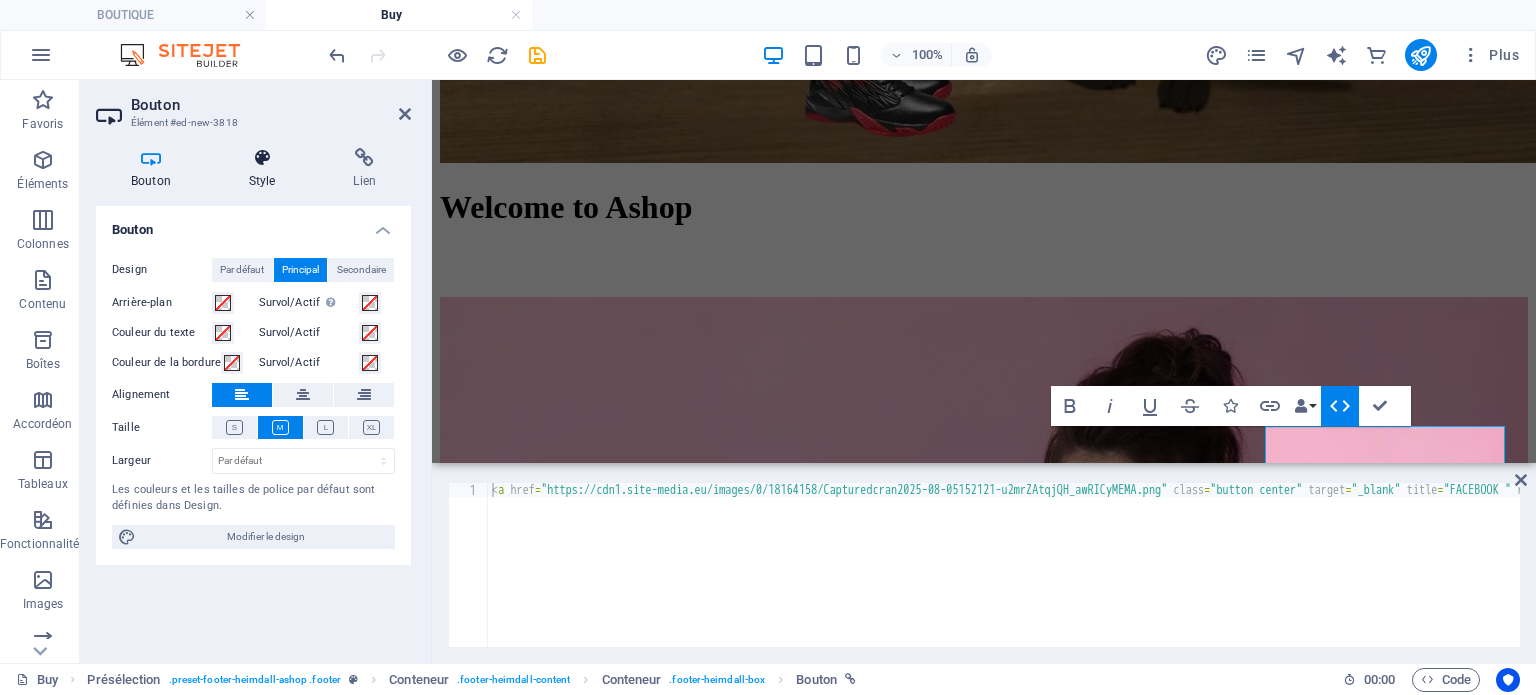 click on "Style" at bounding box center [266, 169] 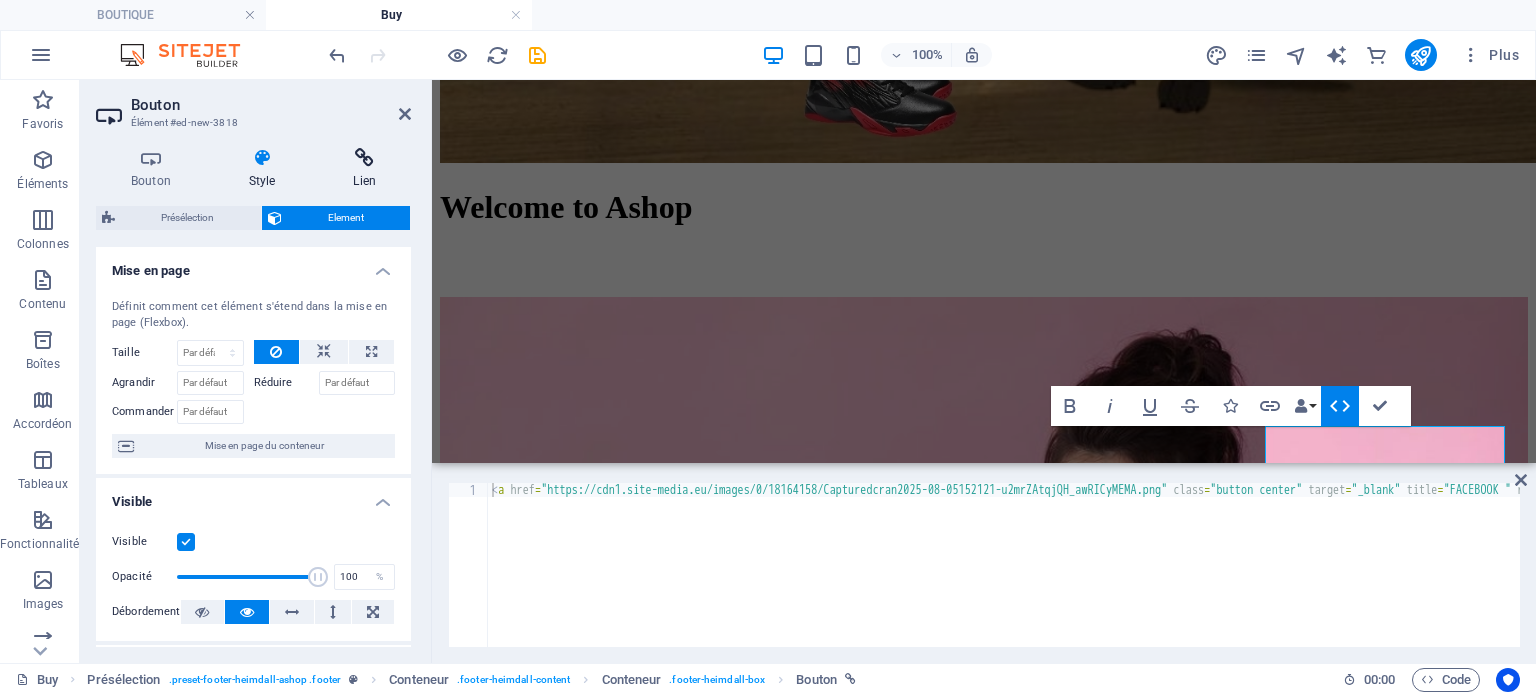 click at bounding box center (364, 158) 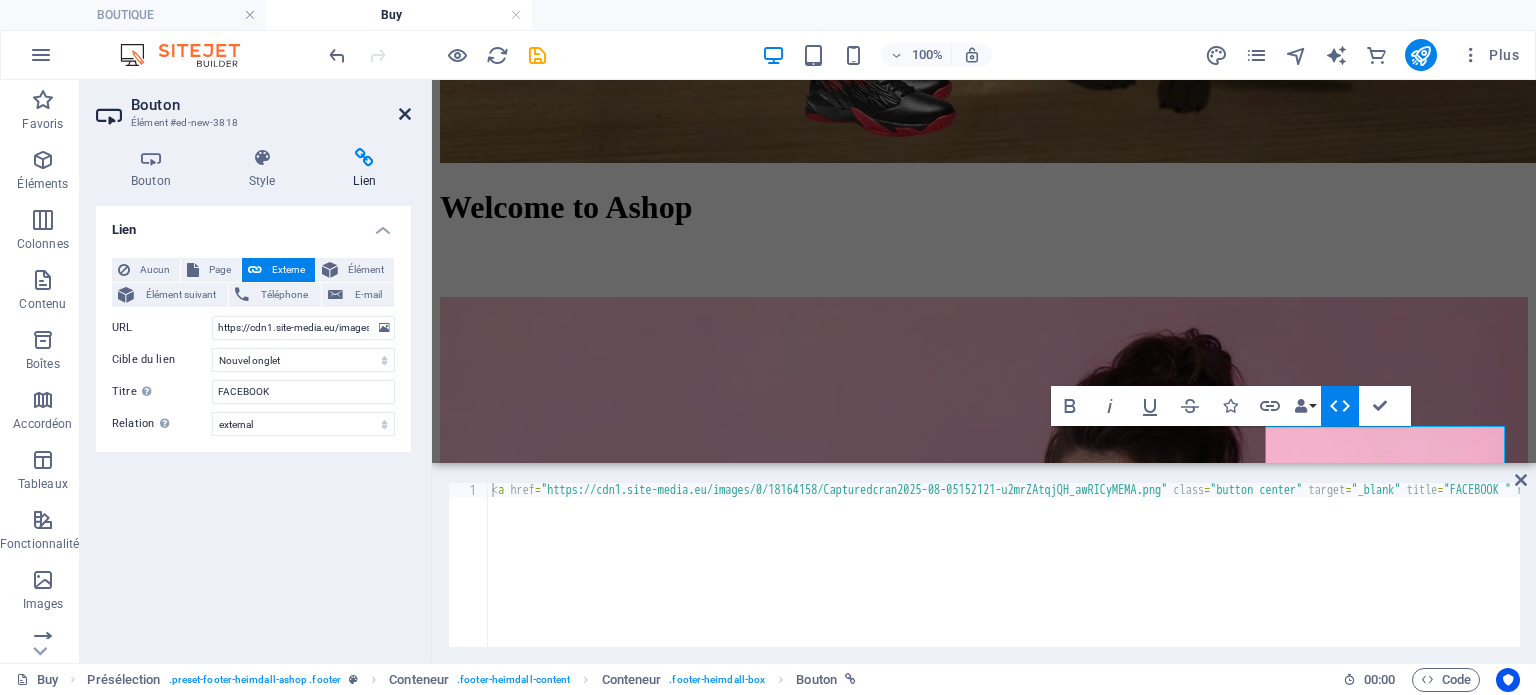 click at bounding box center (405, 114) 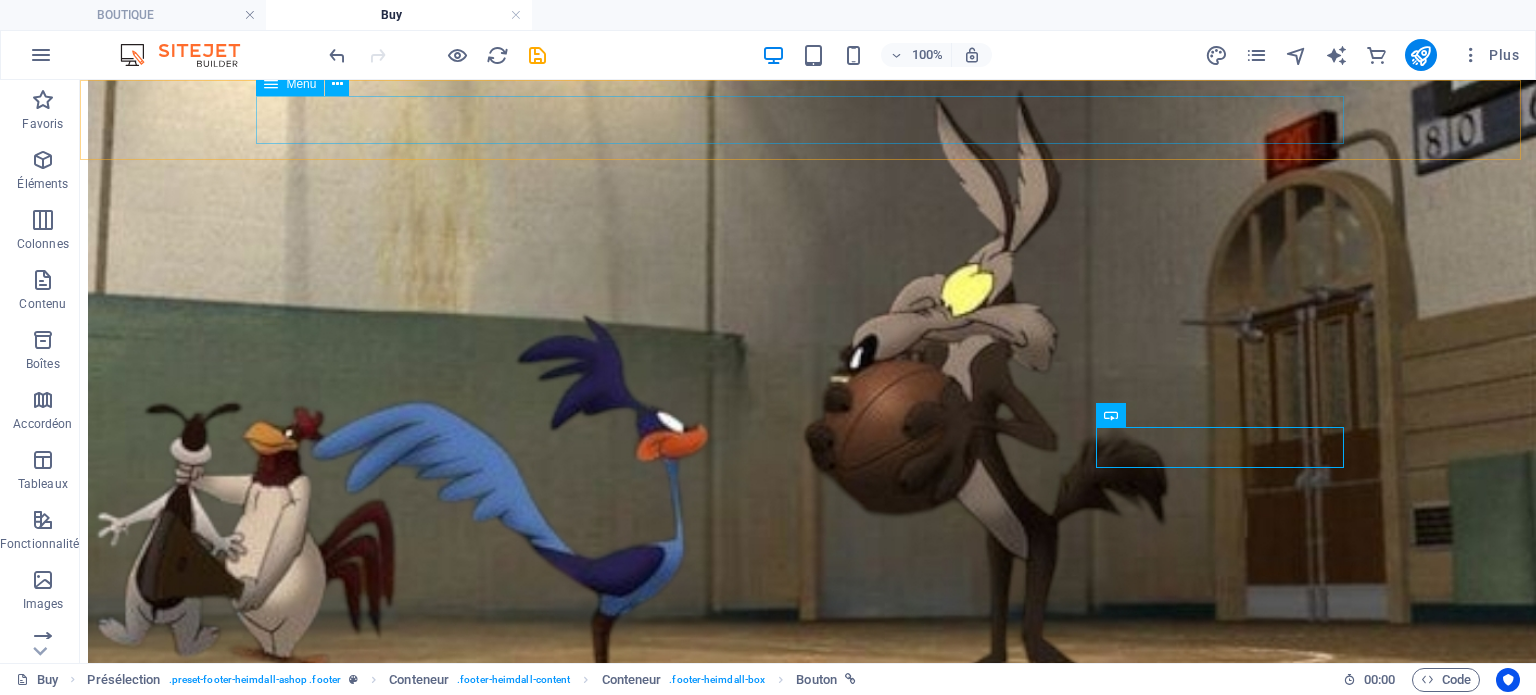 scroll, scrollTop: 2740, scrollLeft: 0, axis: vertical 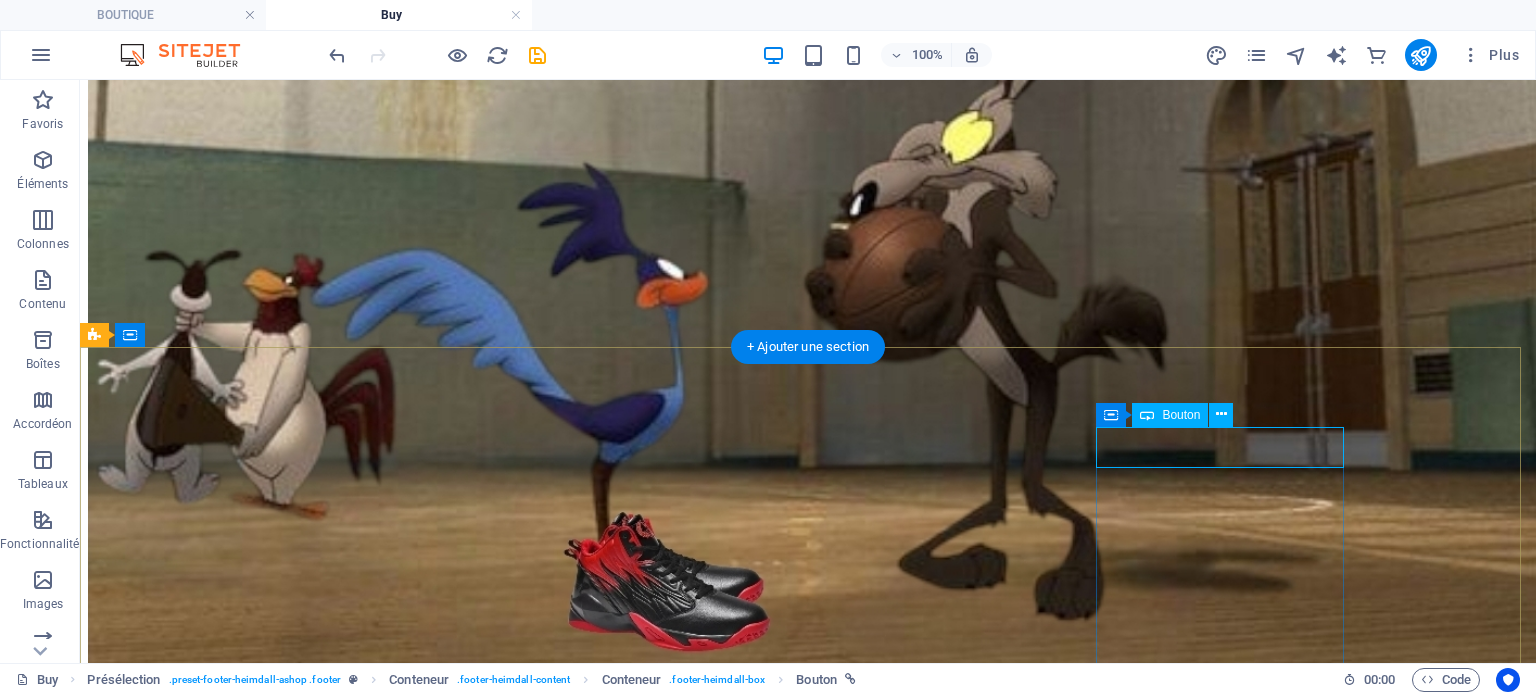 click on "Lien Facebook" at bounding box center [808, 15407] 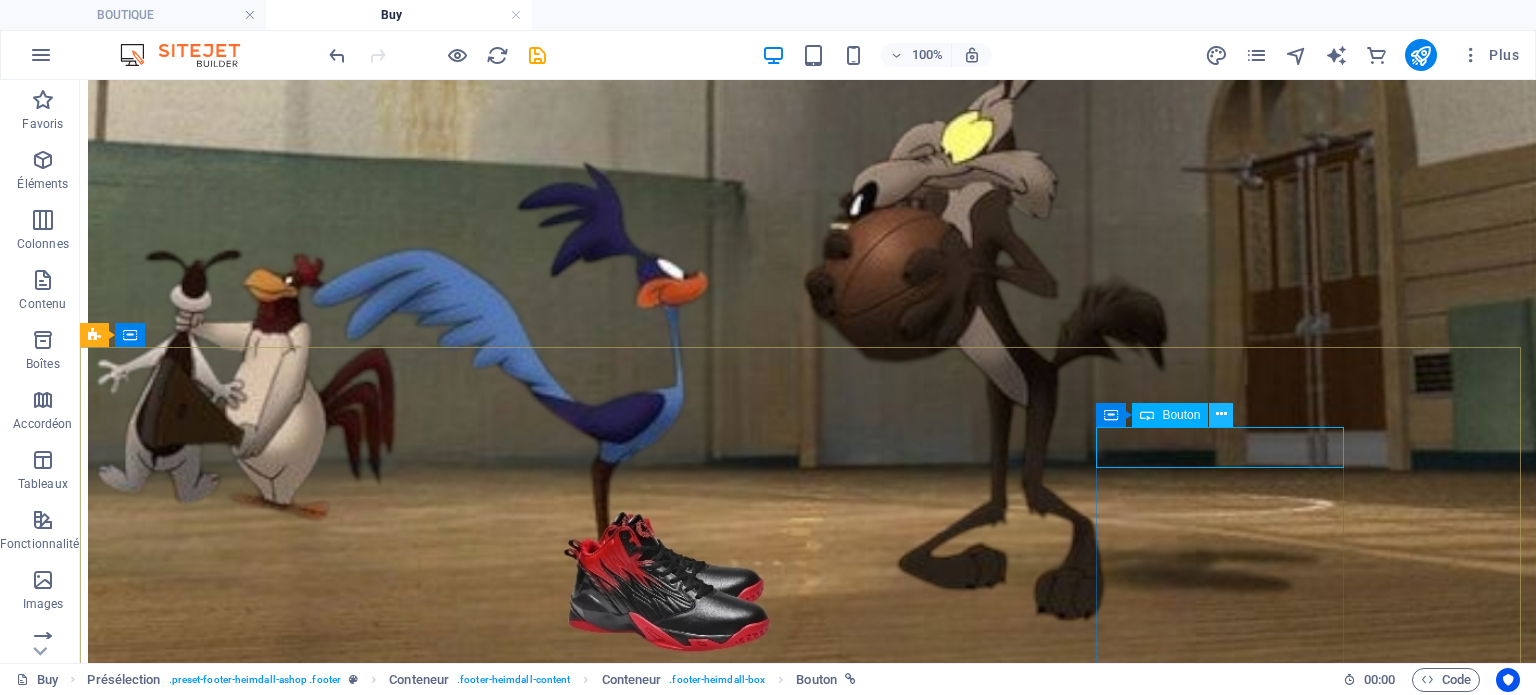 click at bounding box center [1221, 414] 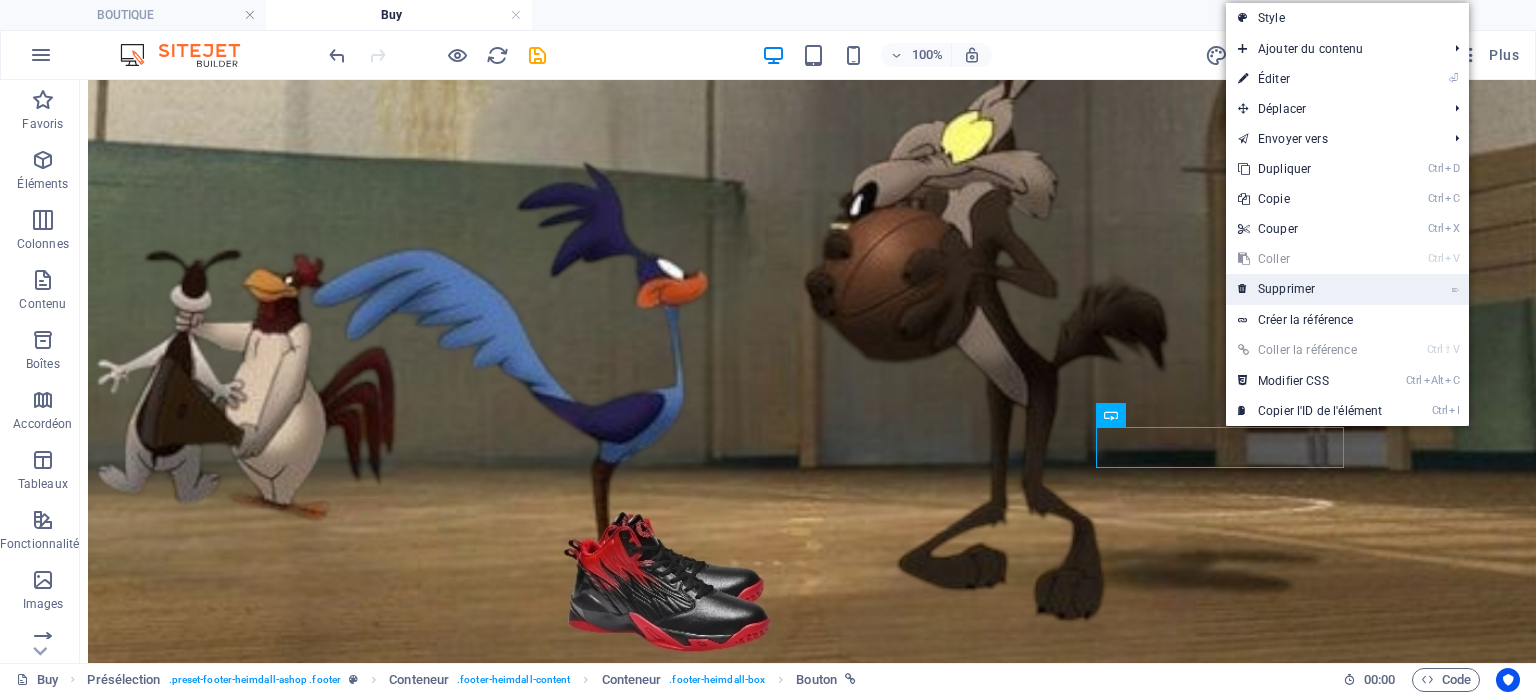 click on "⌦  Supprimer" at bounding box center (1310, 289) 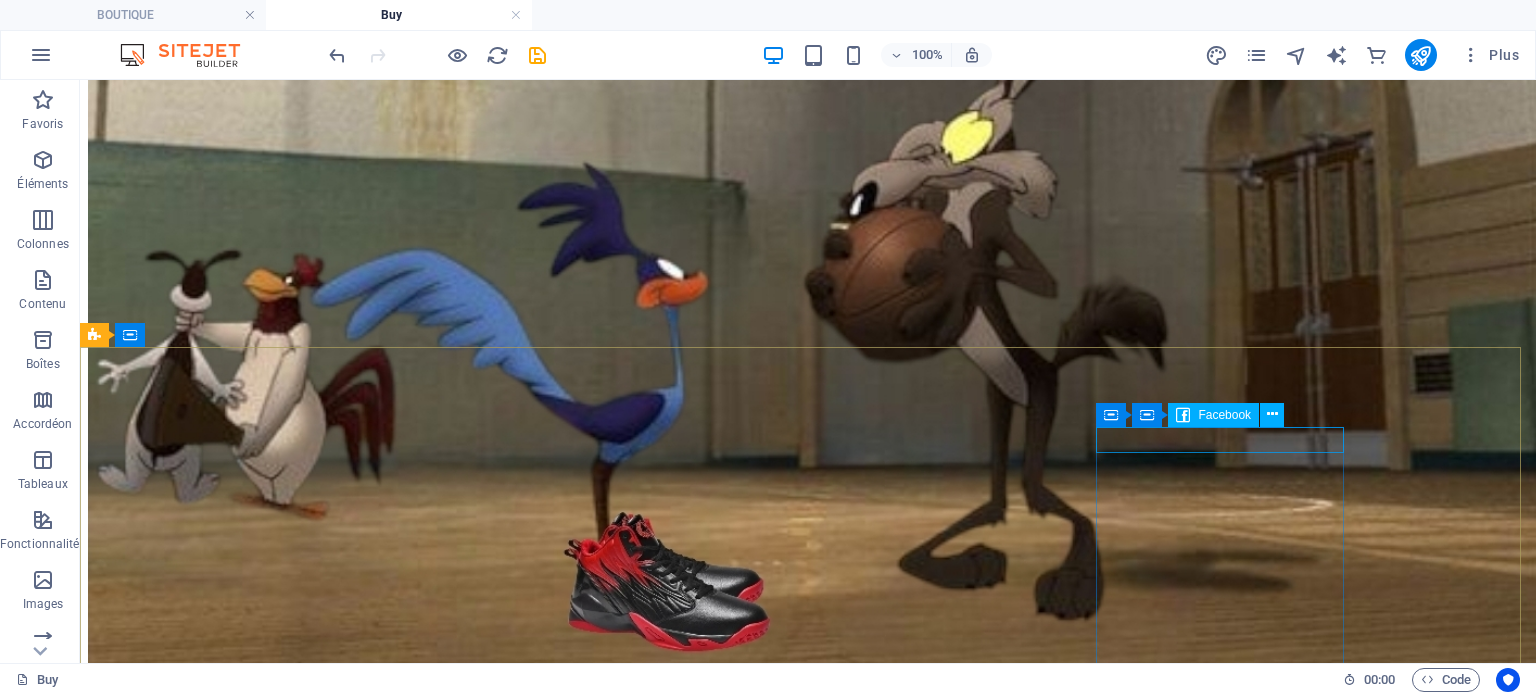 click on "Facebook" at bounding box center (1224, 415) 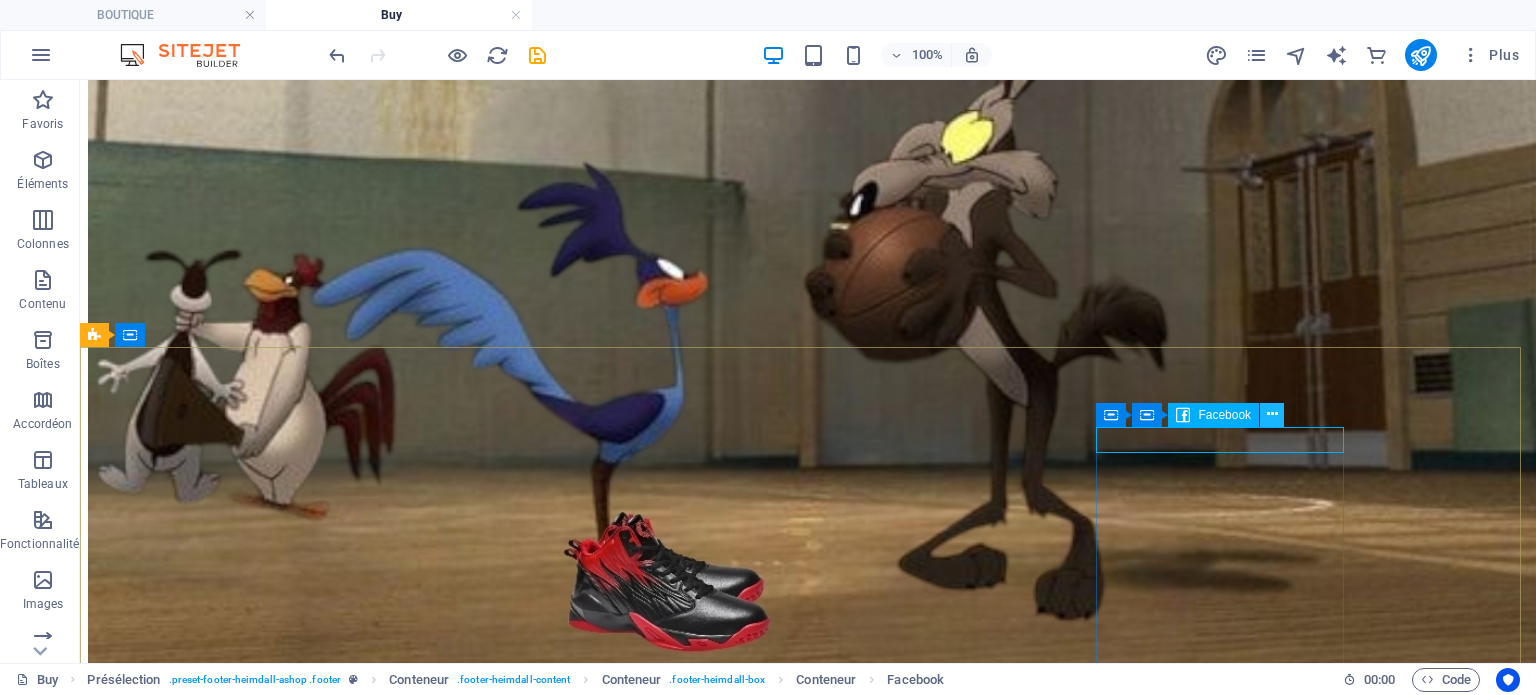 click at bounding box center (1272, 414) 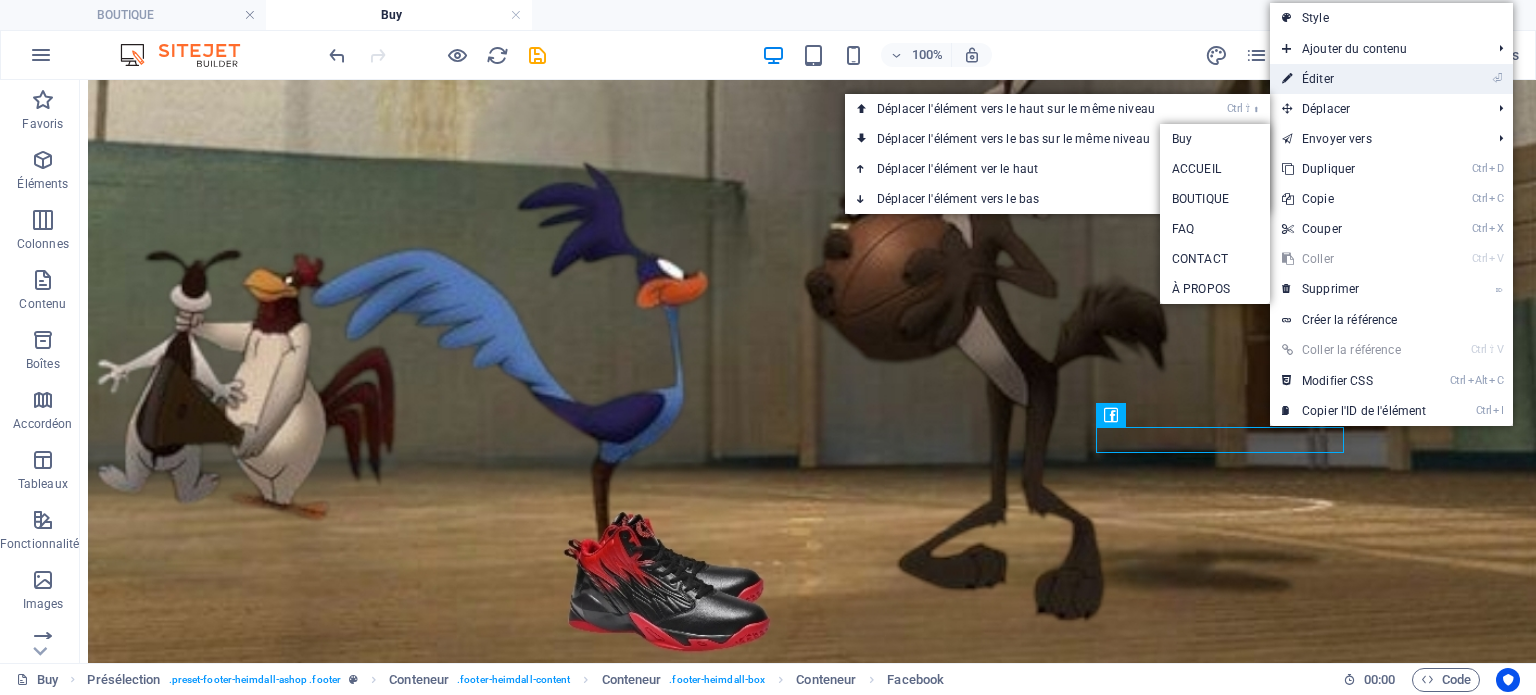 click on "⏎  Éditer" at bounding box center [1354, 79] 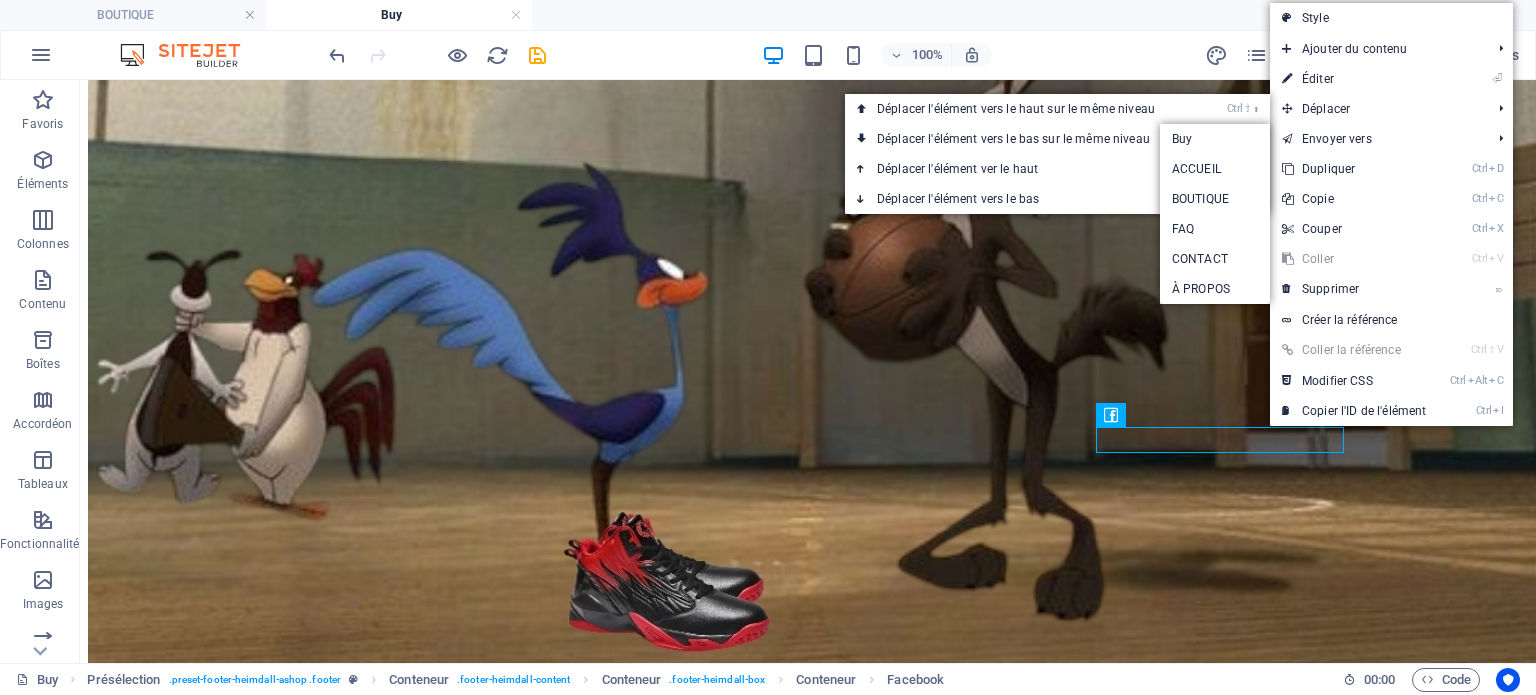 select on "%" 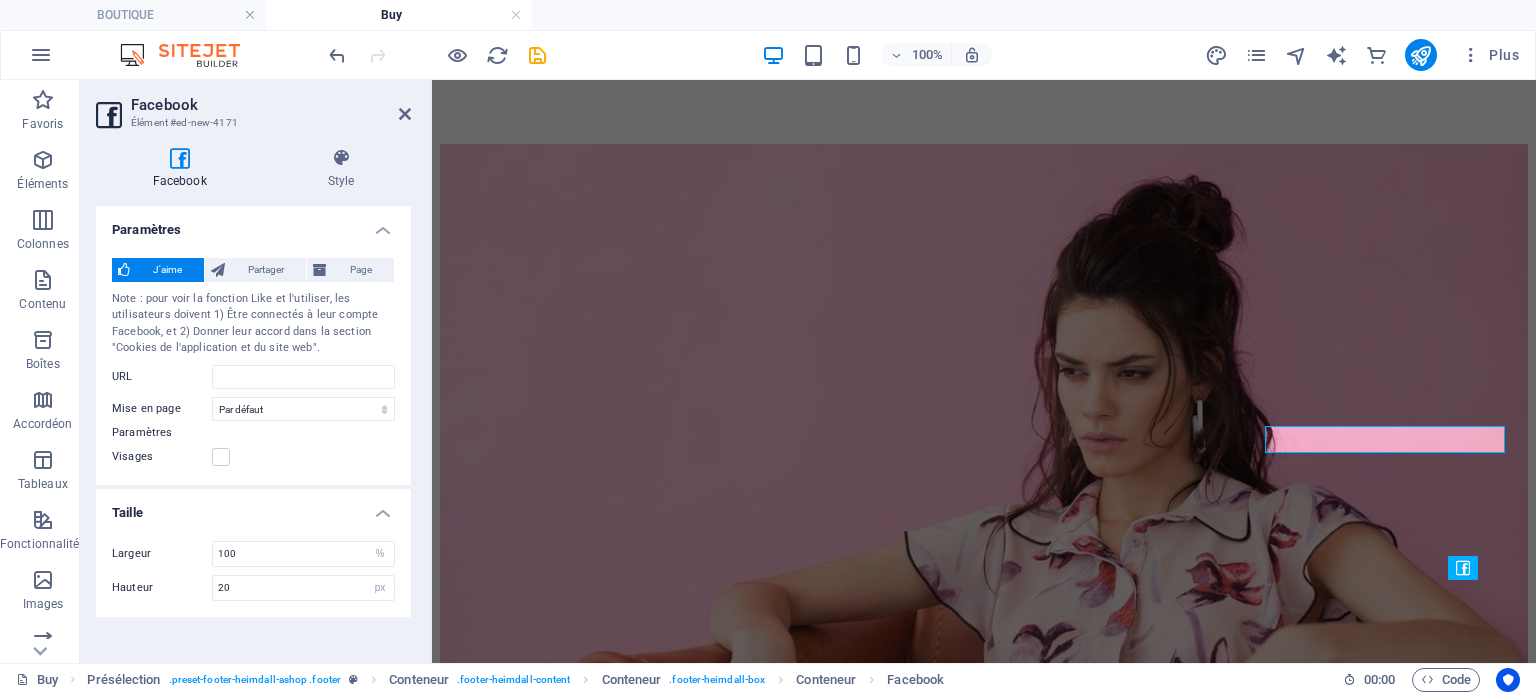 scroll, scrollTop: 2587, scrollLeft: 0, axis: vertical 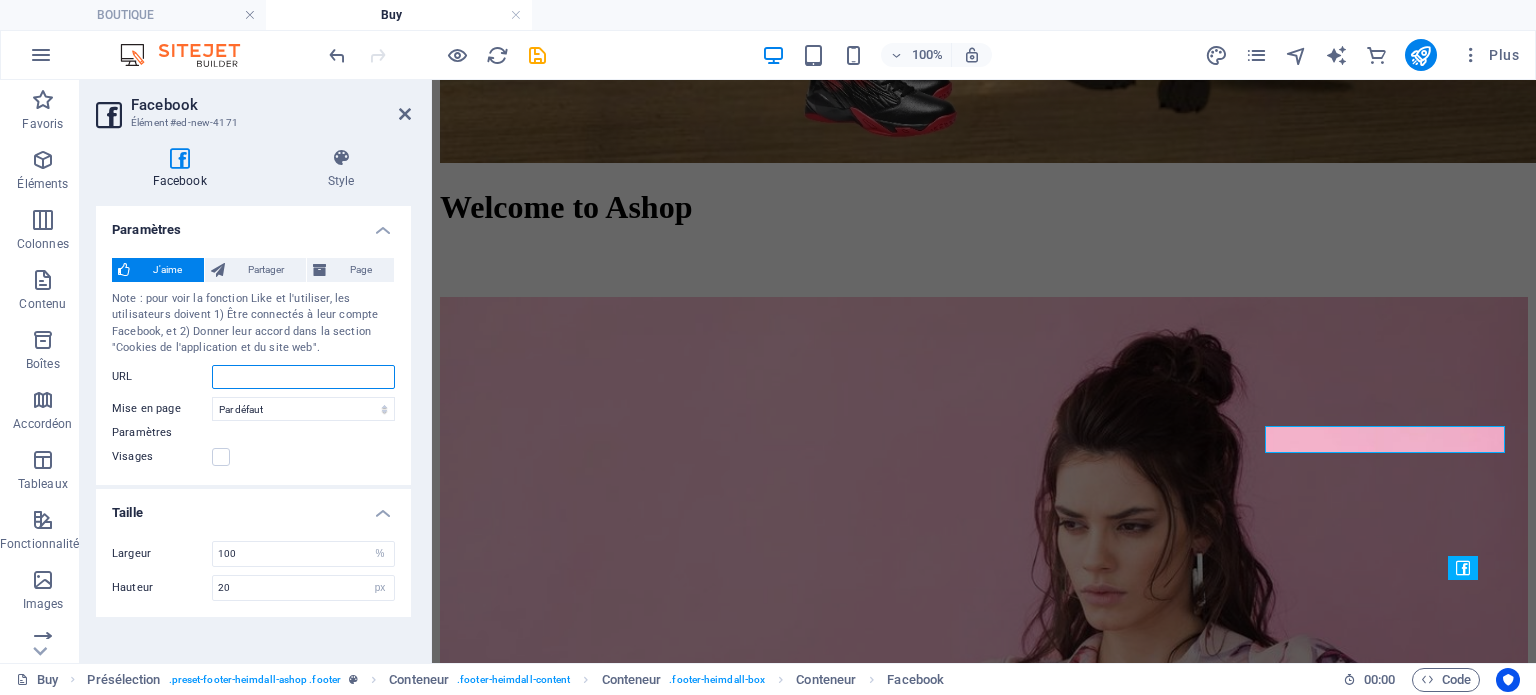 click on "URL" at bounding box center [303, 377] 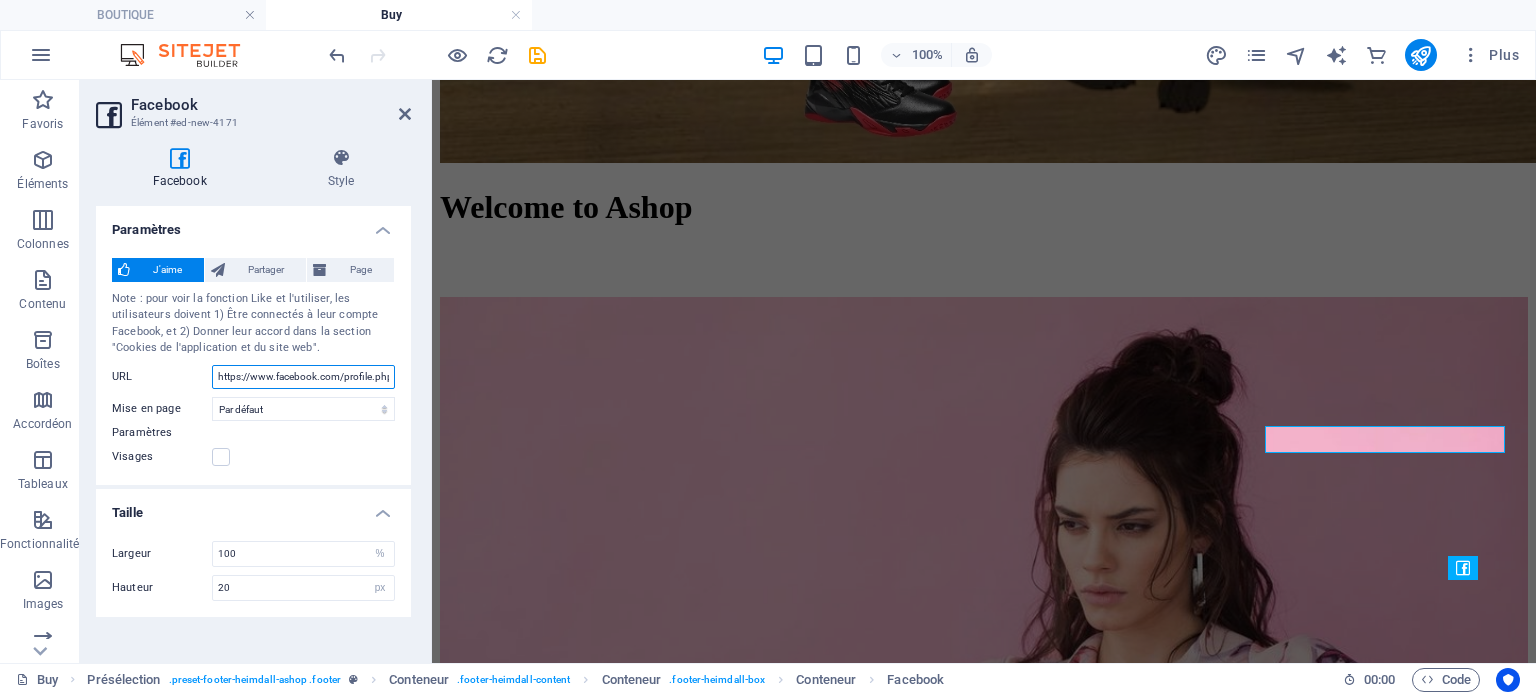 scroll, scrollTop: 0, scrollLeft: 97, axis: horizontal 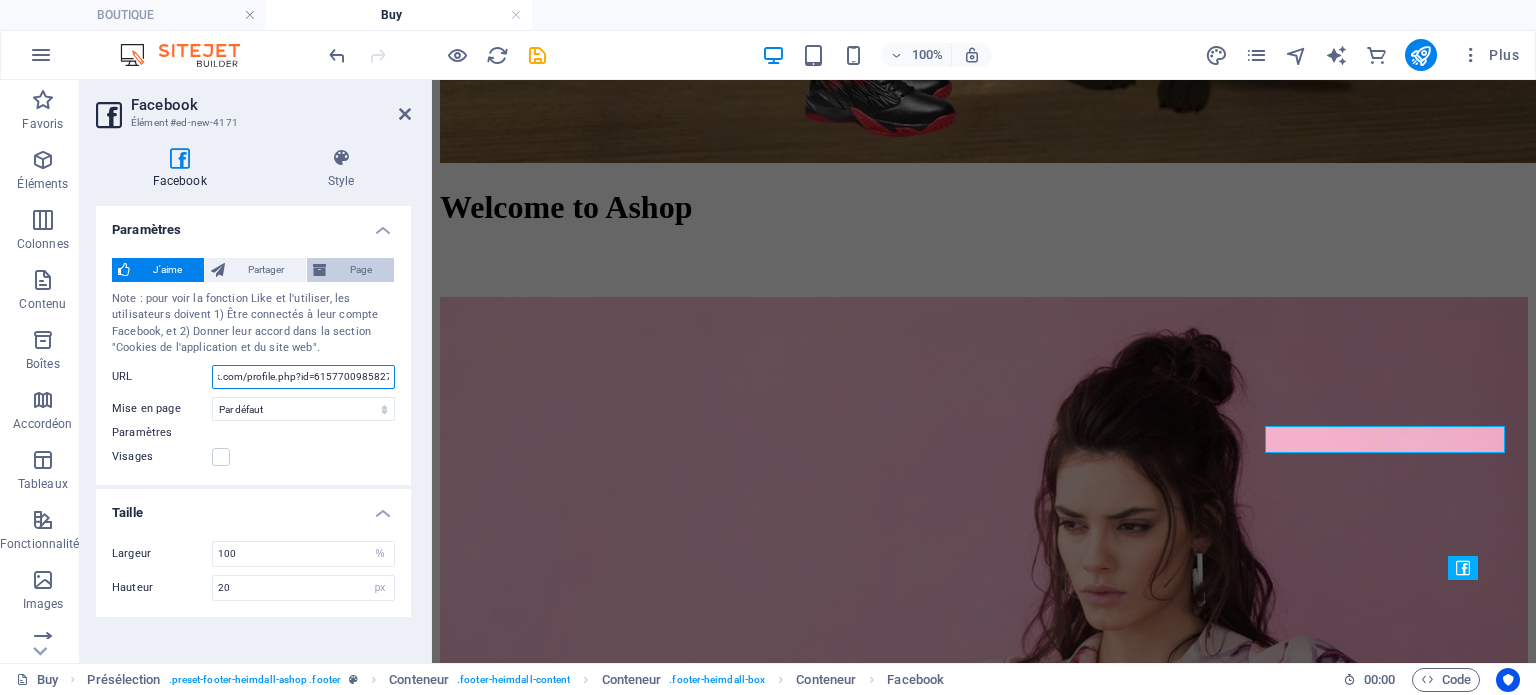 type on "https://www.facebook.com/profile.php?id=61577009858270" 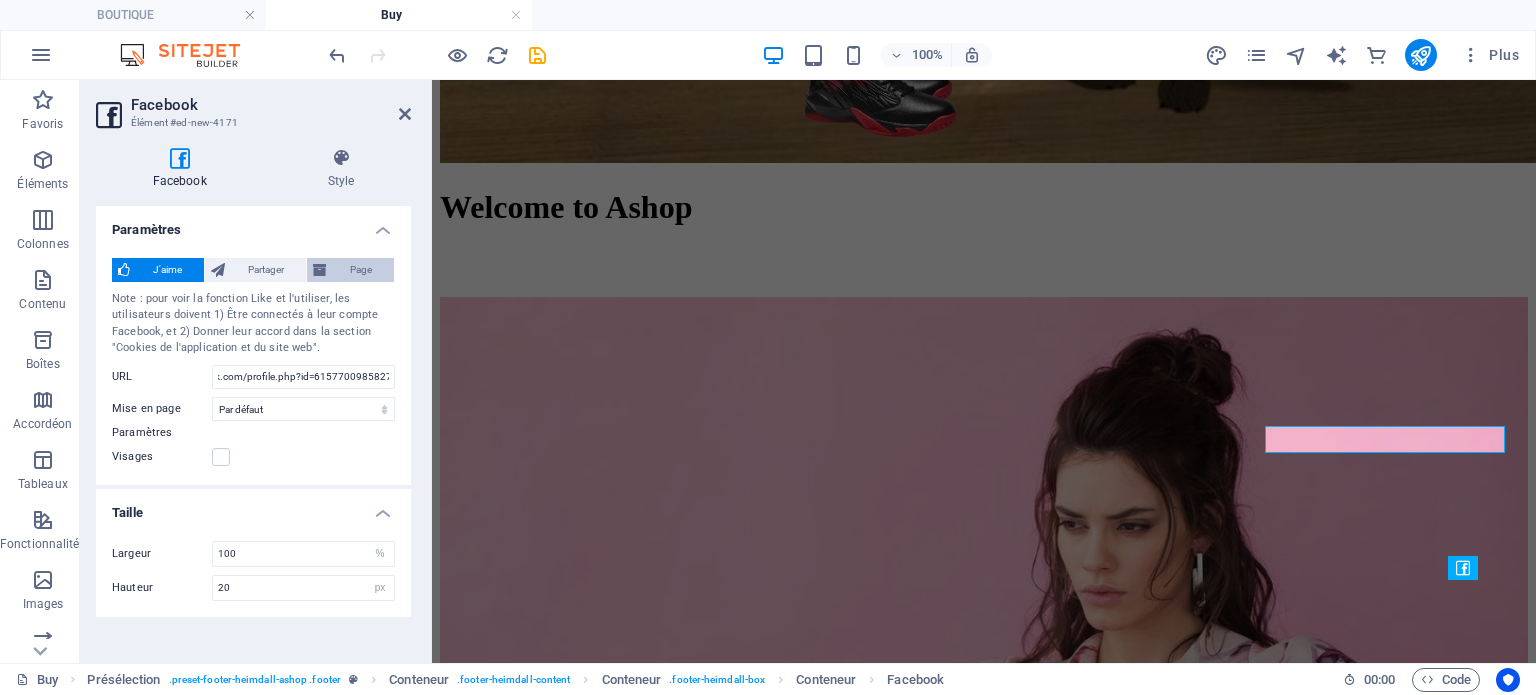 scroll, scrollTop: 0, scrollLeft: 0, axis: both 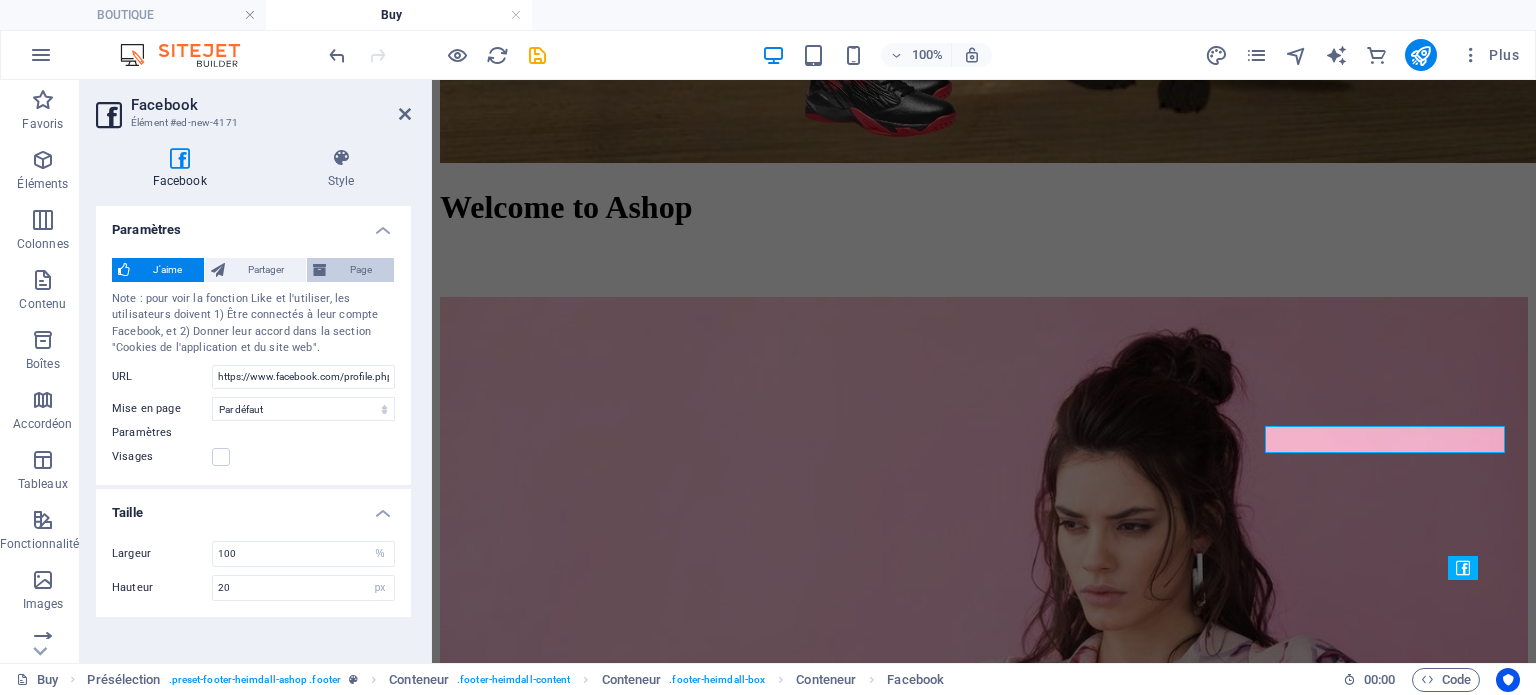click on "Page" at bounding box center [360, 270] 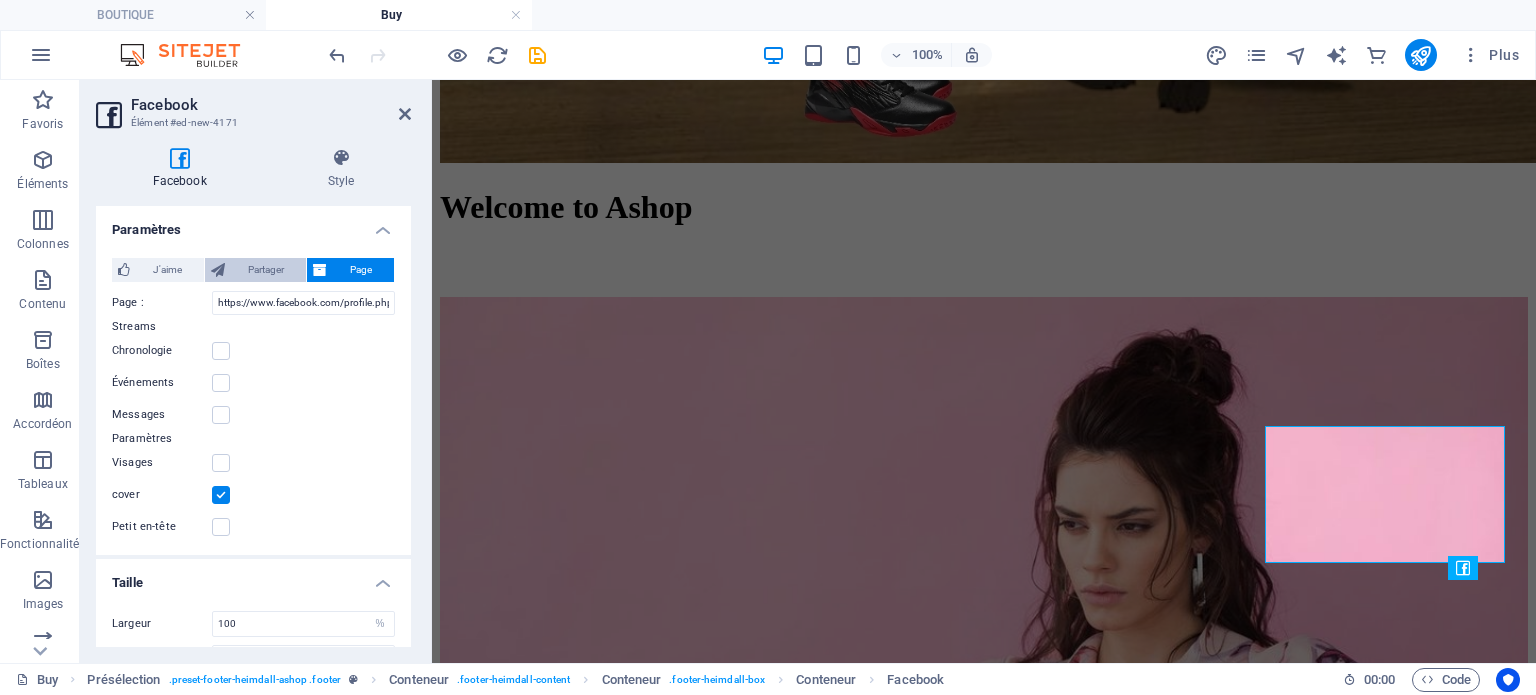 click on "Partager" at bounding box center [265, 270] 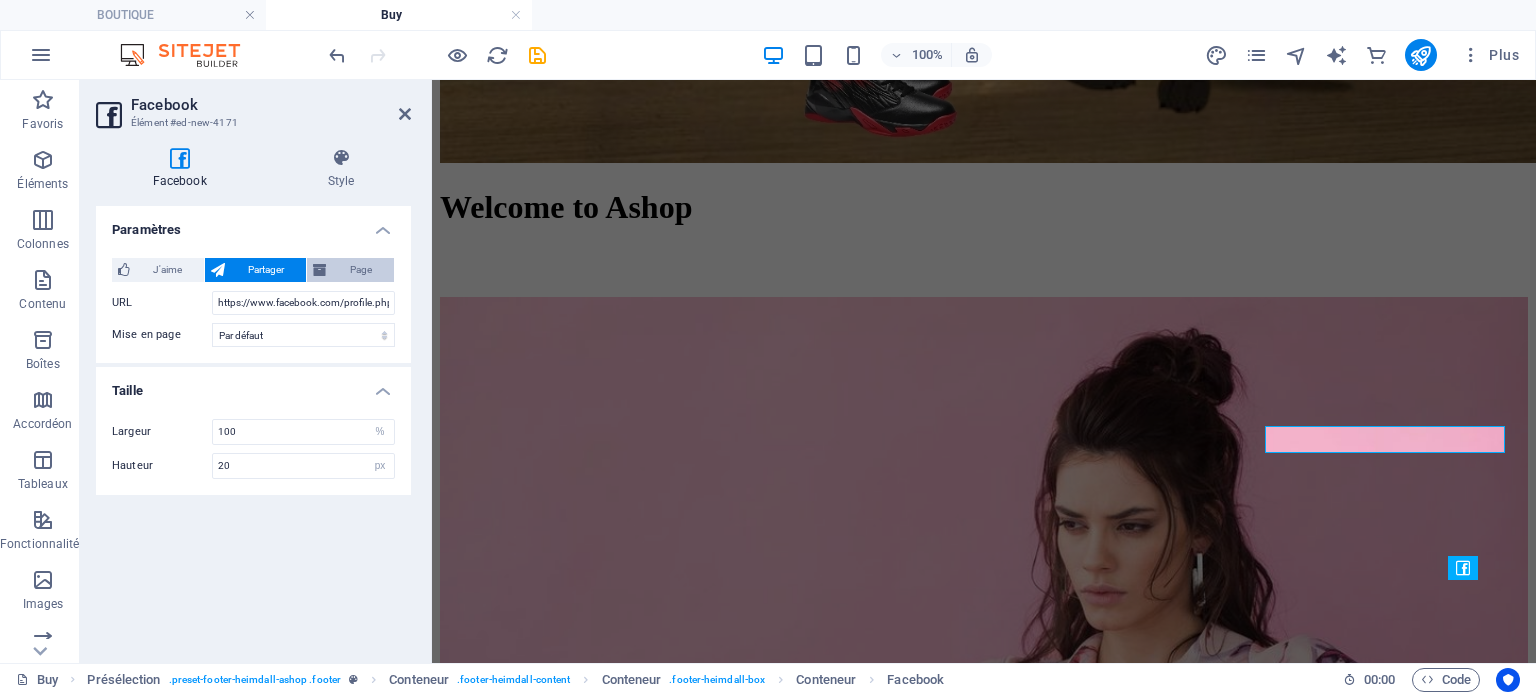 click on "Page" at bounding box center (360, 270) 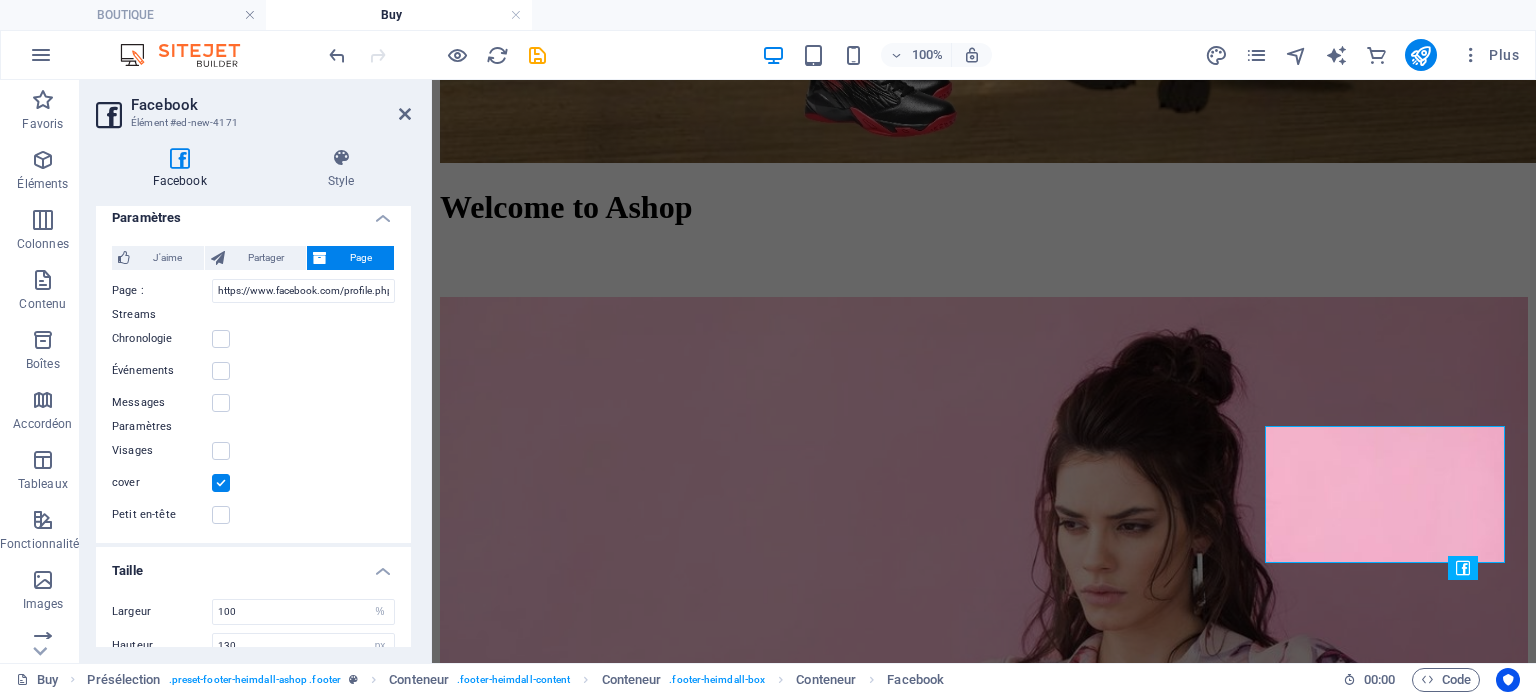 scroll, scrollTop: 38, scrollLeft: 0, axis: vertical 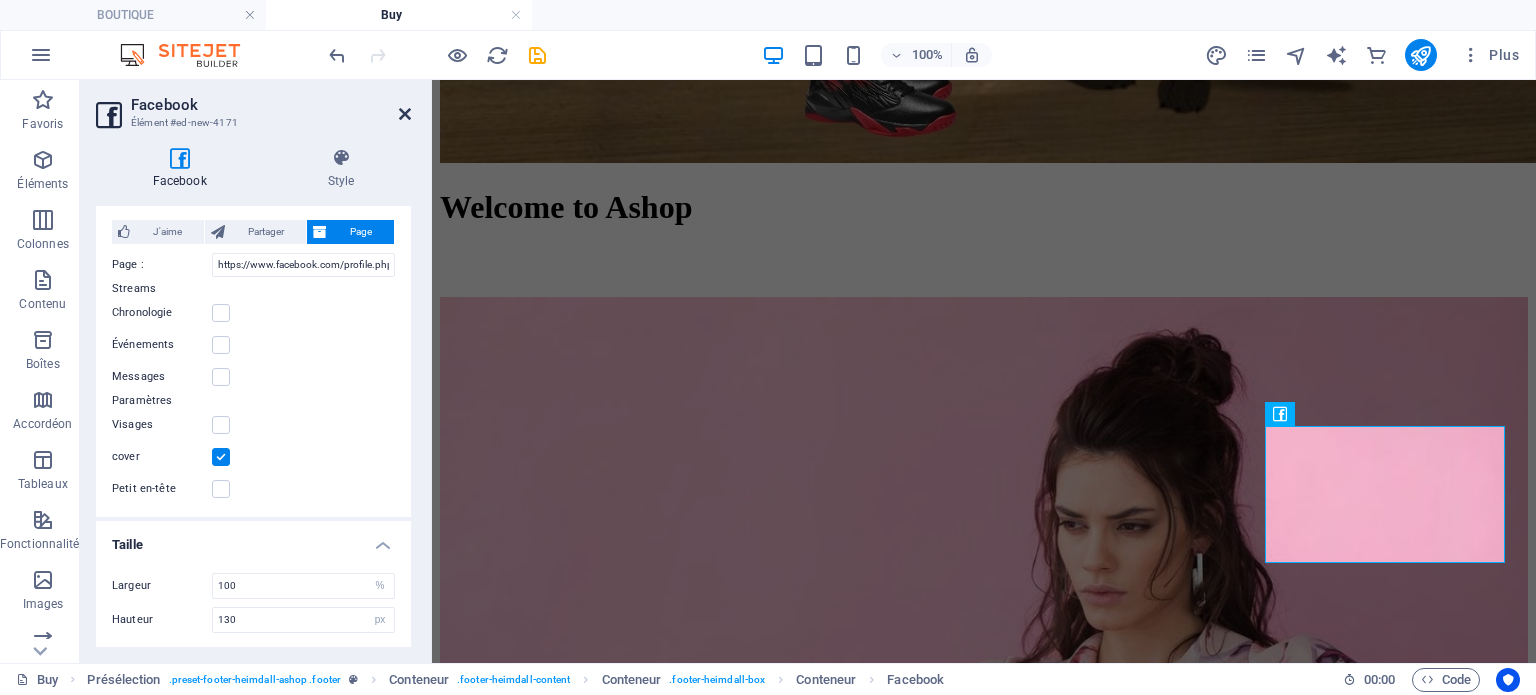 drag, startPoint x: 408, startPoint y: 112, endPoint x: 346, endPoint y: 34, distance: 99.63935 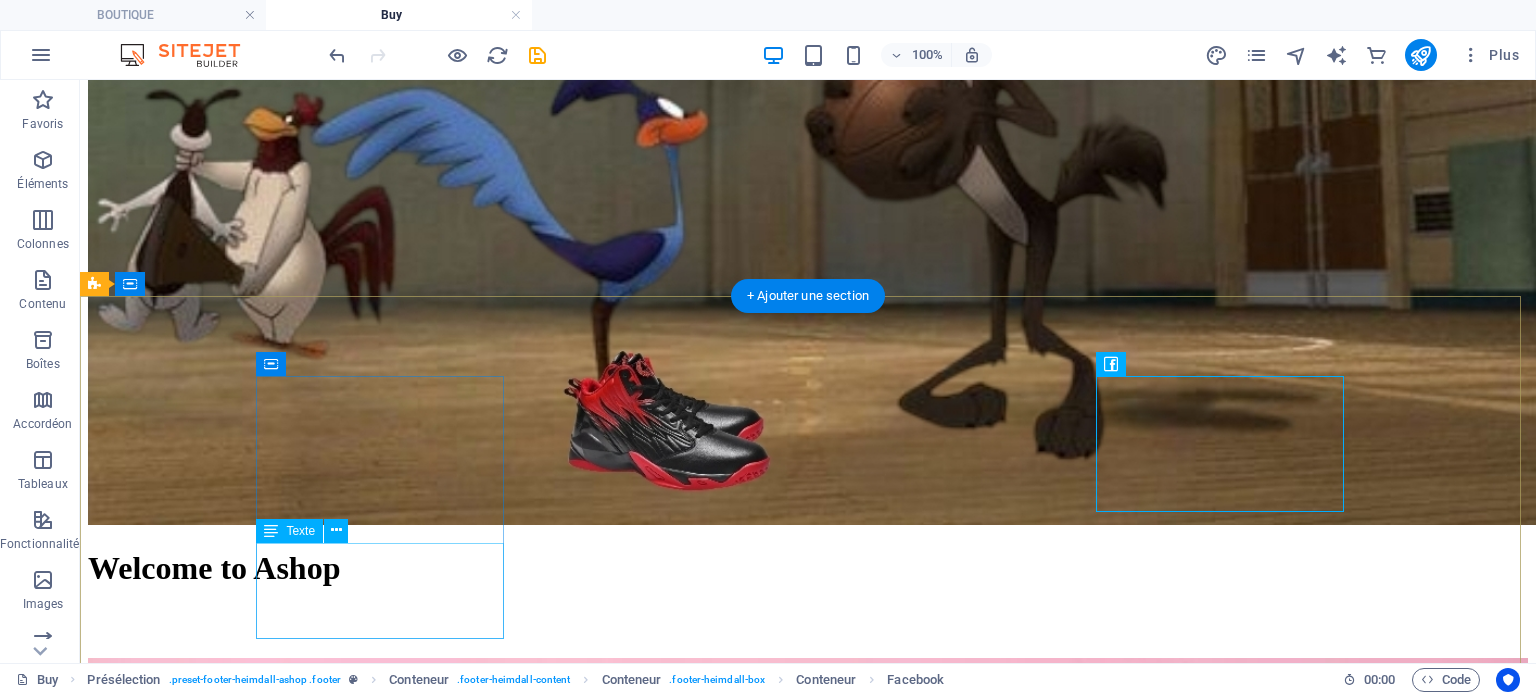 scroll, scrollTop: 2904, scrollLeft: 0, axis: vertical 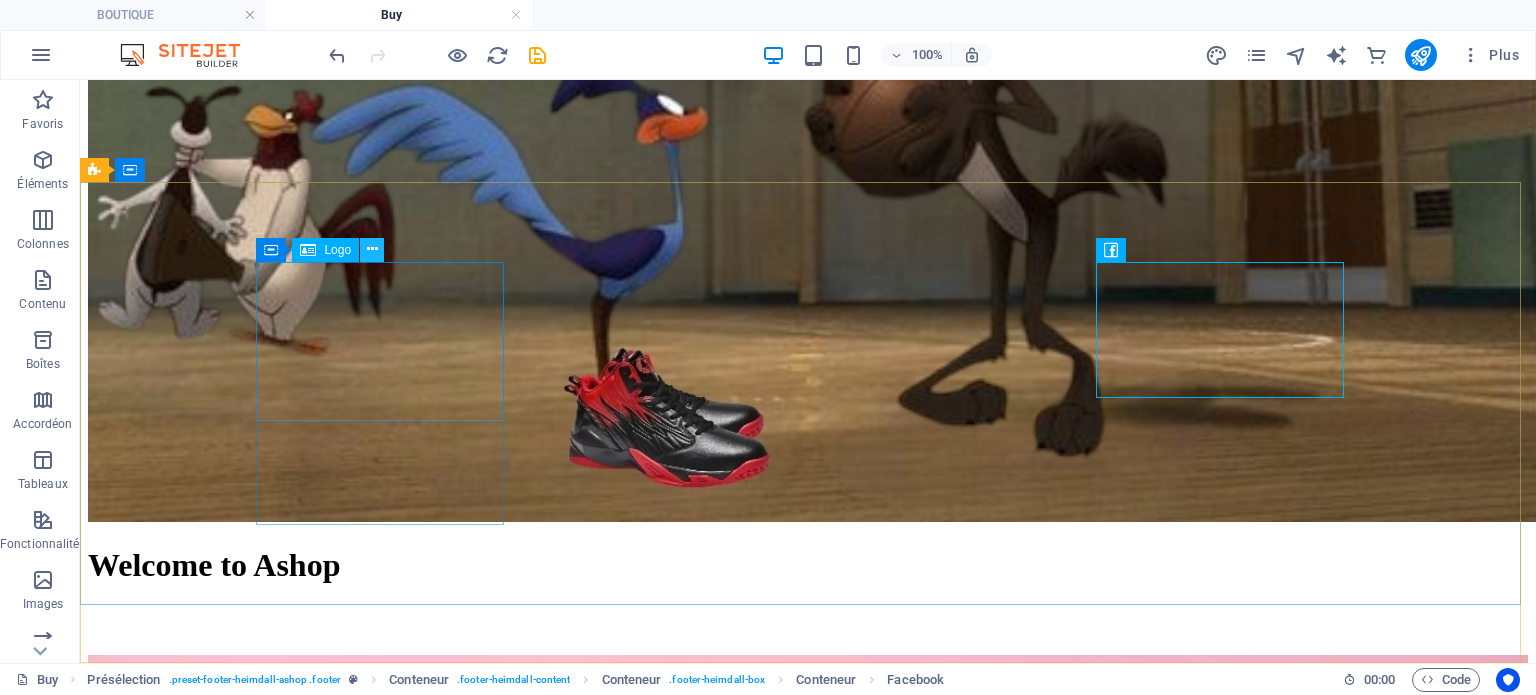 click at bounding box center (372, 249) 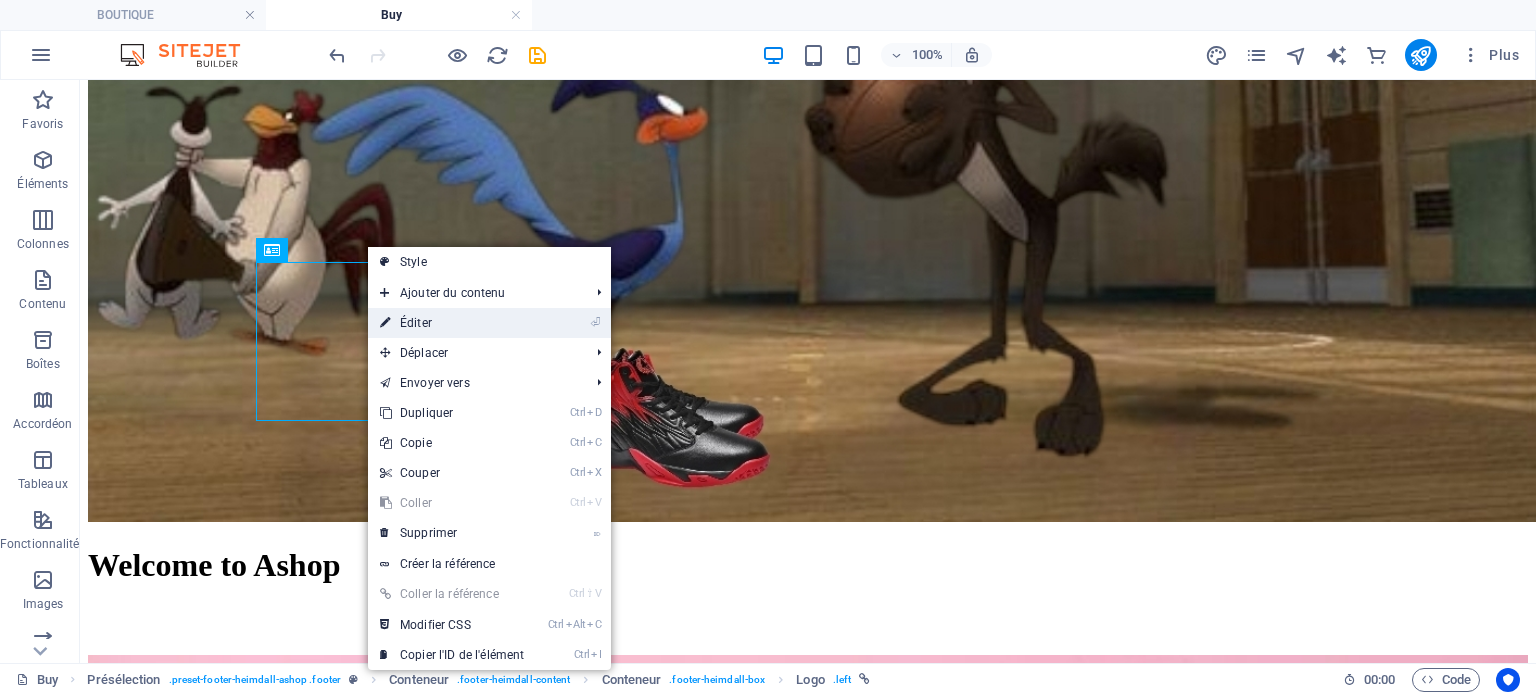 click on "⏎  Éditer" at bounding box center [452, 323] 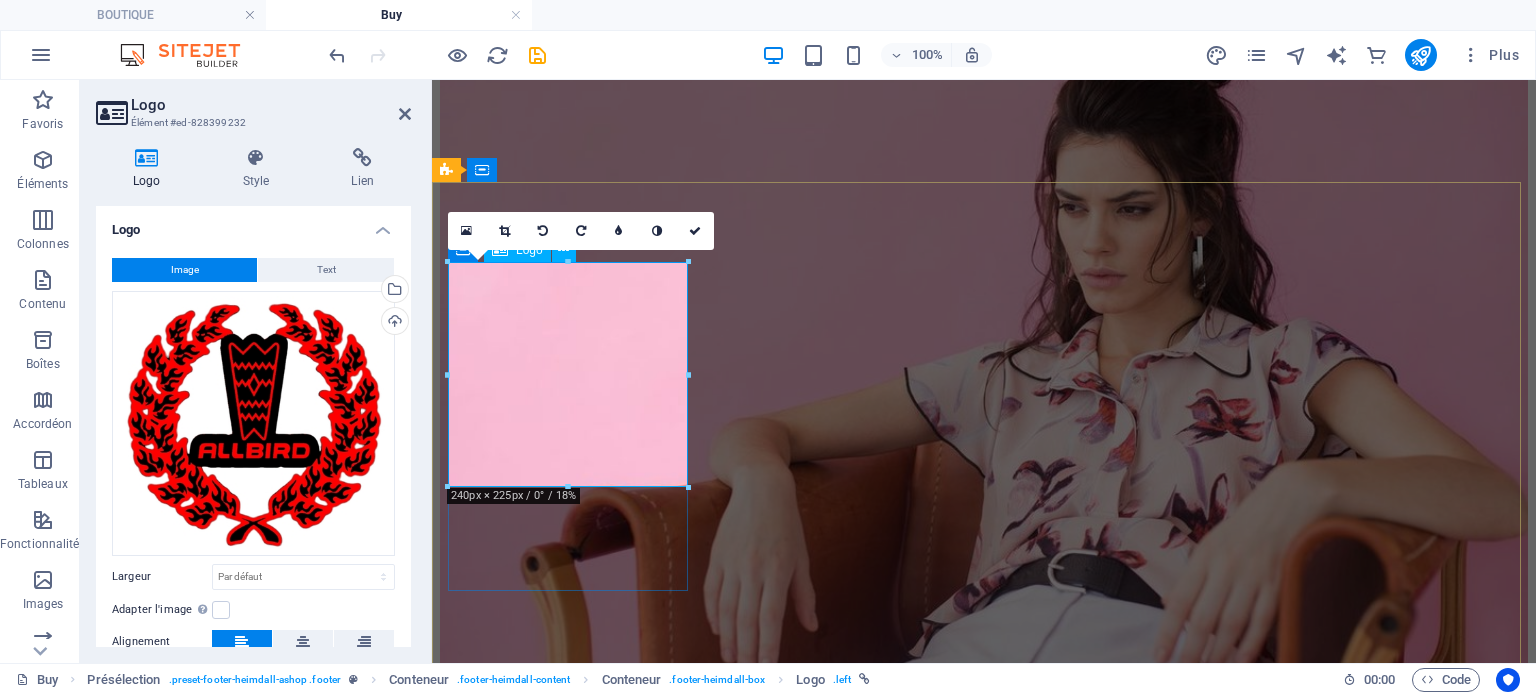 scroll, scrollTop: 2751, scrollLeft: 0, axis: vertical 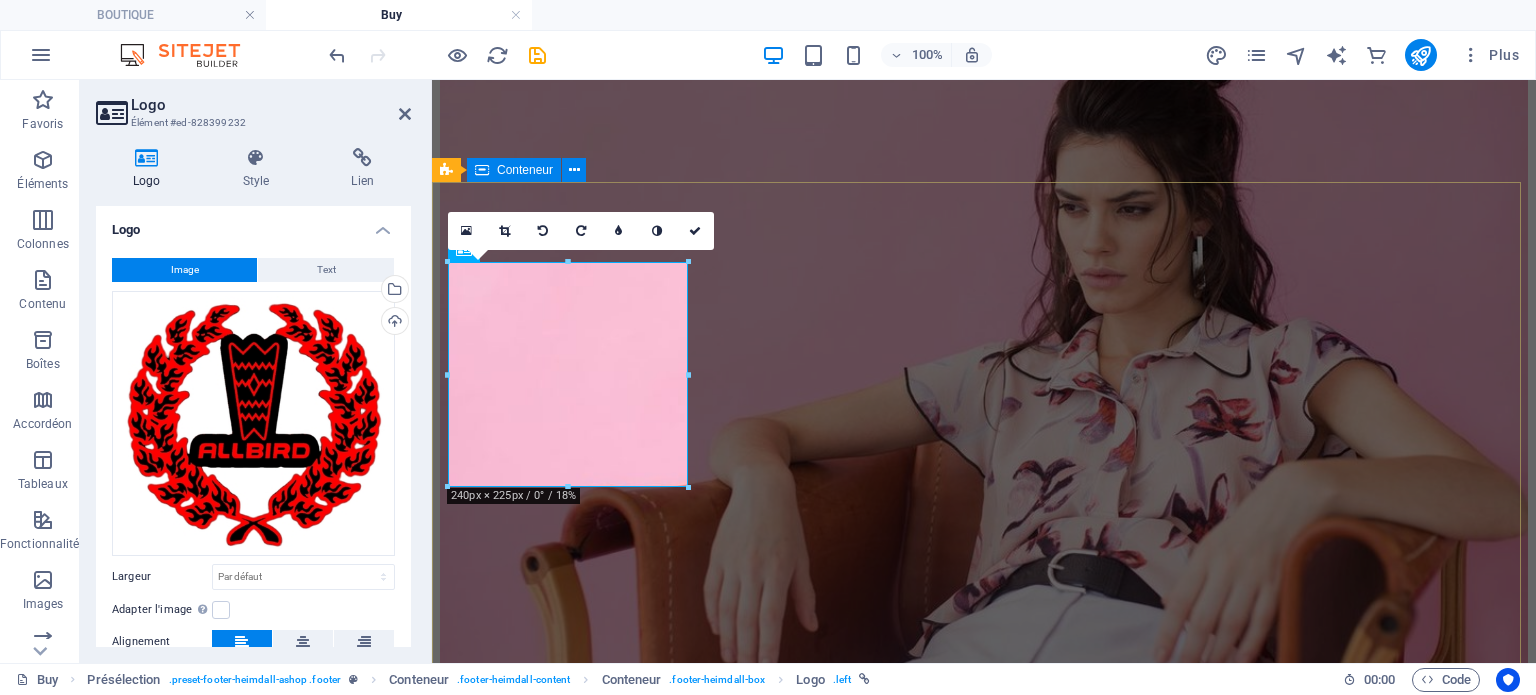 drag, startPoint x: 794, startPoint y: 218, endPoint x: 1142, endPoint y: 219, distance: 348.00143 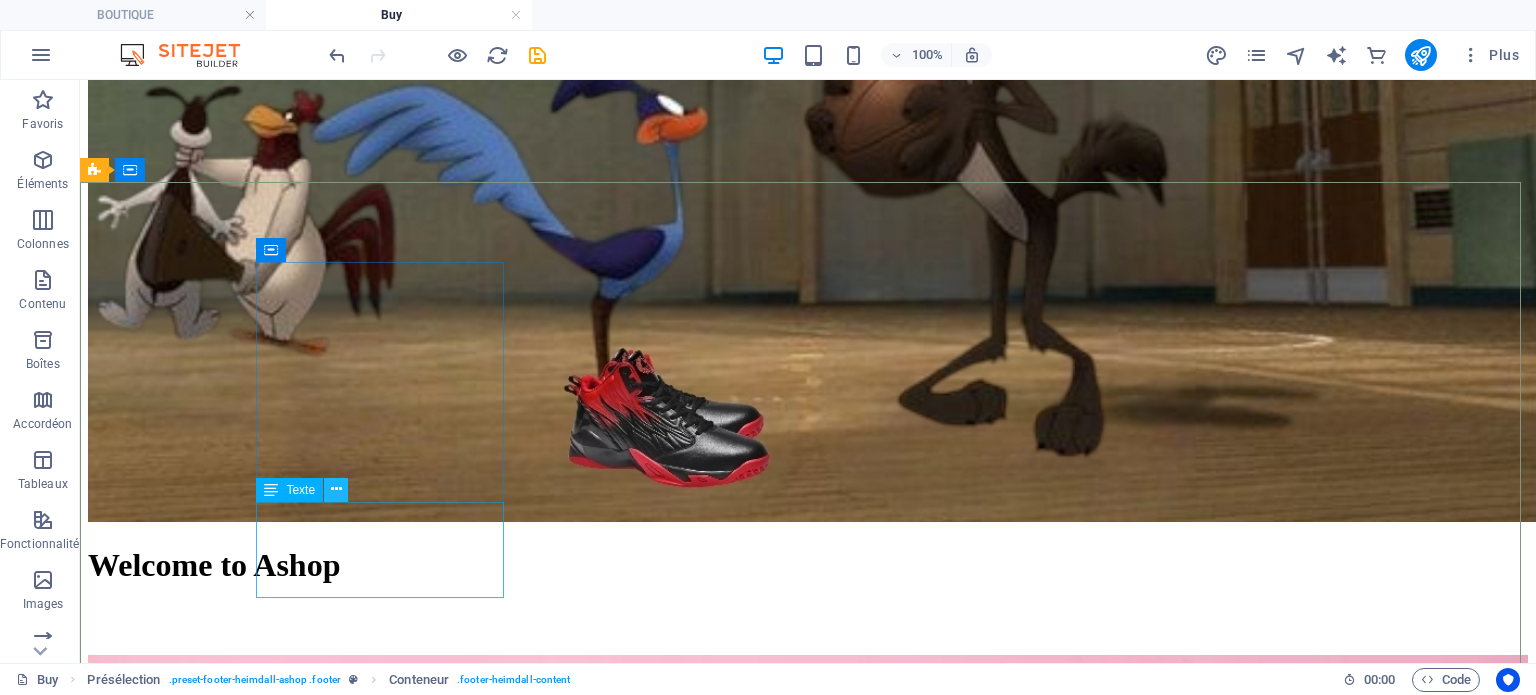 click at bounding box center [336, 489] 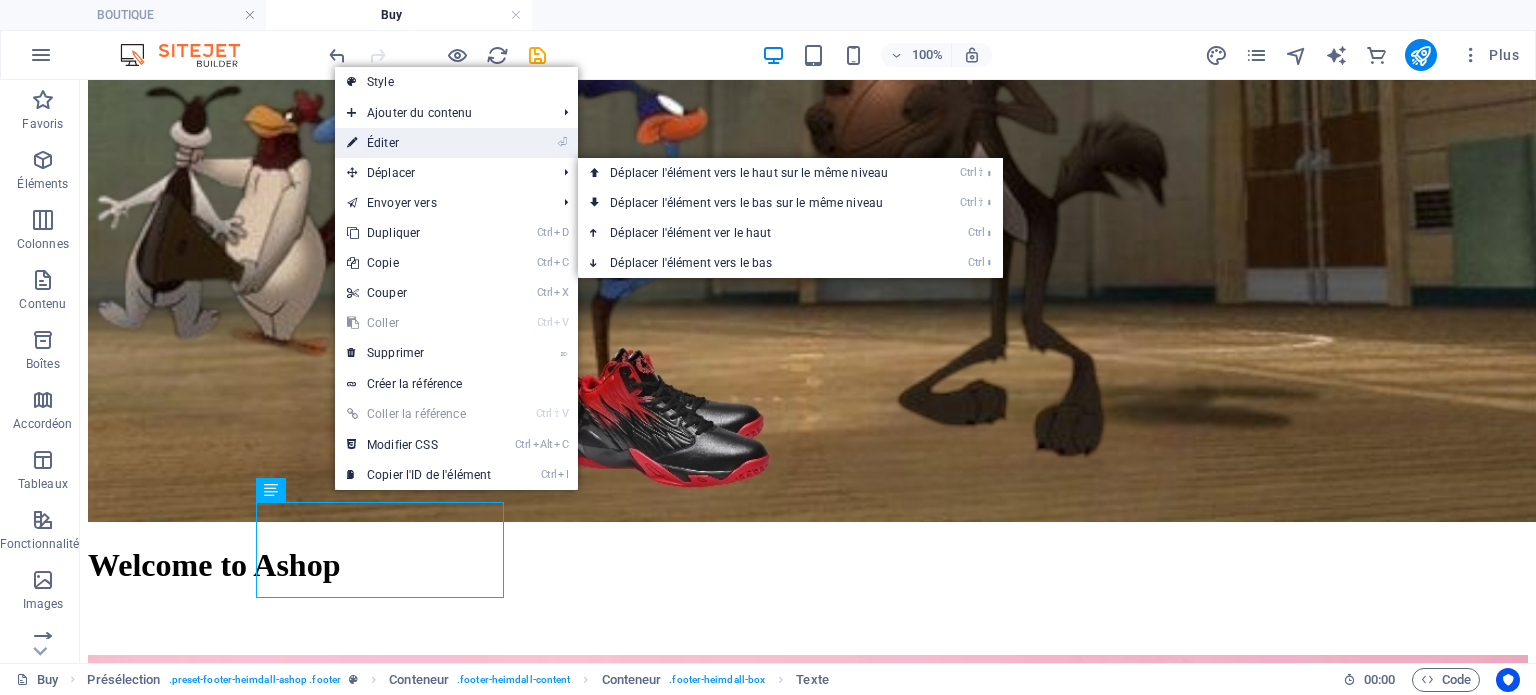 click on "⏎  Éditer" at bounding box center [419, 143] 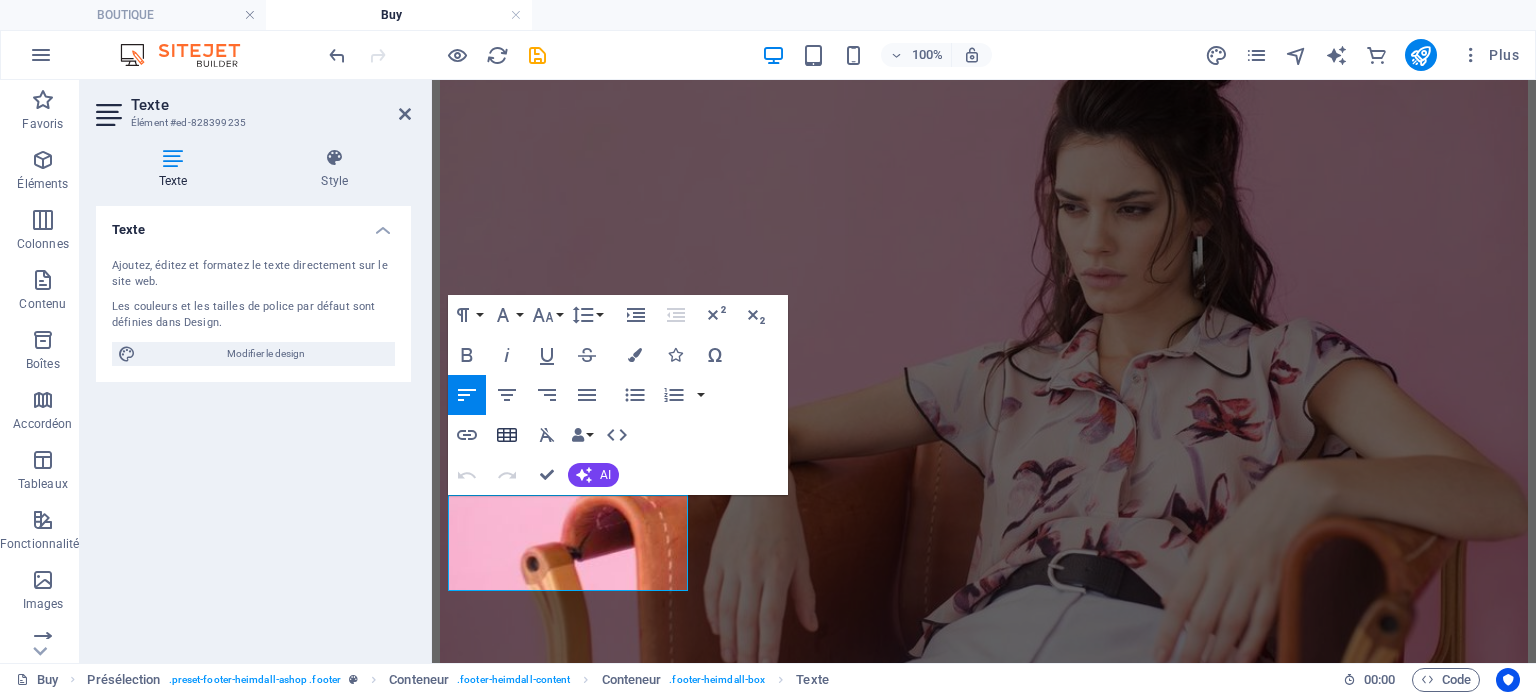 scroll, scrollTop: 2751, scrollLeft: 0, axis: vertical 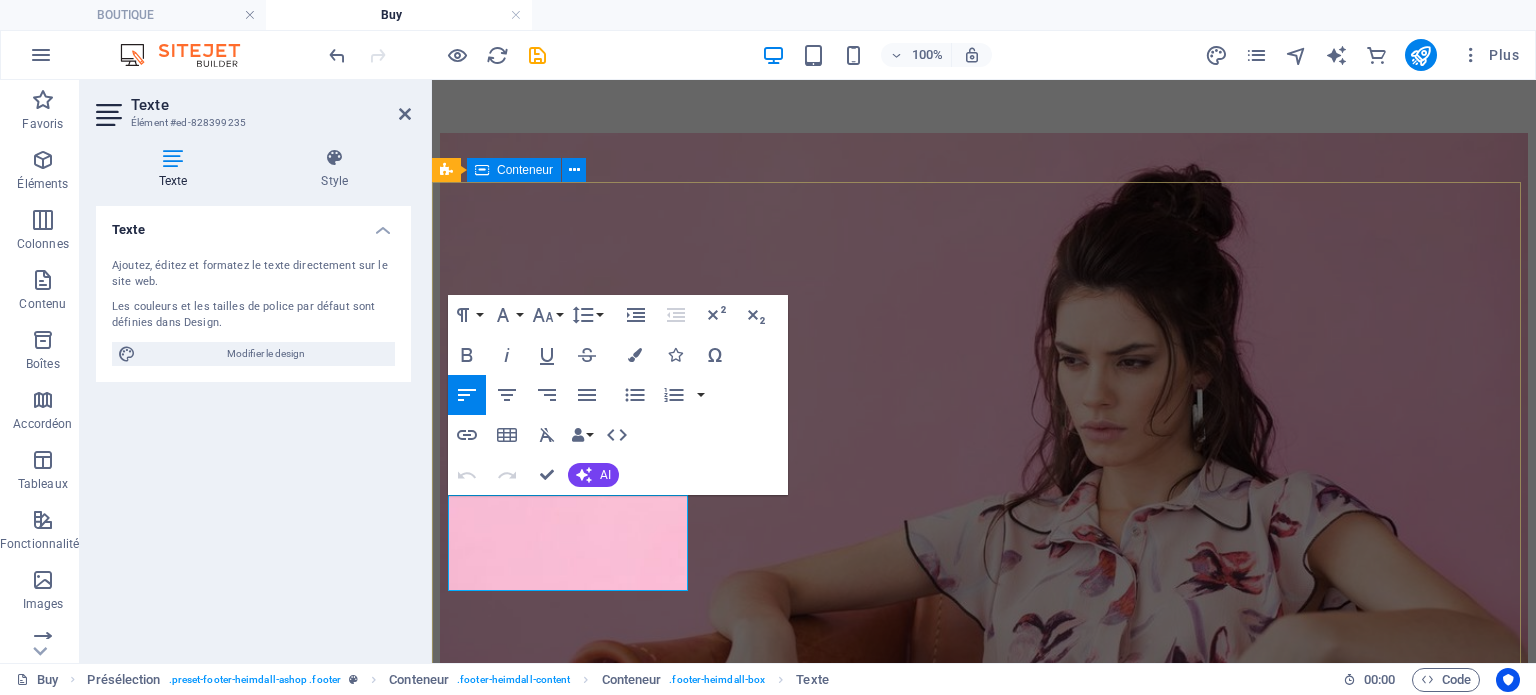 drag, startPoint x: 682, startPoint y: 582, endPoint x: 447, endPoint y: 508, distance: 246.37573 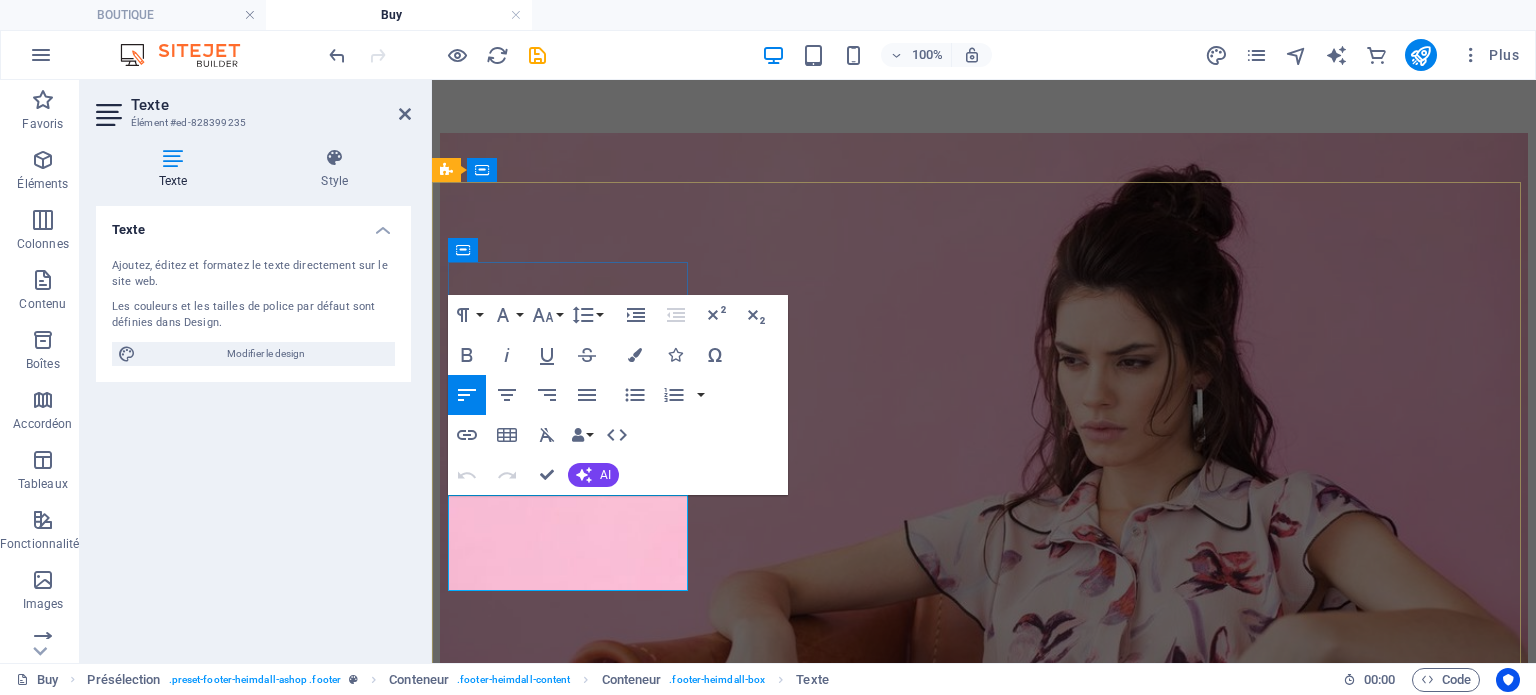 type 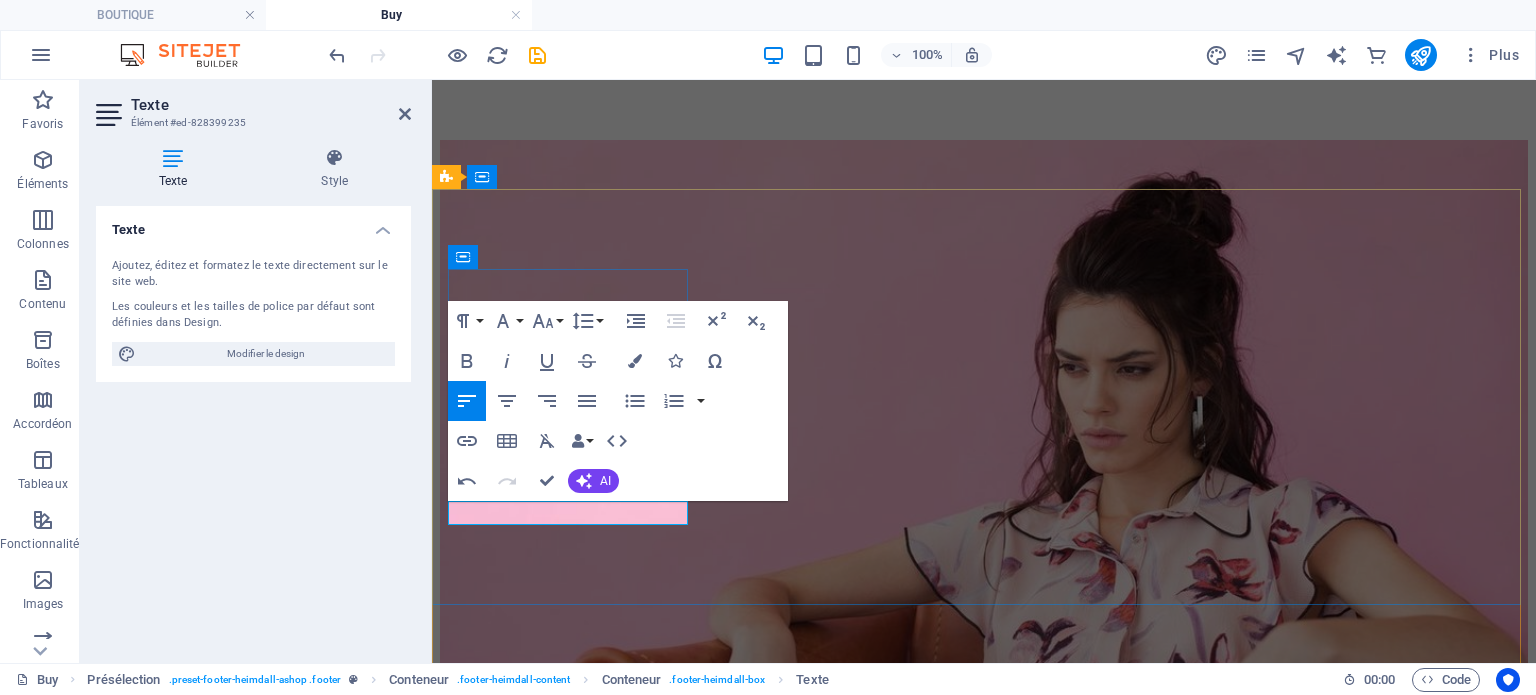 scroll, scrollTop: 2751, scrollLeft: 0, axis: vertical 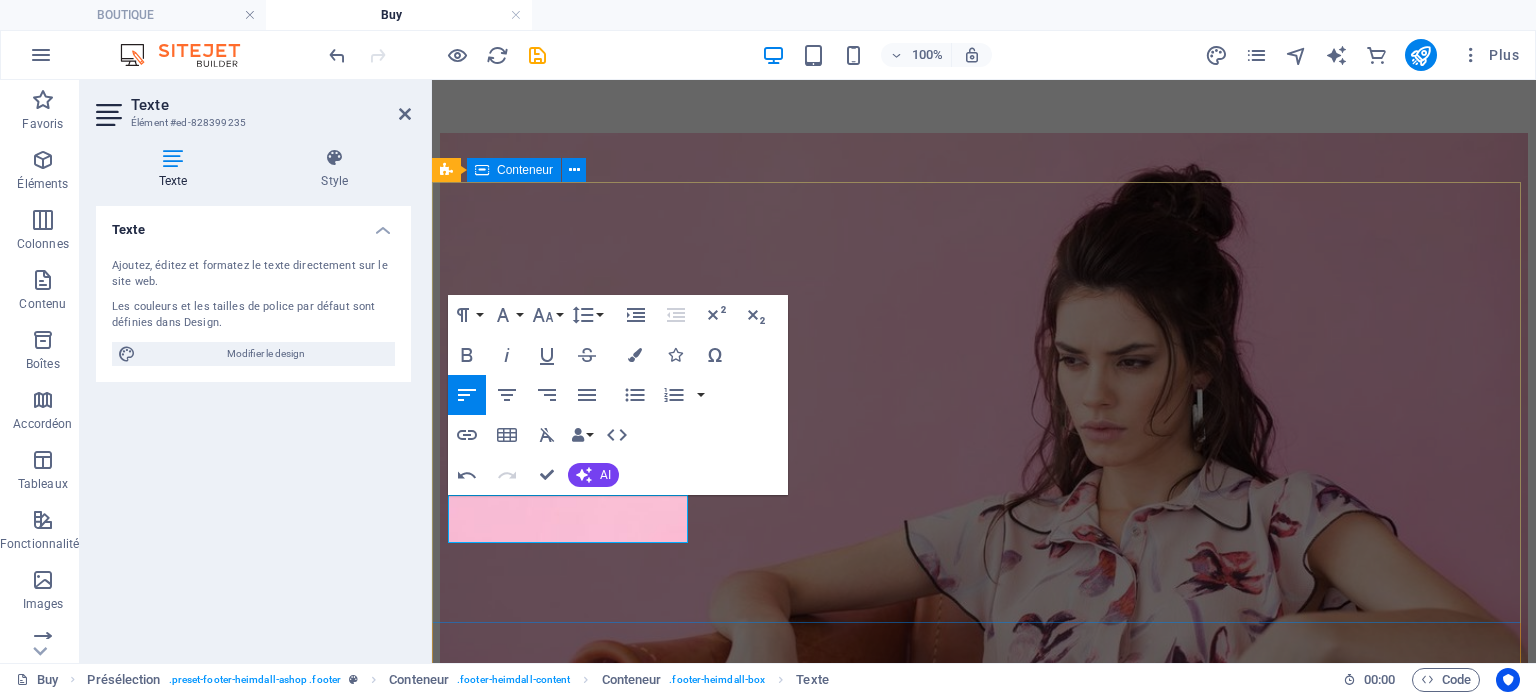 click on "To feel lightness and agility of birds with each step ! Contact [CITY], [STATE], [COUNTRY], Info@[DOMAIN].ca Information About us FAQ Legal notice Privacy" at bounding box center (984, 11943) 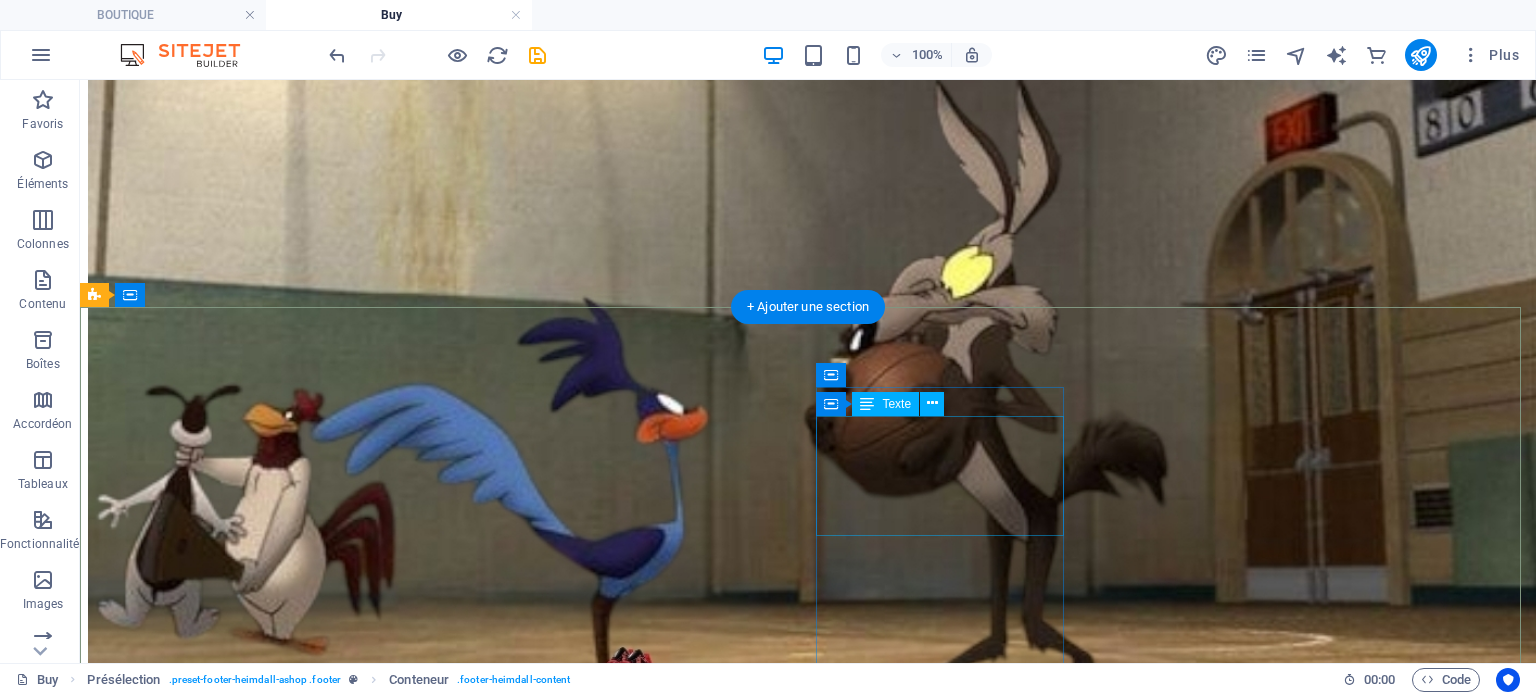scroll, scrollTop: 2529, scrollLeft: 0, axis: vertical 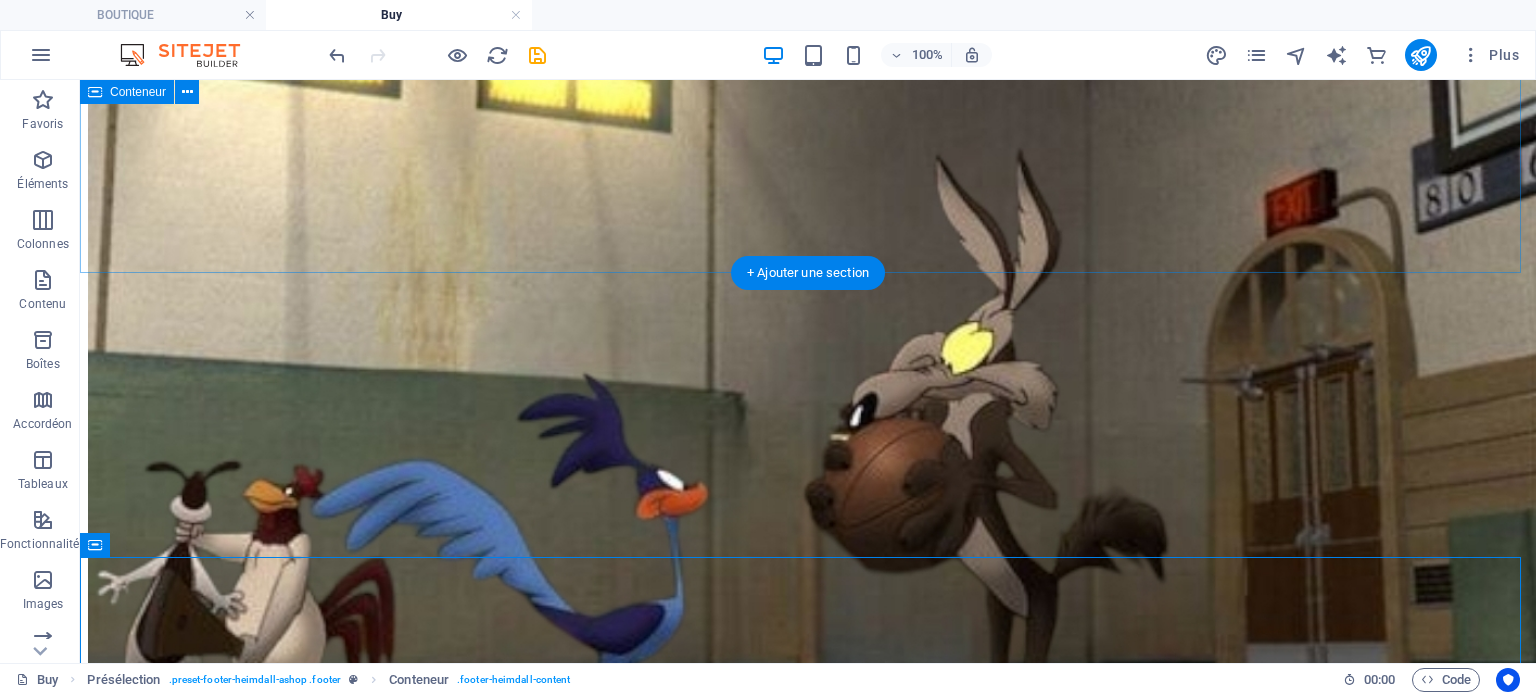 click on "Welcome to Ashop New Look Get the perfect look! New Trend More styles for you Fashion Fashion & Lifestyle Free Shipping Free shipping on all orders Support 24/7 Support 24 hours a day  30 Days Returns 30 days free returns High Quality Best quality products Top Brands" at bounding box center [808, 3692] 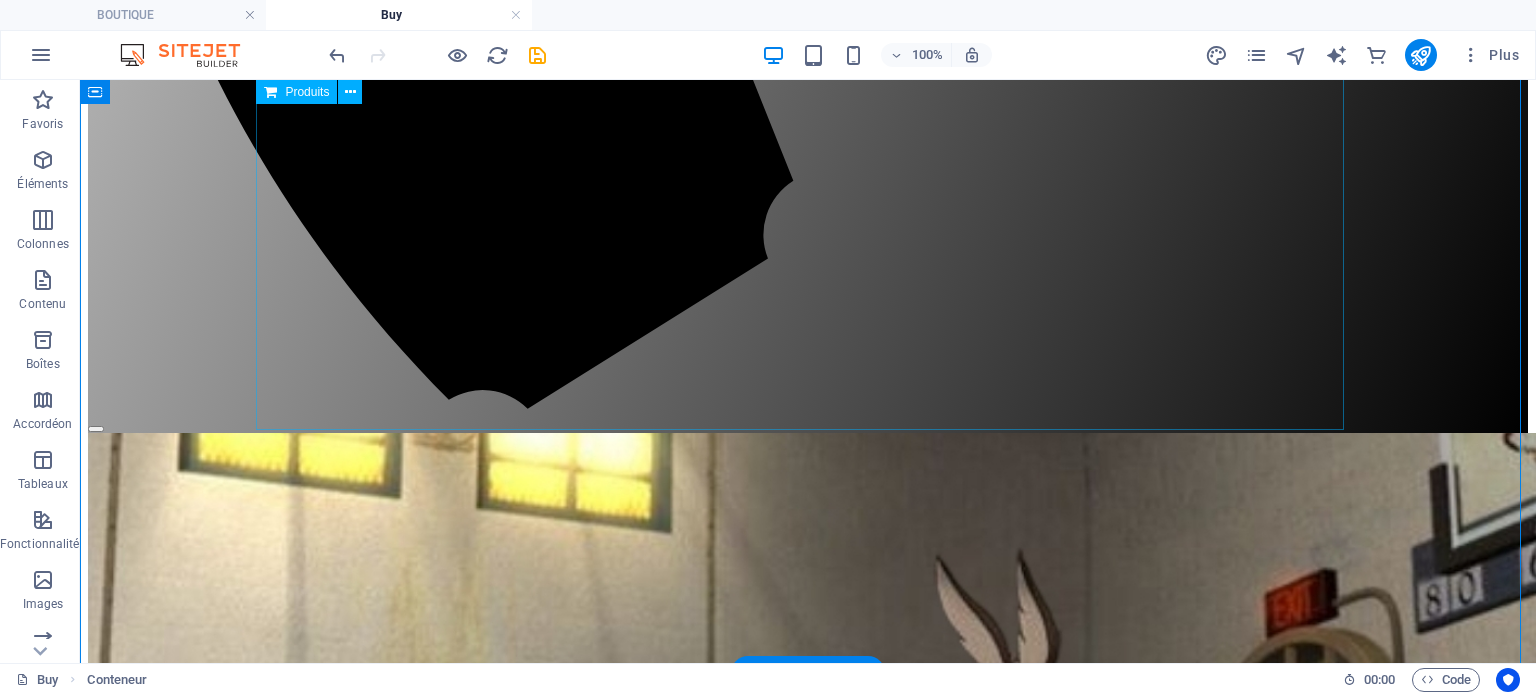 scroll, scrollTop: 2229, scrollLeft: 0, axis: vertical 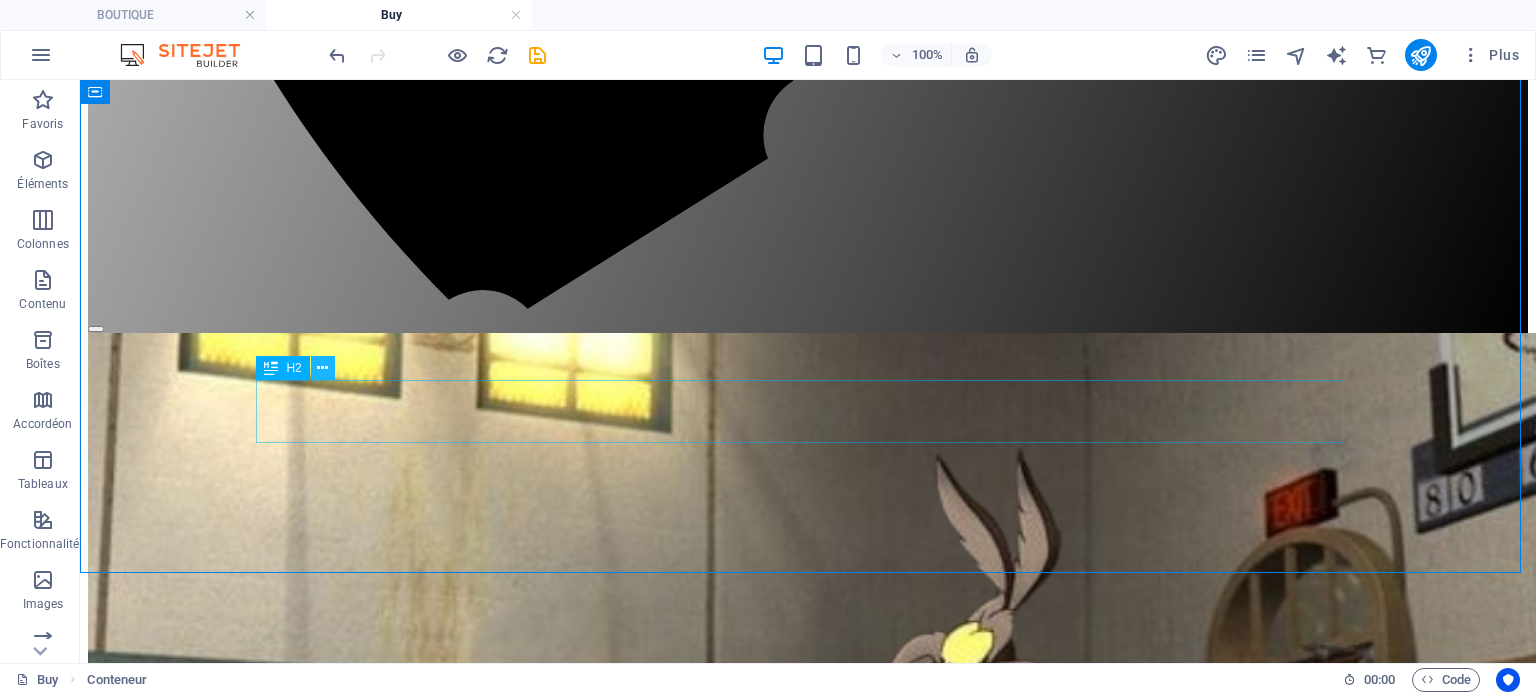click at bounding box center (322, 368) 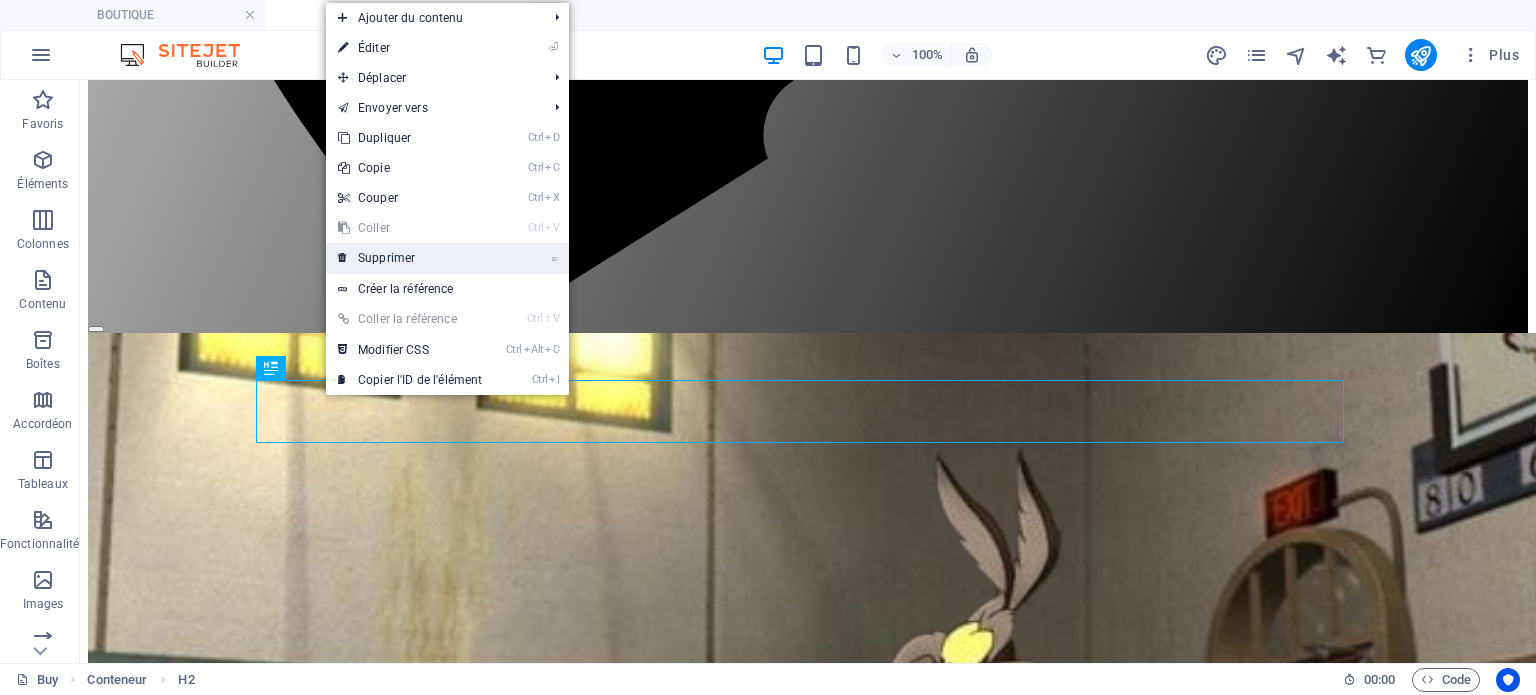 drag, startPoint x: 411, startPoint y: 254, endPoint x: 330, endPoint y: 174, distance: 113.84639 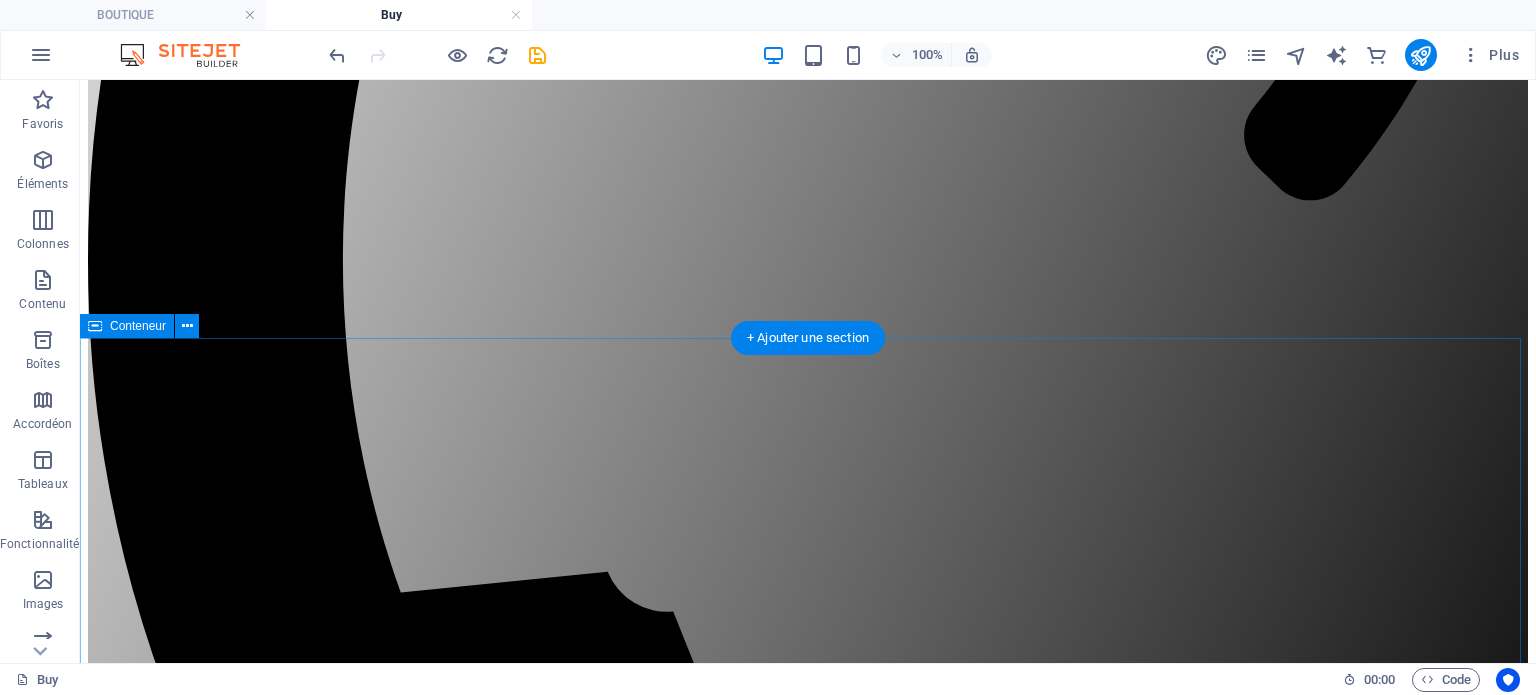 scroll, scrollTop: 1400, scrollLeft: 0, axis: vertical 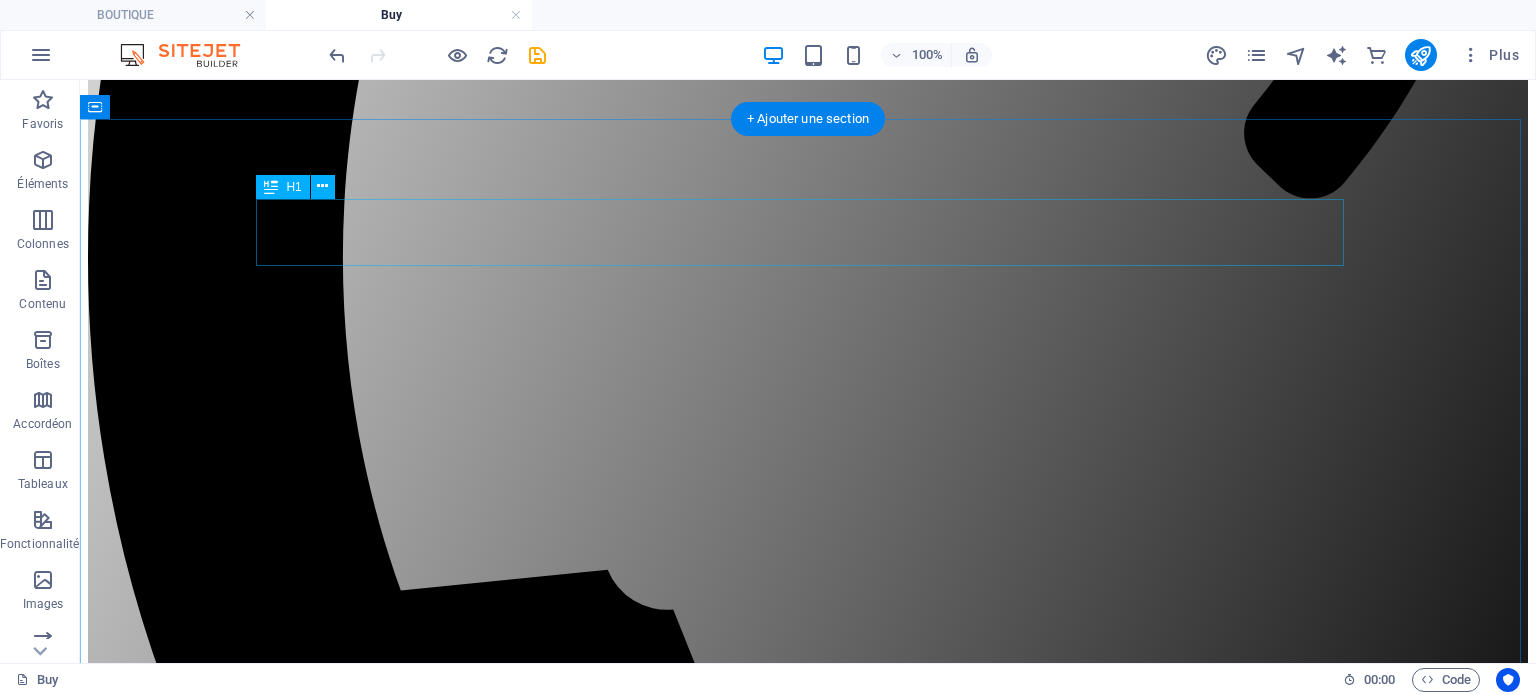 click on "Welcome to Ashop" at bounding box center [808, 2069] 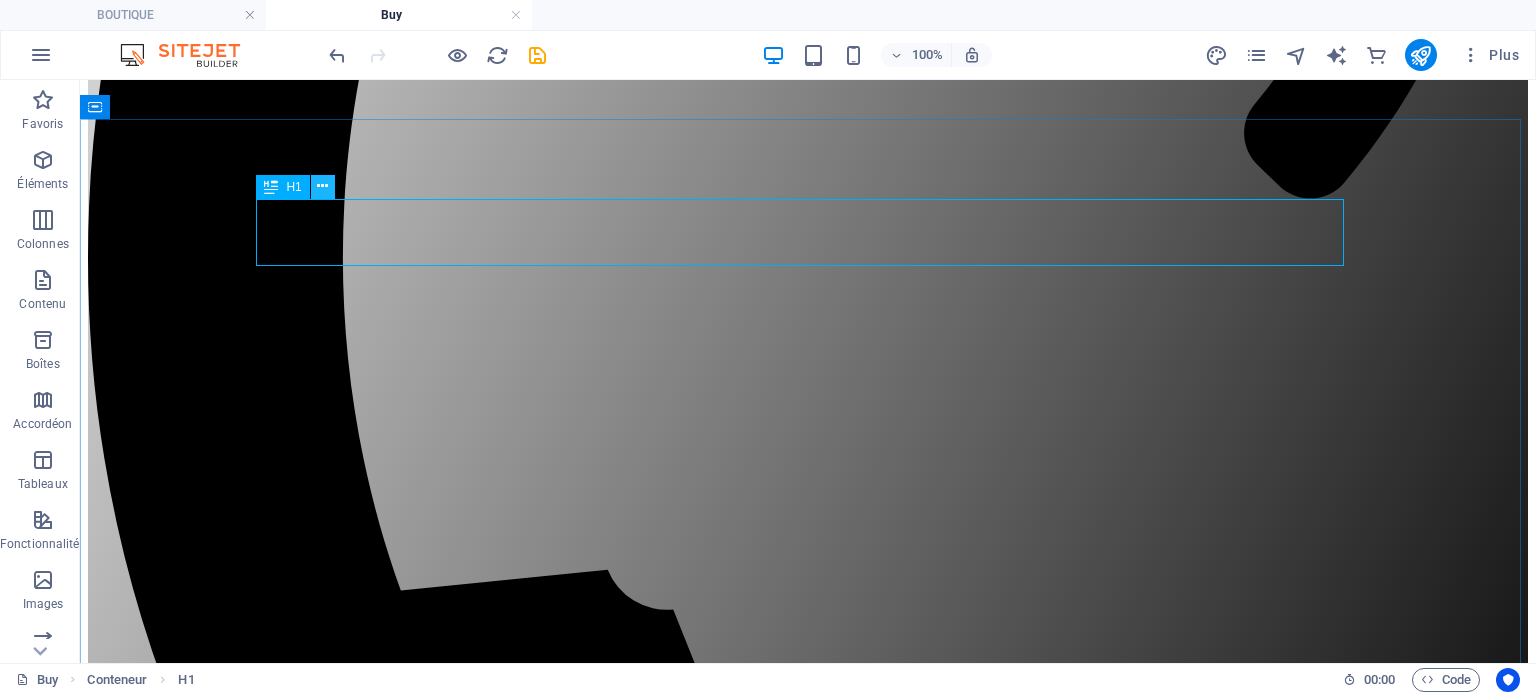 click at bounding box center (322, 186) 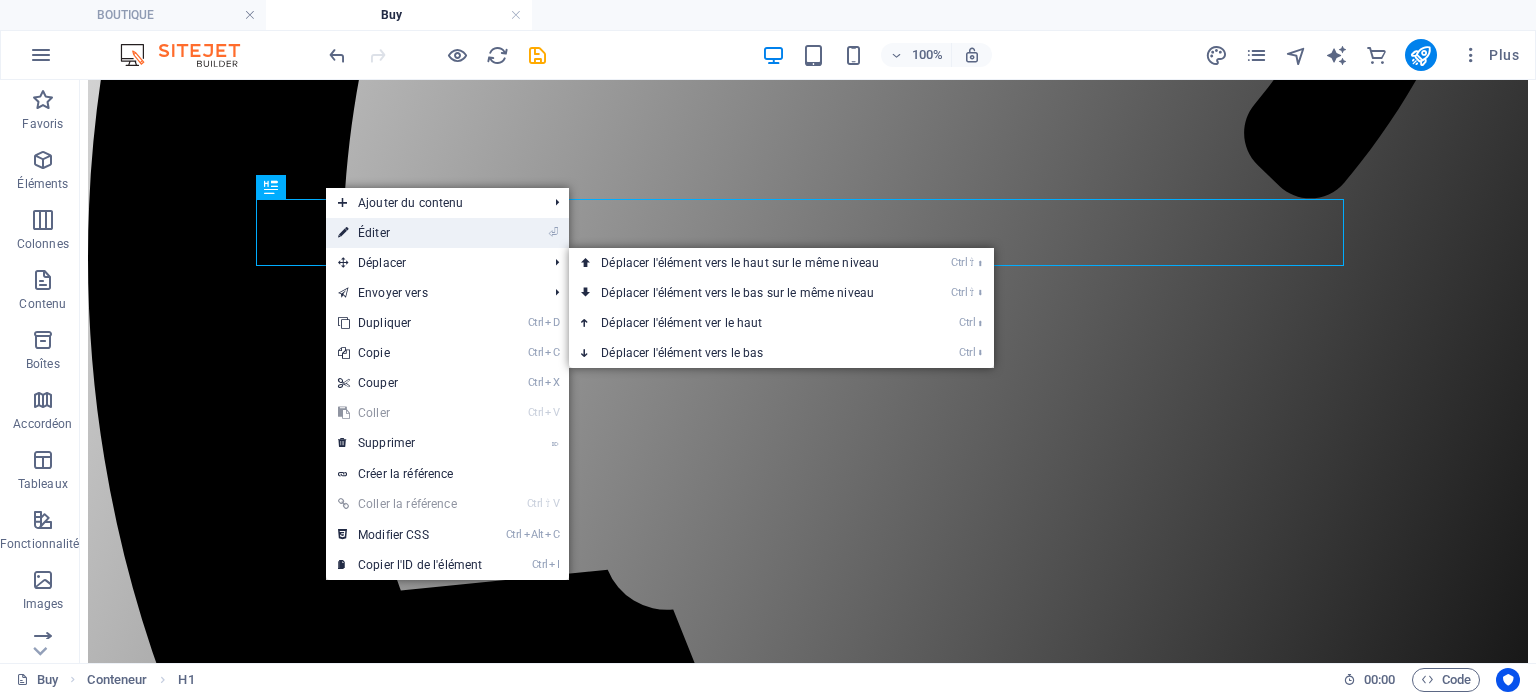 click on "⏎  Éditer" at bounding box center [410, 233] 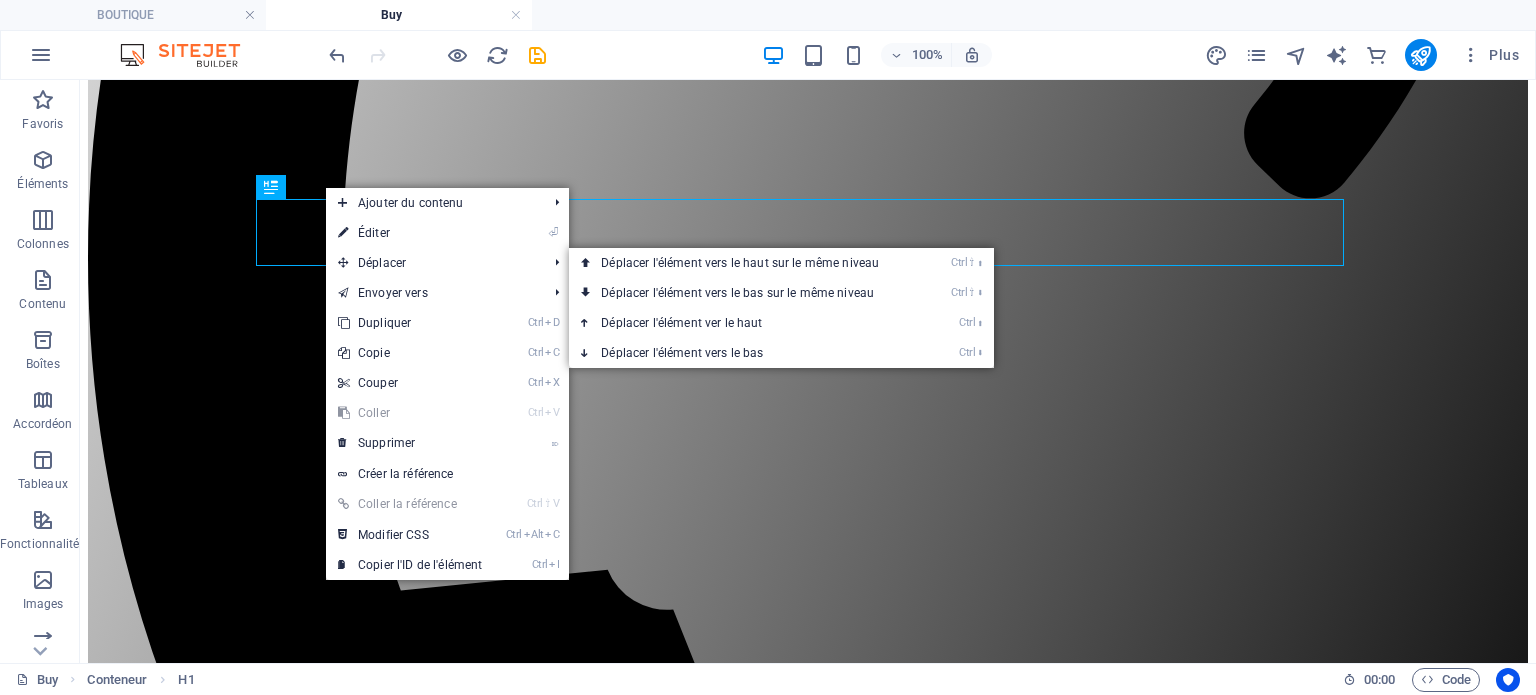 scroll, scrollTop: 1114, scrollLeft: 0, axis: vertical 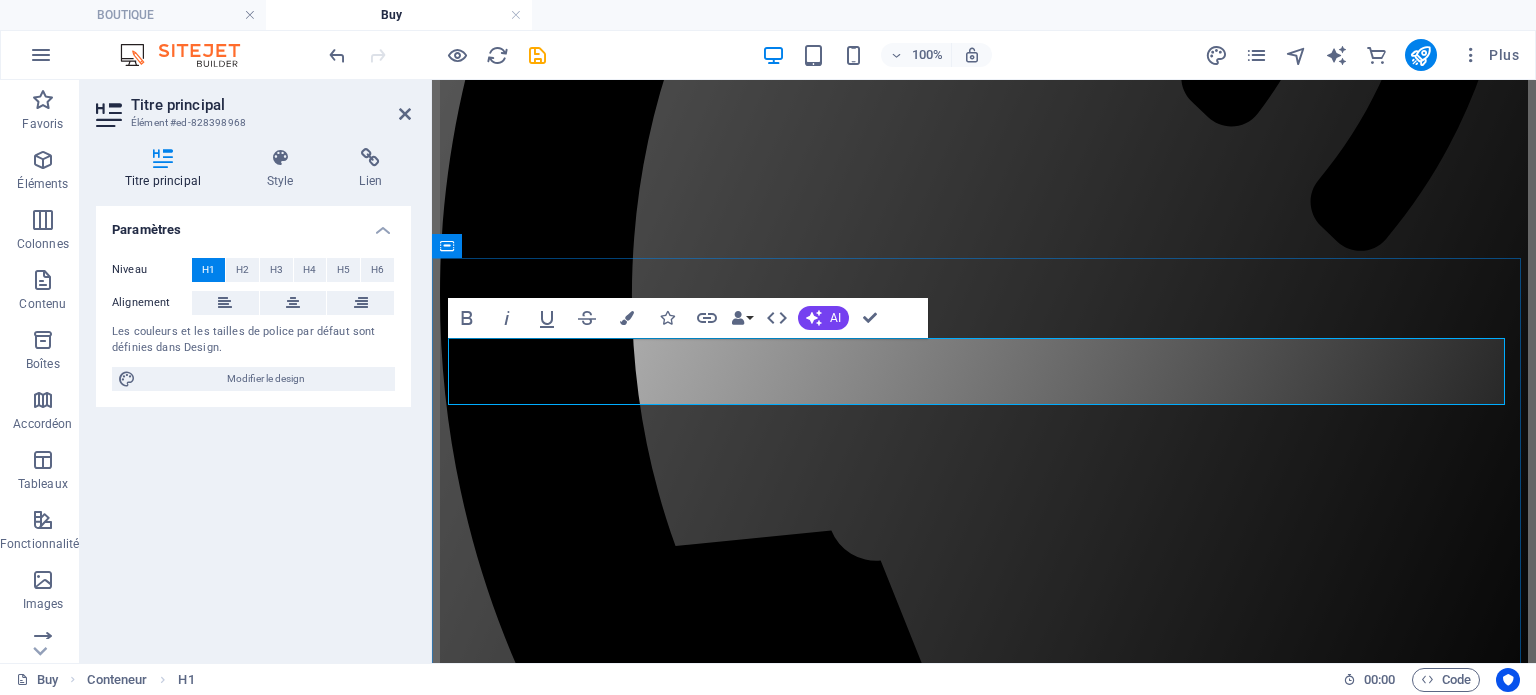 type 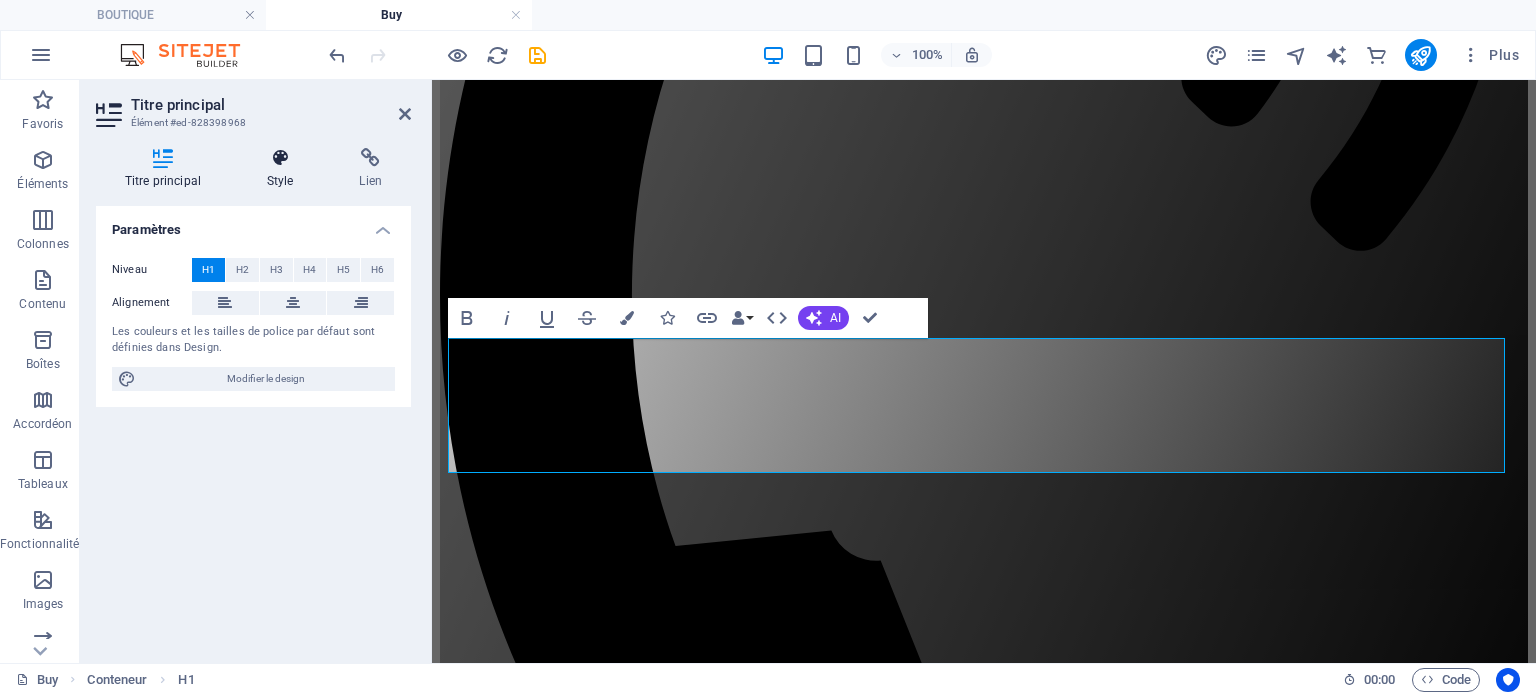click on "Style" at bounding box center (284, 169) 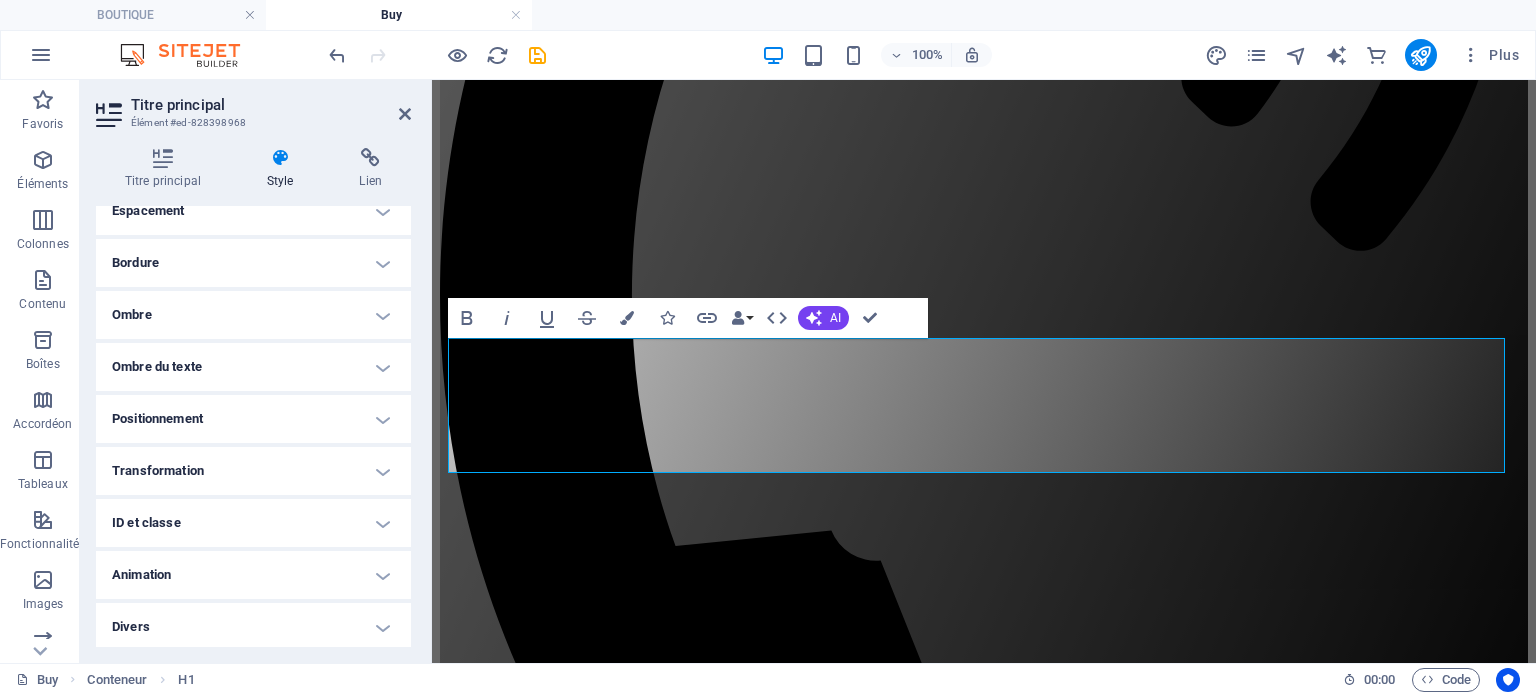 scroll, scrollTop: 420, scrollLeft: 0, axis: vertical 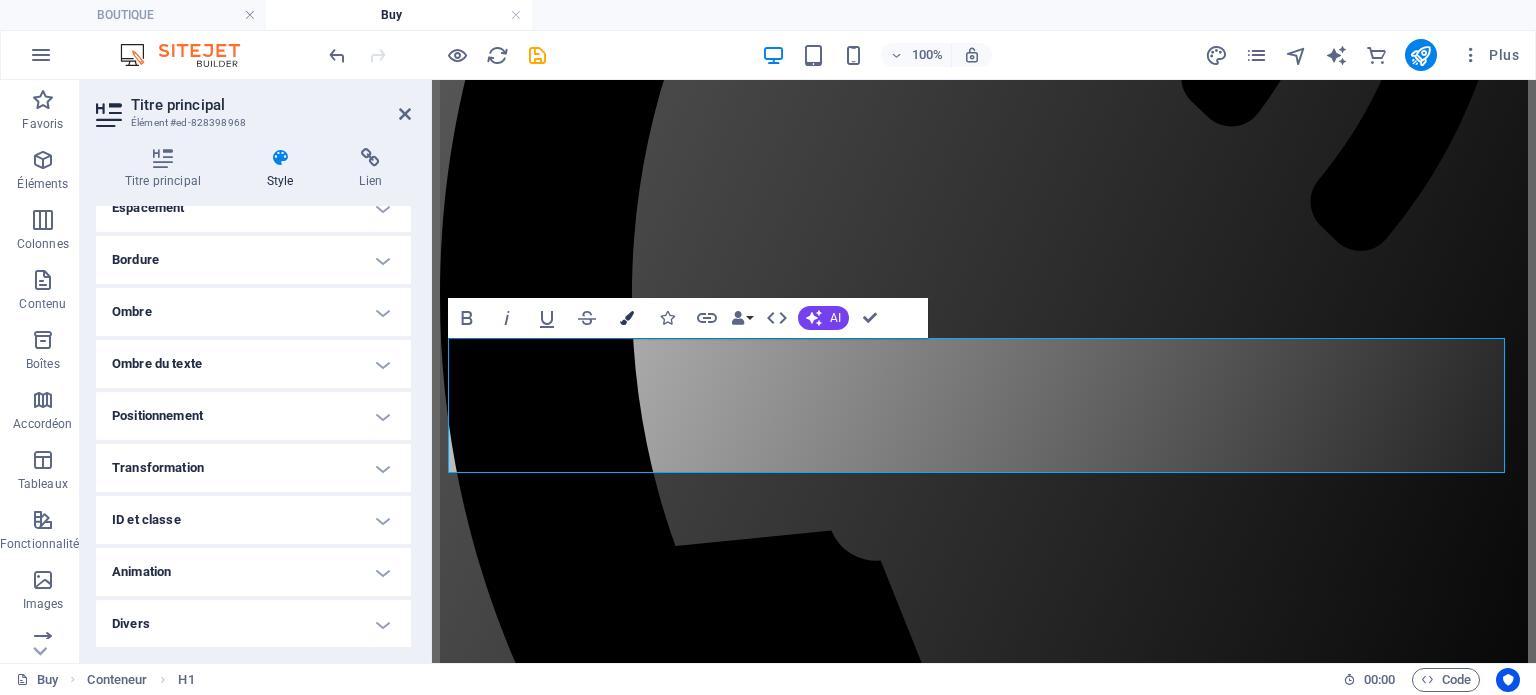 click at bounding box center [627, 318] 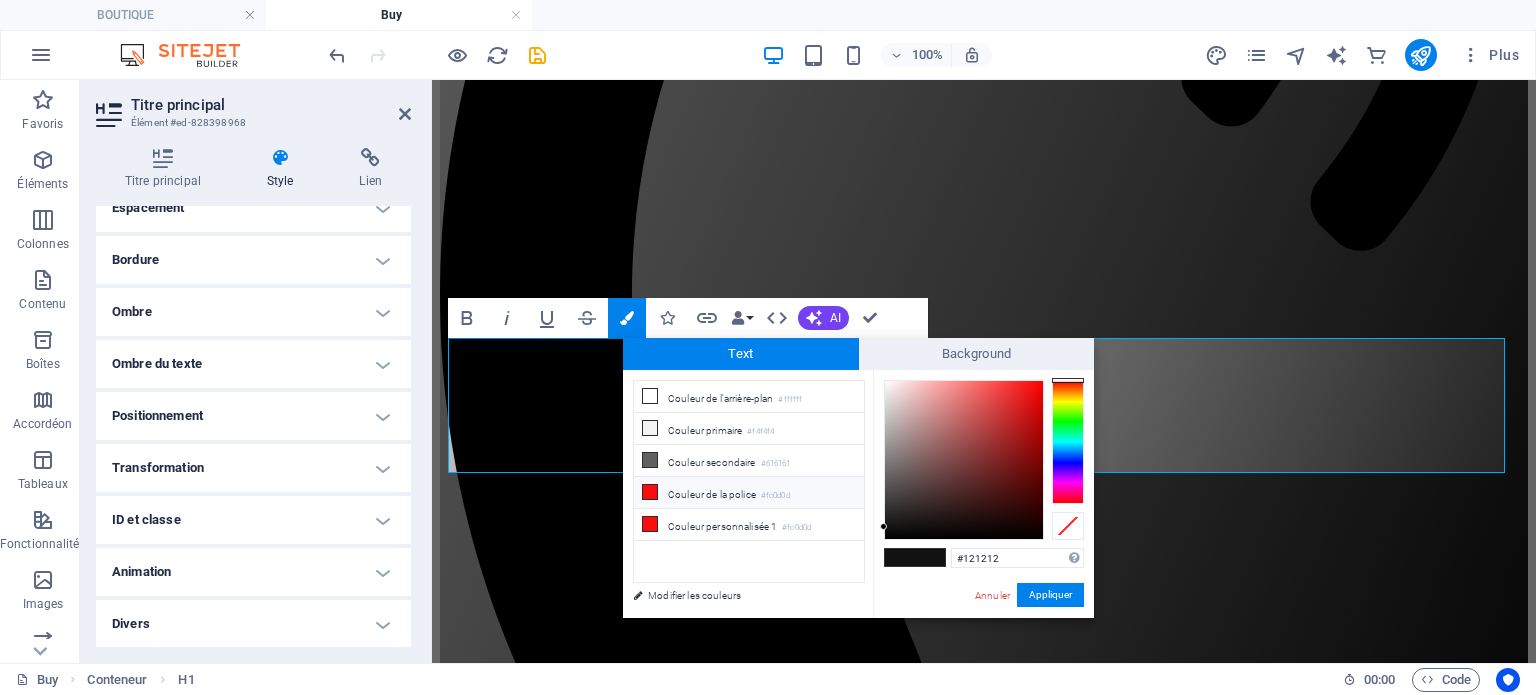click on "Couleur de la police
#fc0d0d" at bounding box center [749, 493] 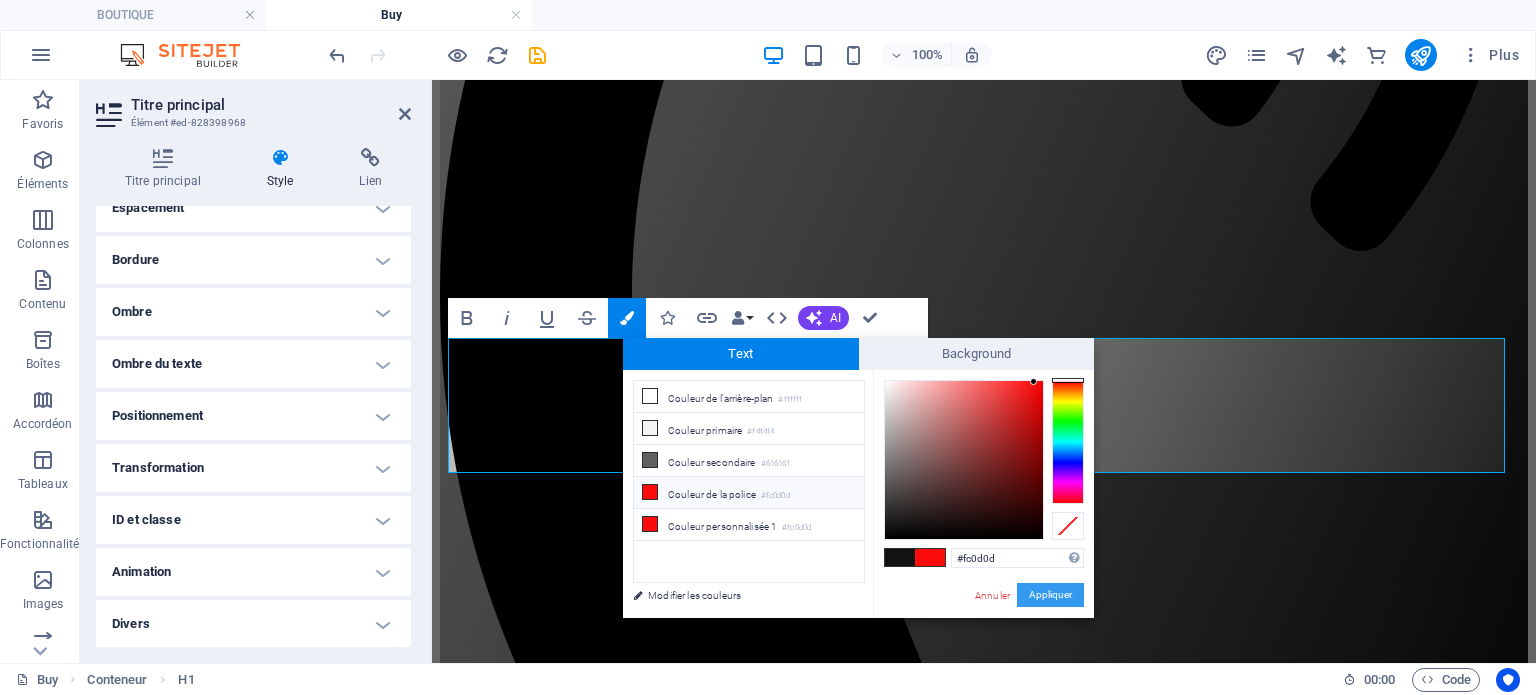 drag, startPoint x: 1047, startPoint y: 589, endPoint x: 615, endPoint y: 508, distance: 439.52817 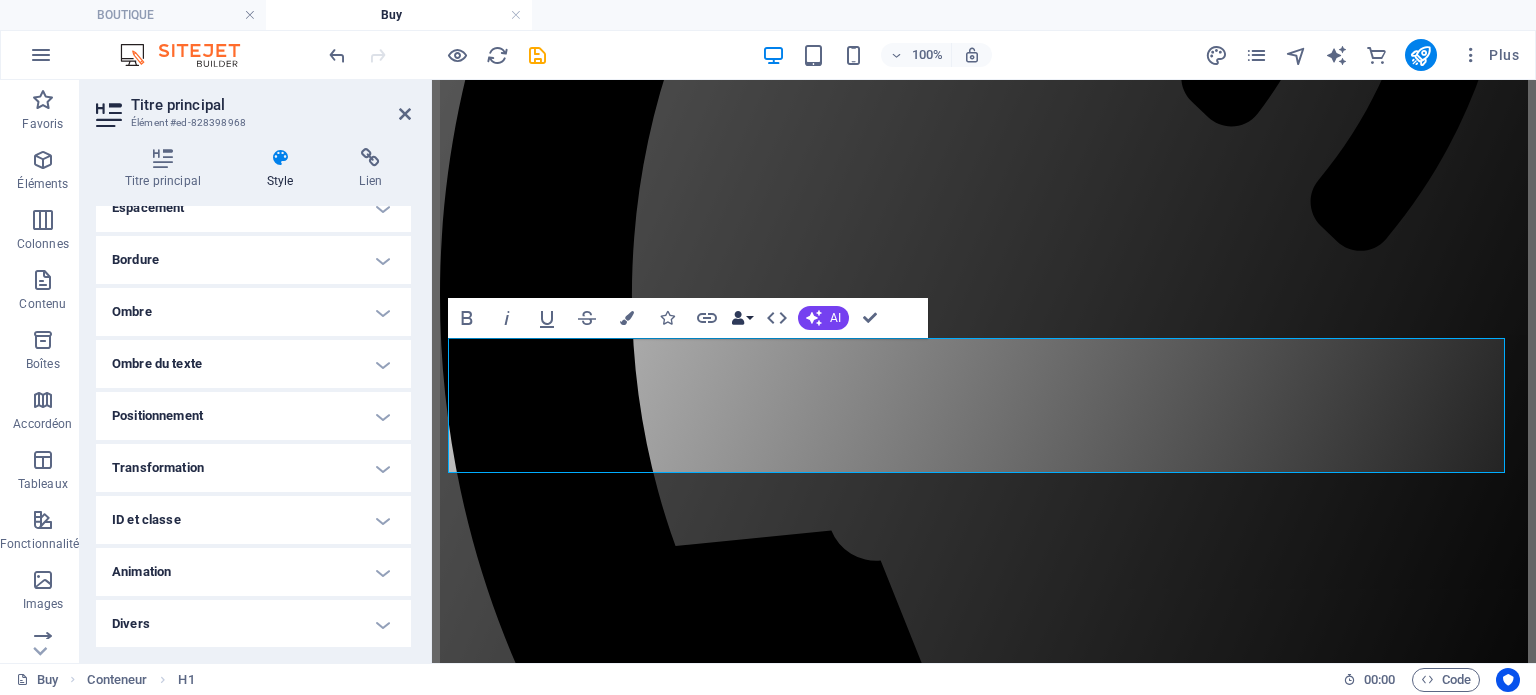 click at bounding box center (738, 318) 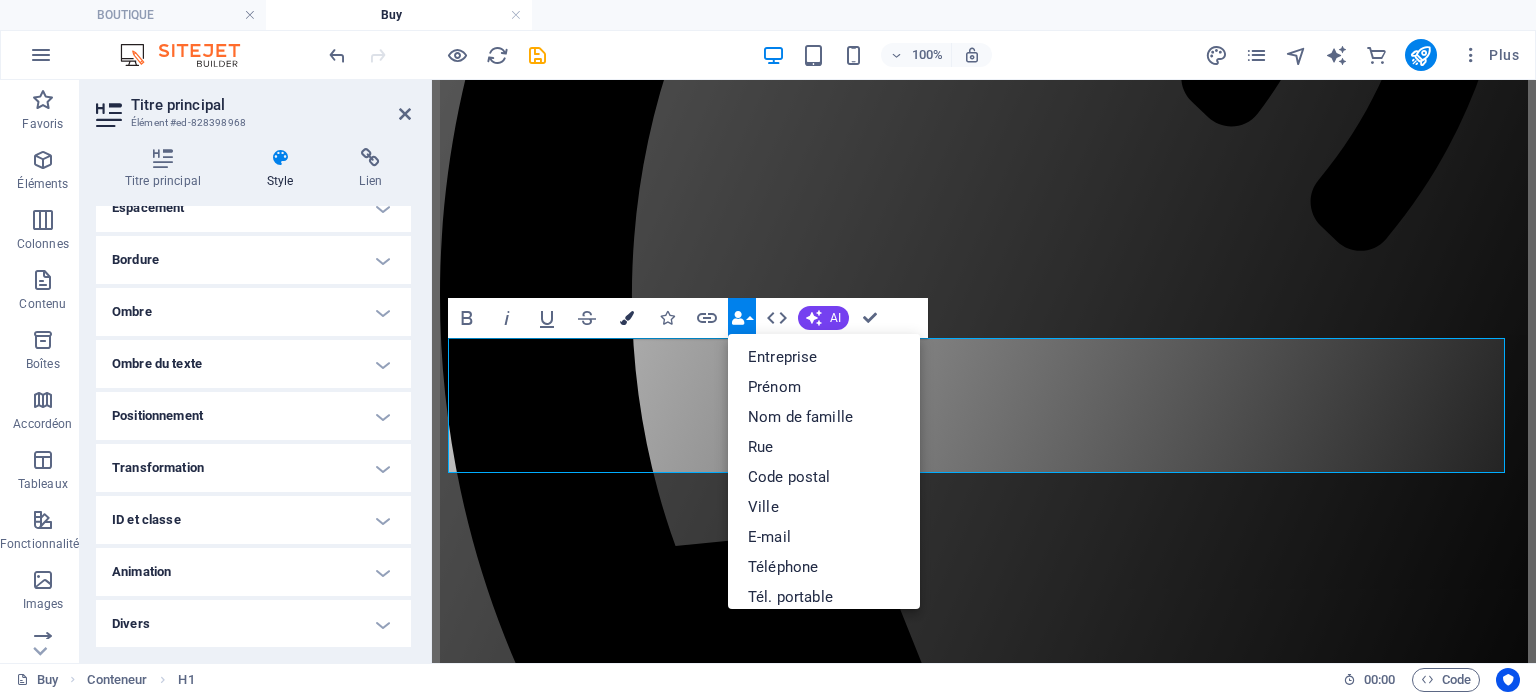 click on "Colors" at bounding box center [627, 318] 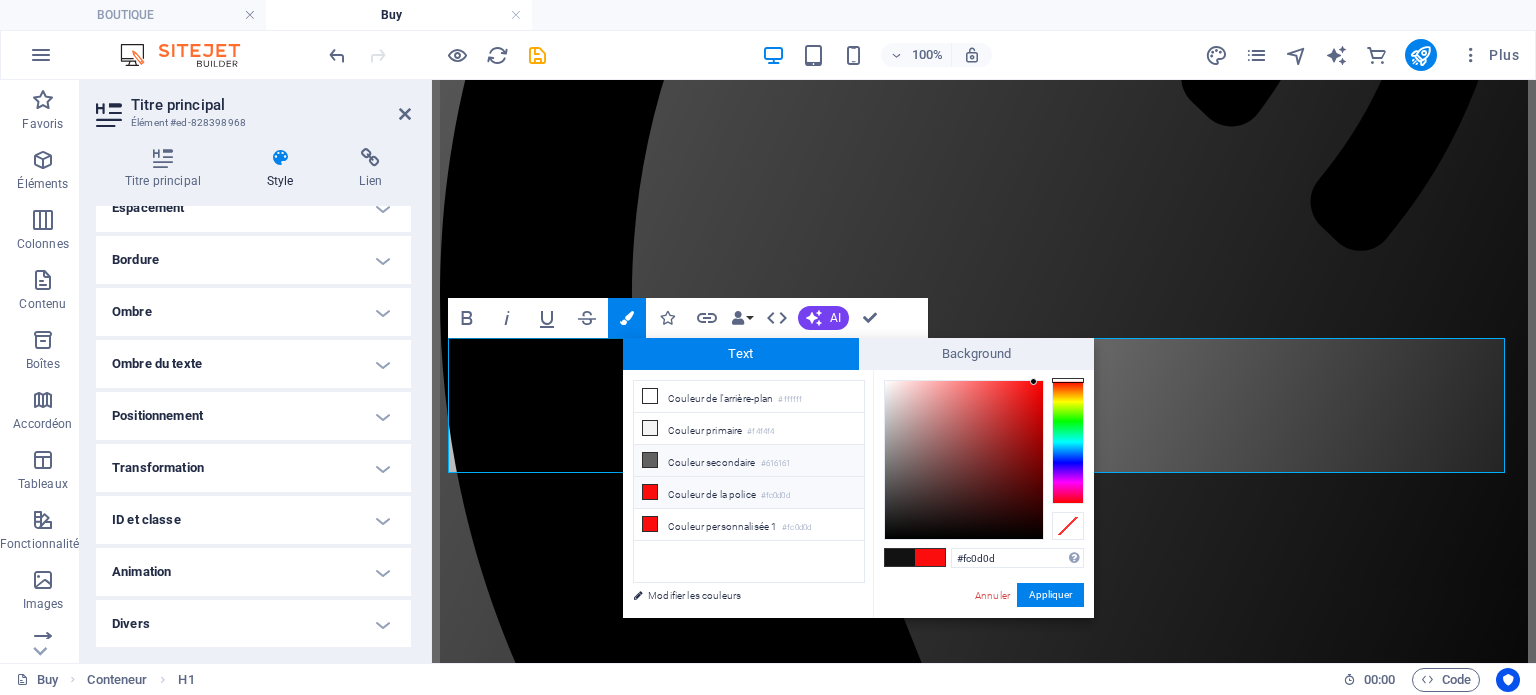 click on "Couleur secondaire
#616161" at bounding box center (749, 461) 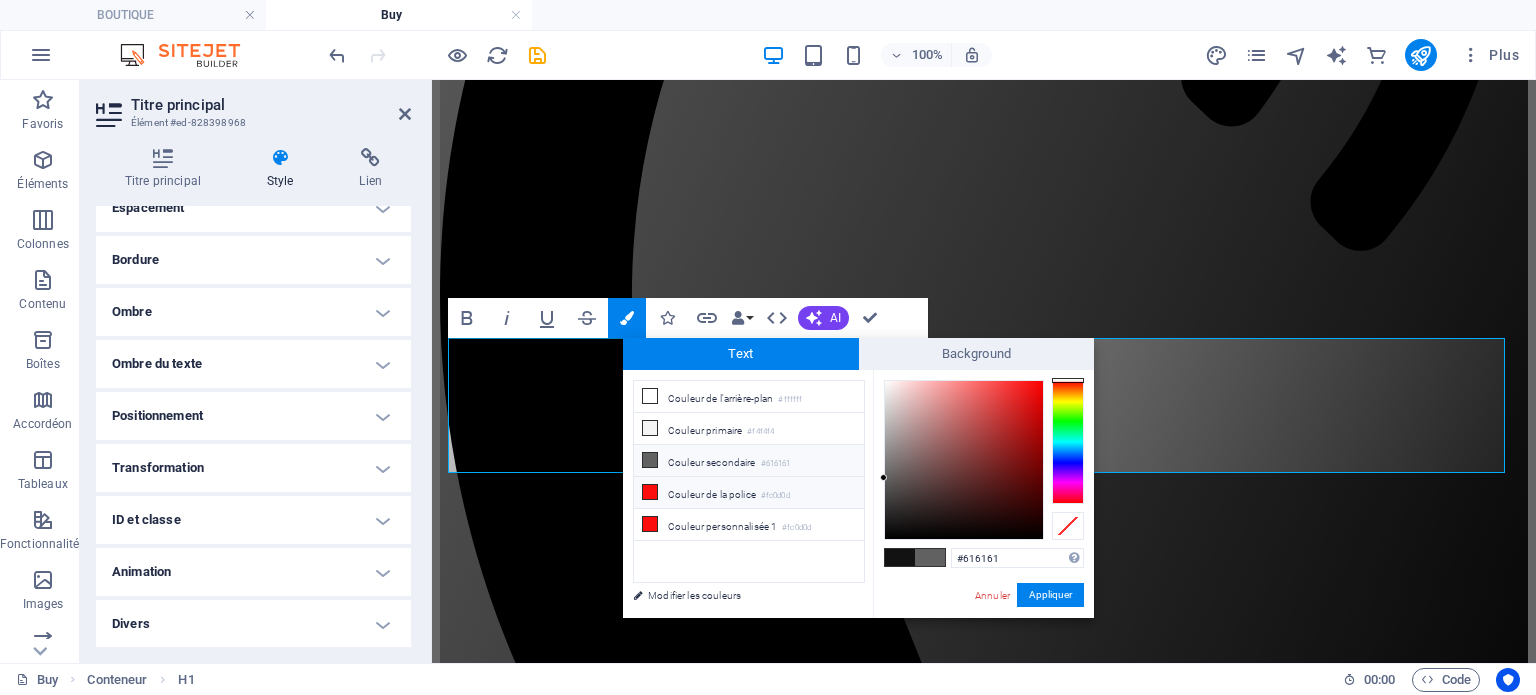click on "Couleur de la police
#fc0d0d" at bounding box center [749, 493] 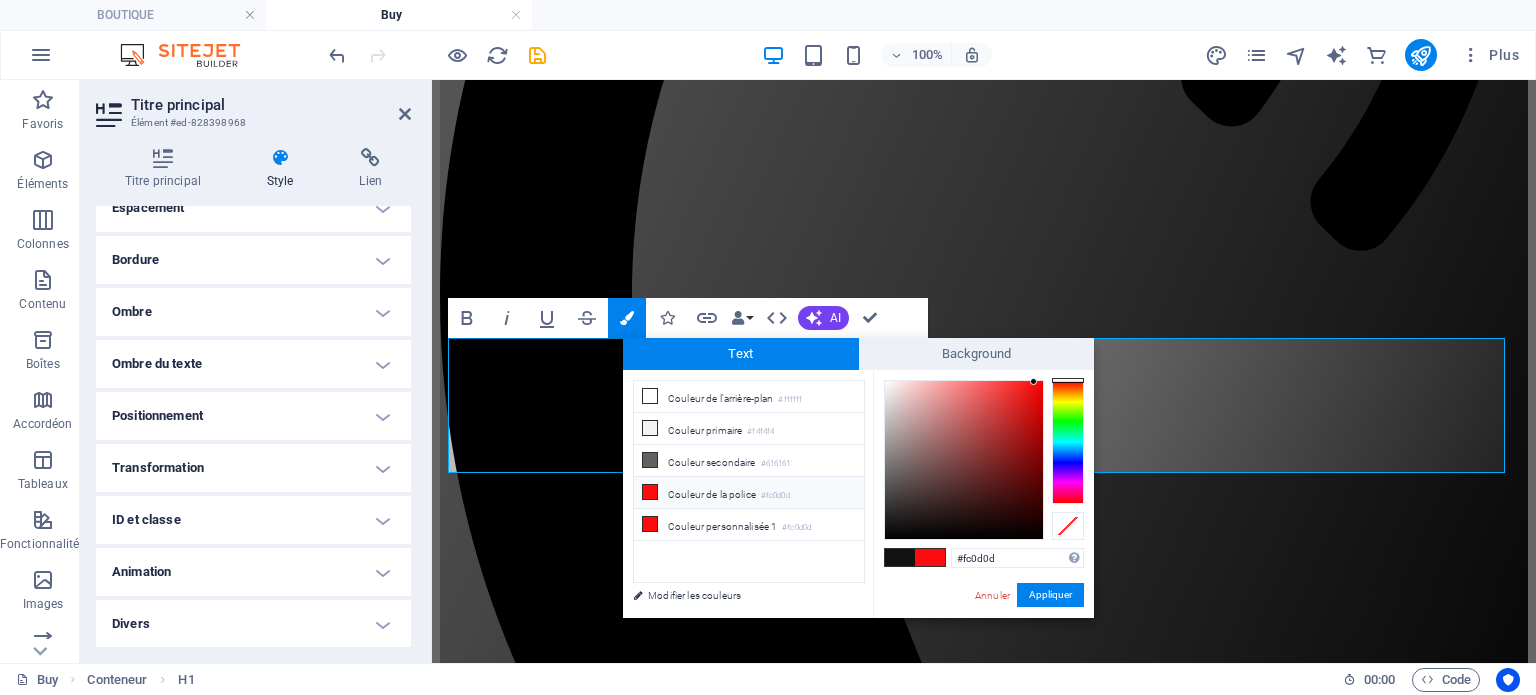 click at bounding box center [900, 557] 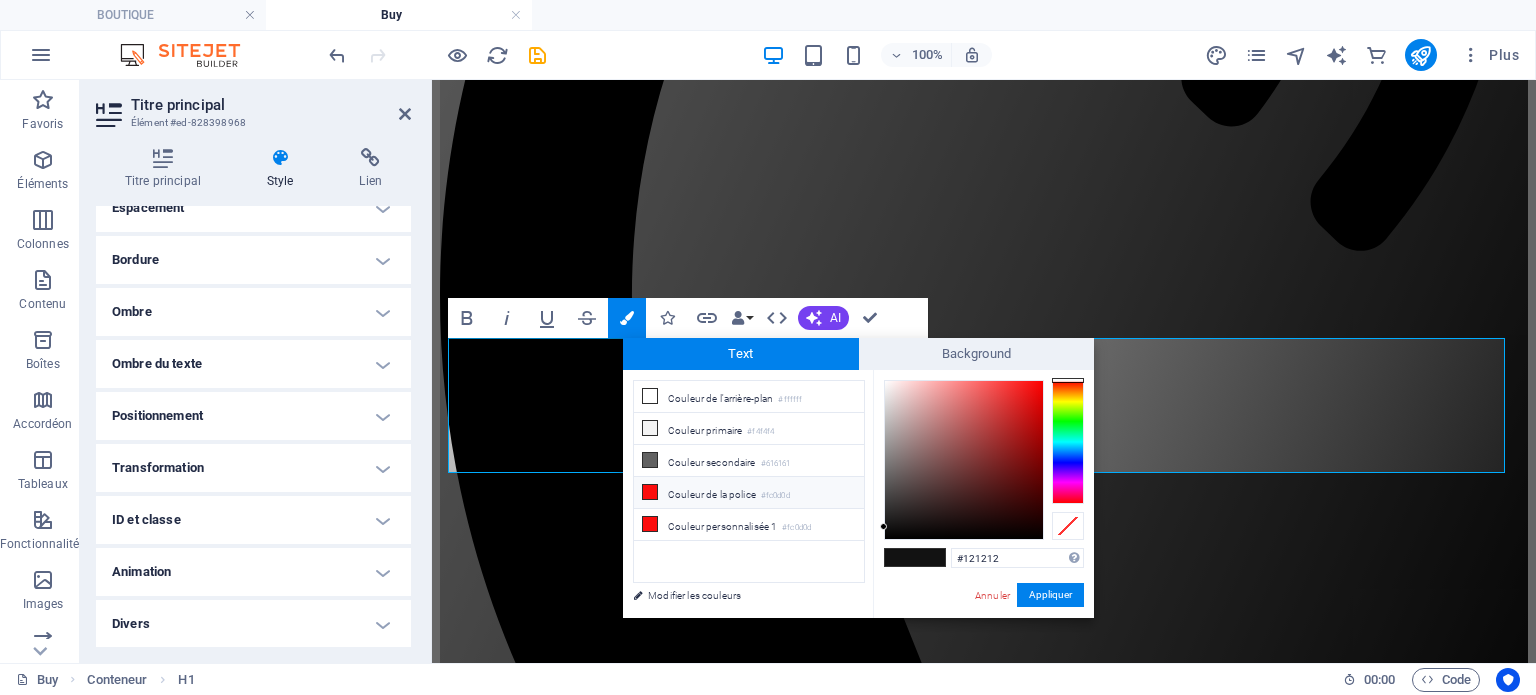 click at bounding box center [650, 492] 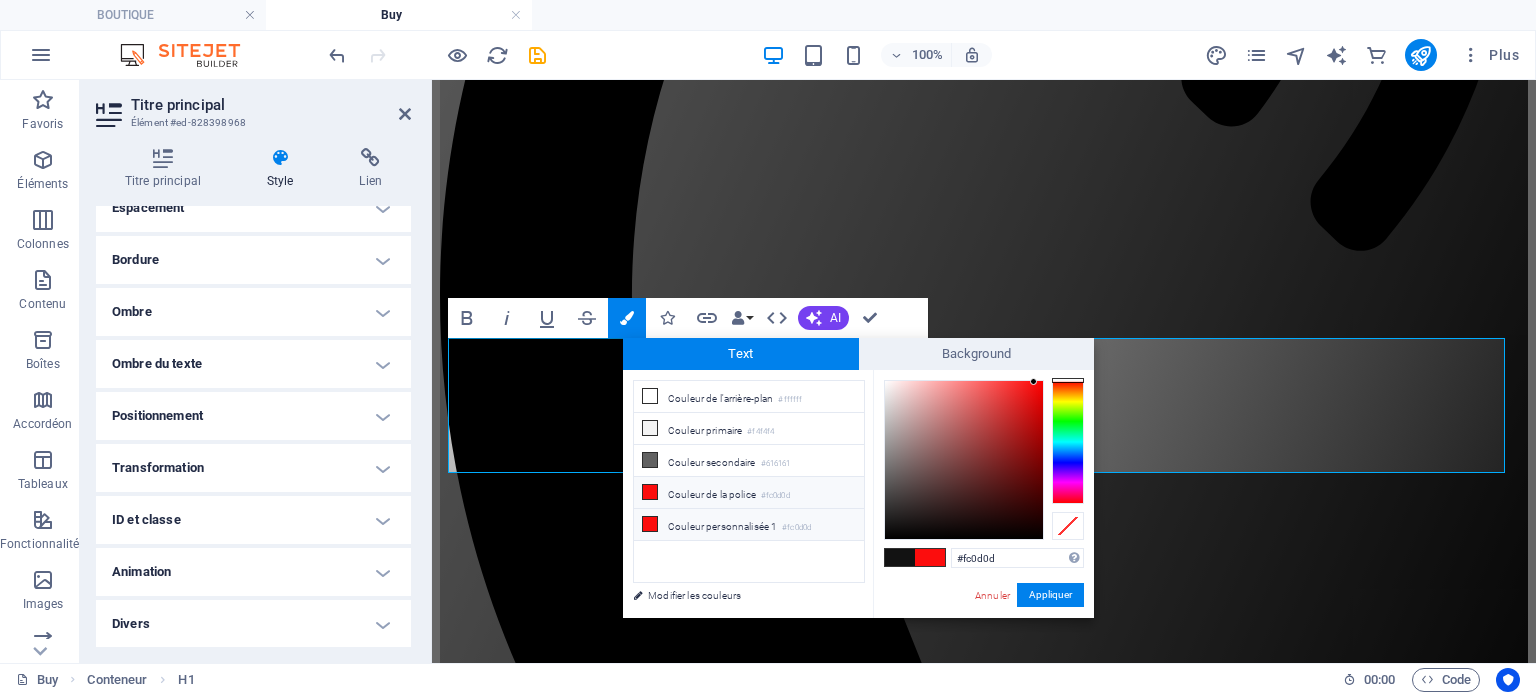 click on "Couleur personnalisée 1
#fc0d0d" at bounding box center [749, 525] 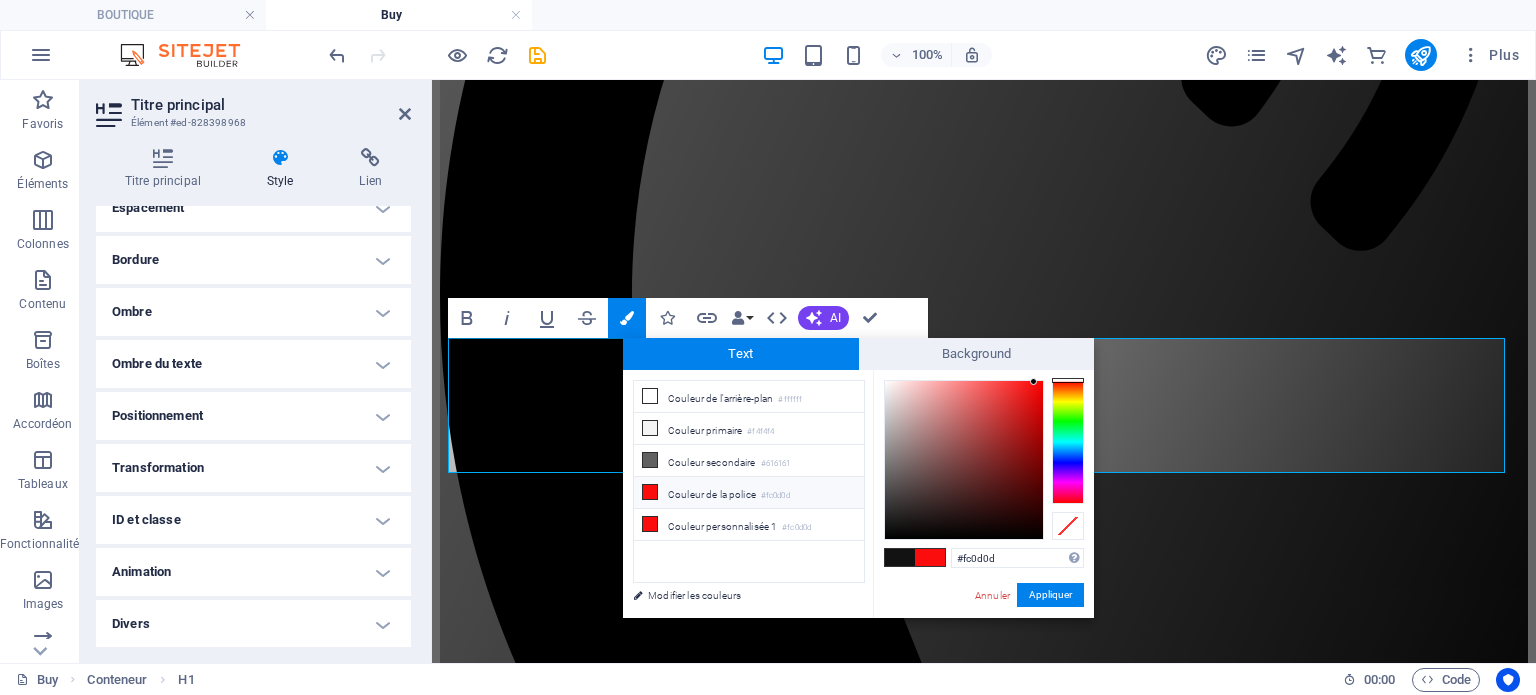 click on "Couleur de la police
#fc0d0d" at bounding box center (749, 493) 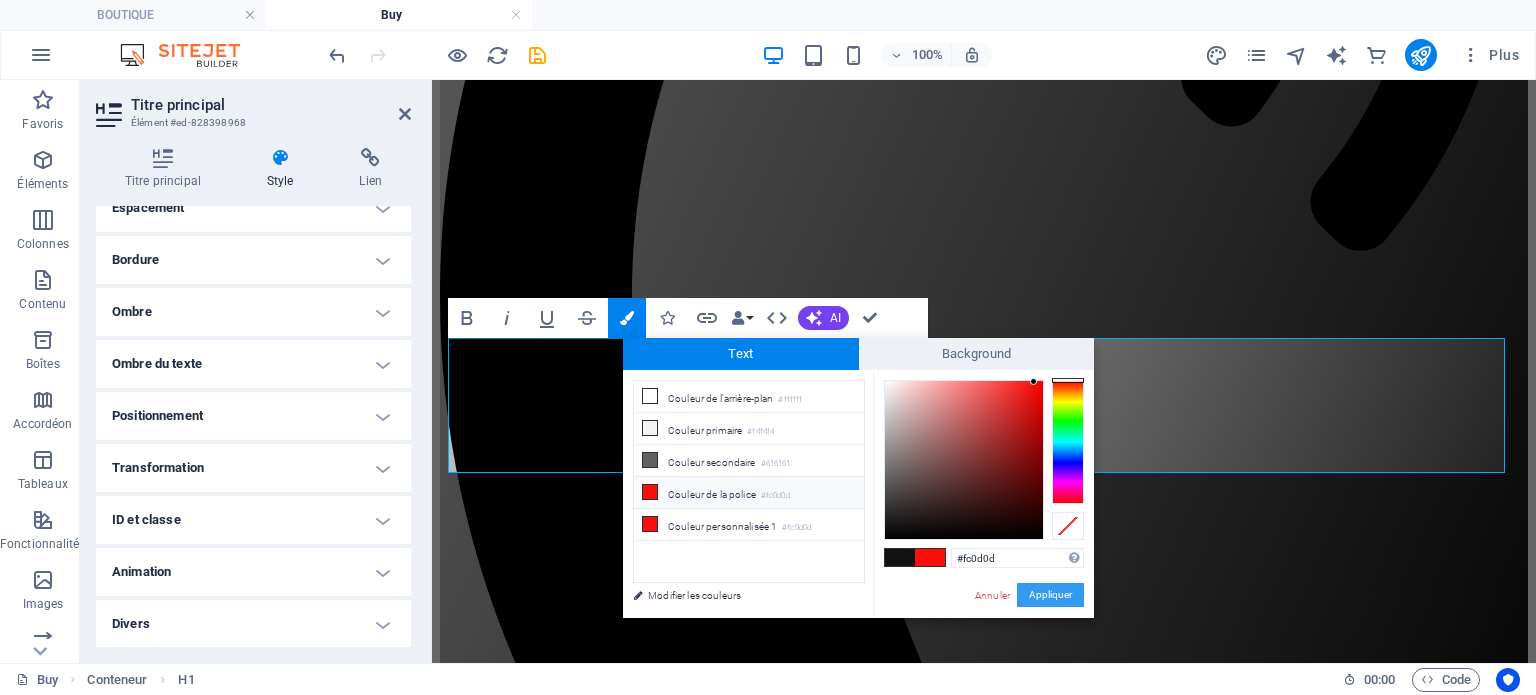 drag, startPoint x: 1037, startPoint y: 598, endPoint x: 605, endPoint y: 518, distance: 439.34497 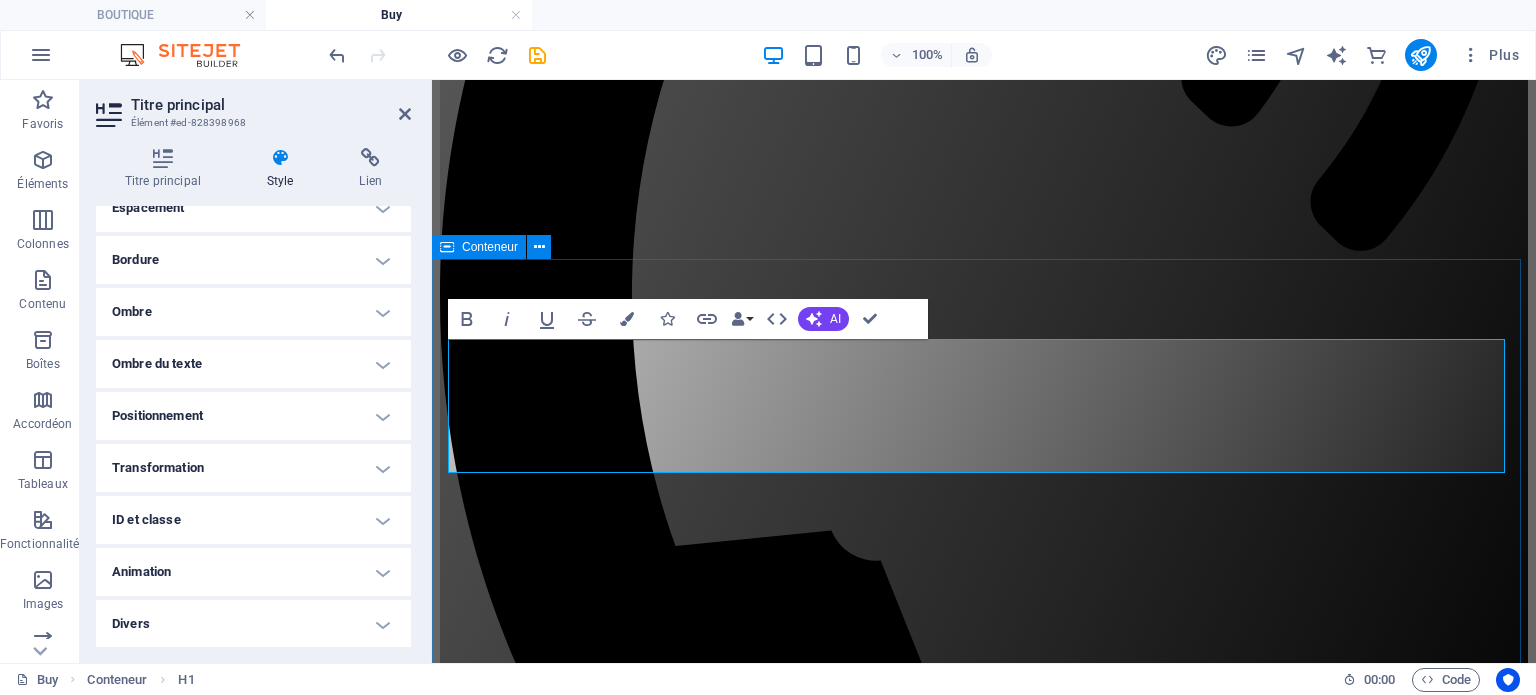 click on "Bienvevenue Chez allbid revolutionary products​​ ​ New Look Get the perfect look! New Trend More styles for you Fashion Fashion & Lifestyle Free Shipping Free shipping on all orders Support 24/7 Support 24 hours a day  30 Days Returns 30 days free returns High Quality Best quality products" at bounding box center (984, 3915) 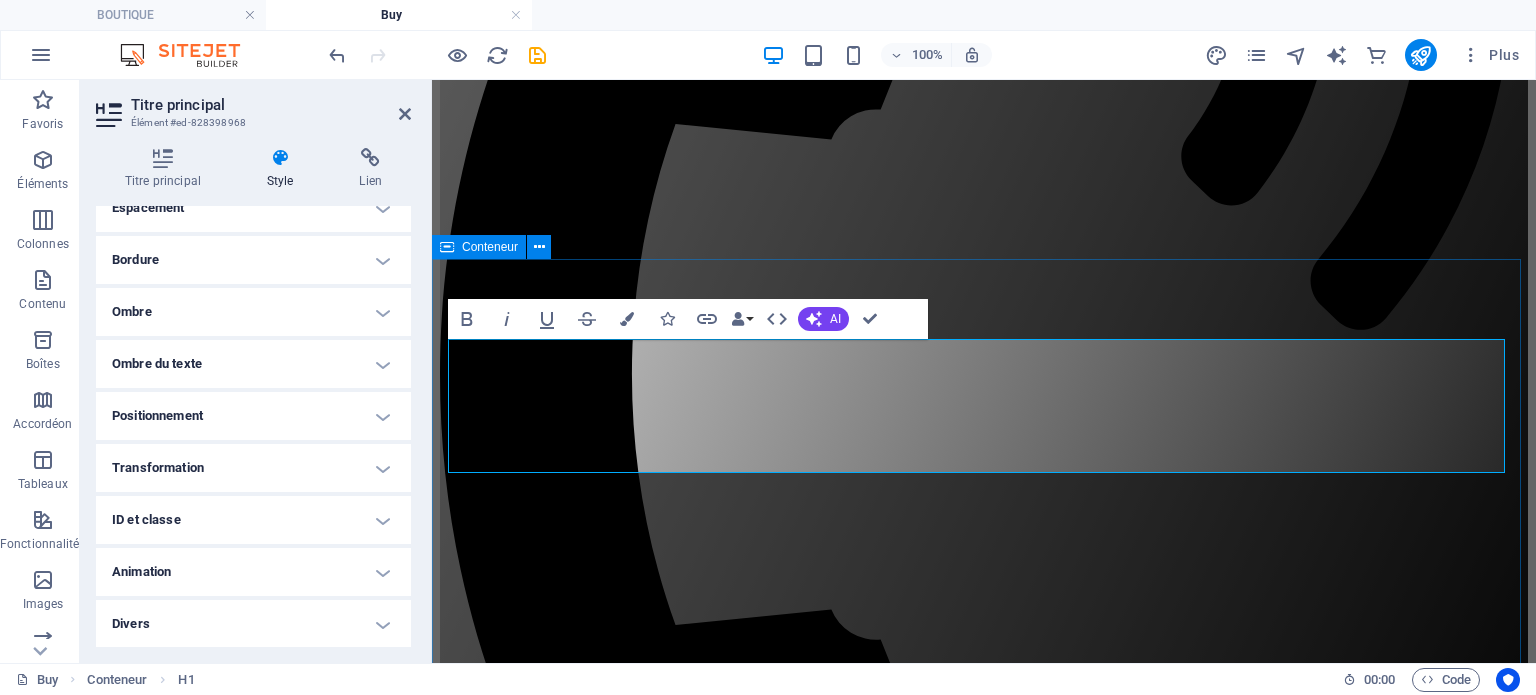 scroll, scrollTop: 1014, scrollLeft: 0, axis: vertical 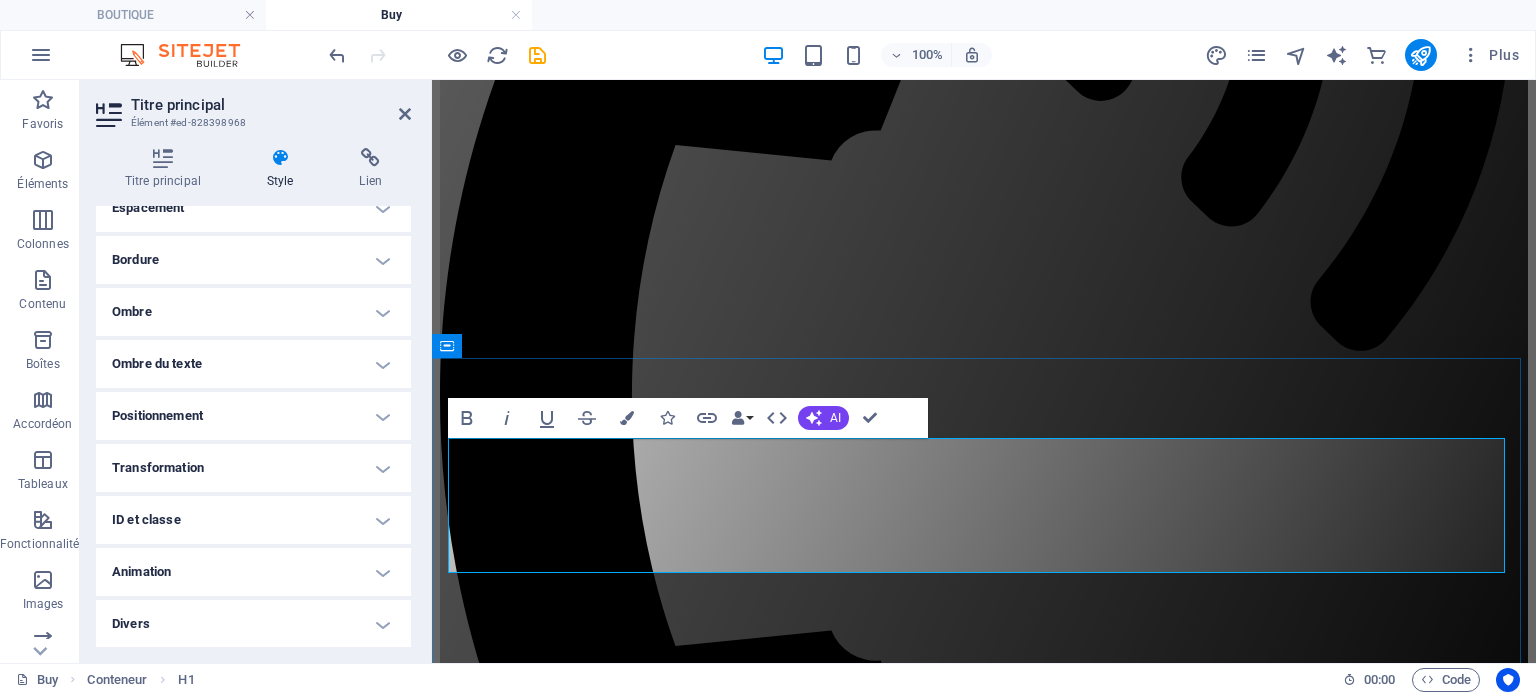 click on "Bienvevenue Chez allbid revolutionary products​​ ​" at bounding box center [984, 1780] 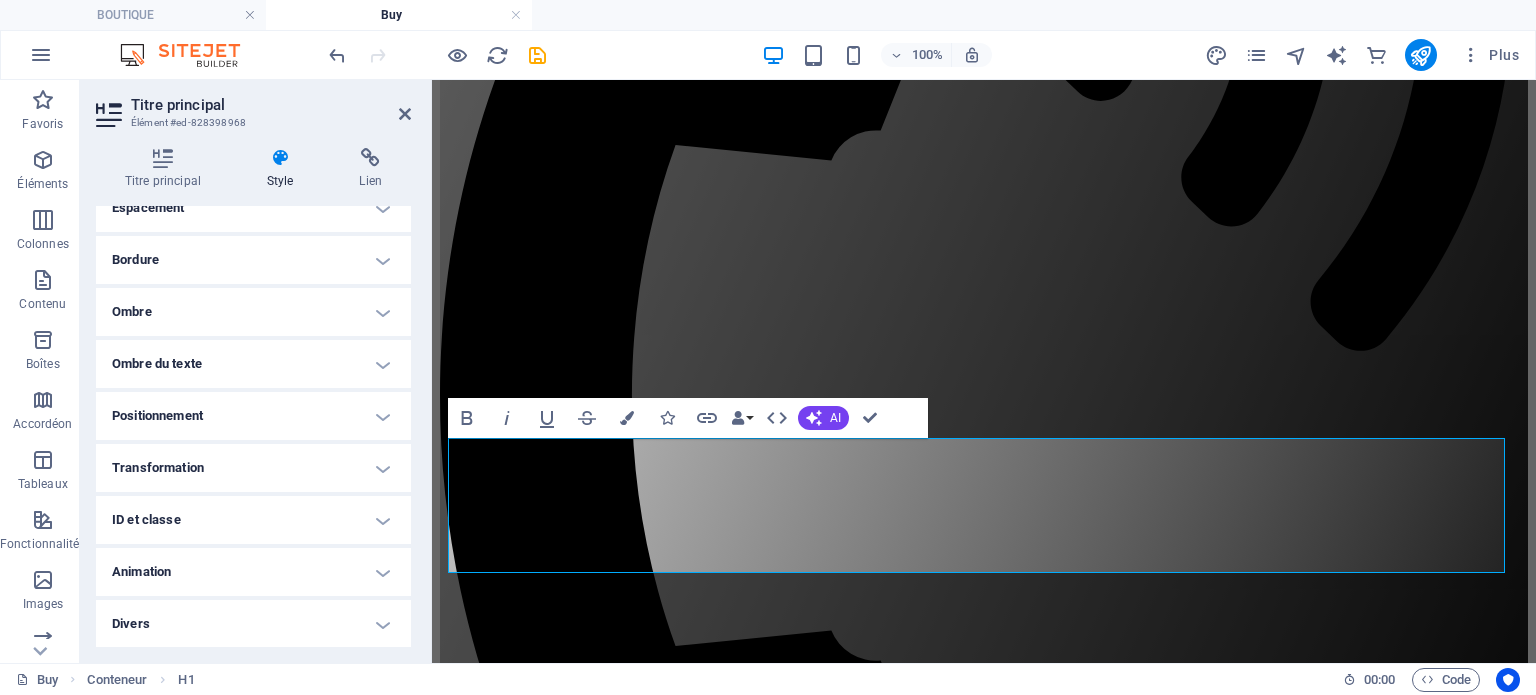 drag, startPoint x: 1123, startPoint y: 543, endPoint x: 852, endPoint y: 539, distance: 271.0295 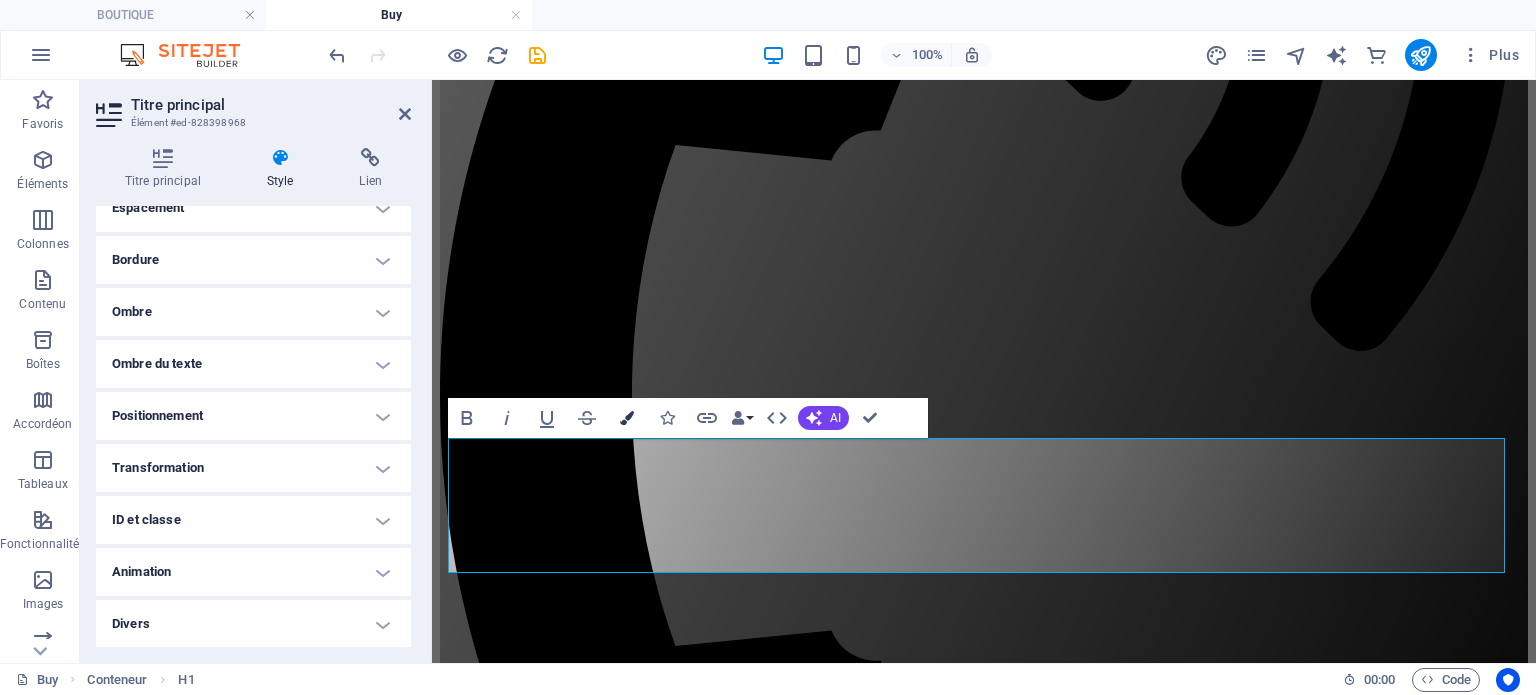 click on "Colors" at bounding box center [627, 418] 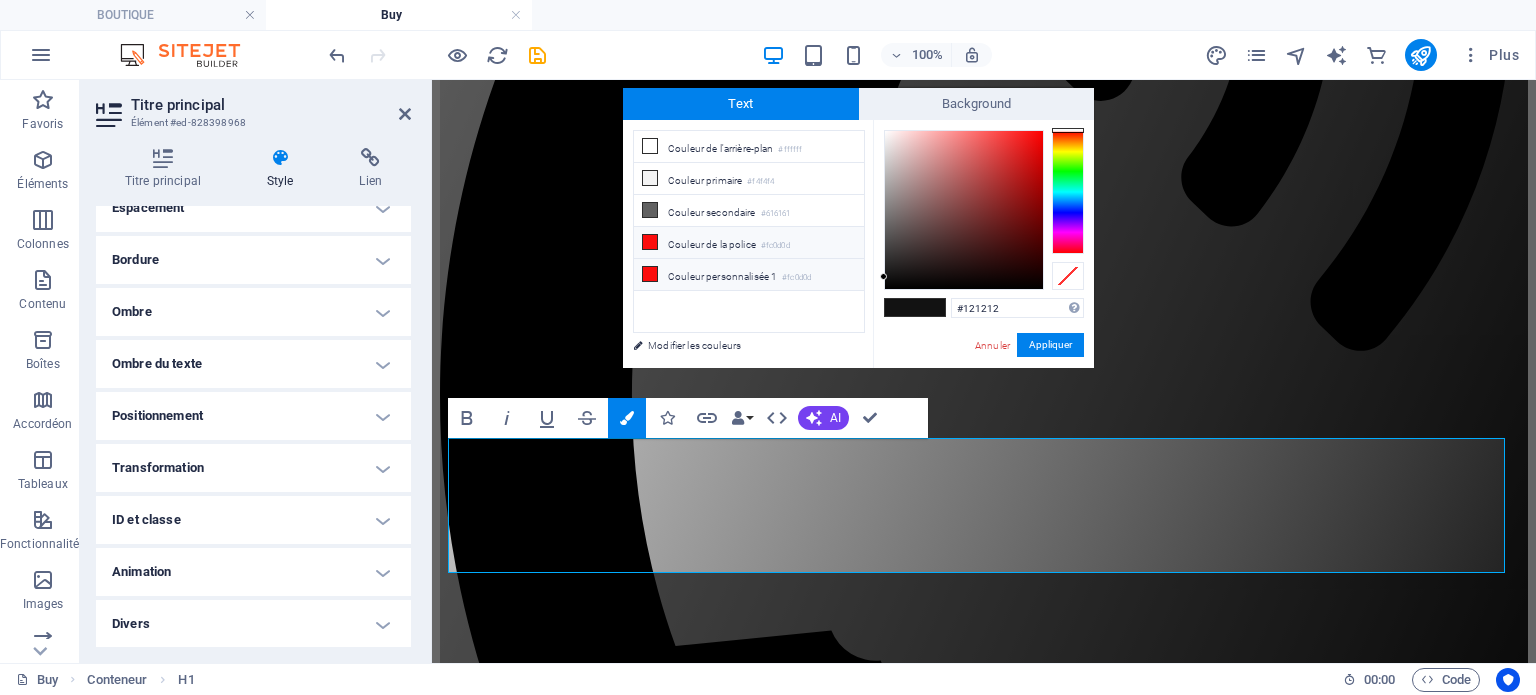 click on "Couleur personnalisée 1
#fc0d0d" at bounding box center [749, 275] 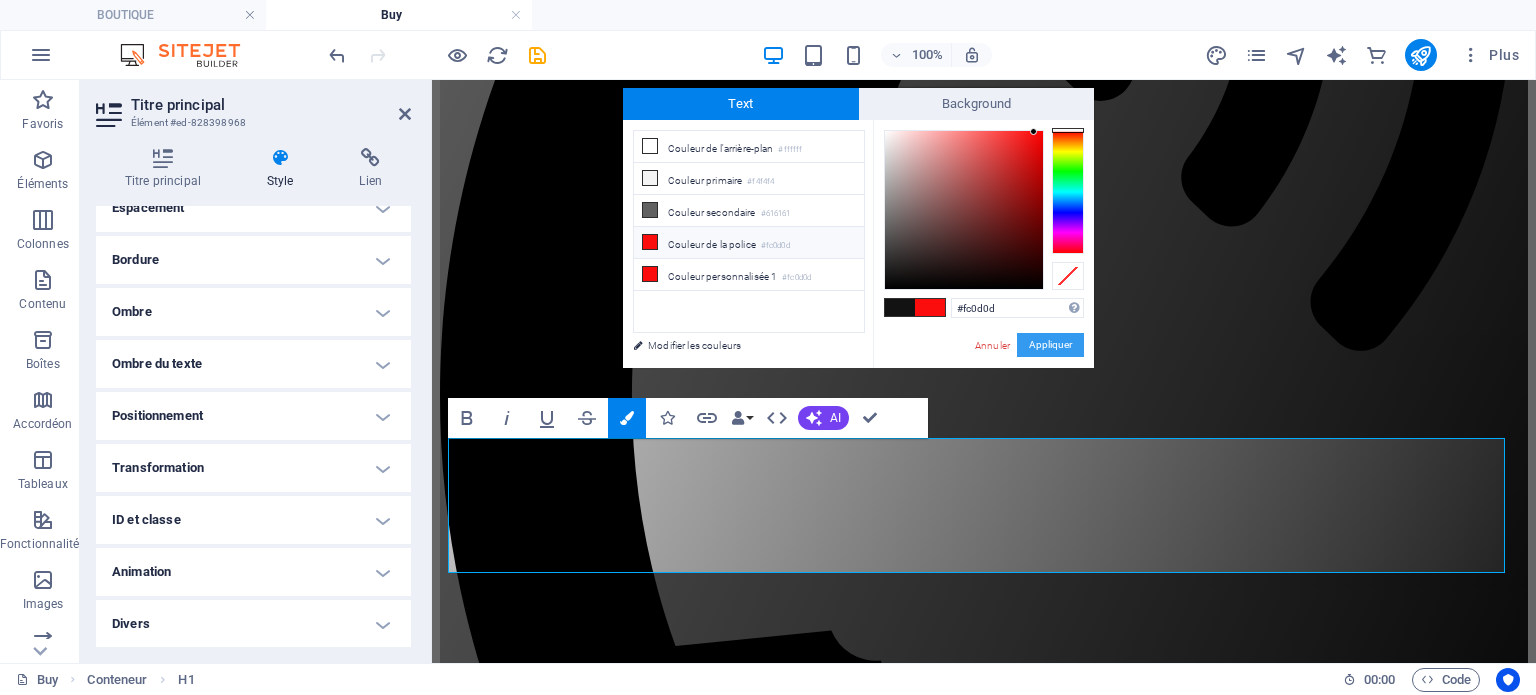 click on "Appliquer" at bounding box center [1050, 345] 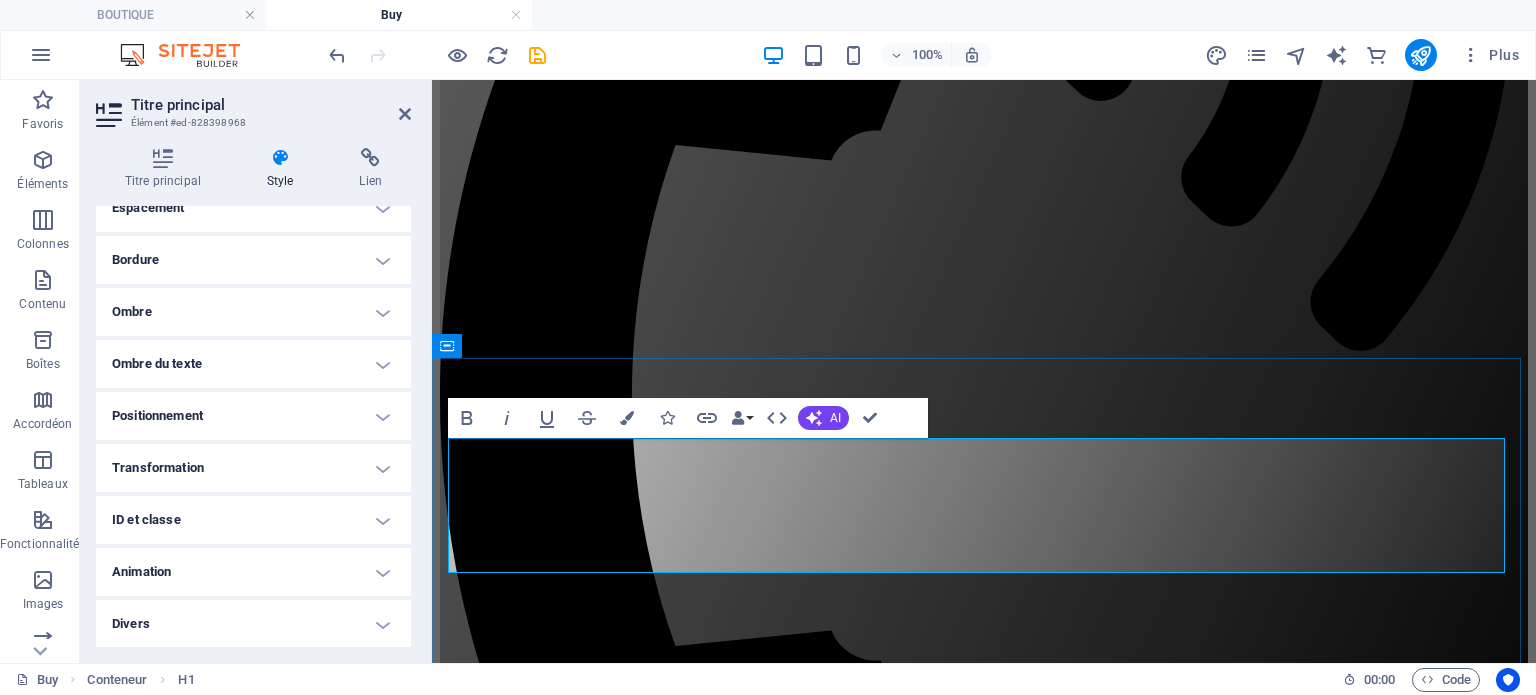 click on "​ Bienvevenue Chez allbid revolutionary products​​ ​​" at bounding box center [984, 1780] 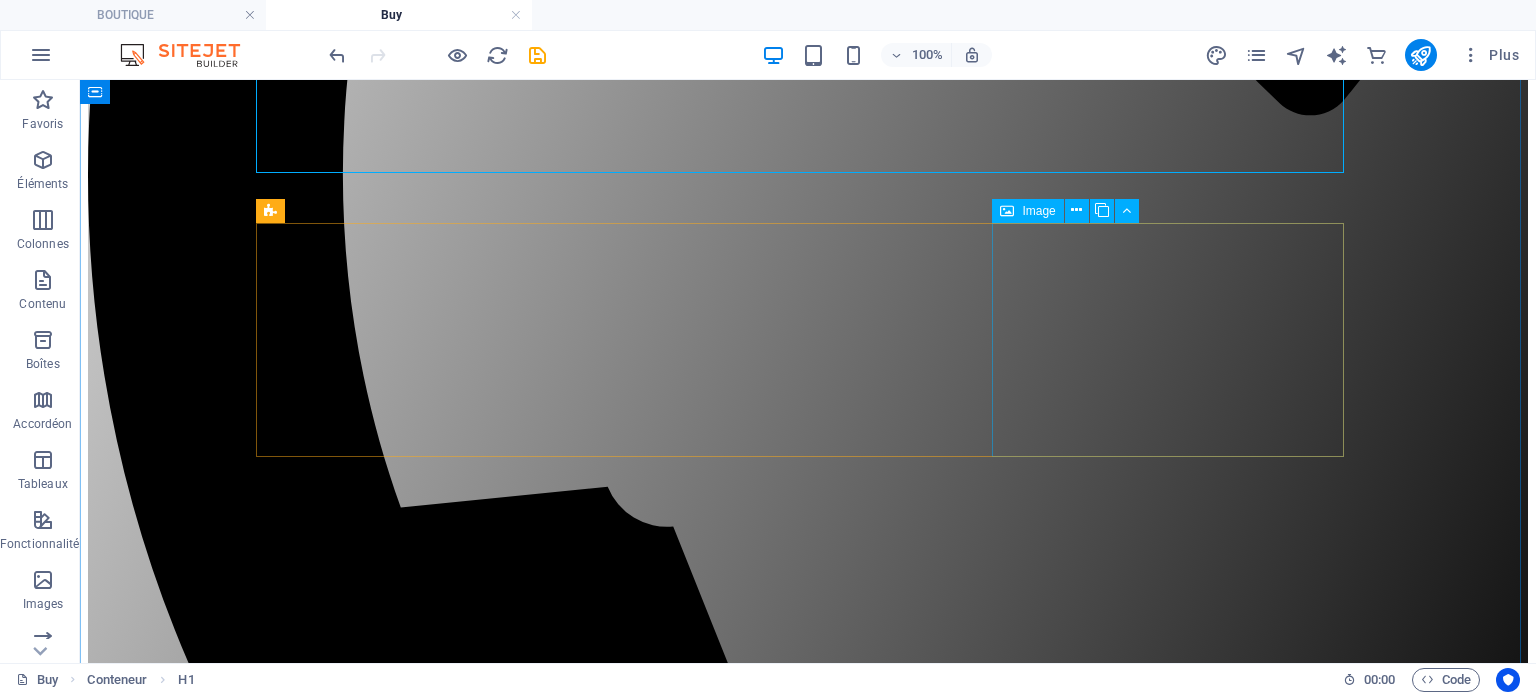 scroll, scrollTop: 1160, scrollLeft: 0, axis: vertical 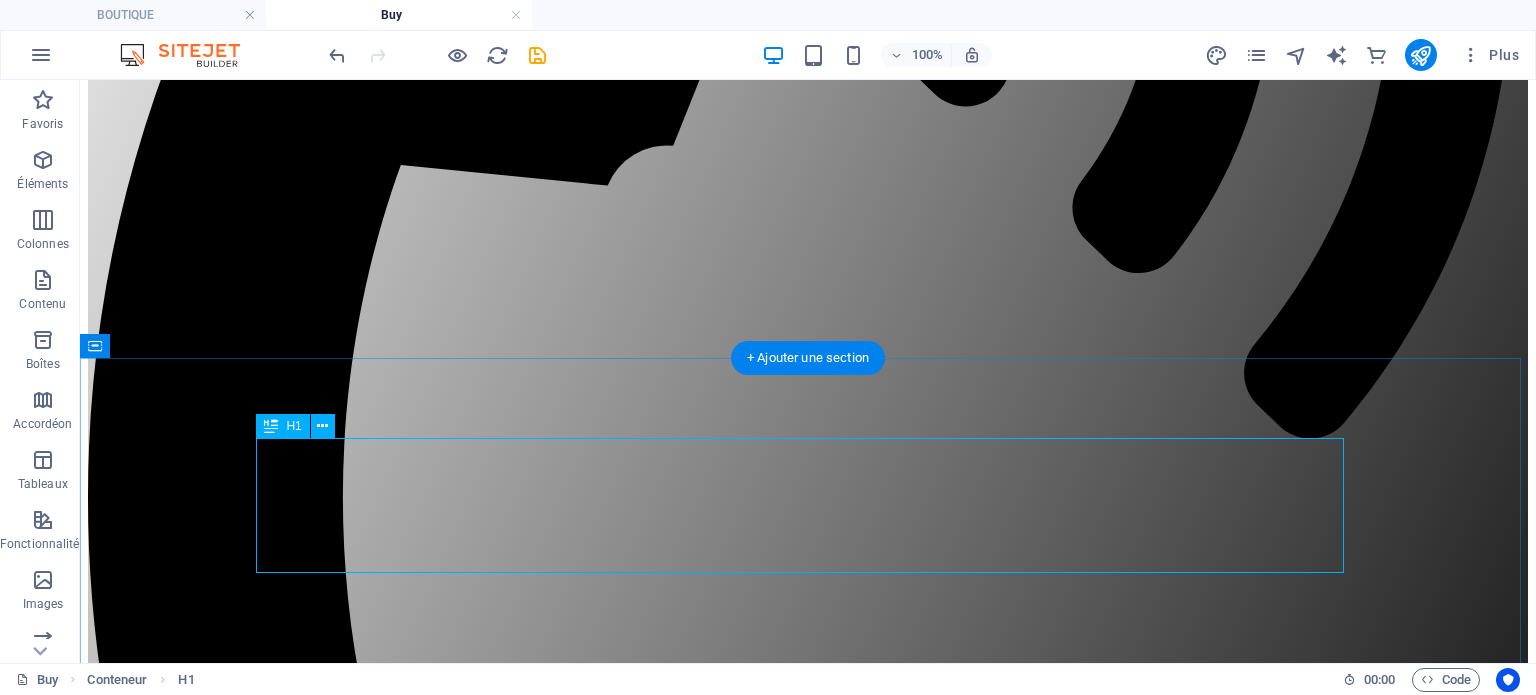 click on "Bienvevenue Chez allbid revolutionary products" at bounding box center [808, 2309] 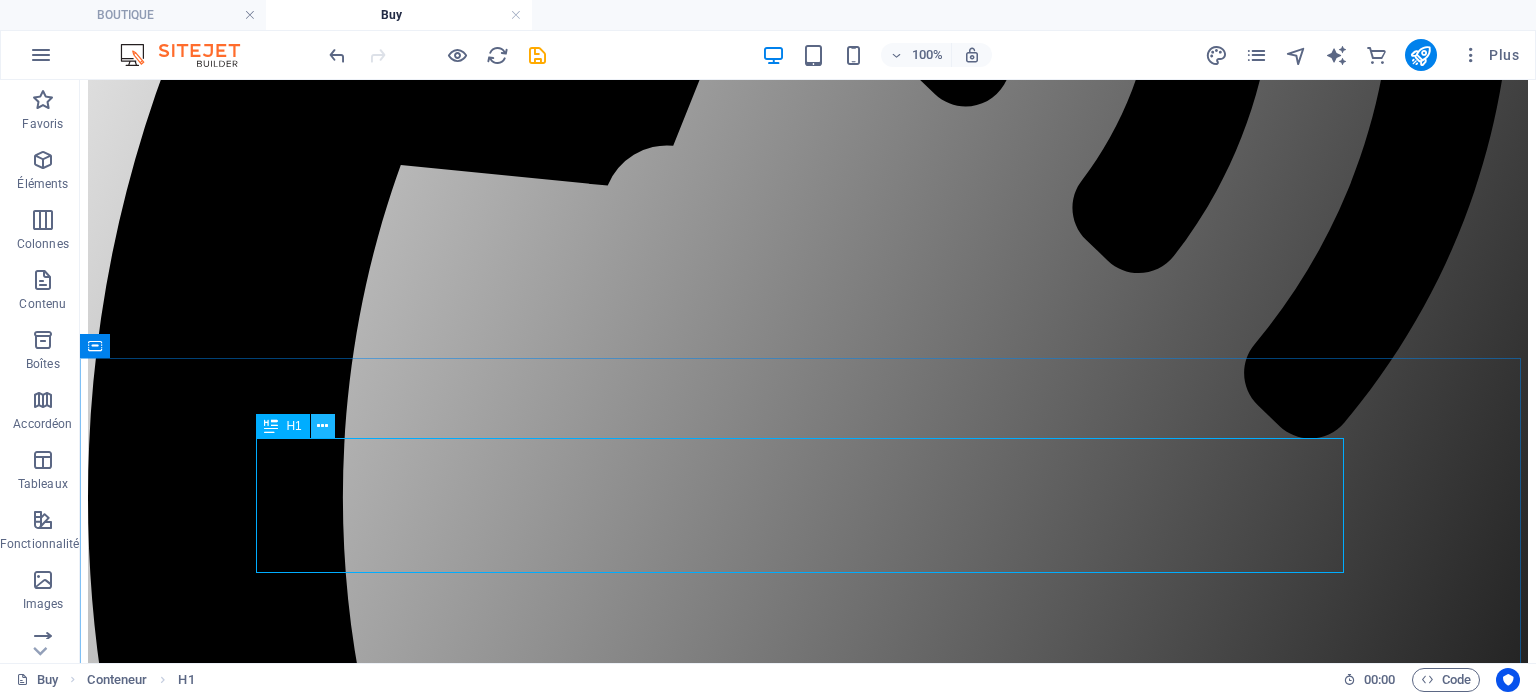 click at bounding box center (322, 426) 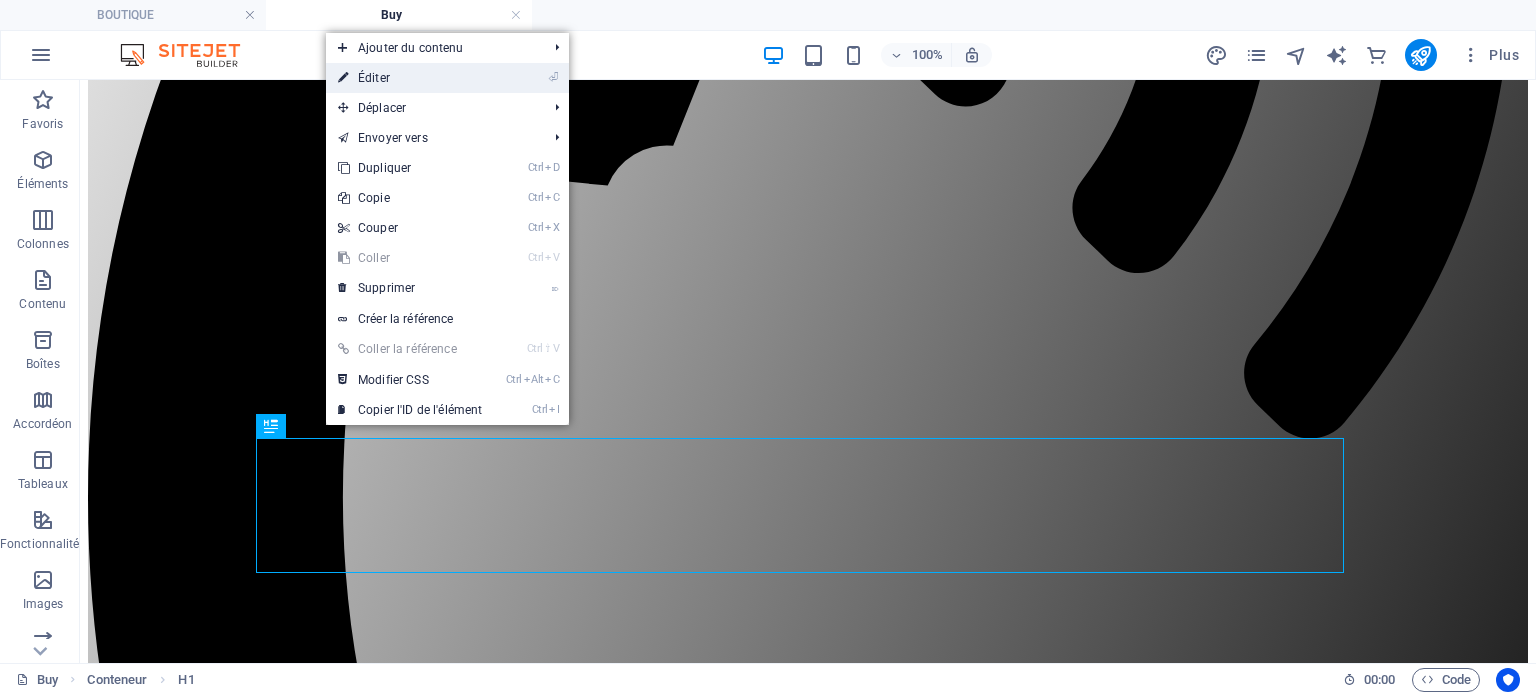 click on "⏎  Éditer" at bounding box center (410, 78) 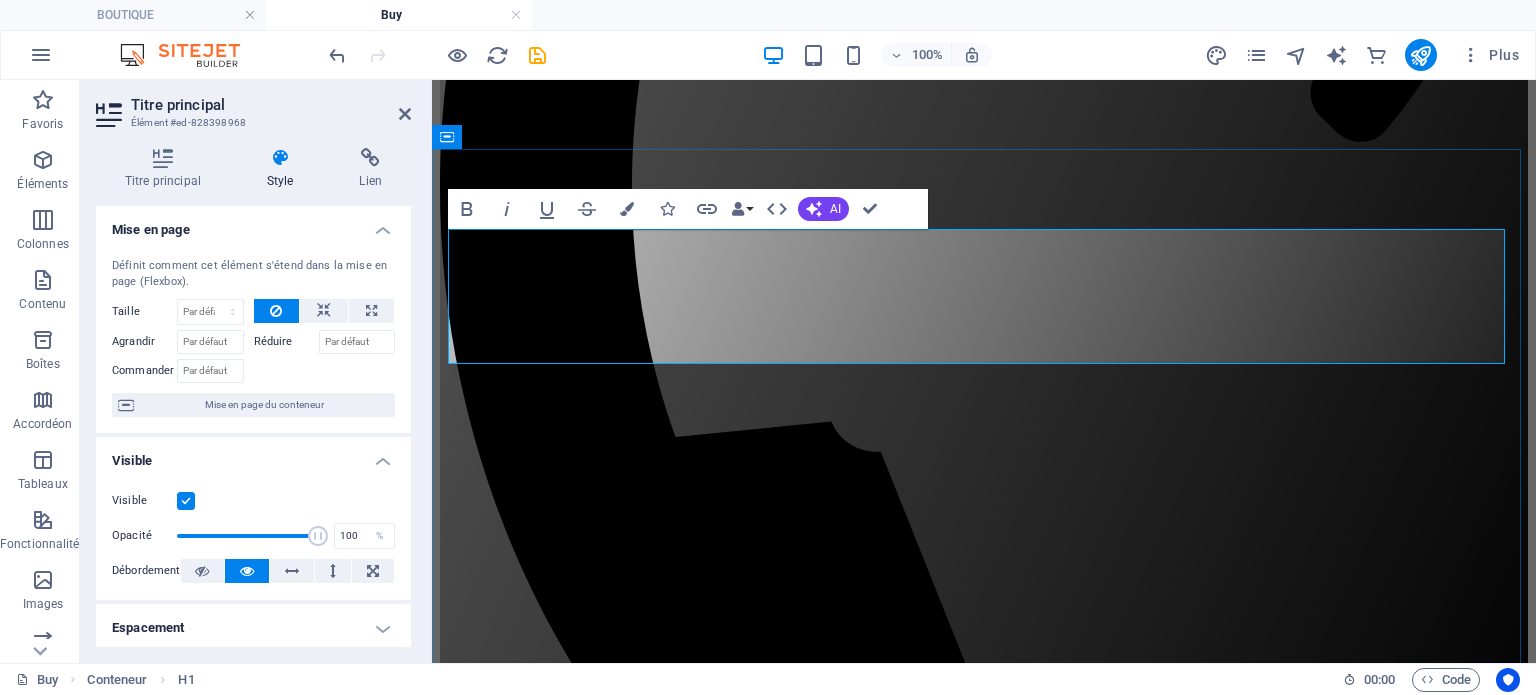 click on "Bienvevenue Chez allbid revolutionary products" at bounding box center [769, 1571] 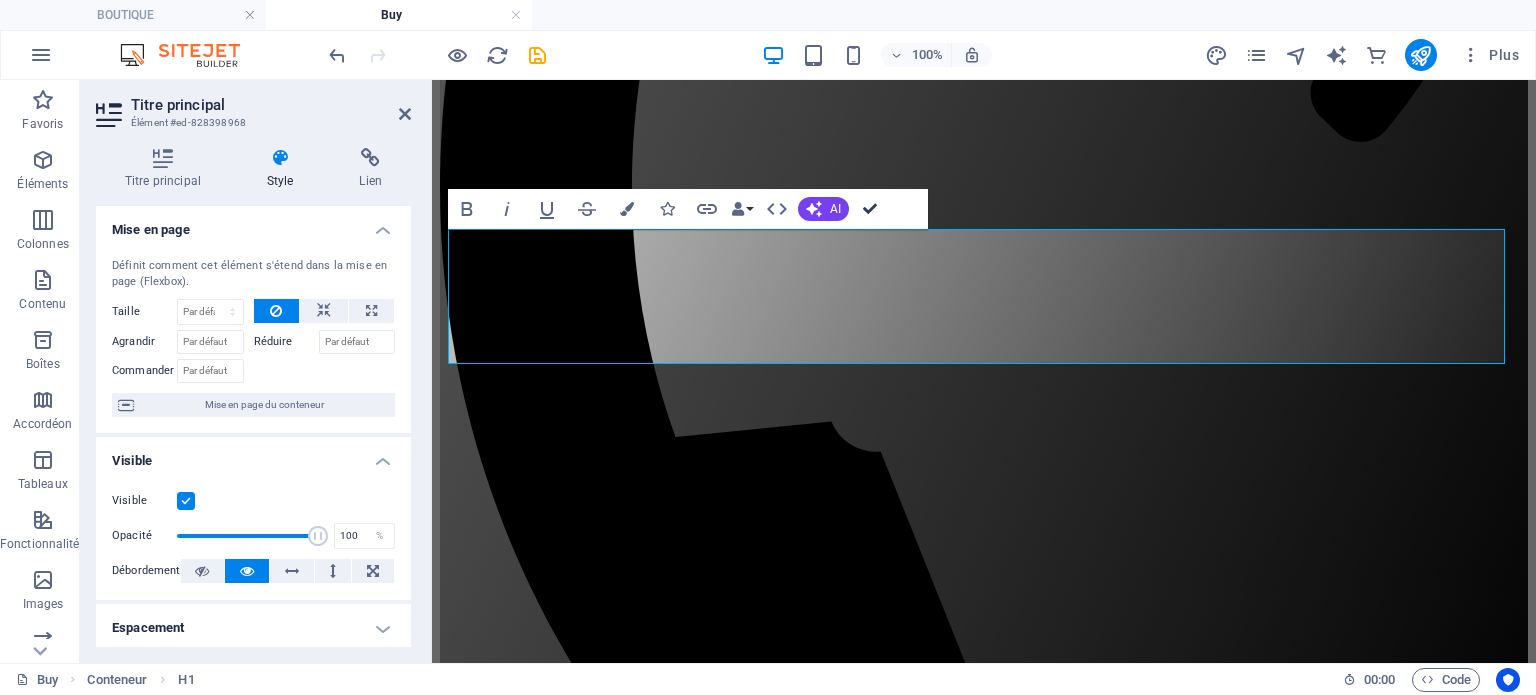 scroll, scrollTop: 1169, scrollLeft: 0, axis: vertical 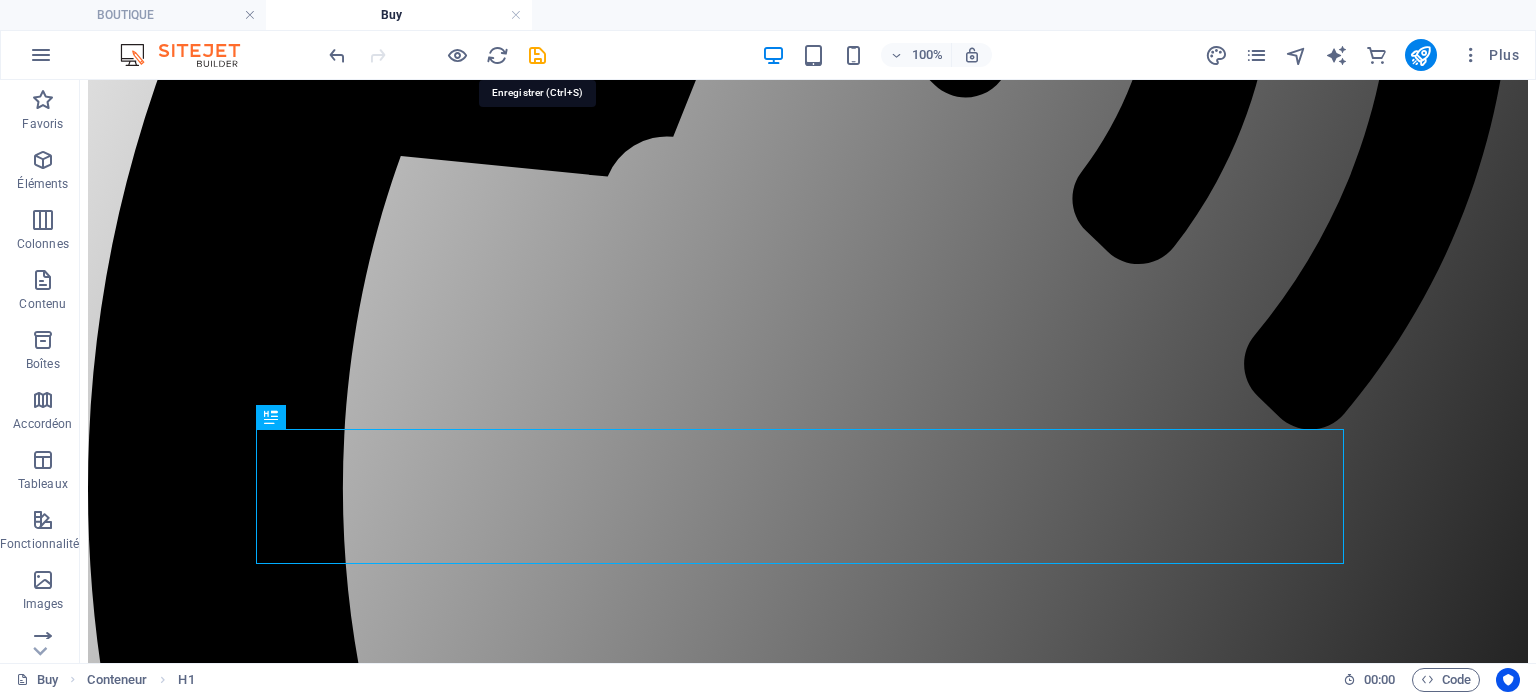 click at bounding box center (537, 55) 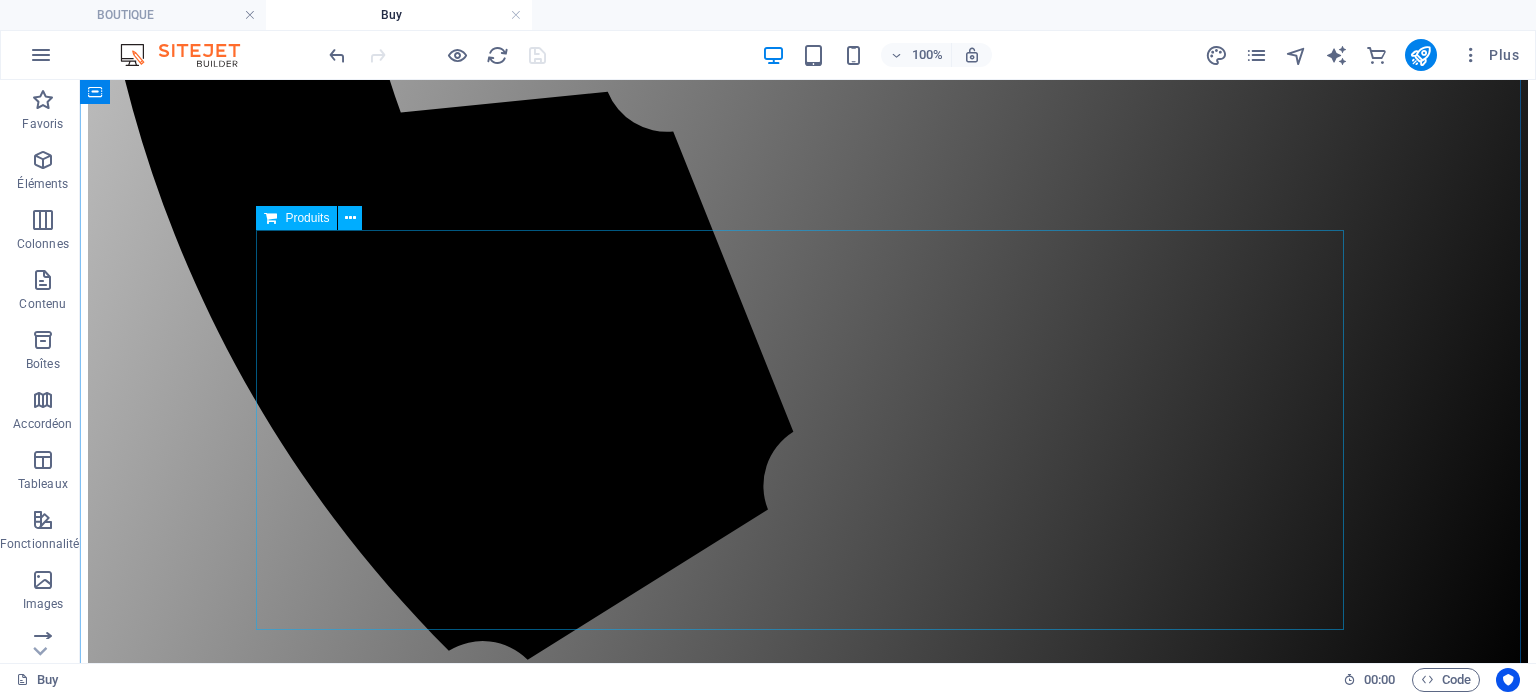 scroll, scrollTop: 1734, scrollLeft: 0, axis: vertical 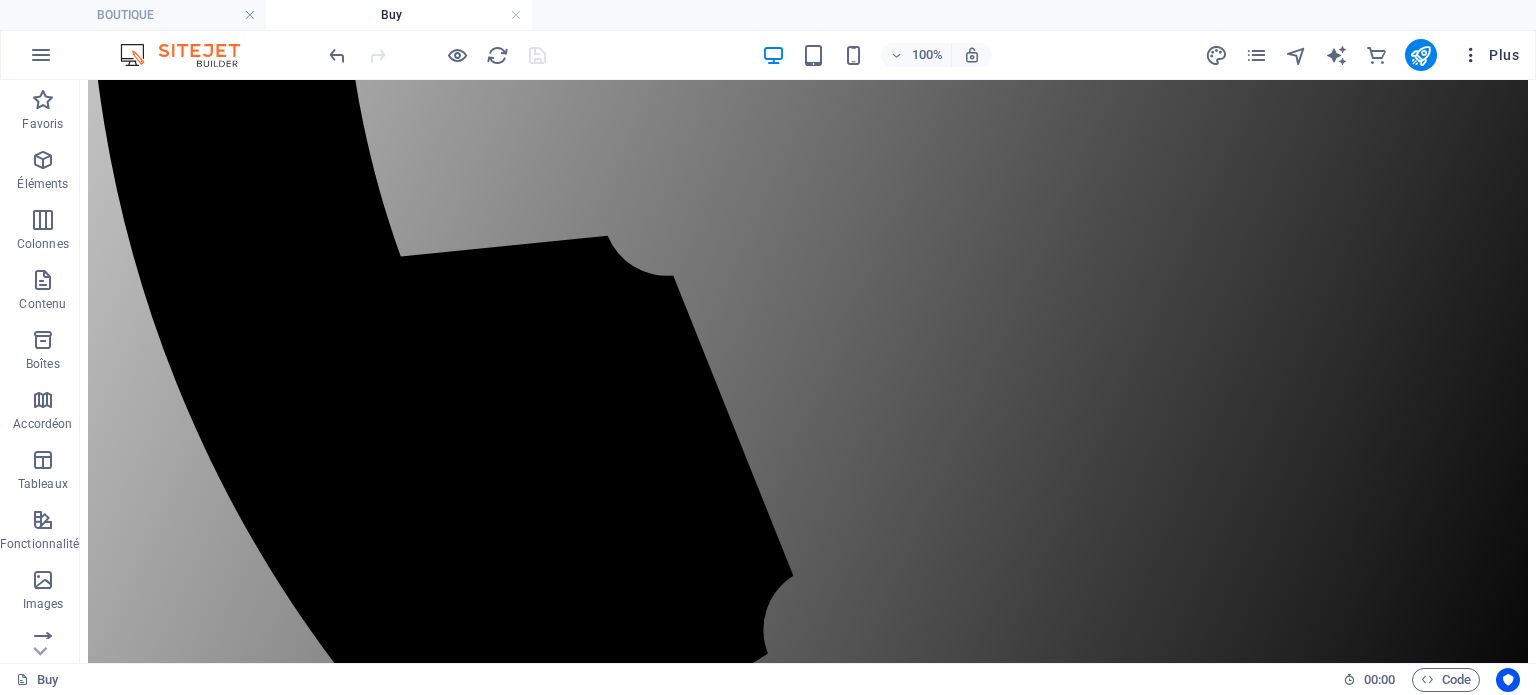 click at bounding box center (1471, 55) 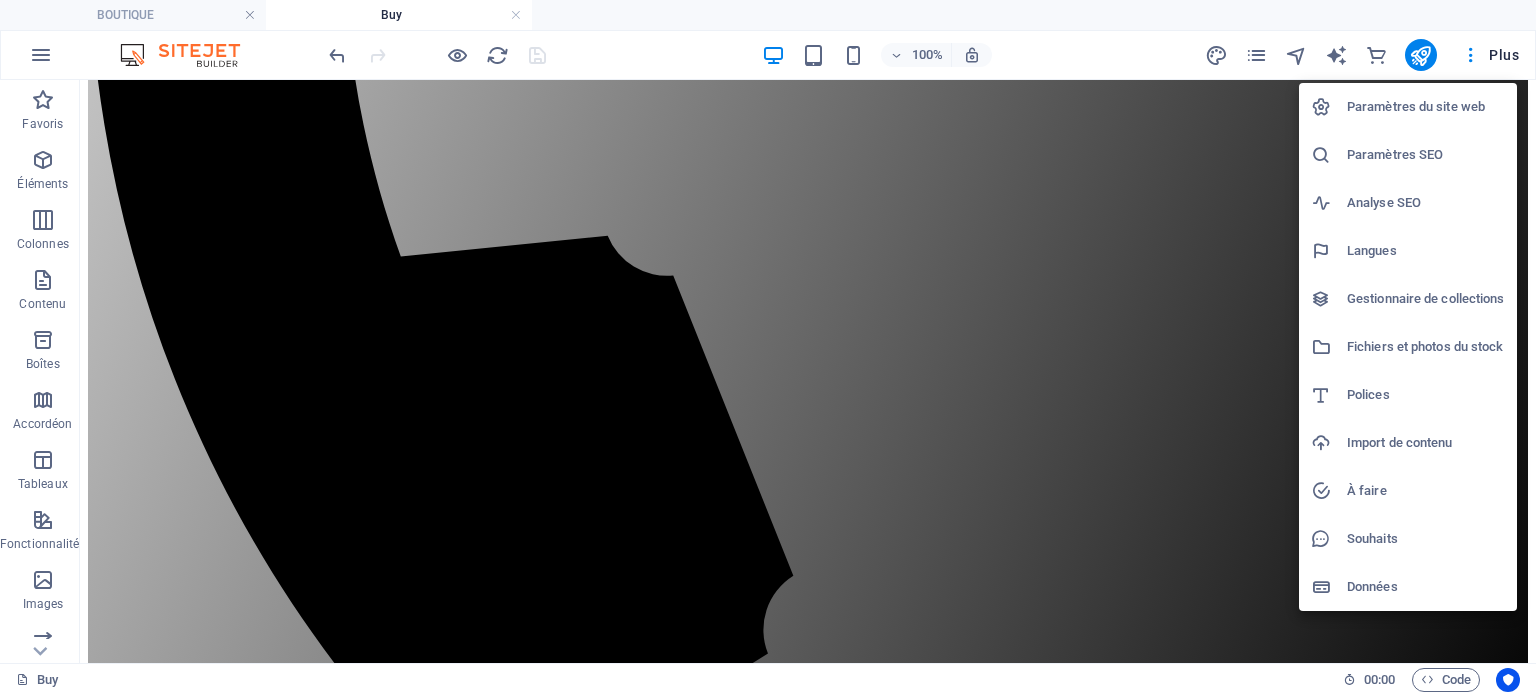 click at bounding box center (768, 347) 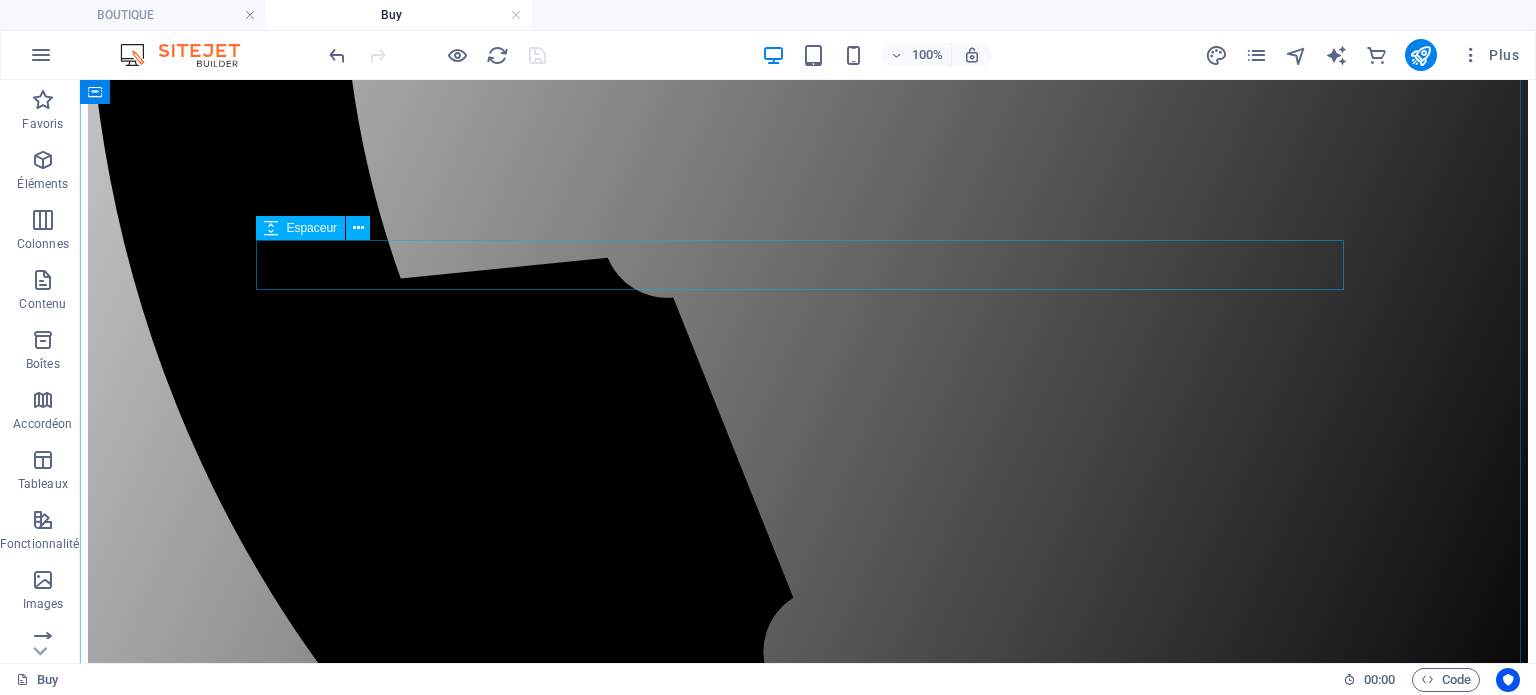 scroll, scrollTop: 1700, scrollLeft: 0, axis: vertical 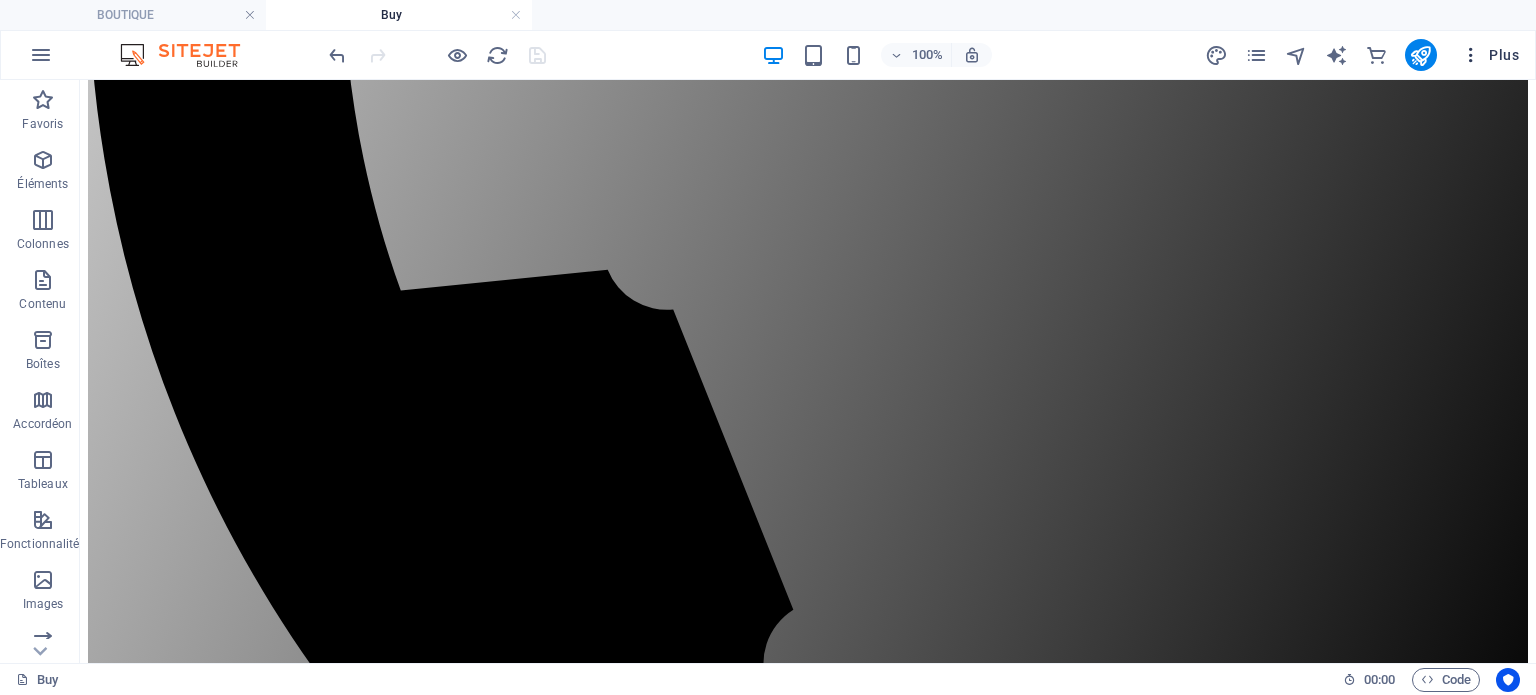 click at bounding box center (1471, 55) 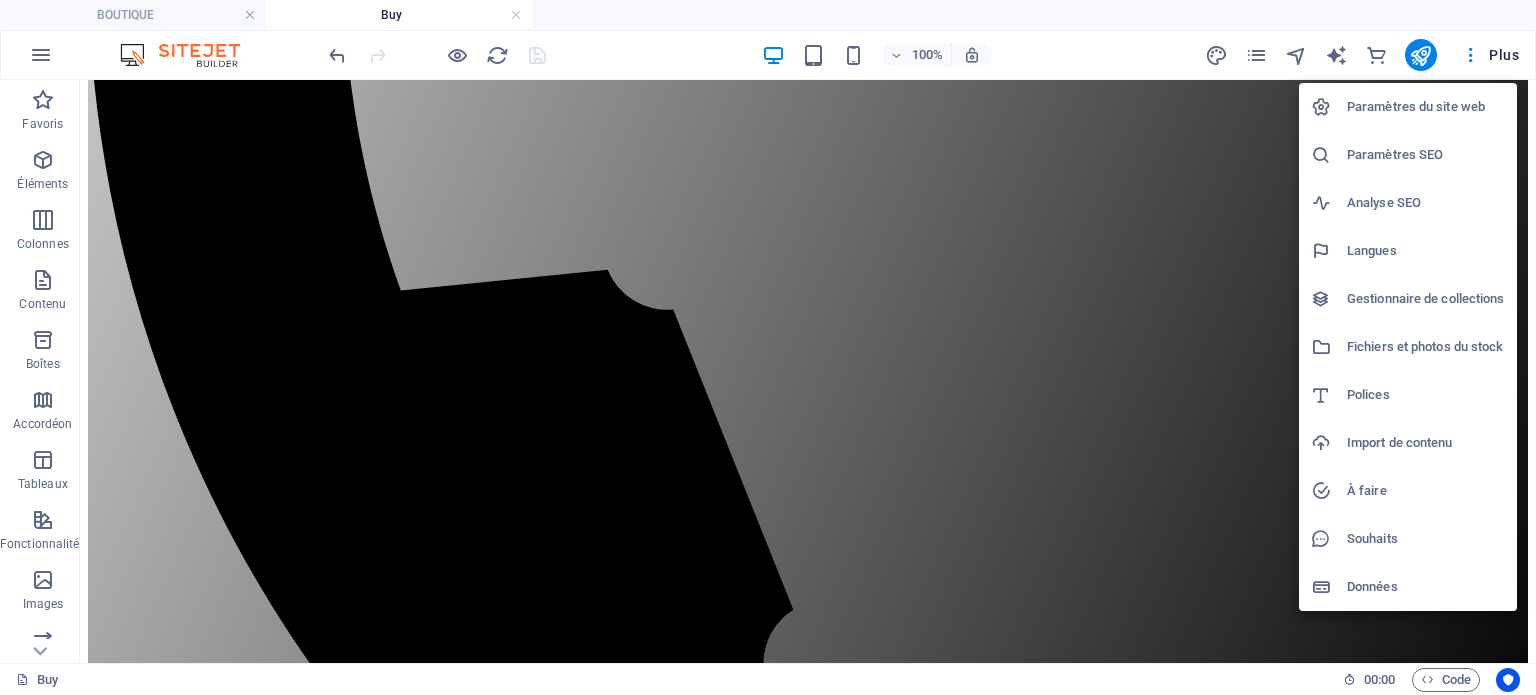 click at bounding box center [768, 347] 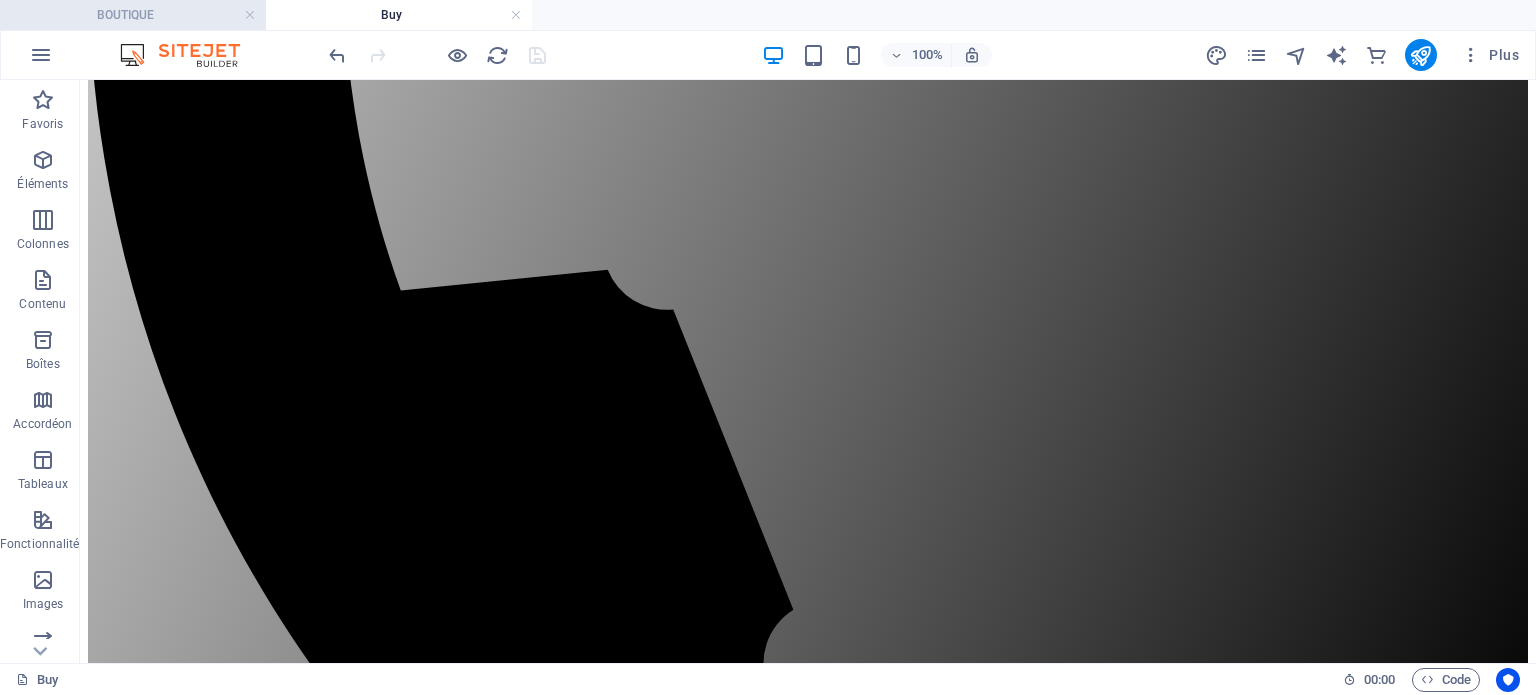 click on "BOUTIQUE" at bounding box center [133, 15] 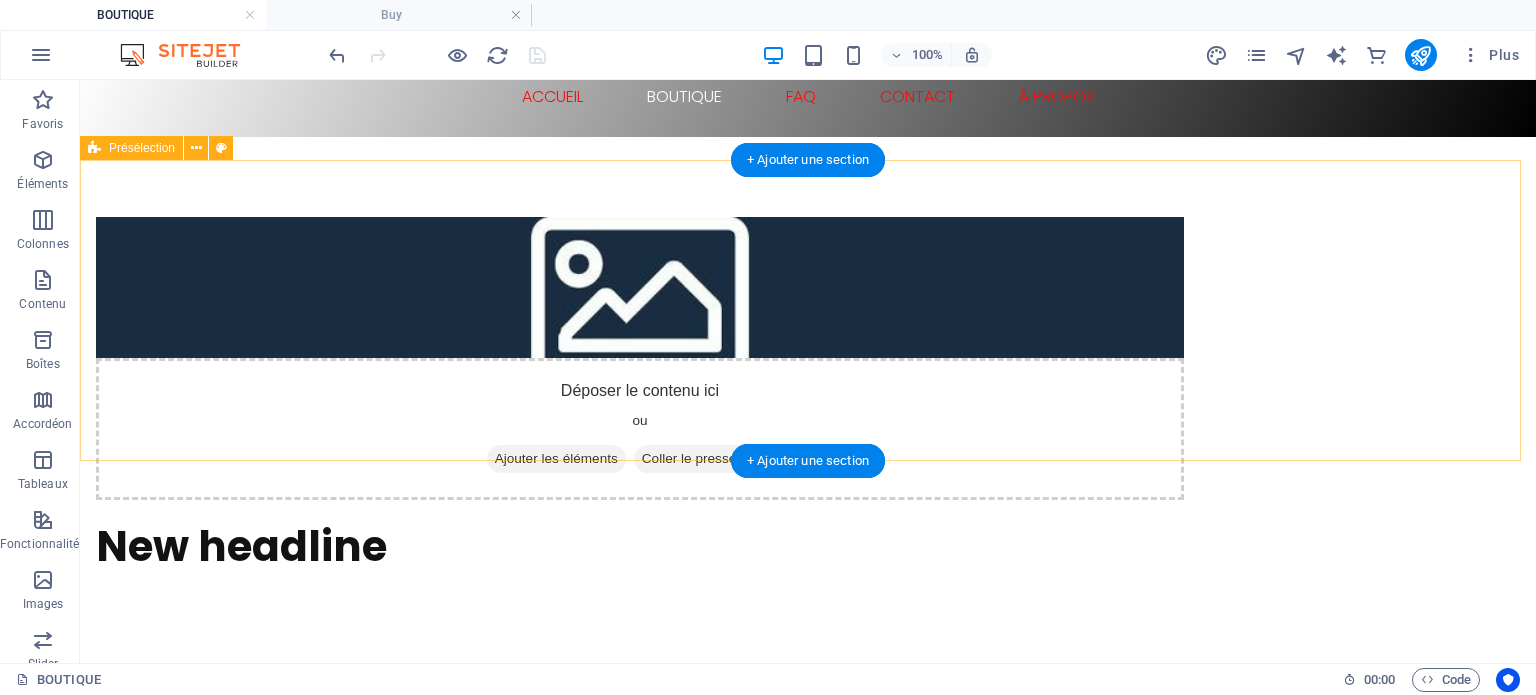 scroll, scrollTop: 0, scrollLeft: 0, axis: both 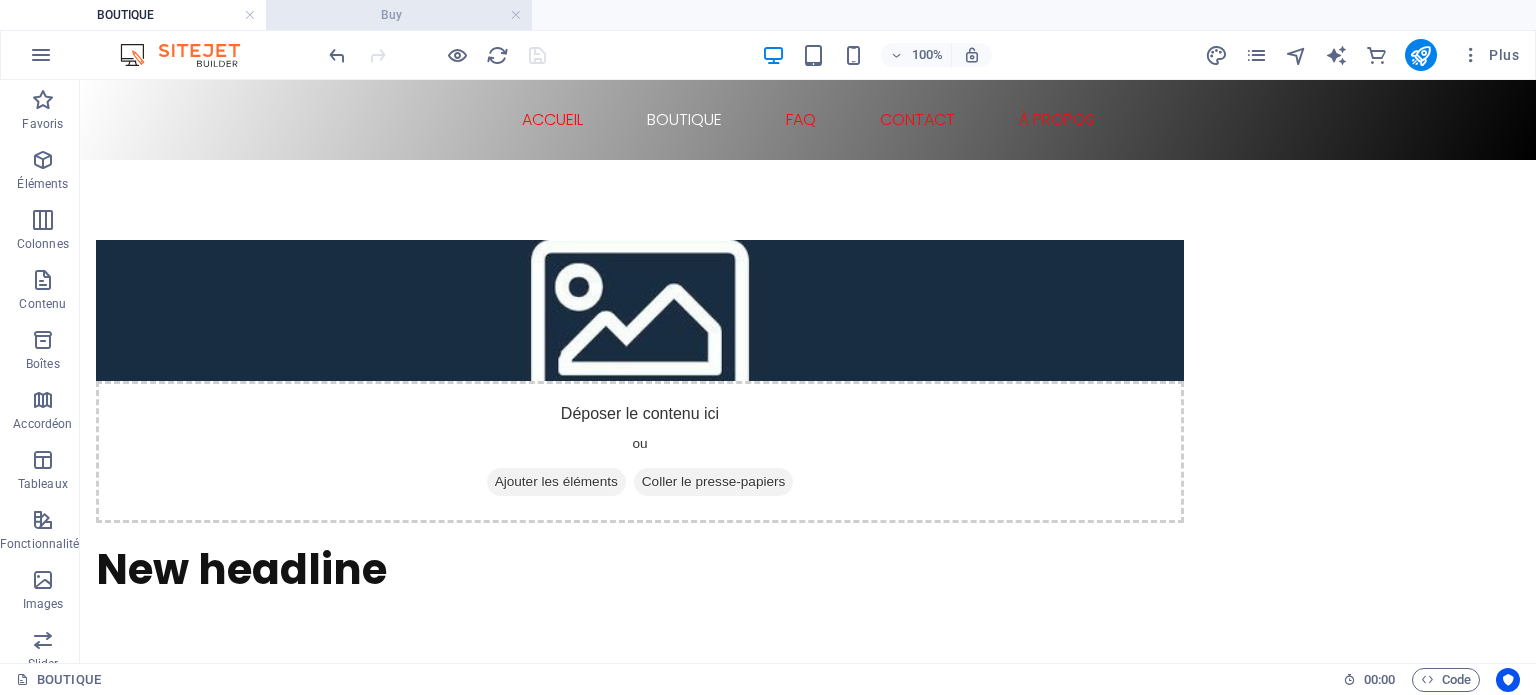click on "Buy" at bounding box center (399, 15) 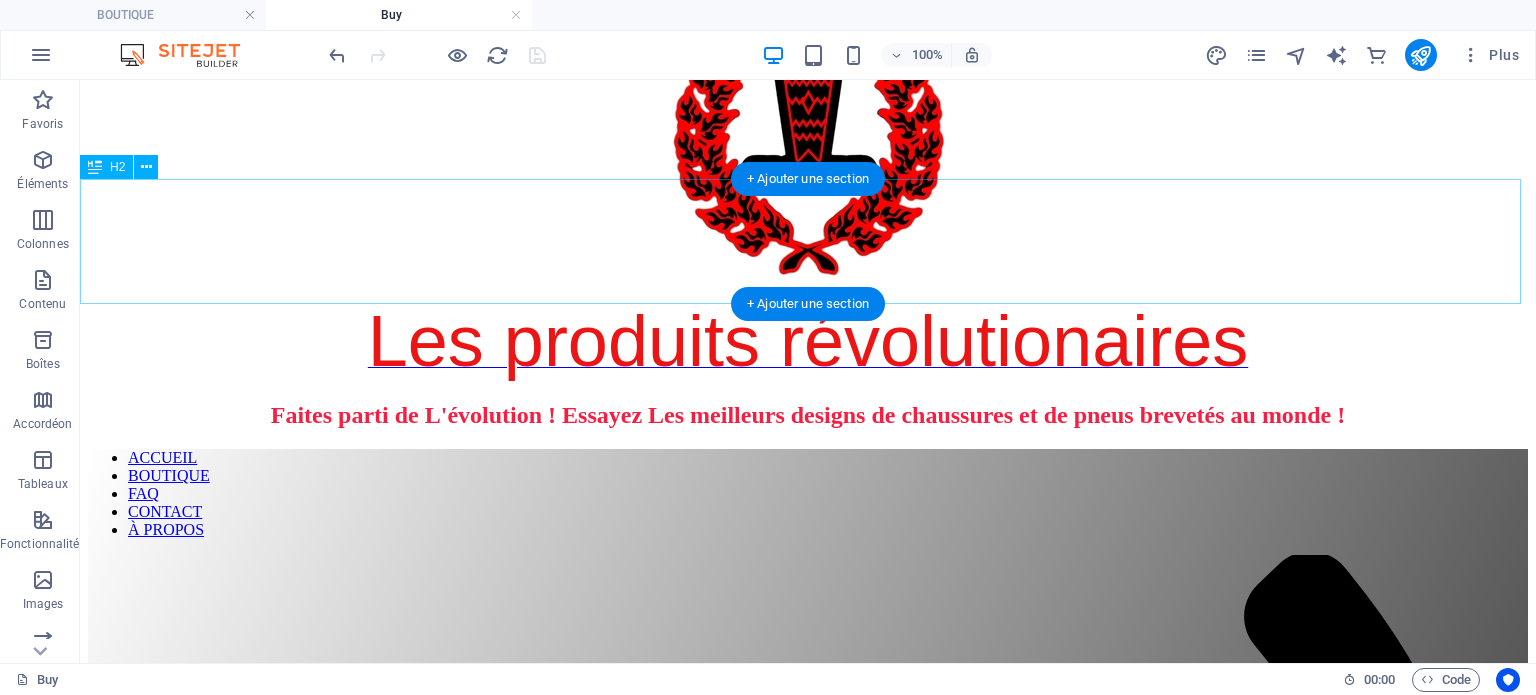 scroll, scrollTop: 0, scrollLeft: 0, axis: both 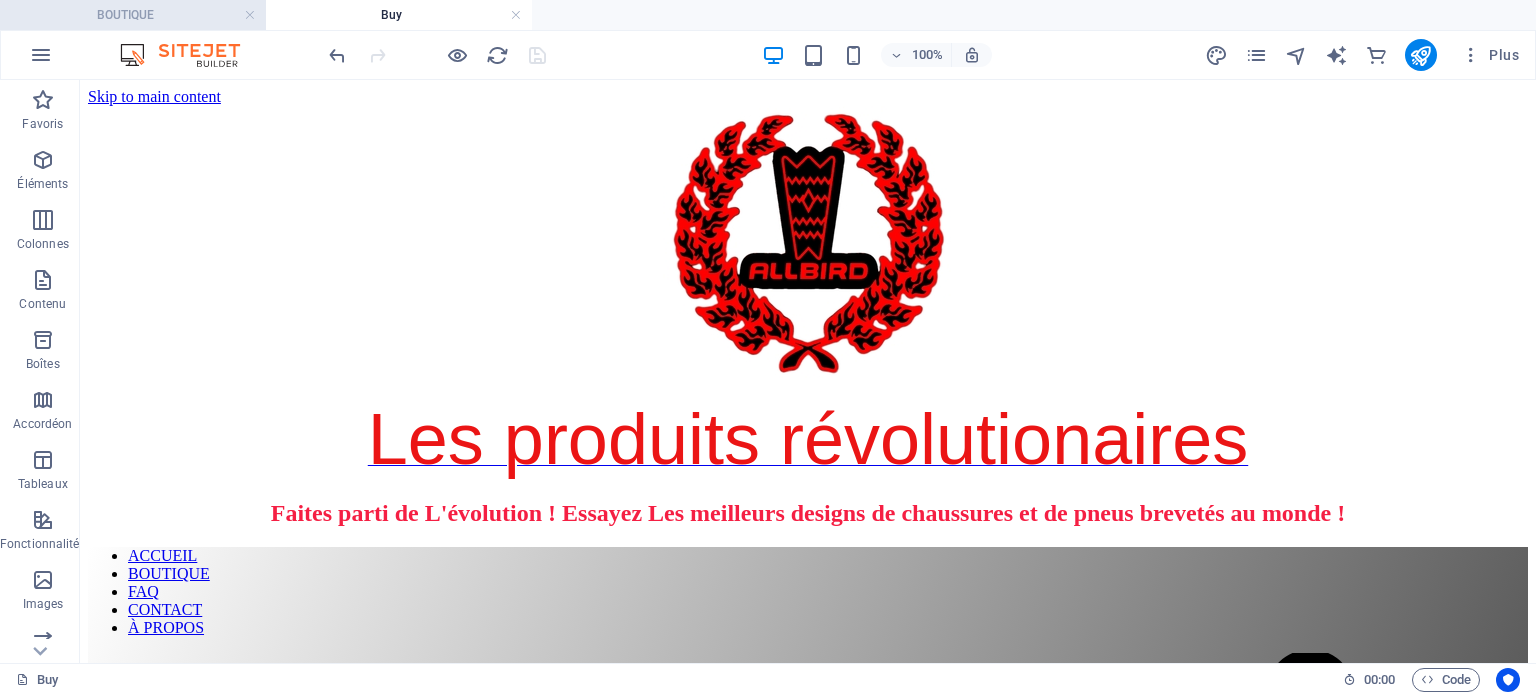click on "BOUTIQUE" at bounding box center [133, 15] 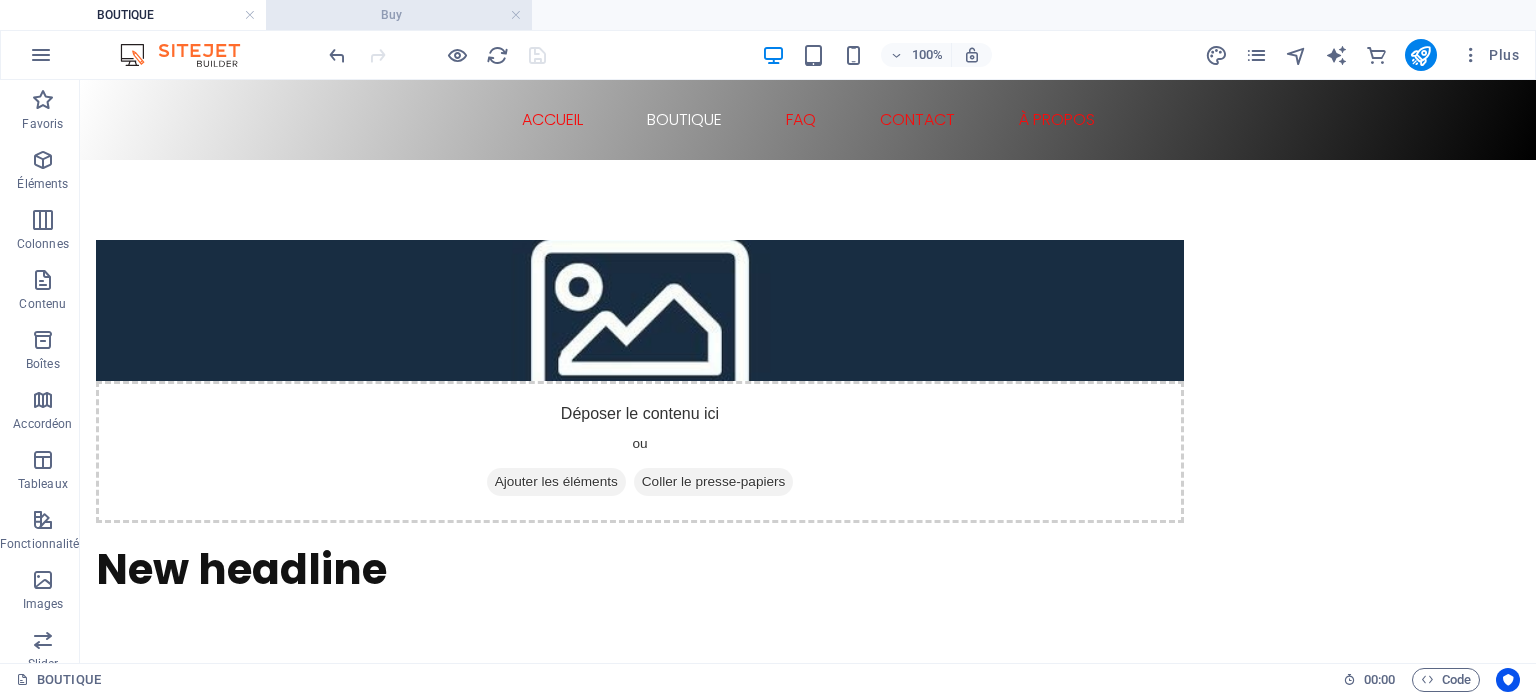 click on "Buy" at bounding box center [399, 15] 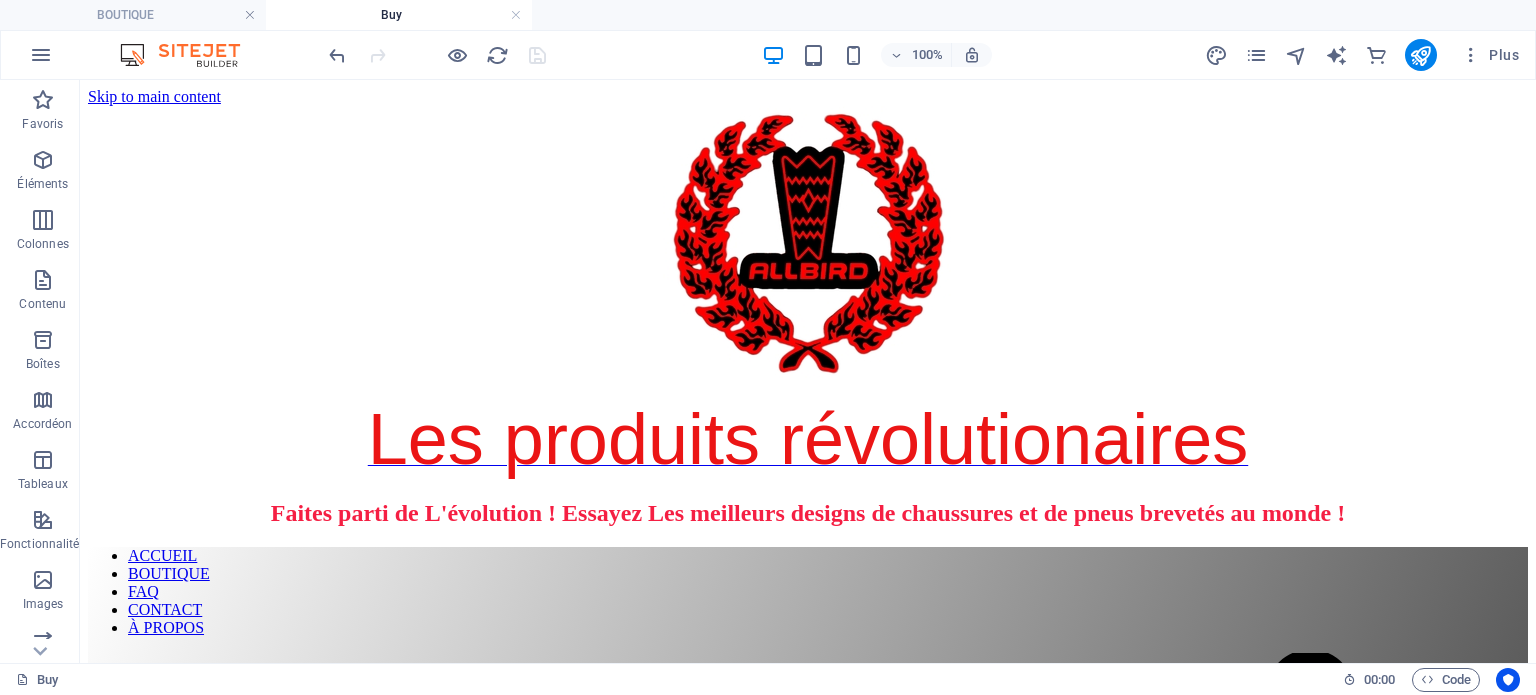 click on "BOUTIQUE Buy" at bounding box center [768, 15] 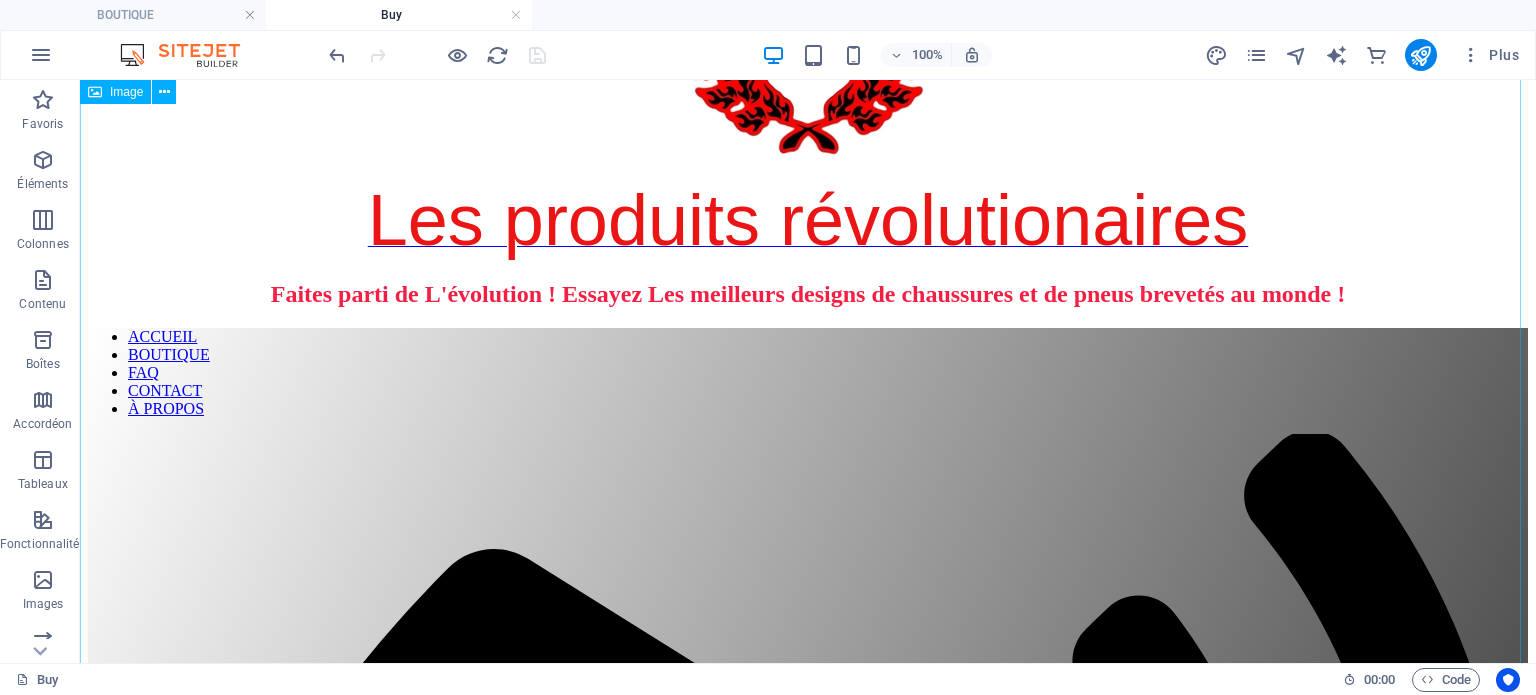scroll, scrollTop: 200, scrollLeft: 0, axis: vertical 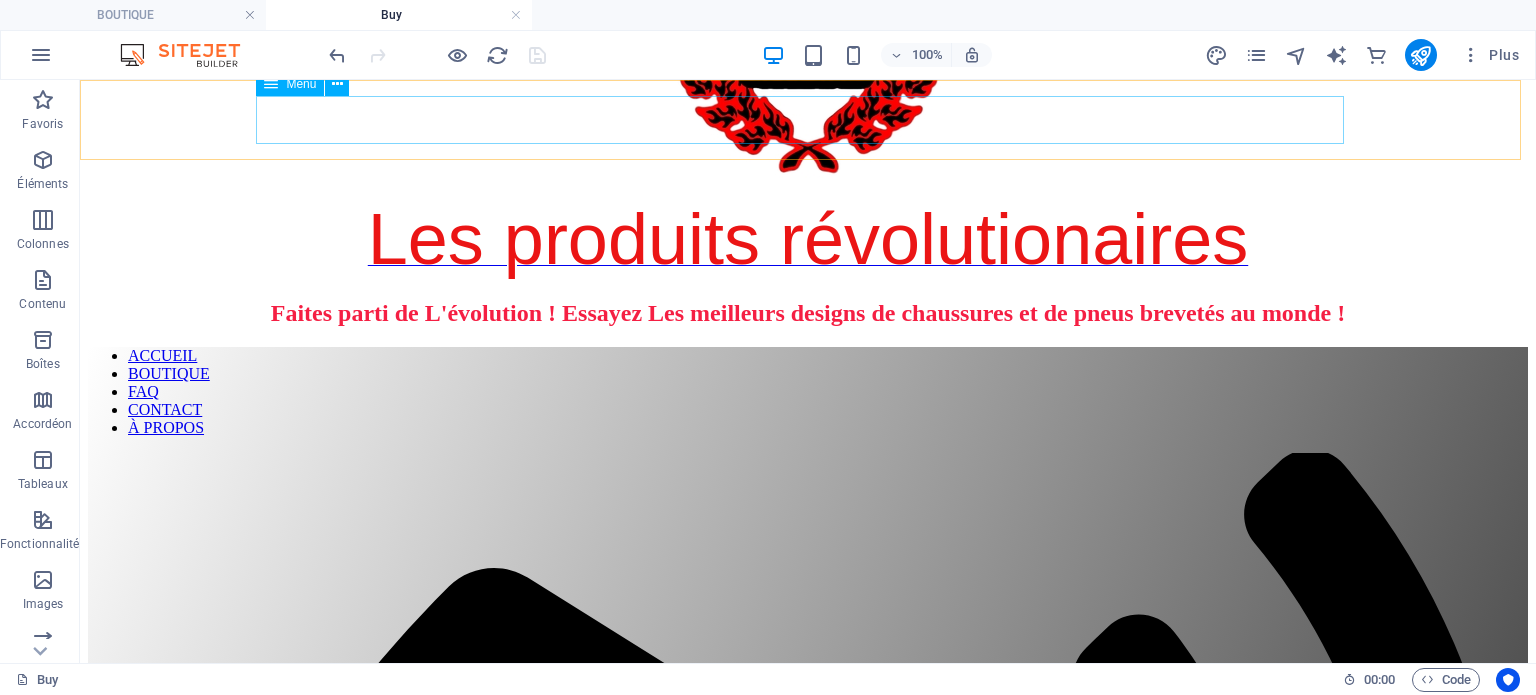 click on "ACCUEIL BOUTIQUE FAQ CONTACT À PROPOS" at bounding box center [808, 392] 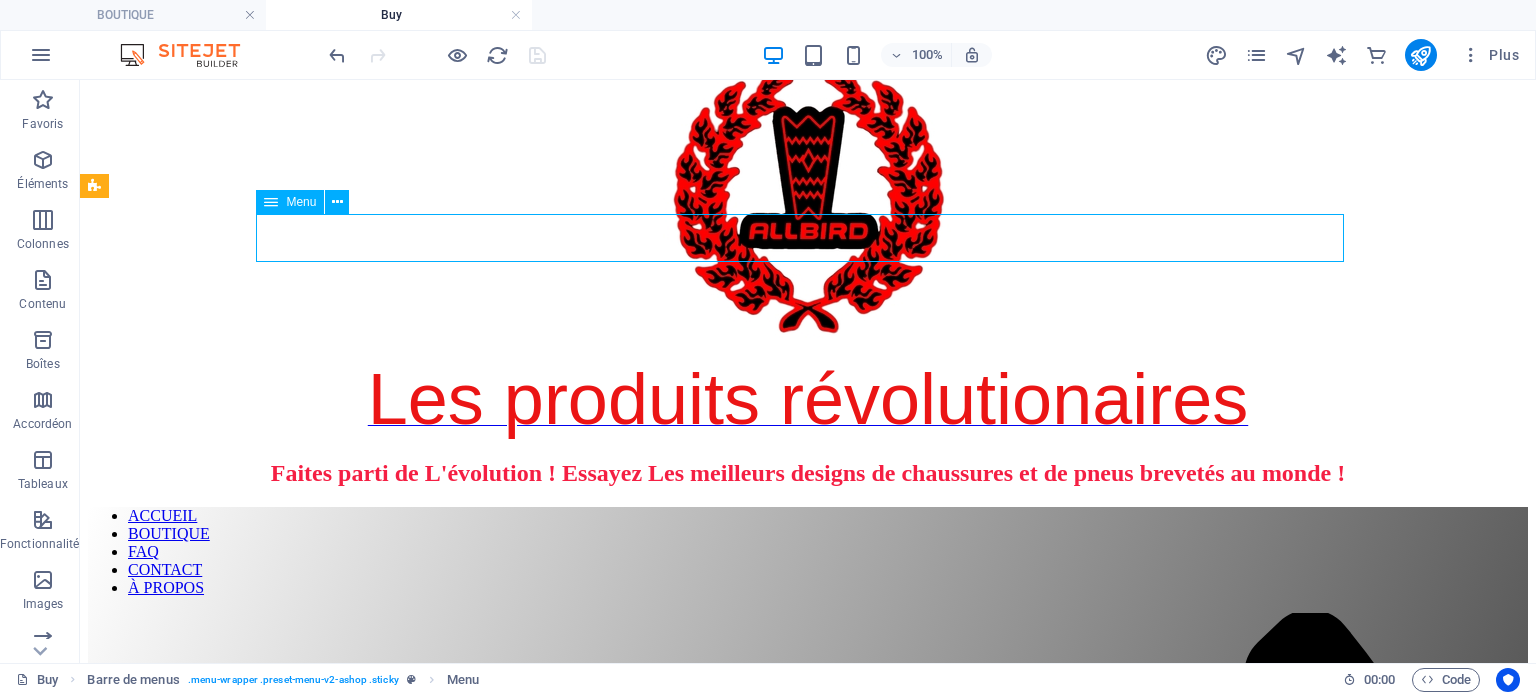 scroll, scrollTop: 0, scrollLeft: 0, axis: both 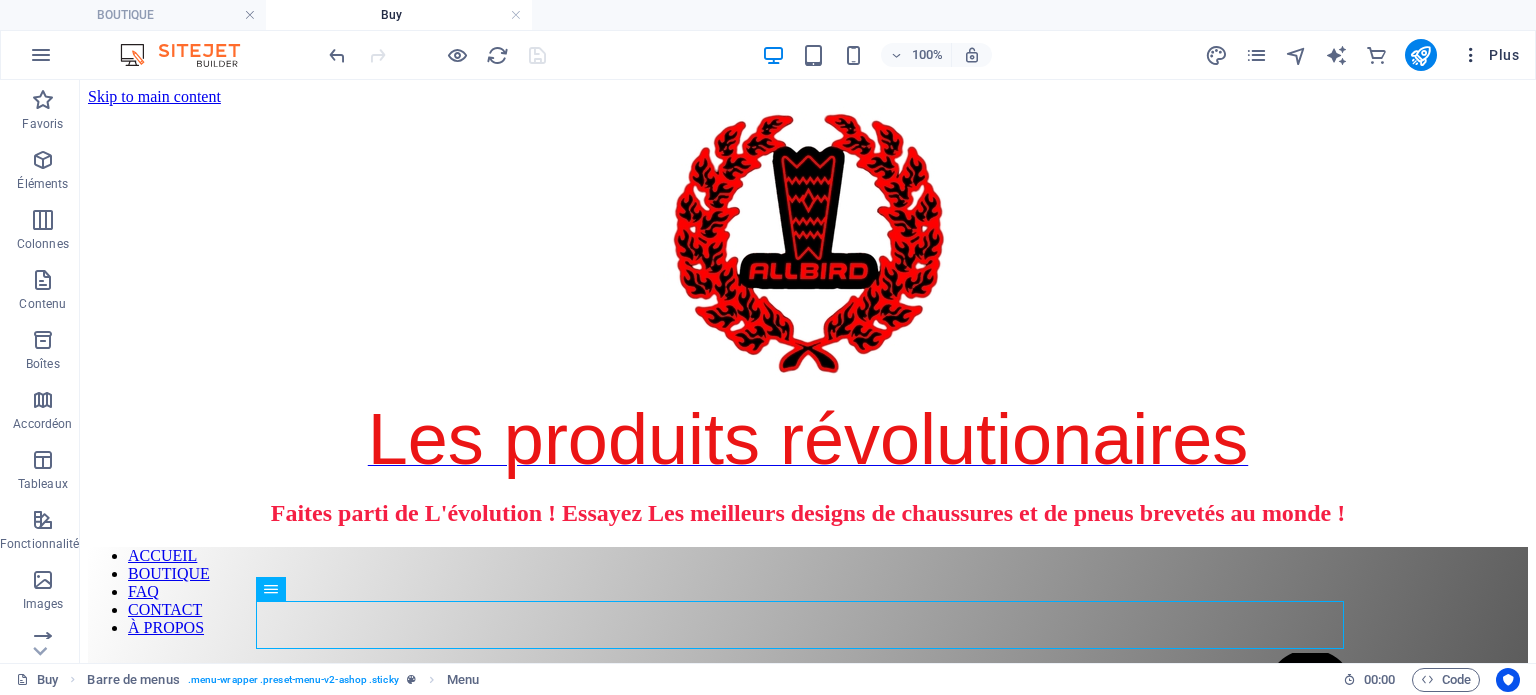 click on "Plus" at bounding box center (1490, 55) 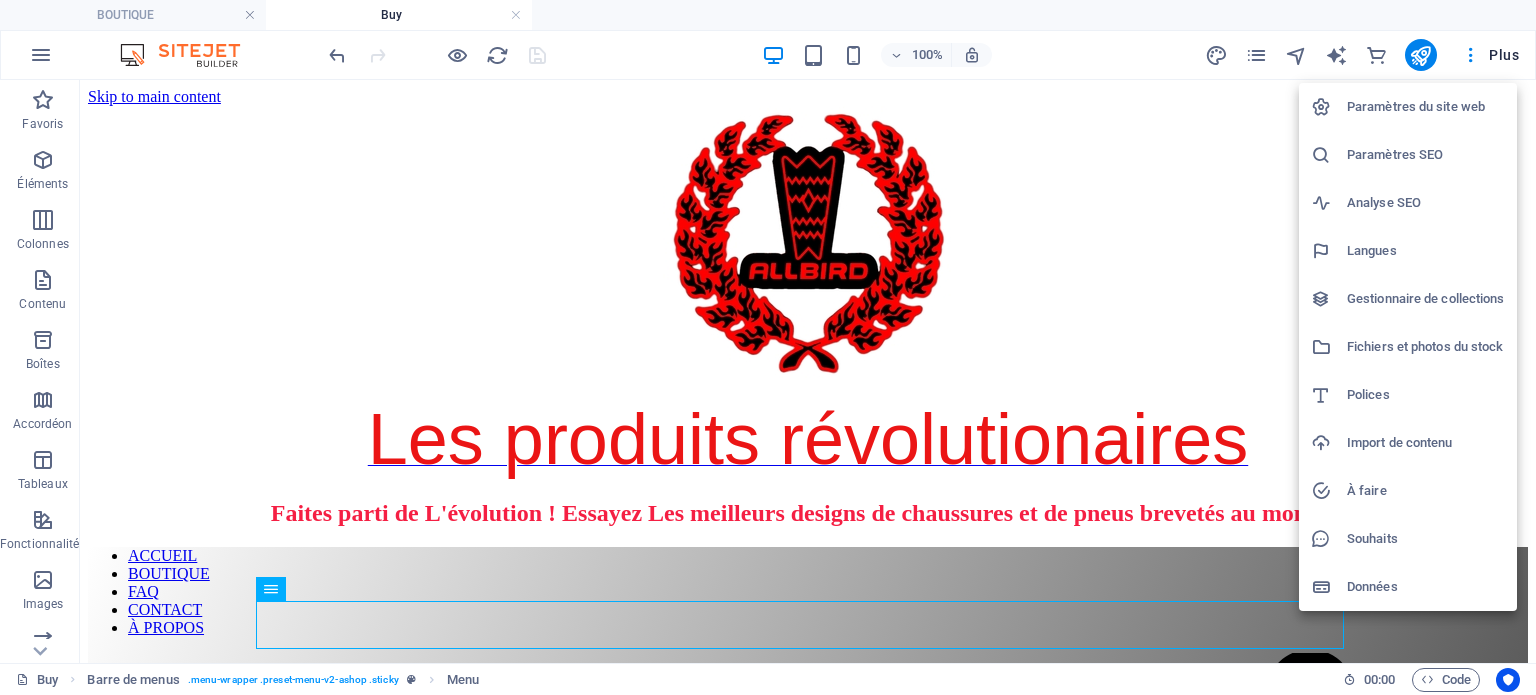 click at bounding box center (768, 347) 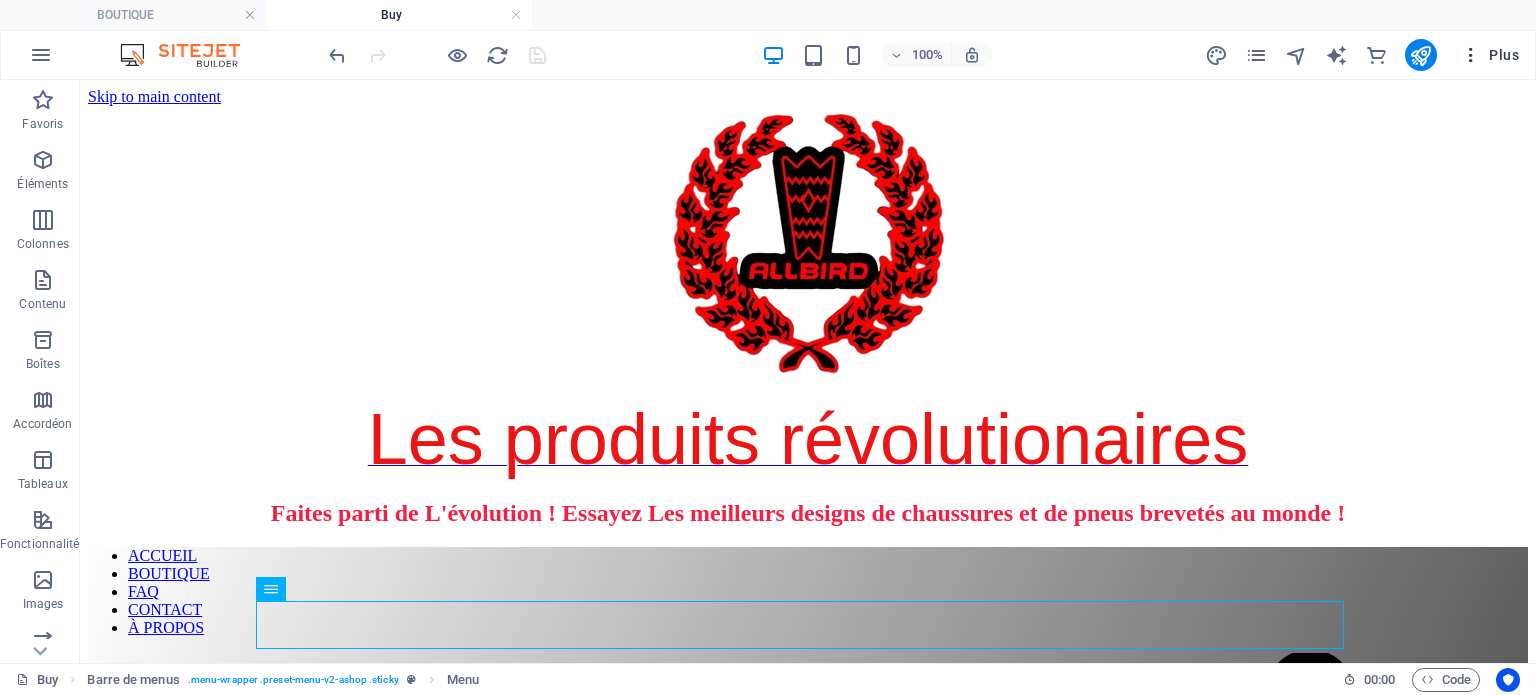 click at bounding box center [1471, 55] 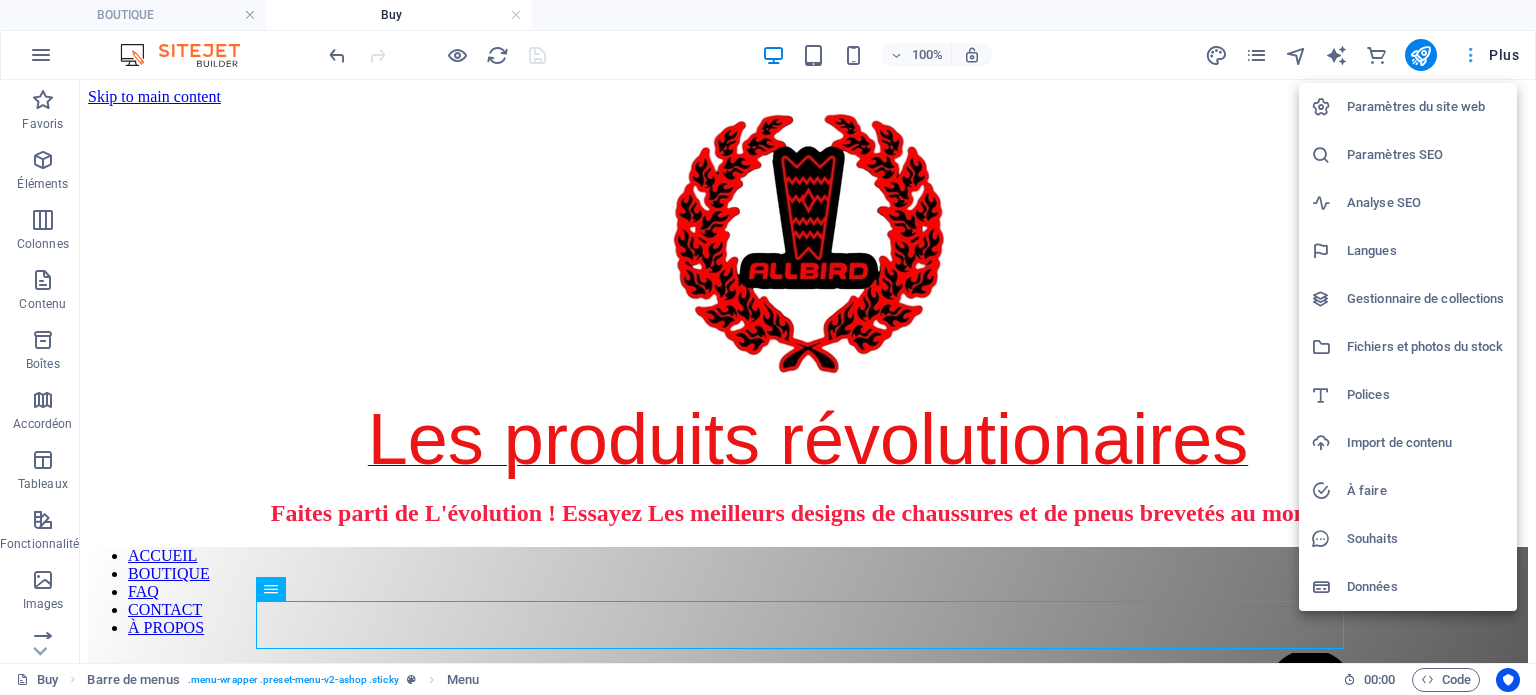 click at bounding box center (768, 347) 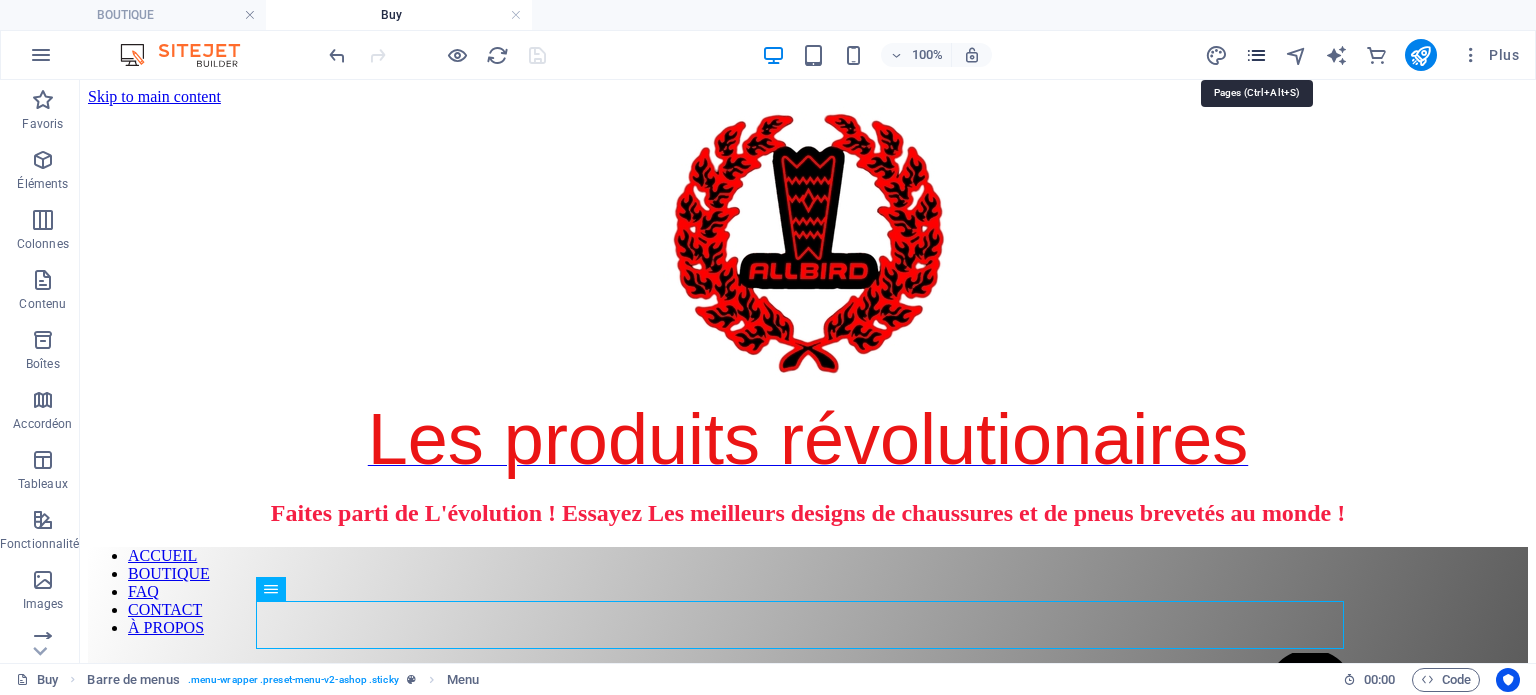 click at bounding box center (1256, 55) 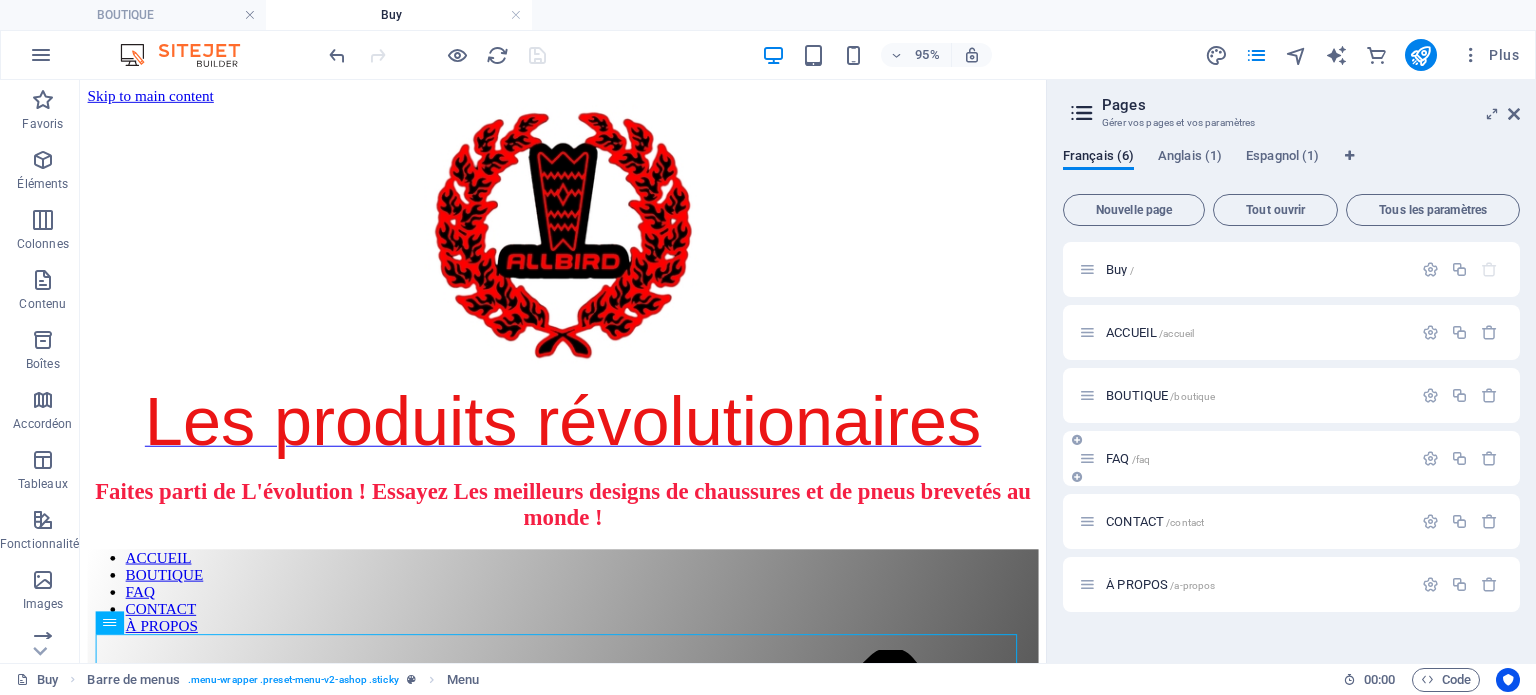 click on "FAQ /faq" at bounding box center (1291, 458) 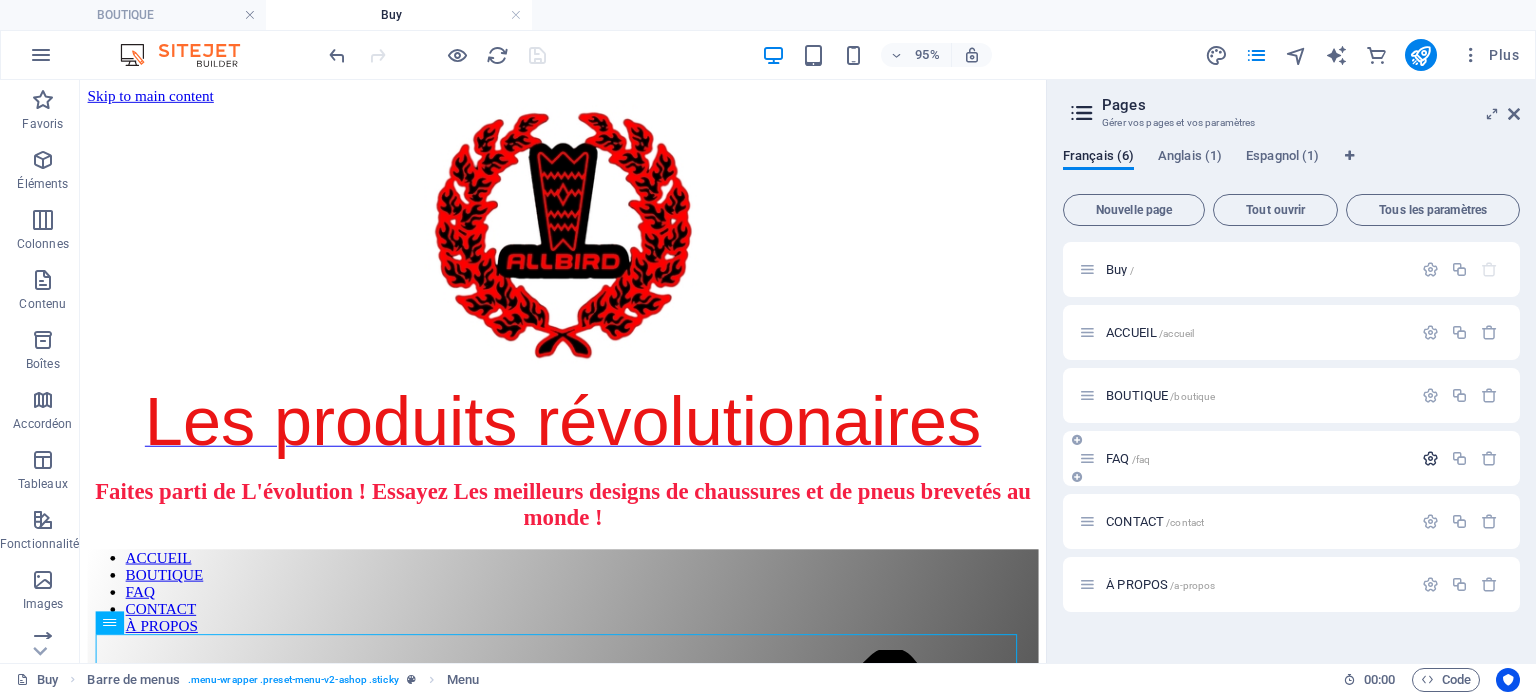 click at bounding box center (1430, 458) 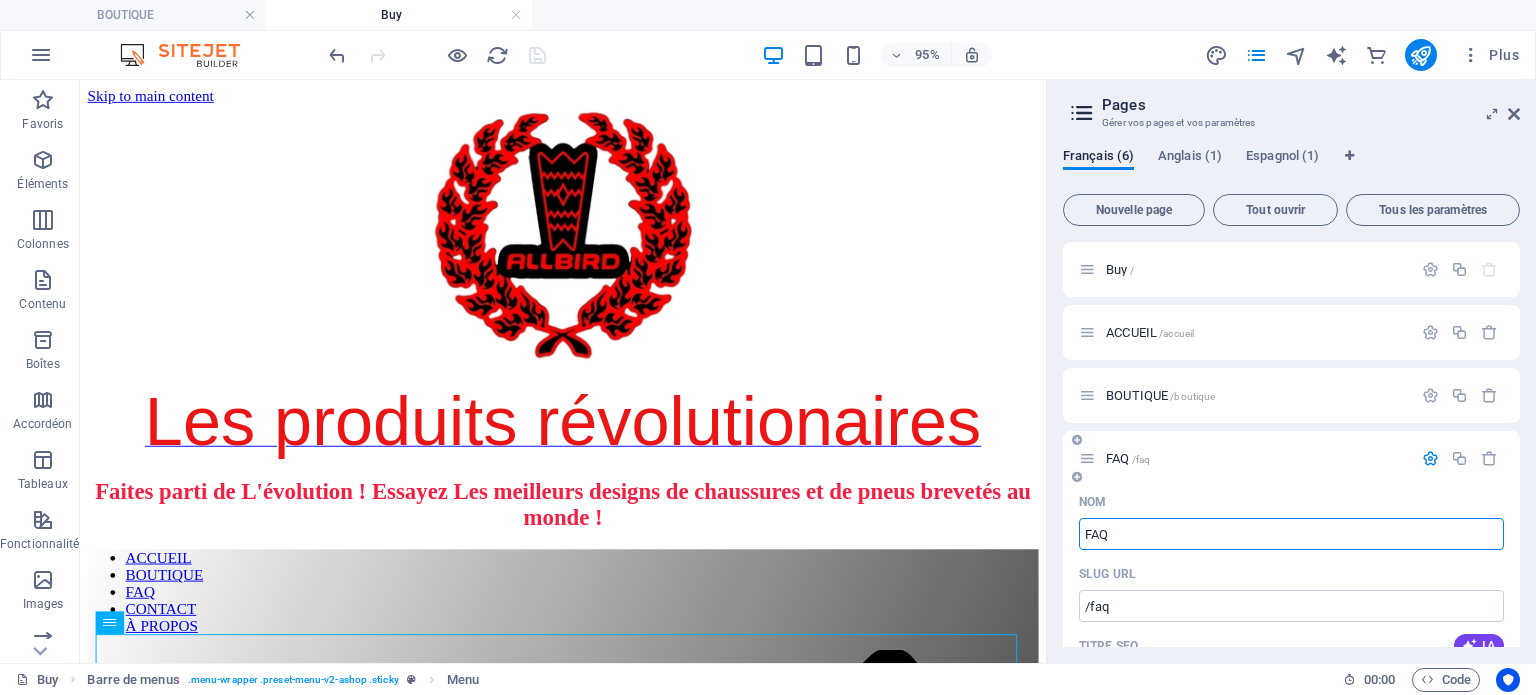 click on "FAQ /faq" at bounding box center [1245, 458] 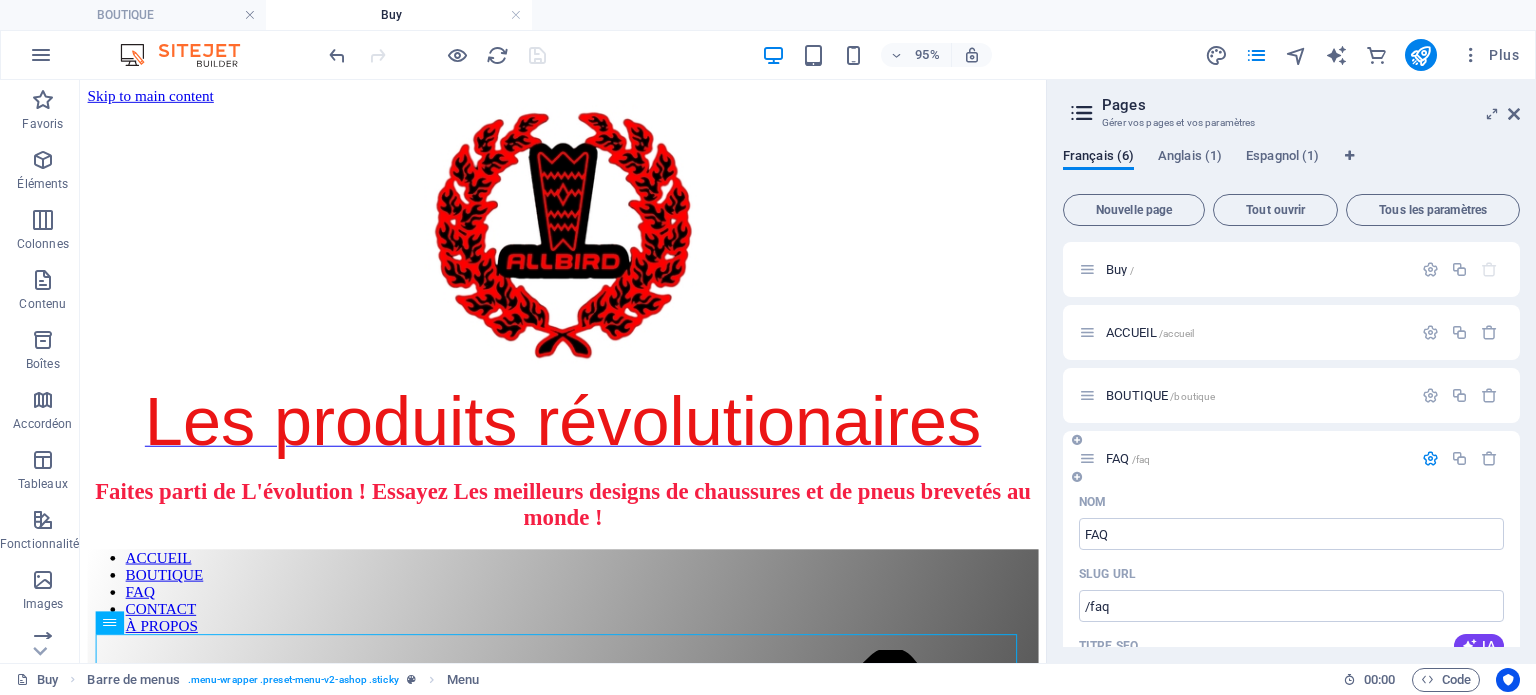 click on "FAQ /faq" at bounding box center [1256, 458] 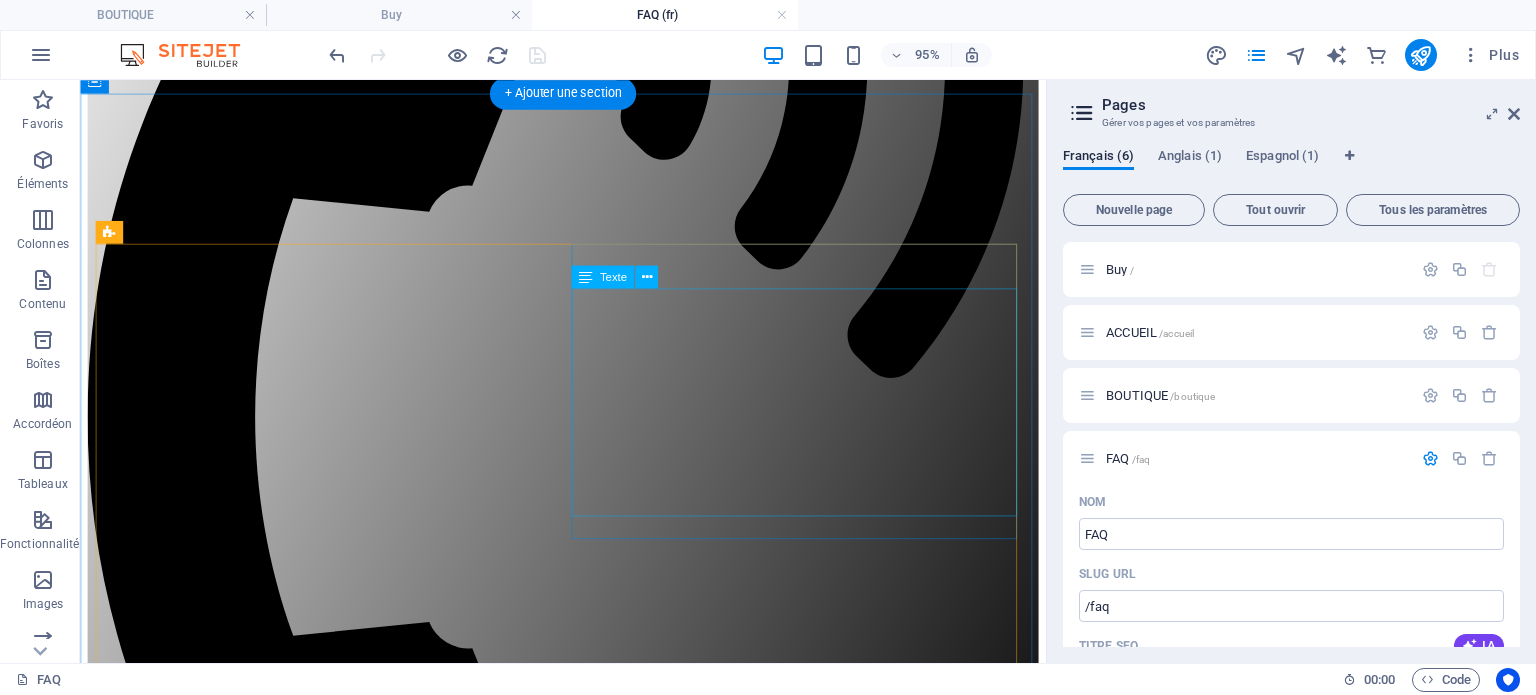 scroll, scrollTop: 500, scrollLeft: 0, axis: vertical 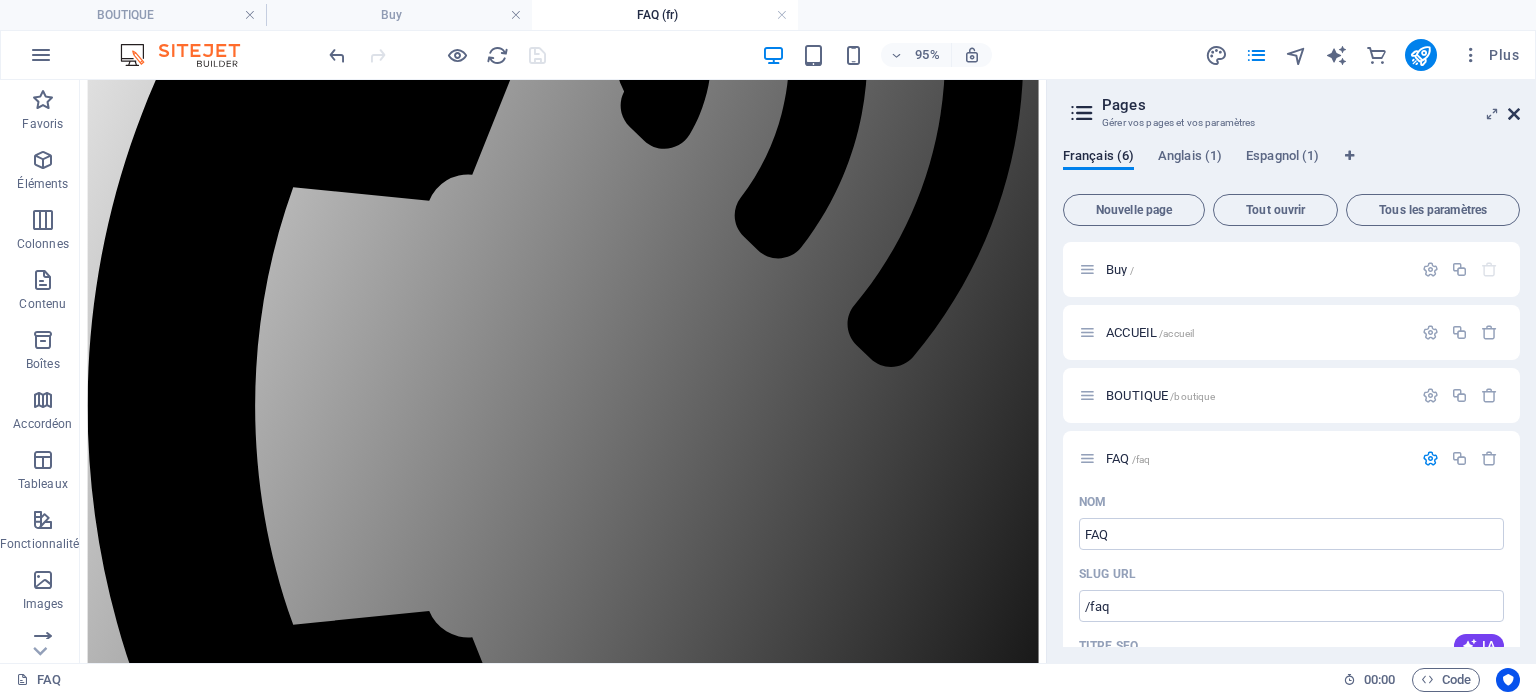 click at bounding box center [1514, 114] 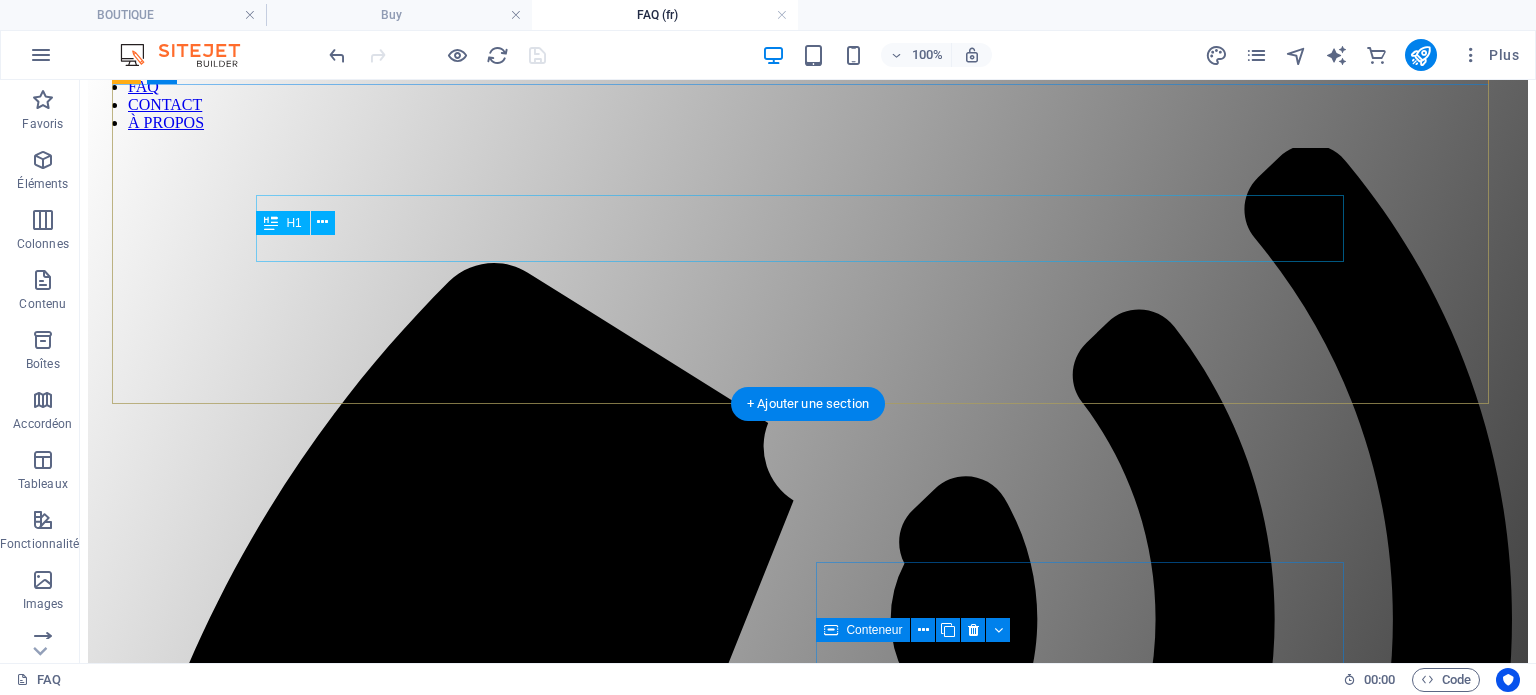 scroll, scrollTop: 0, scrollLeft: 0, axis: both 